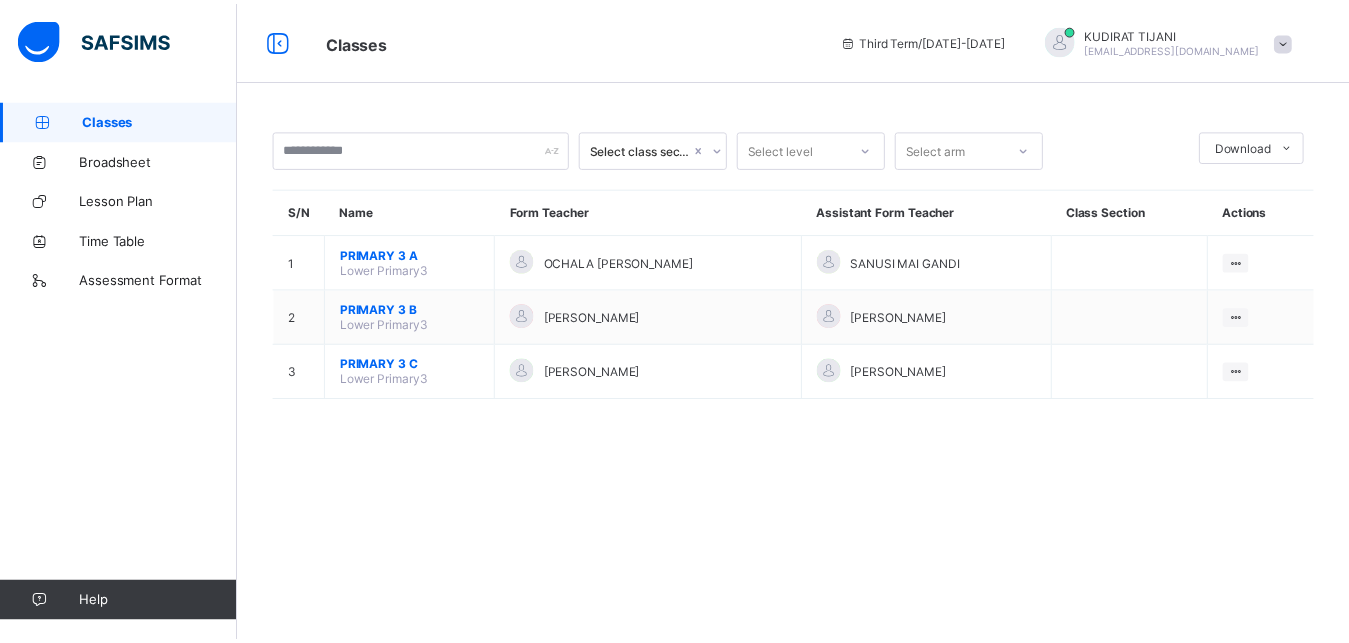 scroll, scrollTop: 0, scrollLeft: 0, axis: both 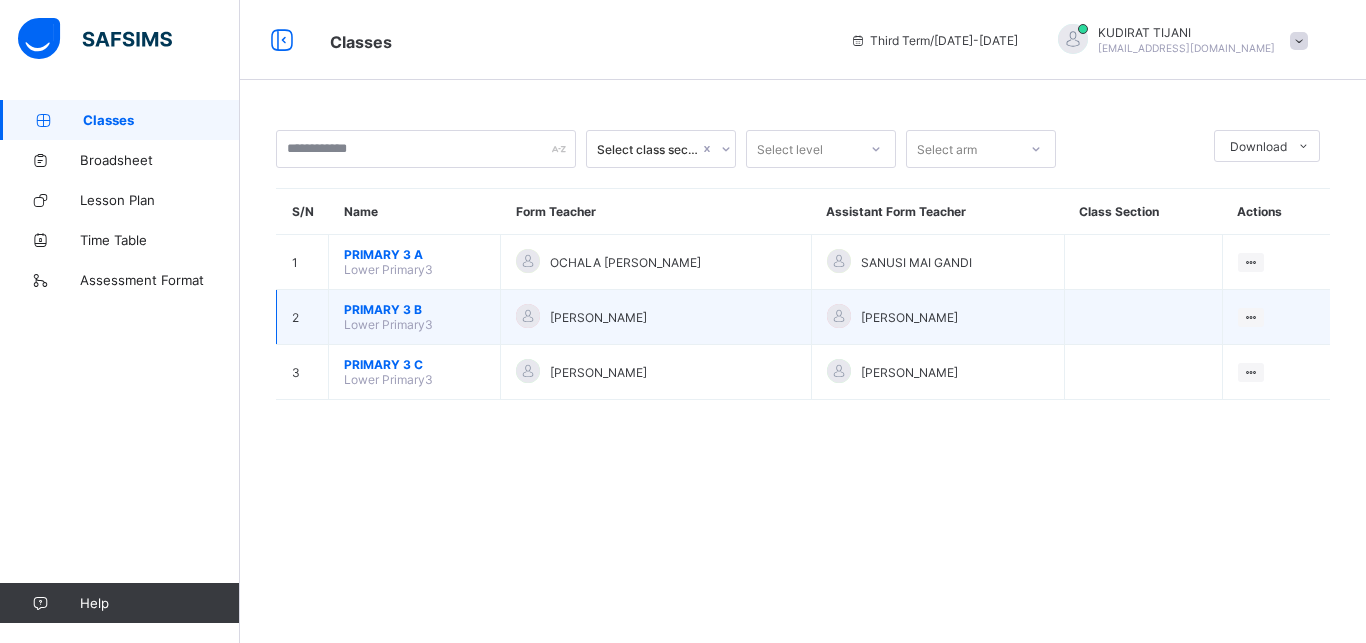 click on "PRIMARY 3   B" at bounding box center (414, 309) 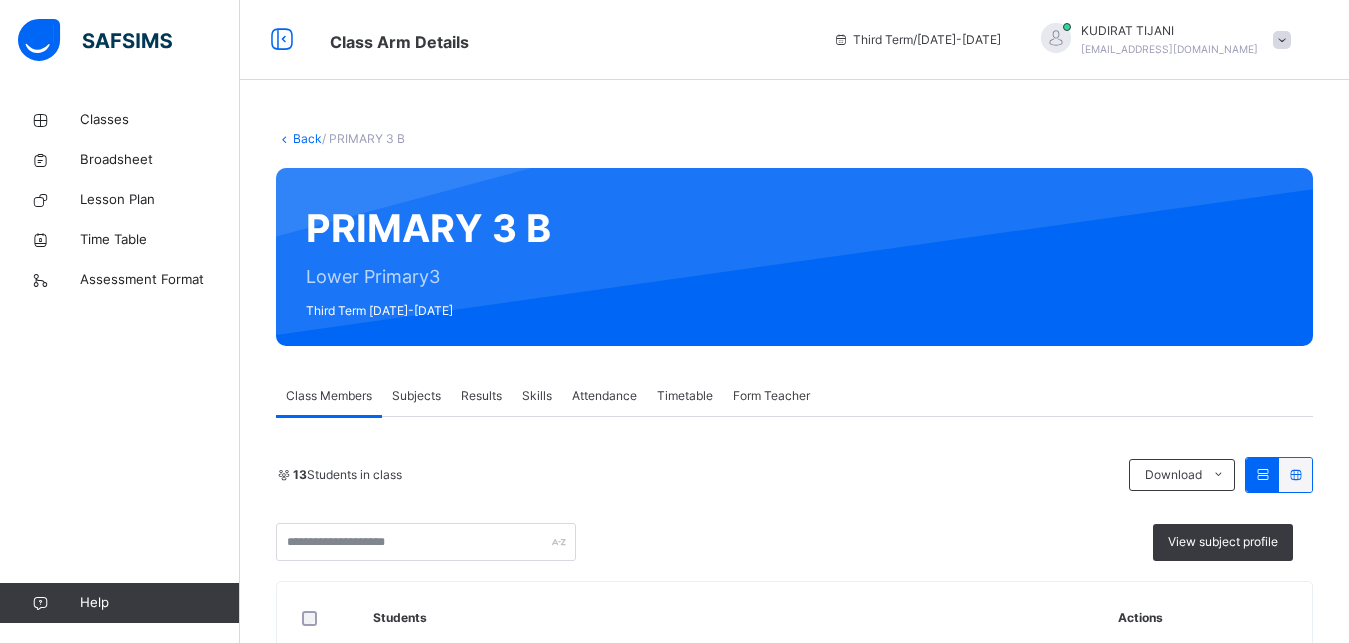 click on "Subjects" at bounding box center [416, 396] 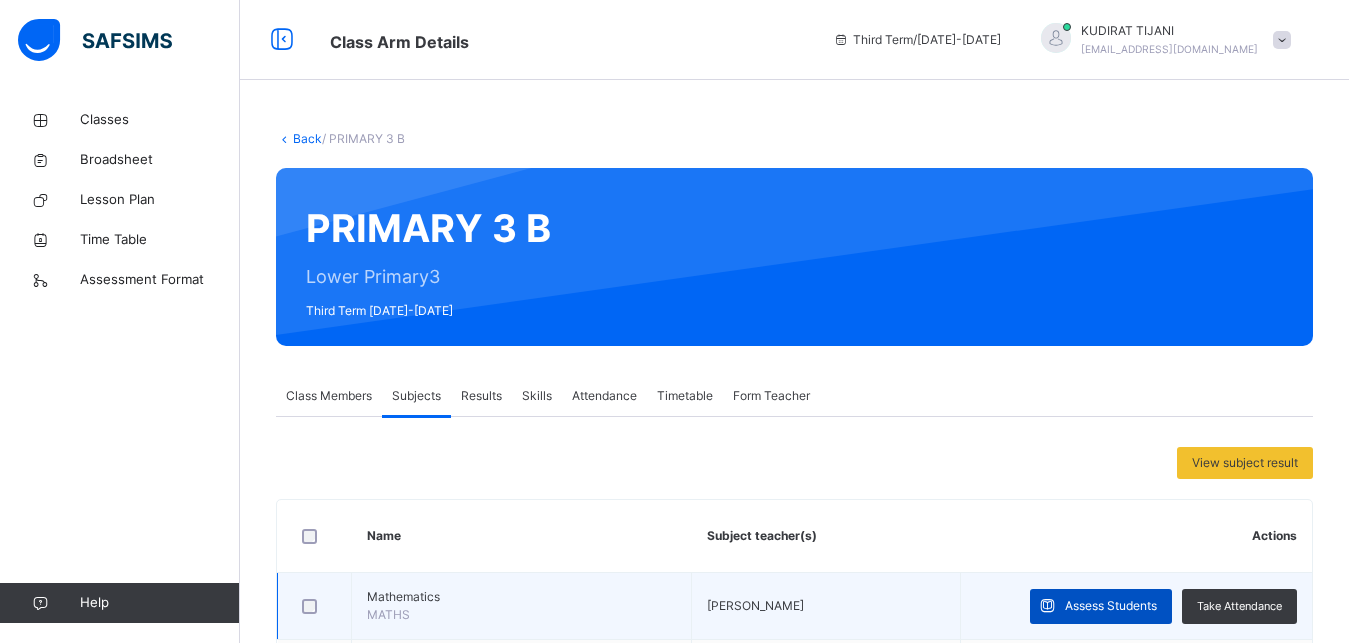 click on "Assess Students" at bounding box center (1111, 606) 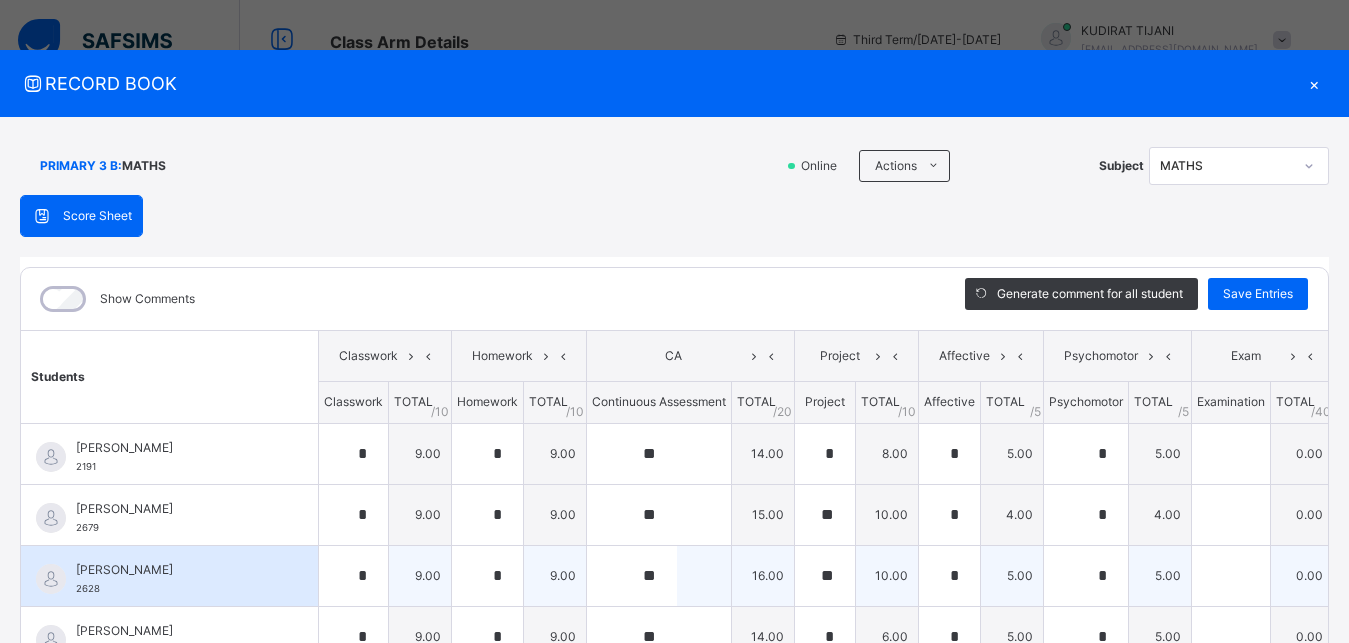 type on "*" 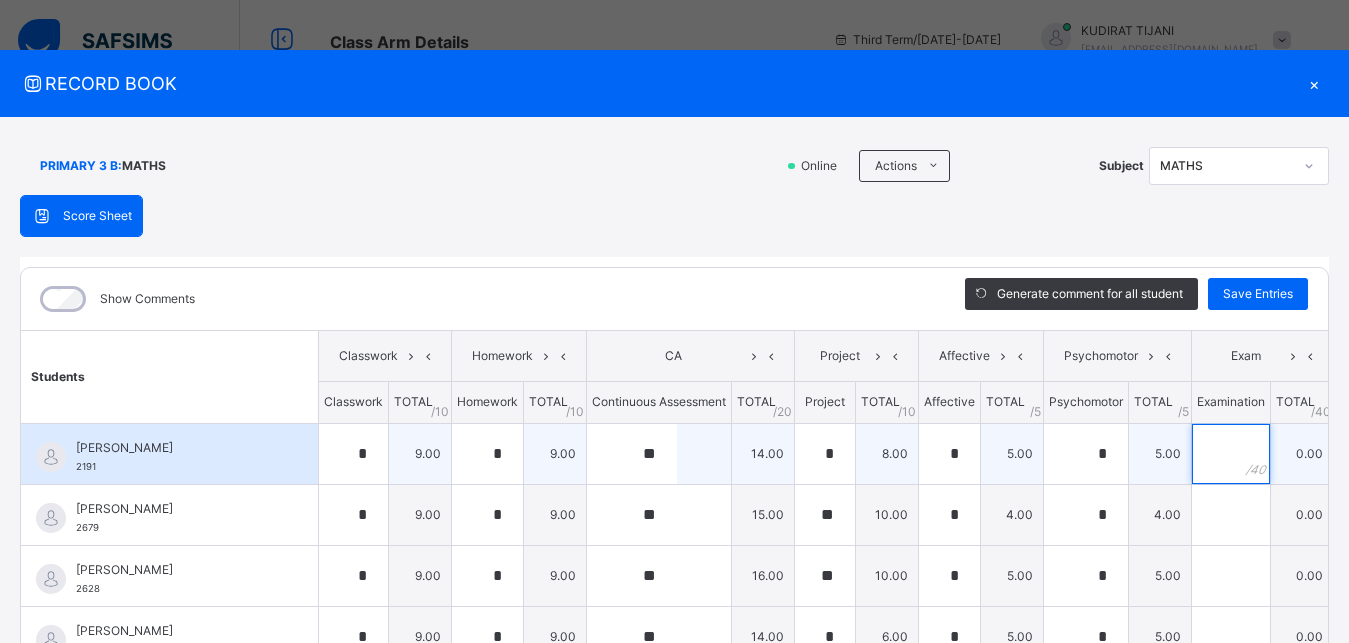 click at bounding box center [1231, 454] 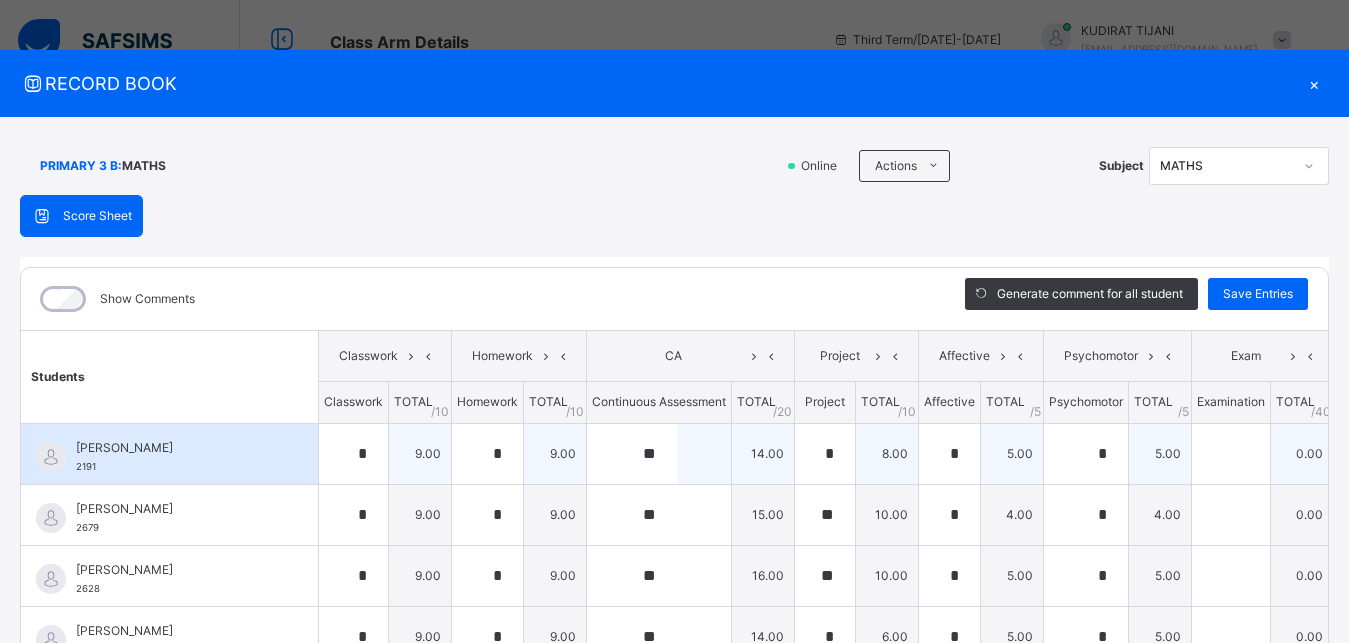 click at bounding box center [1231, 454] 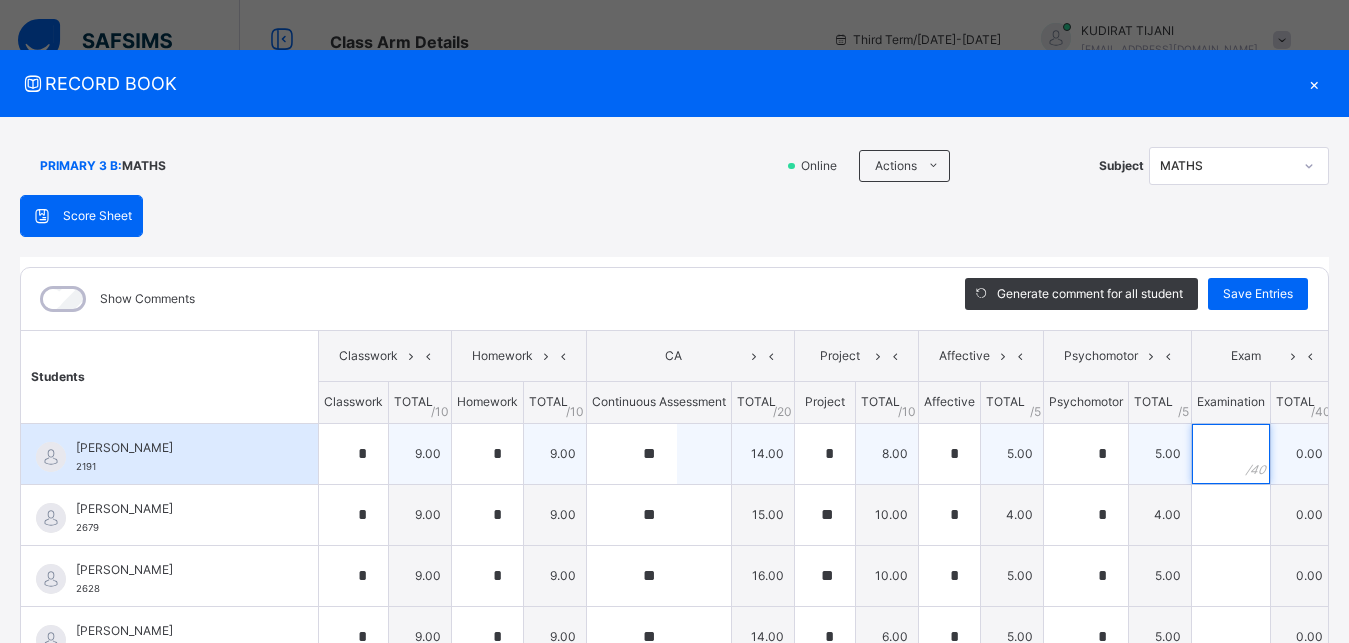 click at bounding box center (1231, 454) 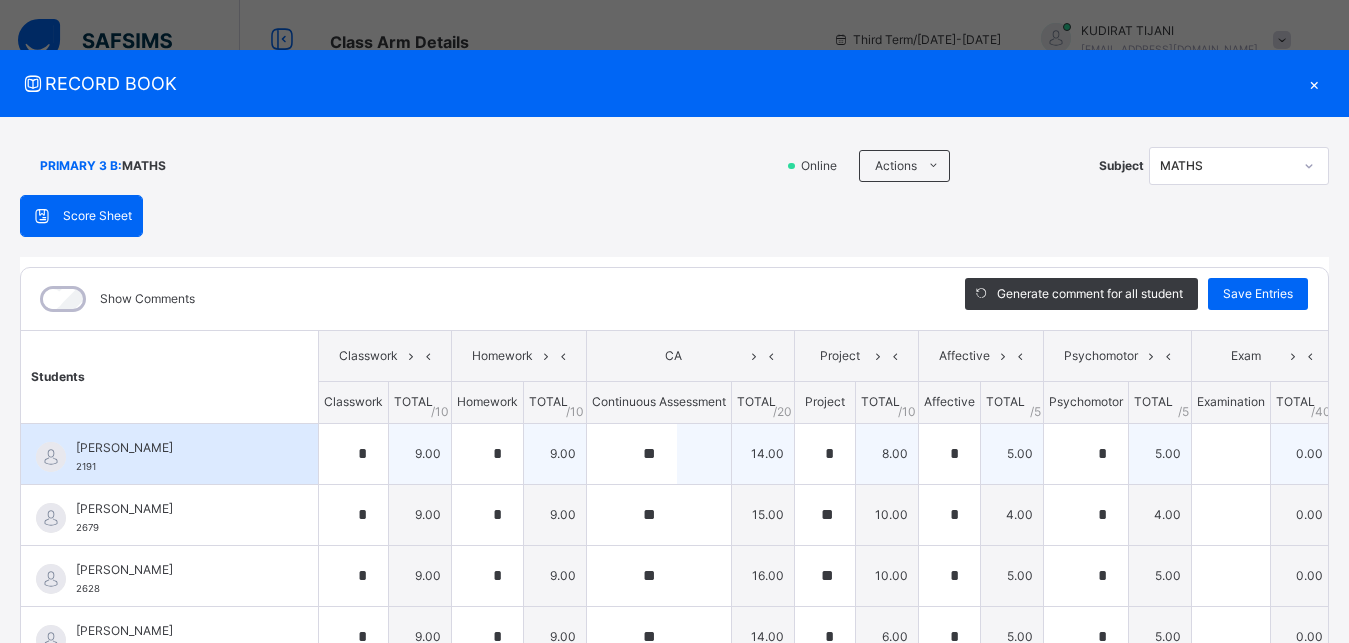 click at bounding box center (1231, 454) 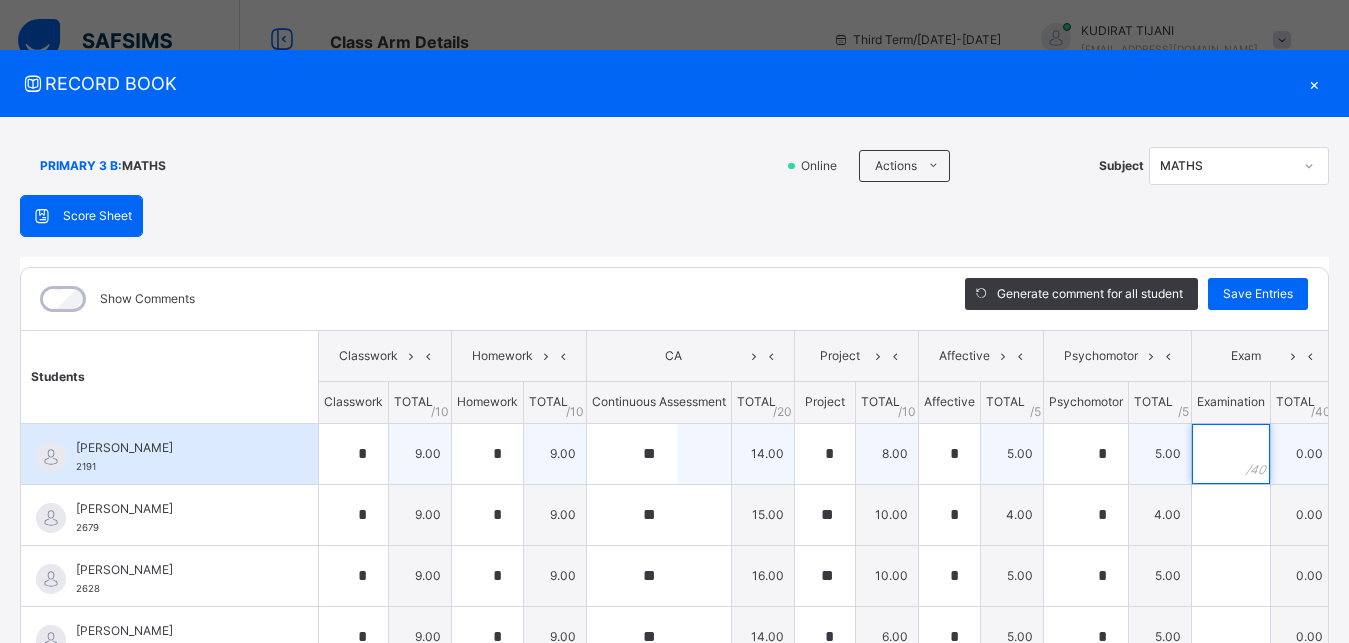 click at bounding box center (1231, 454) 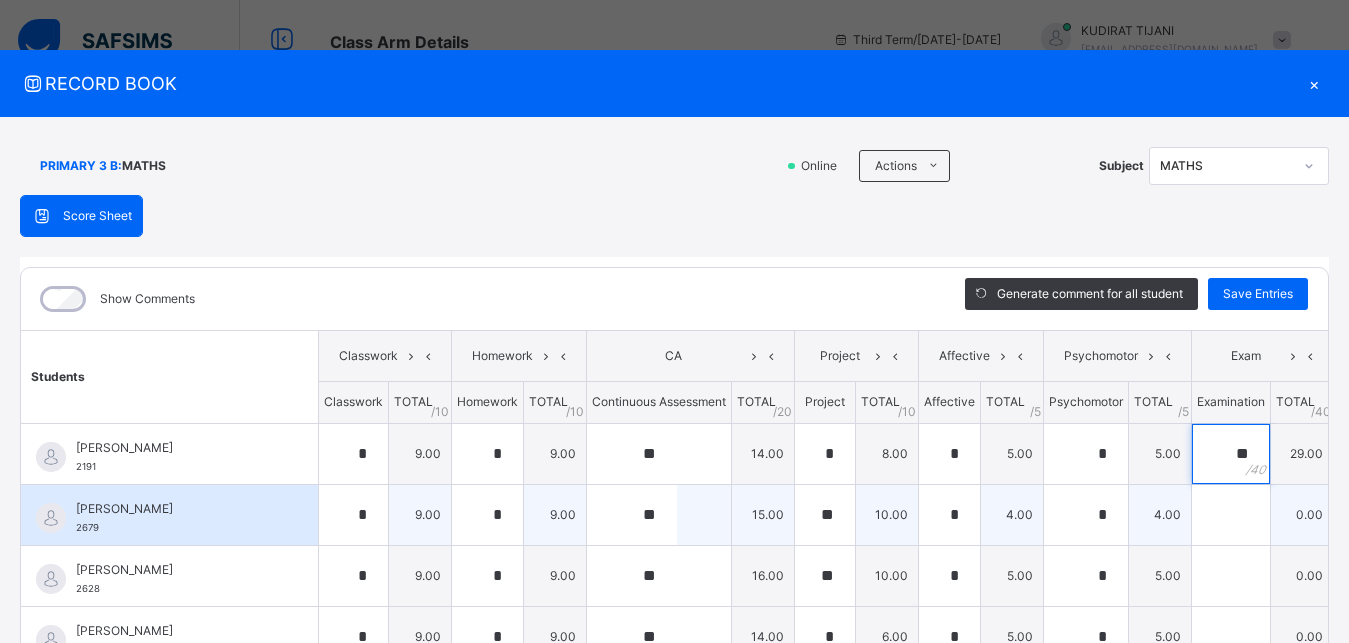 type on "**" 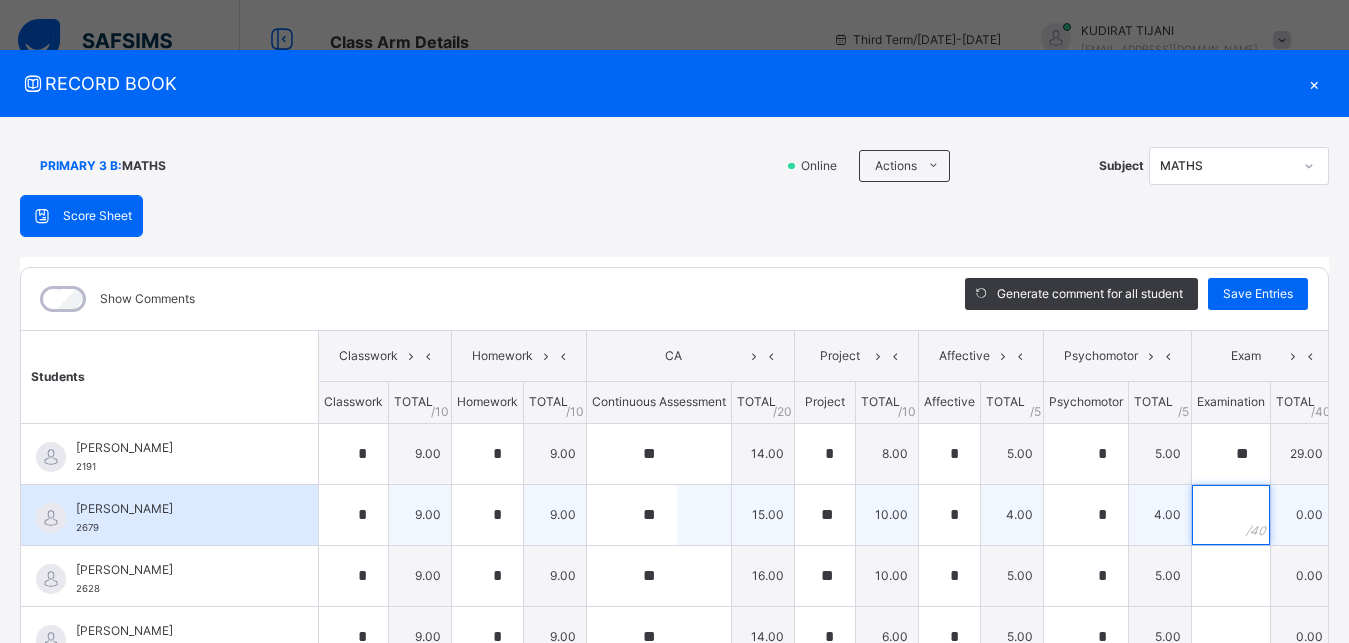click at bounding box center [1231, 515] 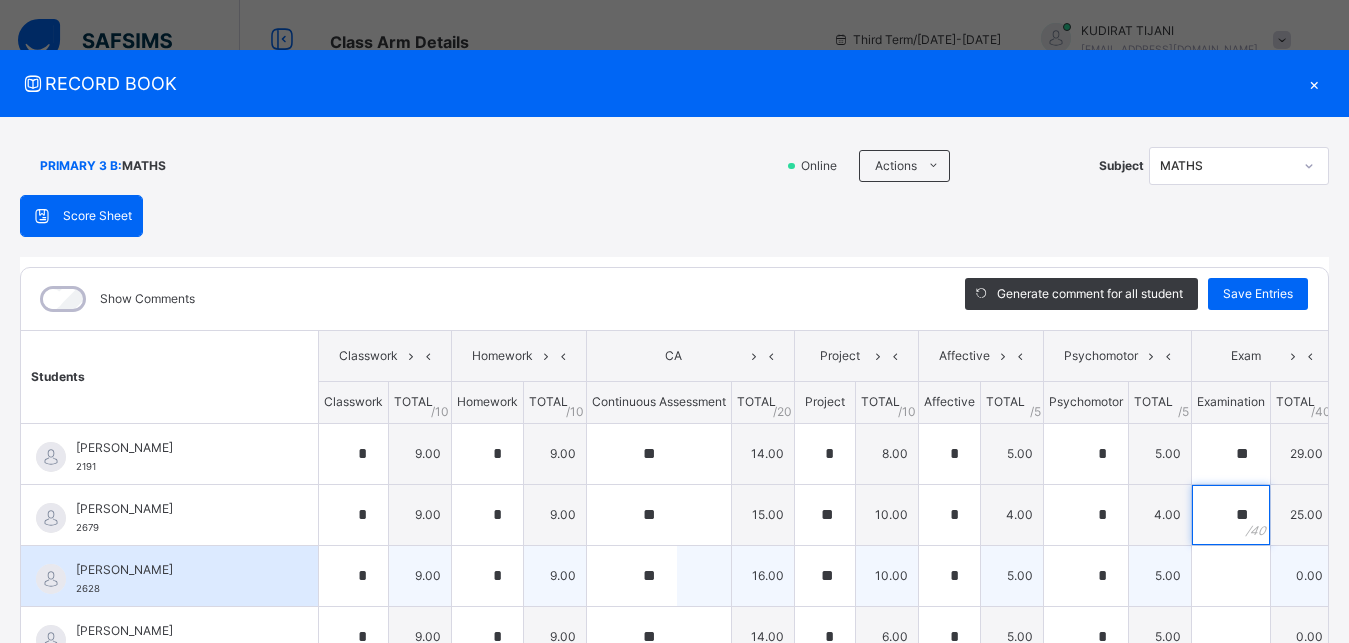 type on "**" 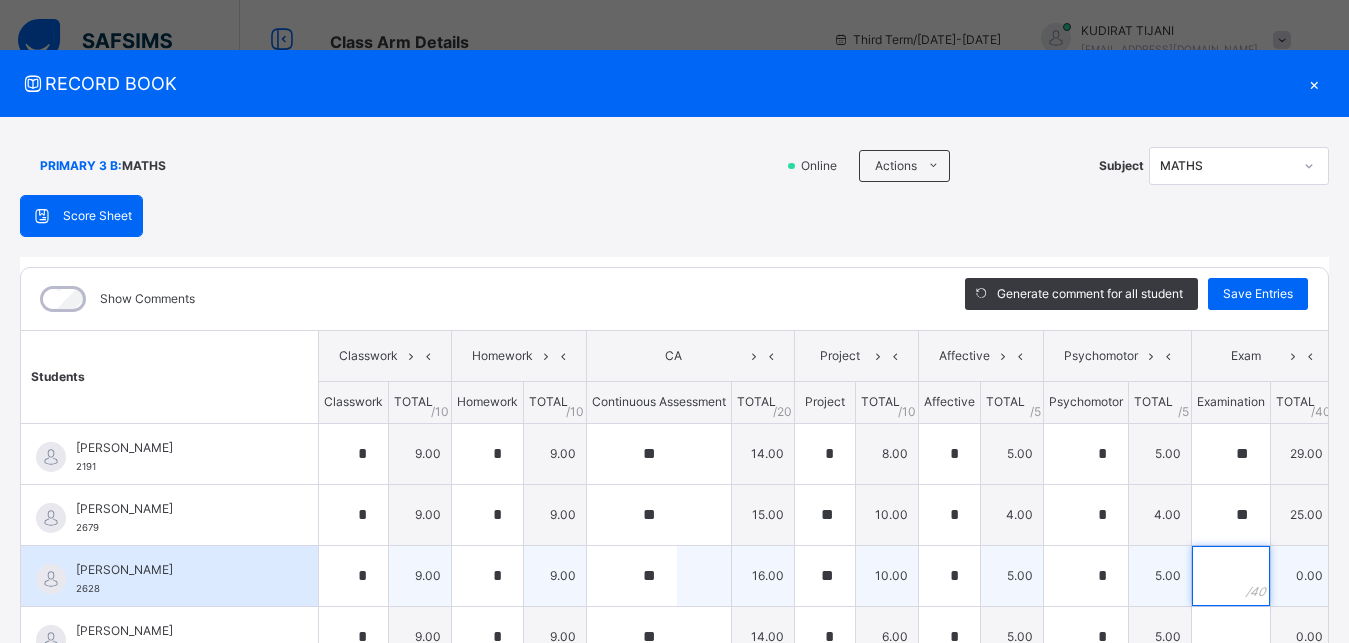 click at bounding box center (1231, 576) 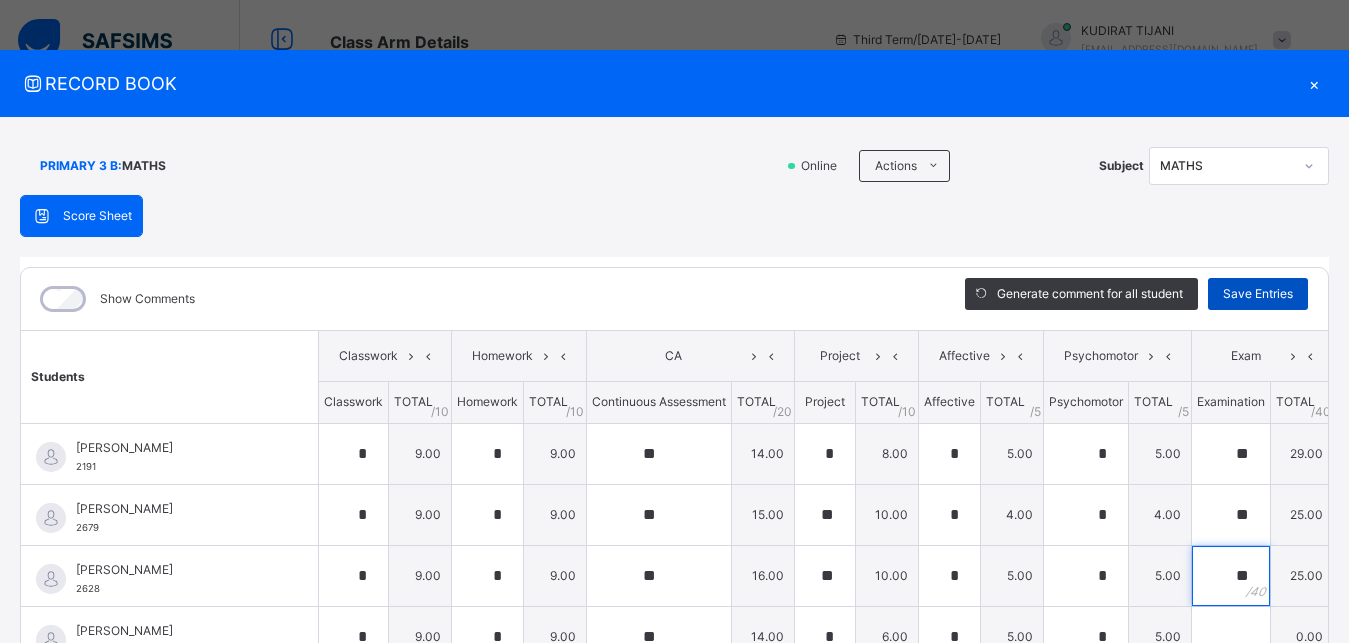 type on "**" 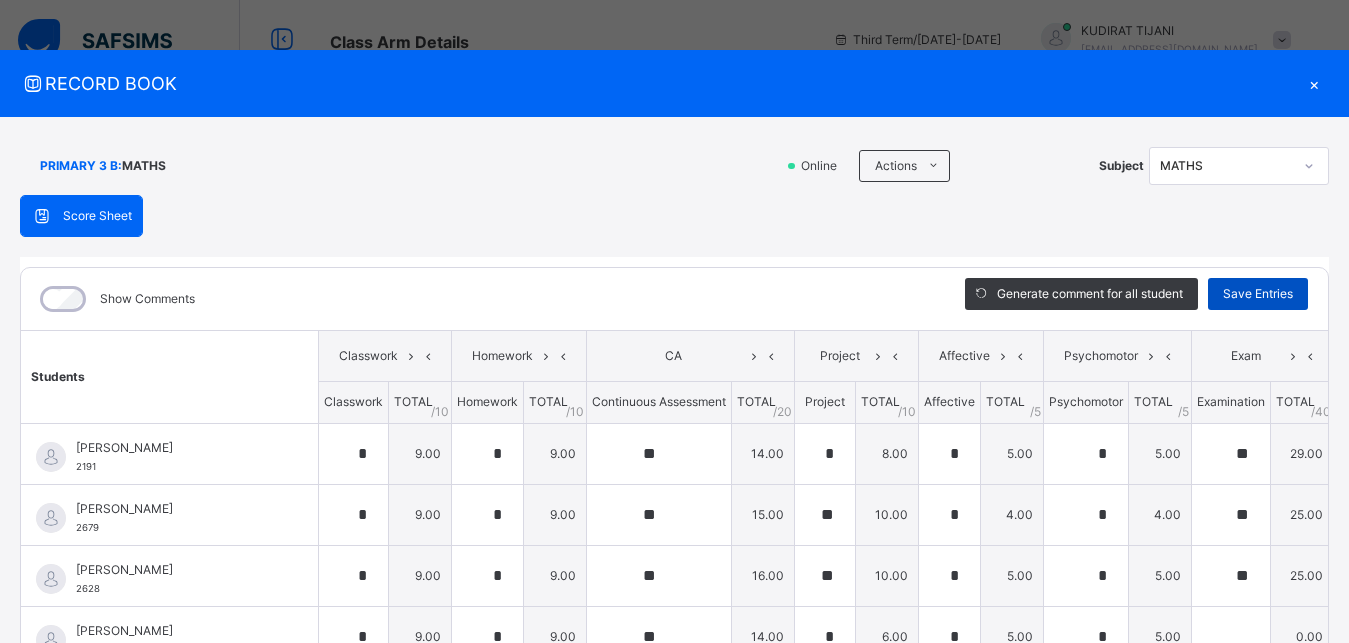 click on "Save Entries" at bounding box center (1258, 294) 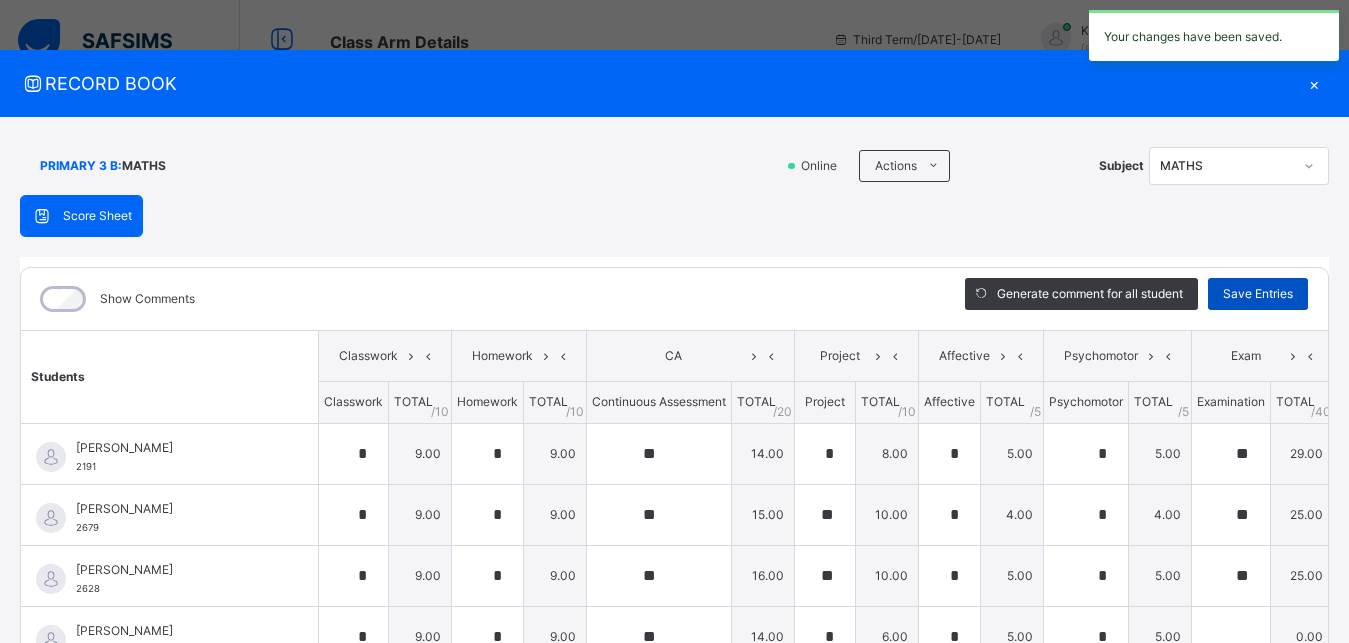 type on "*" 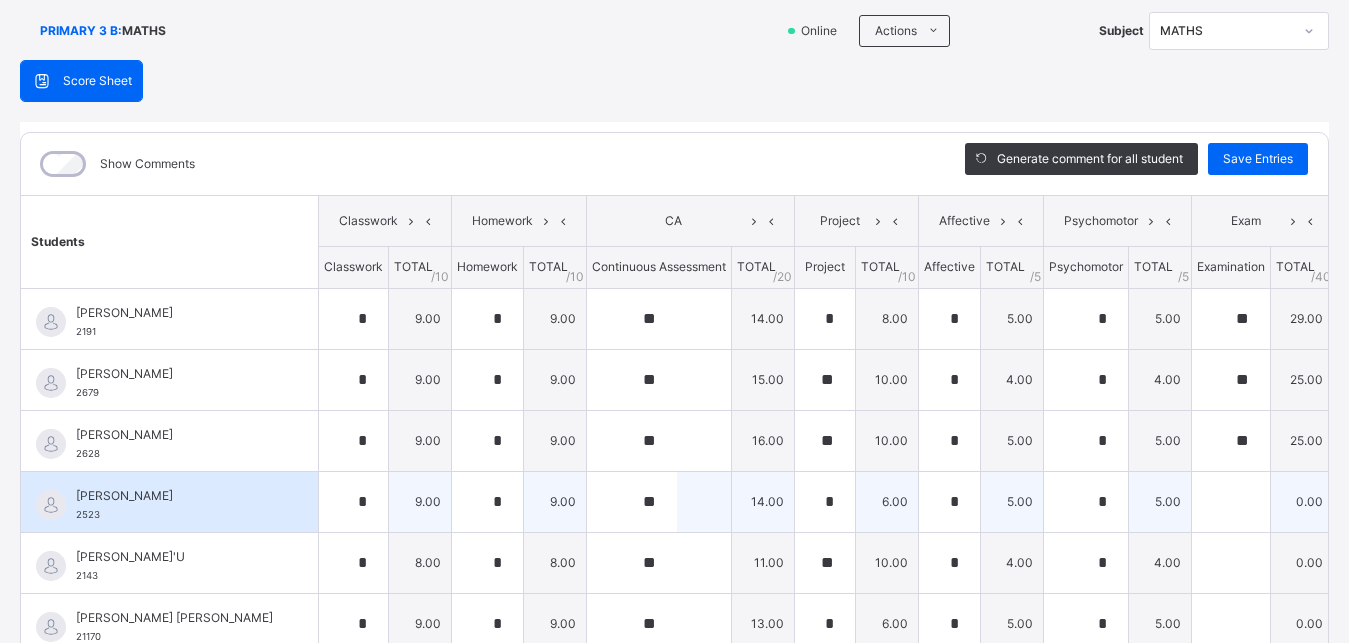 scroll, scrollTop: 180, scrollLeft: 0, axis: vertical 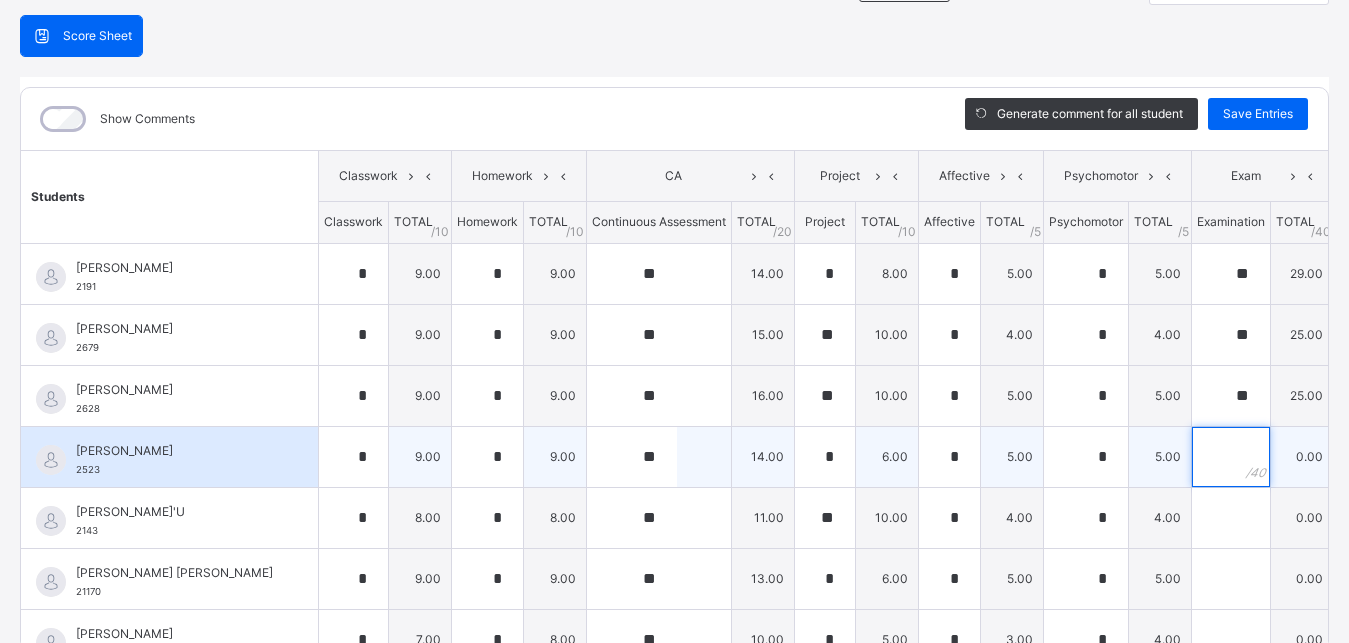 click at bounding box center (1231, 457) 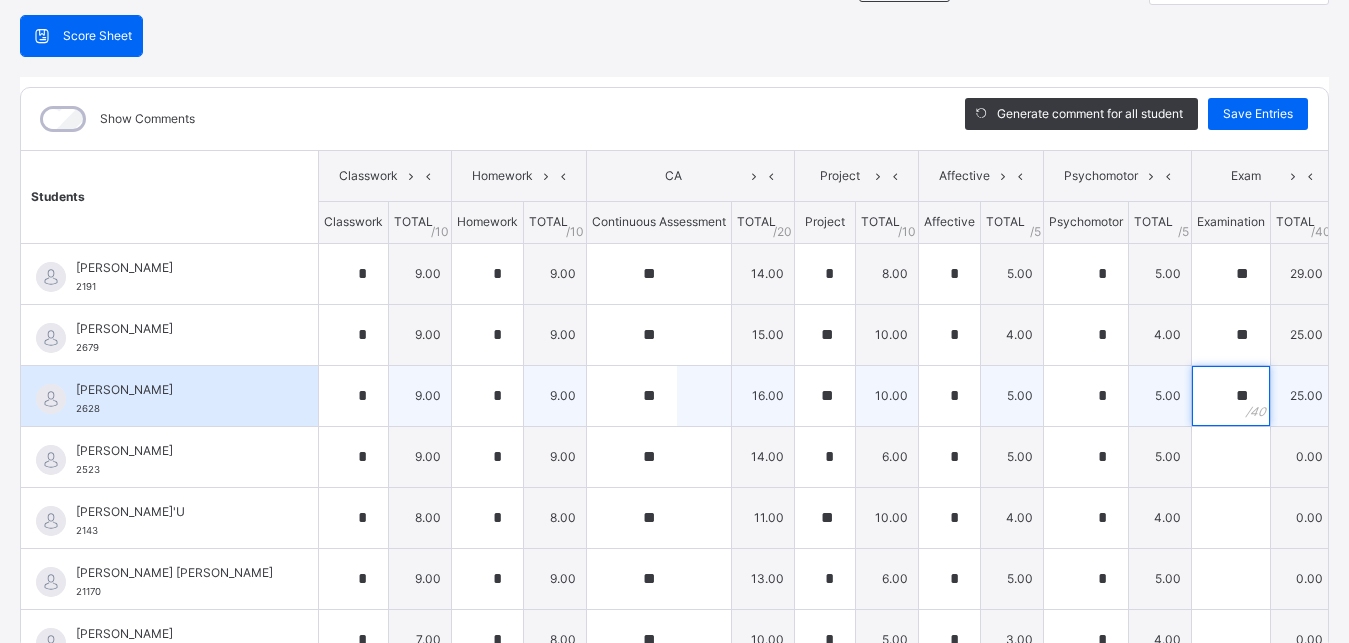 click on "**" at bounding box center (1231, 396) 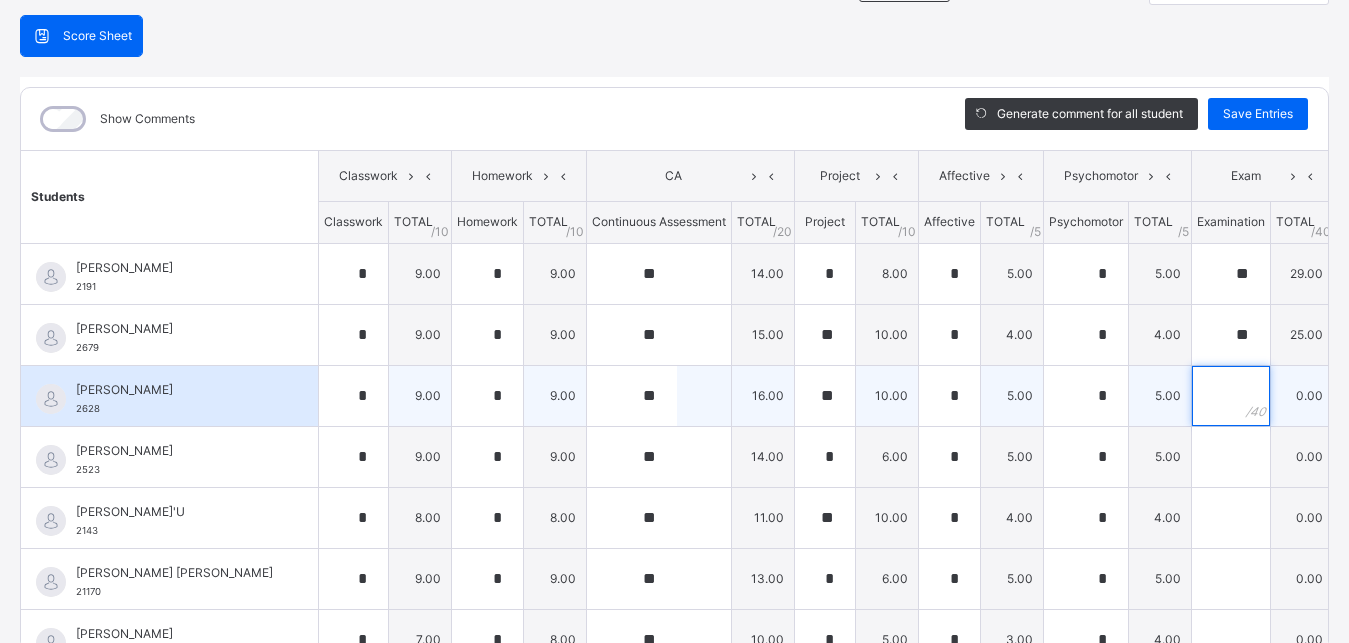 type on "*" 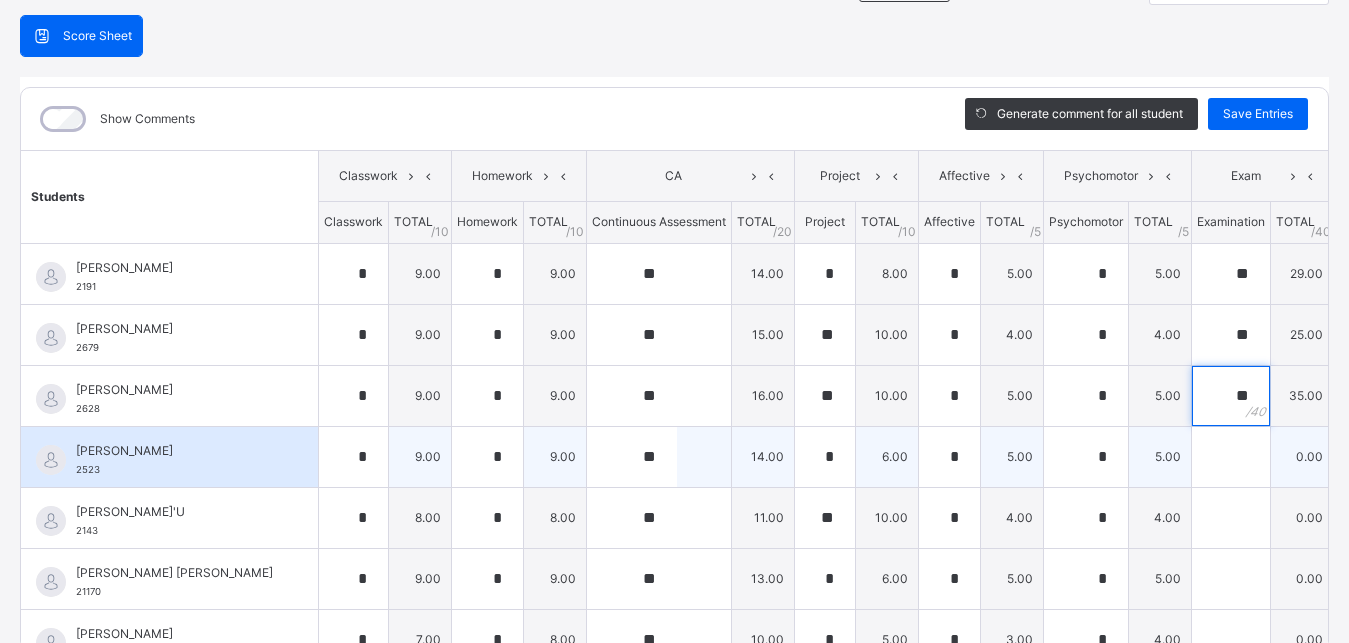 type on "**" 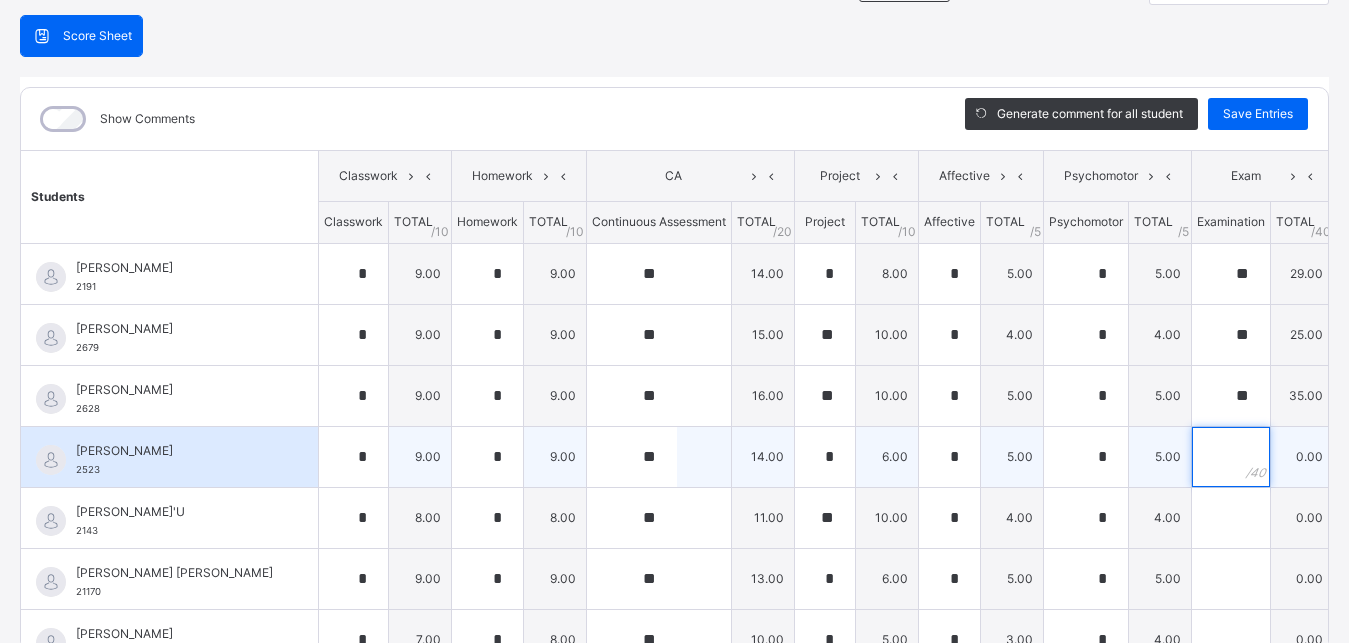 click at bounding box center (1231, 457) 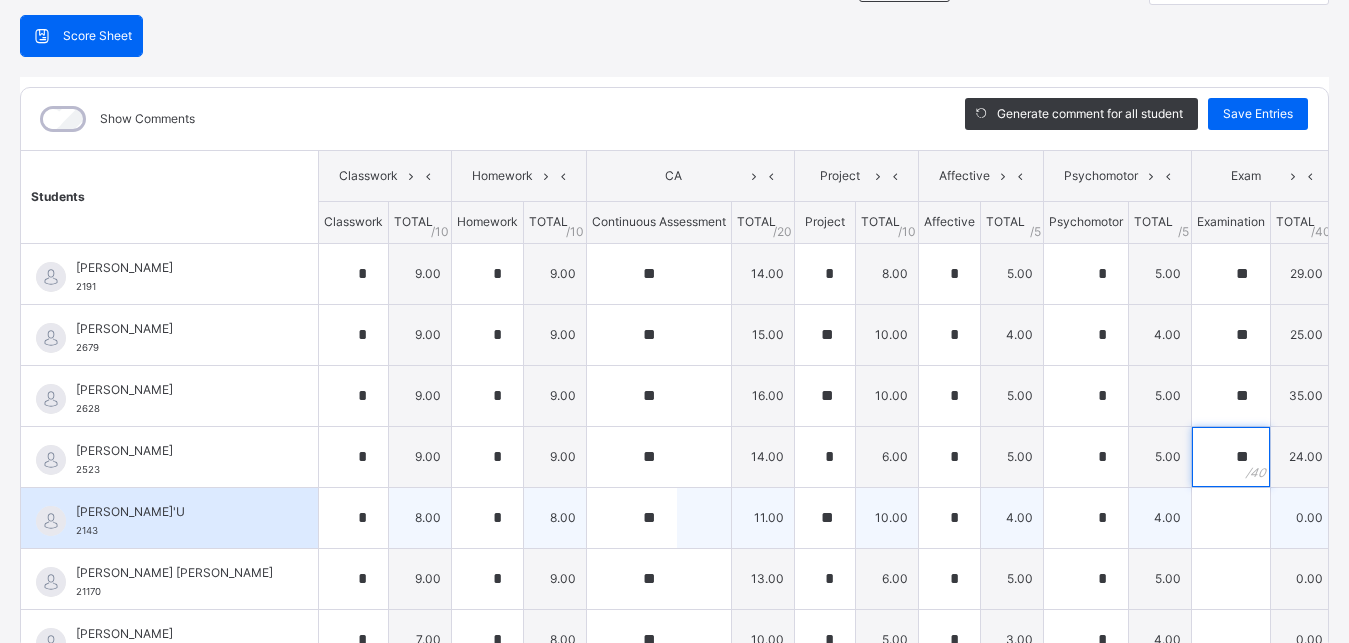 type on "**" 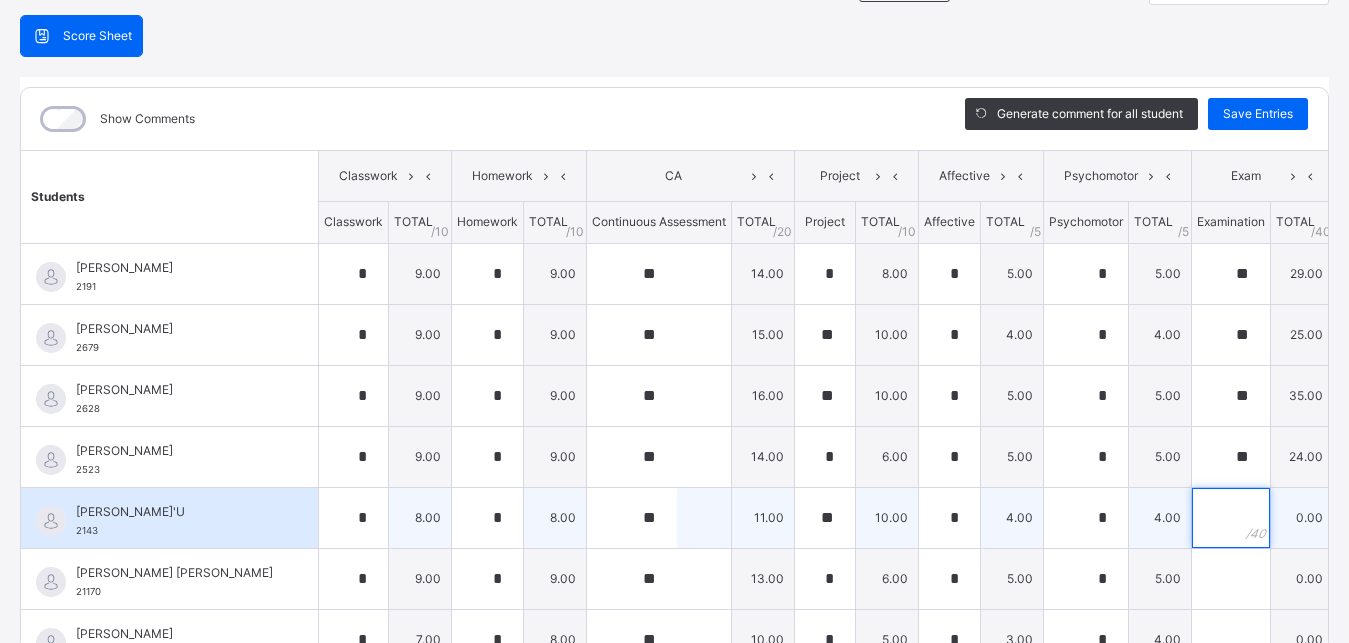 click at bounding box center (1231, 518) 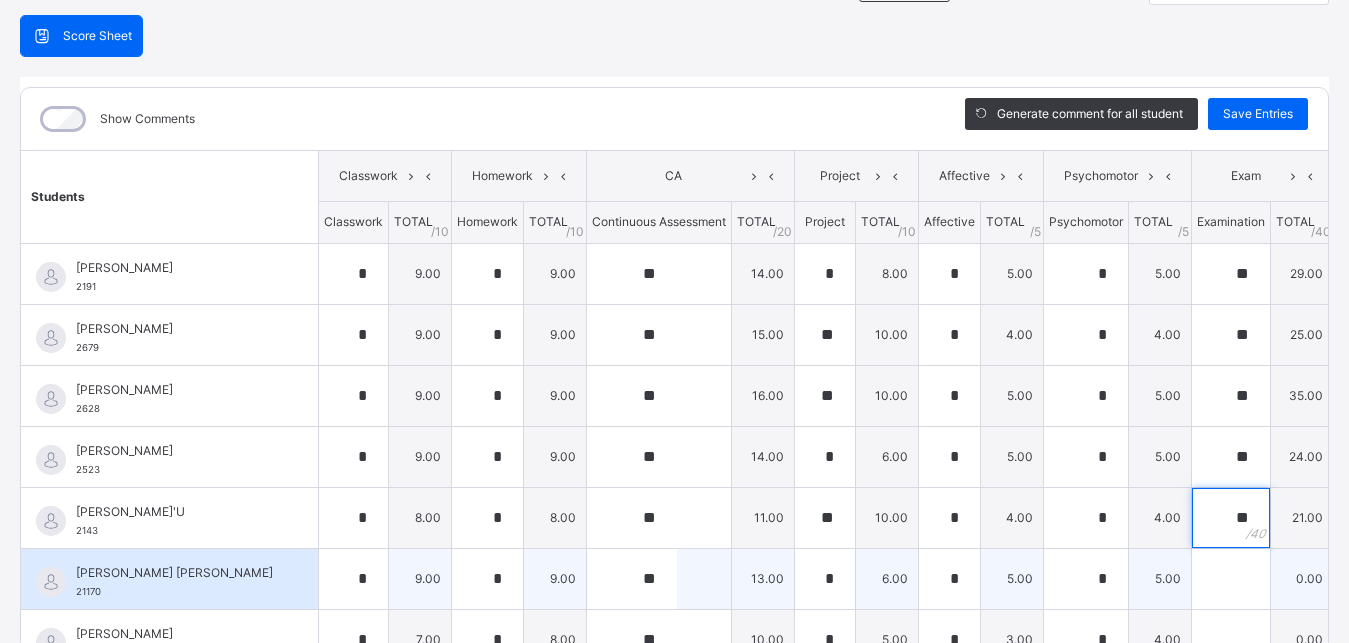 type on "**" 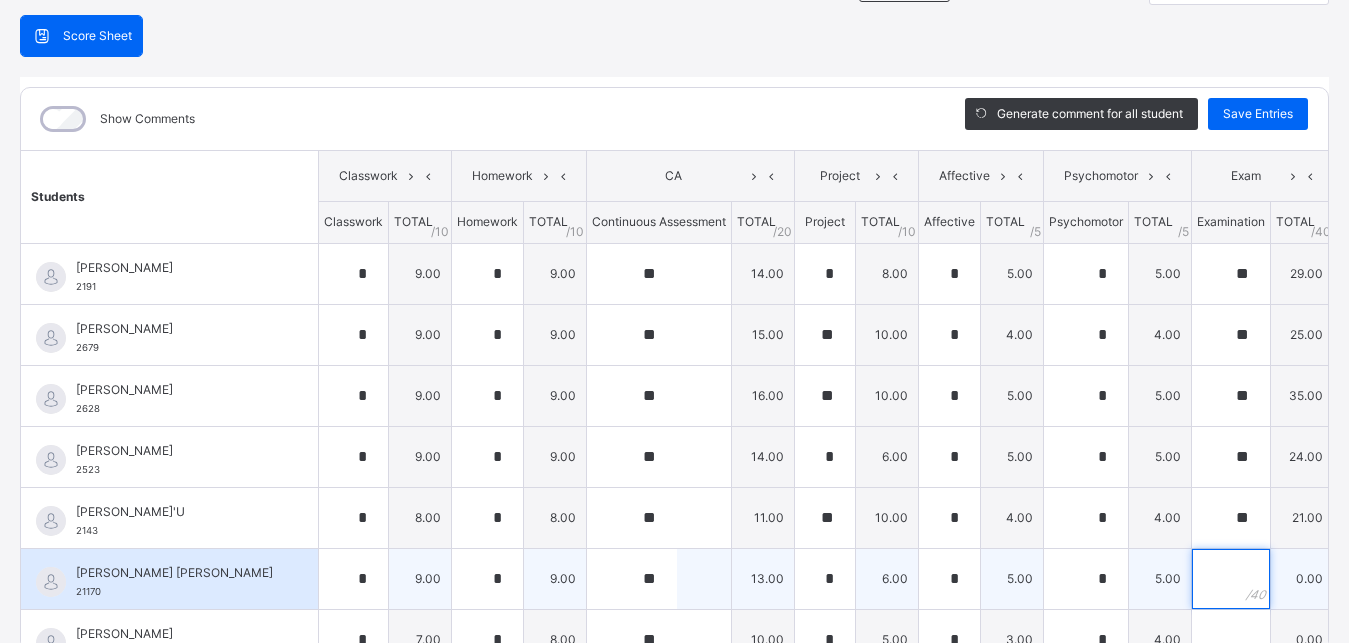 click at bounding box center (1231, 579) 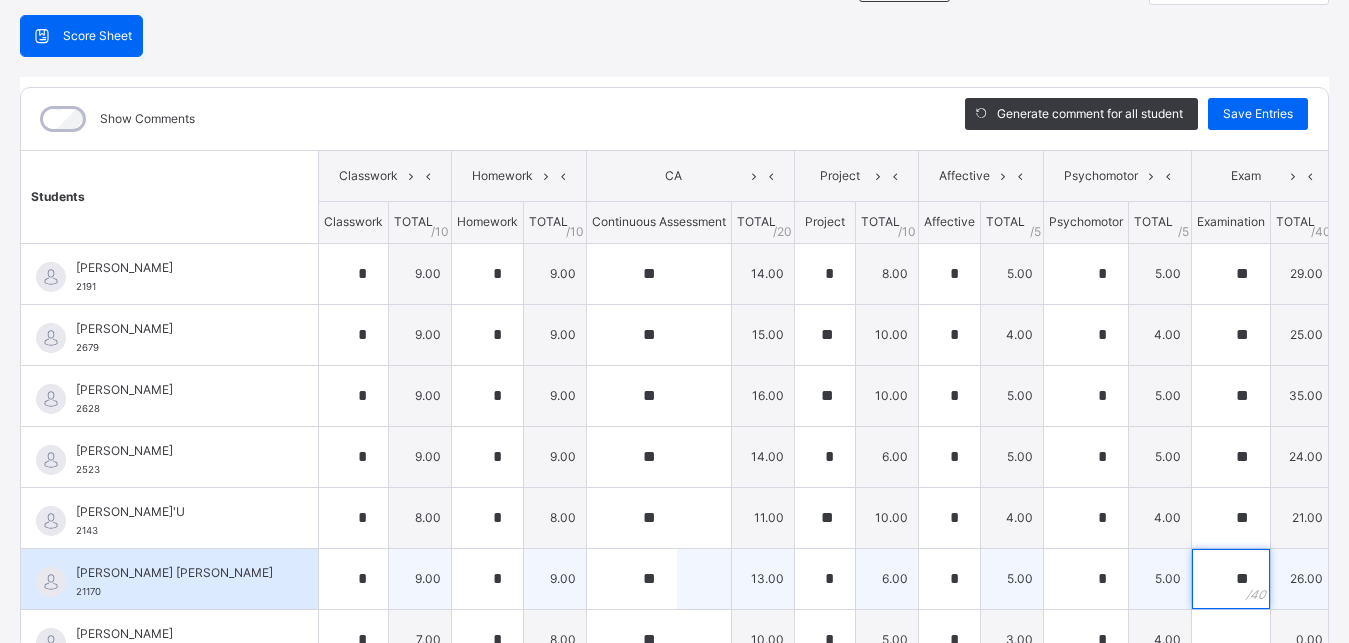 type on "**" 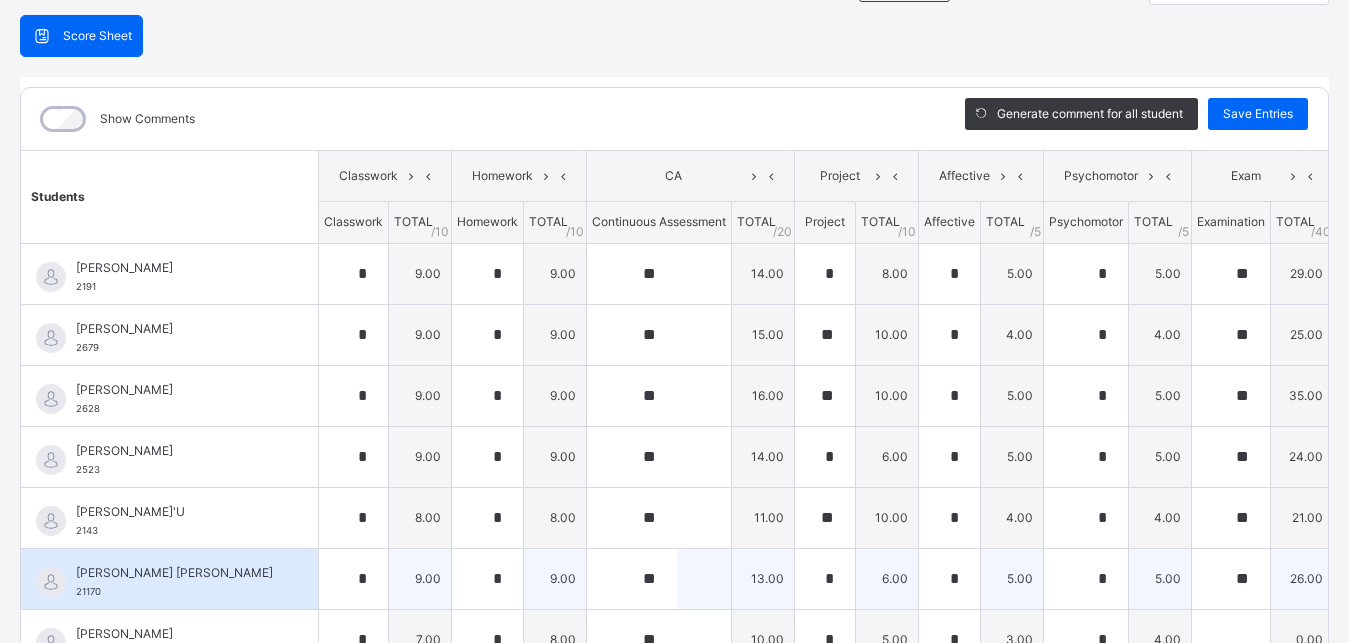 click on "[PERSON_NAME] [PERSON_NAME]" at bounding box center [174, 573] 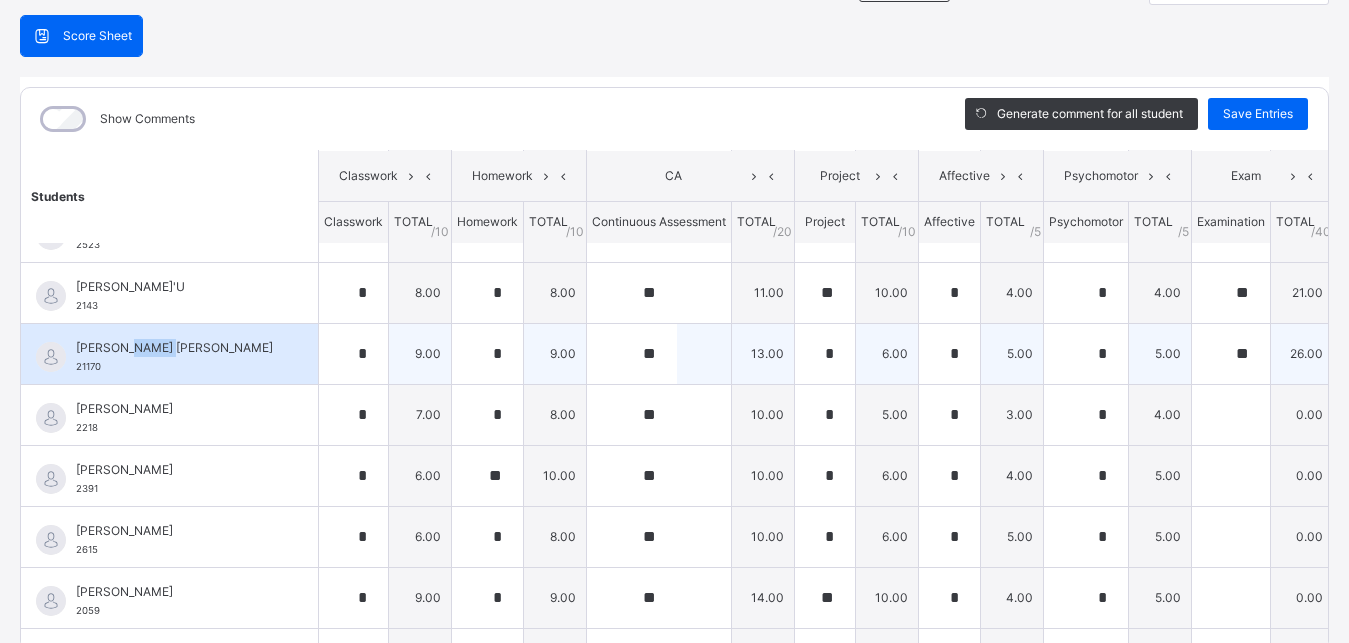 scroll, scrollTop: 270, scrollLeft: 0, axis: vertical 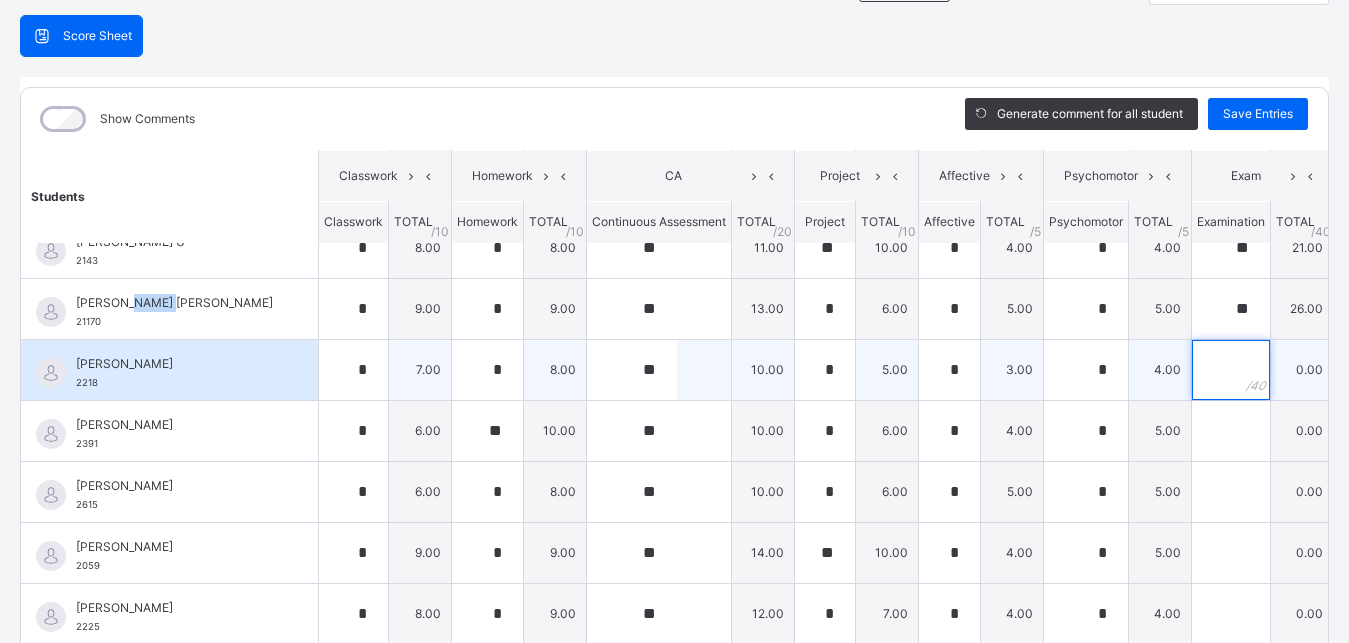 click at bounding box center (1231, 370) 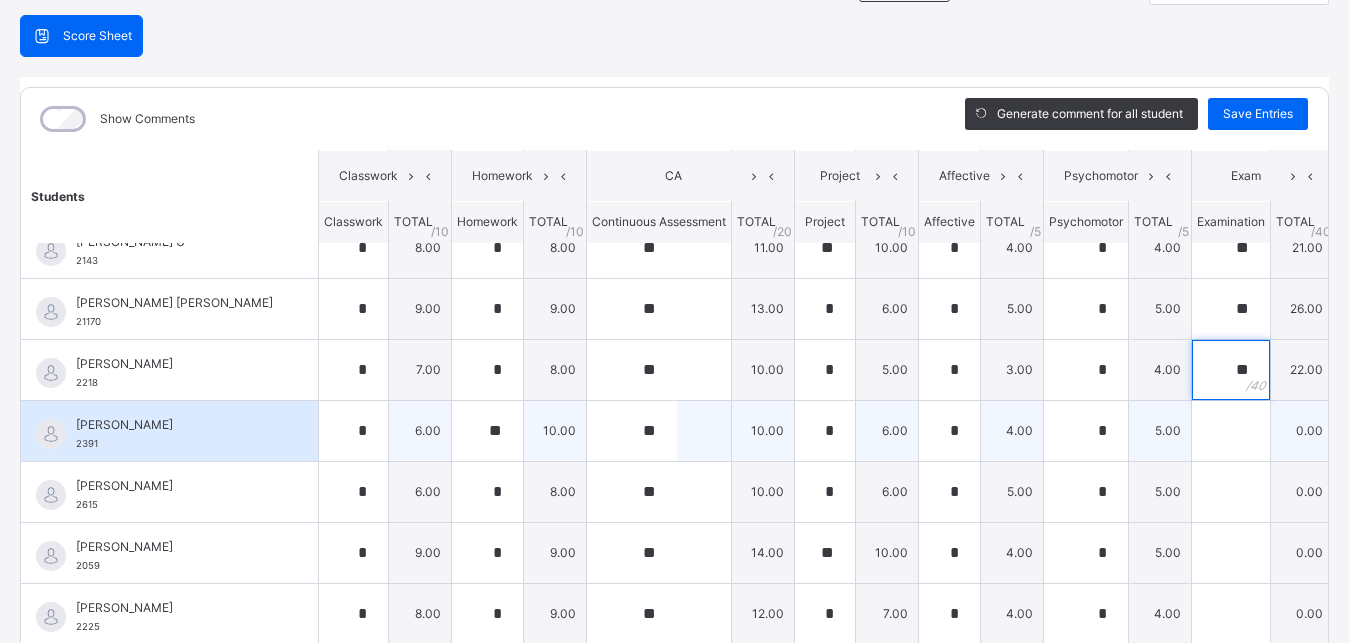 type on "**" 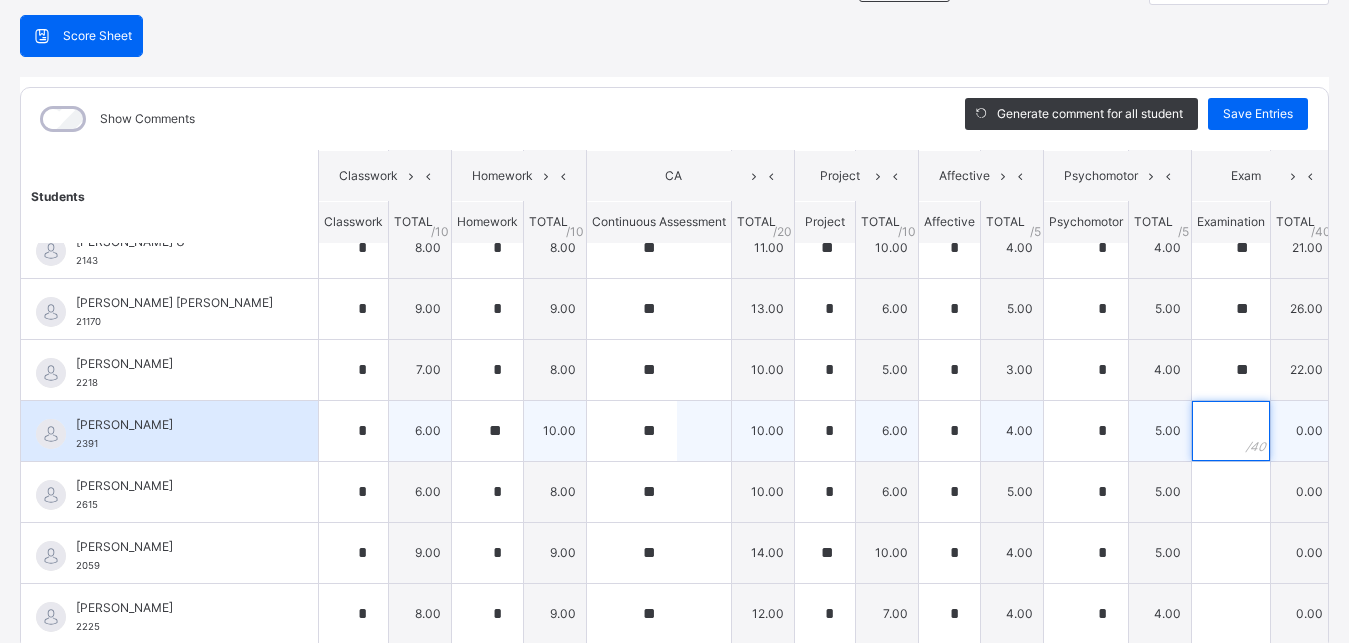 click at bounding box center [1231, 431] 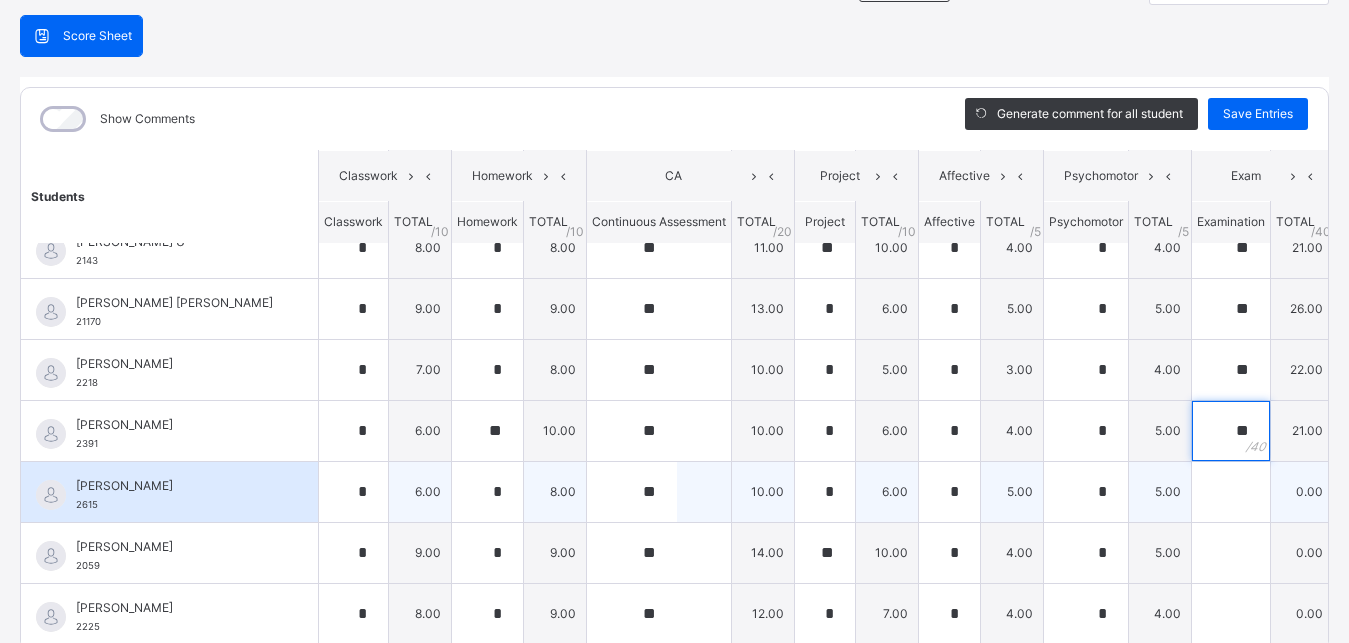 type on "**" 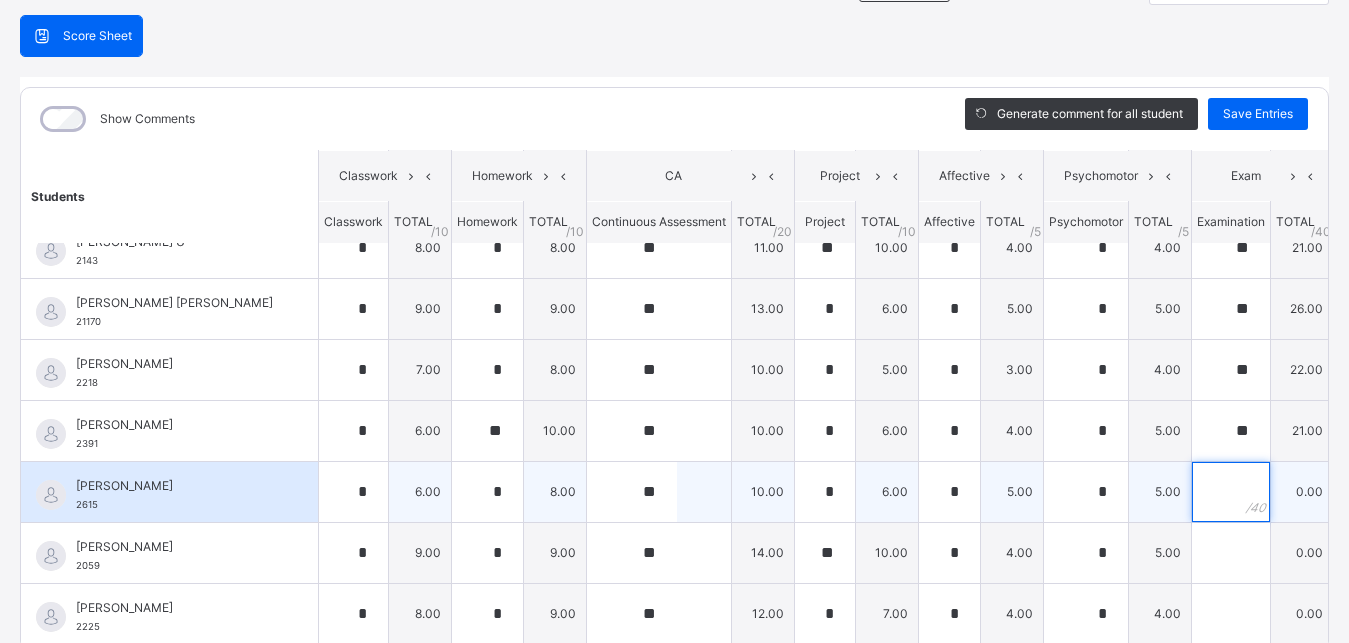 click at bounding box center [1231, 492] 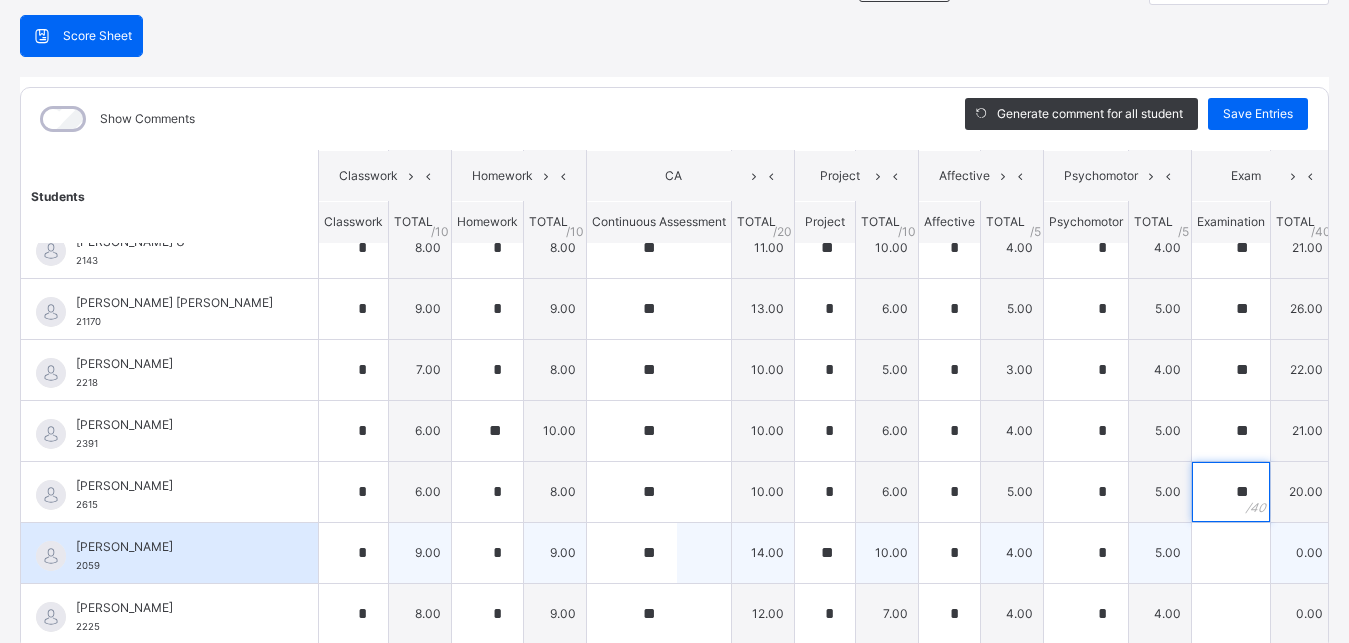 type on "**" 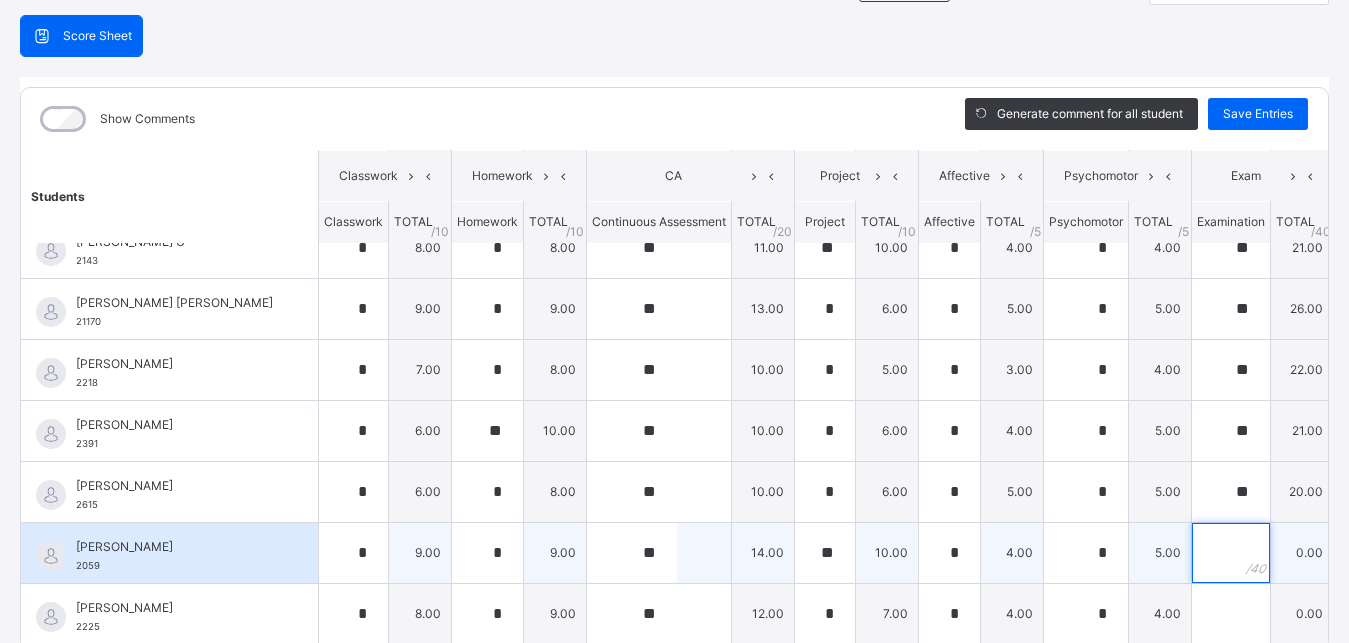 click at bounding box center [1231, 553] 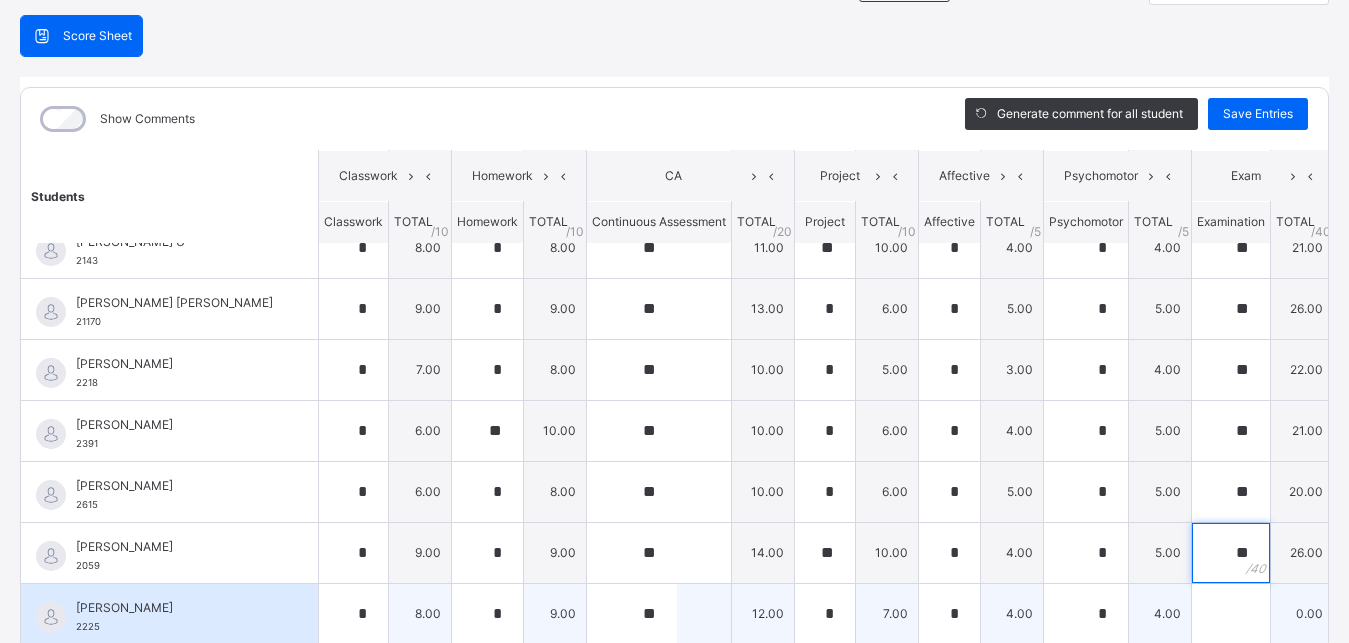 type on "**" 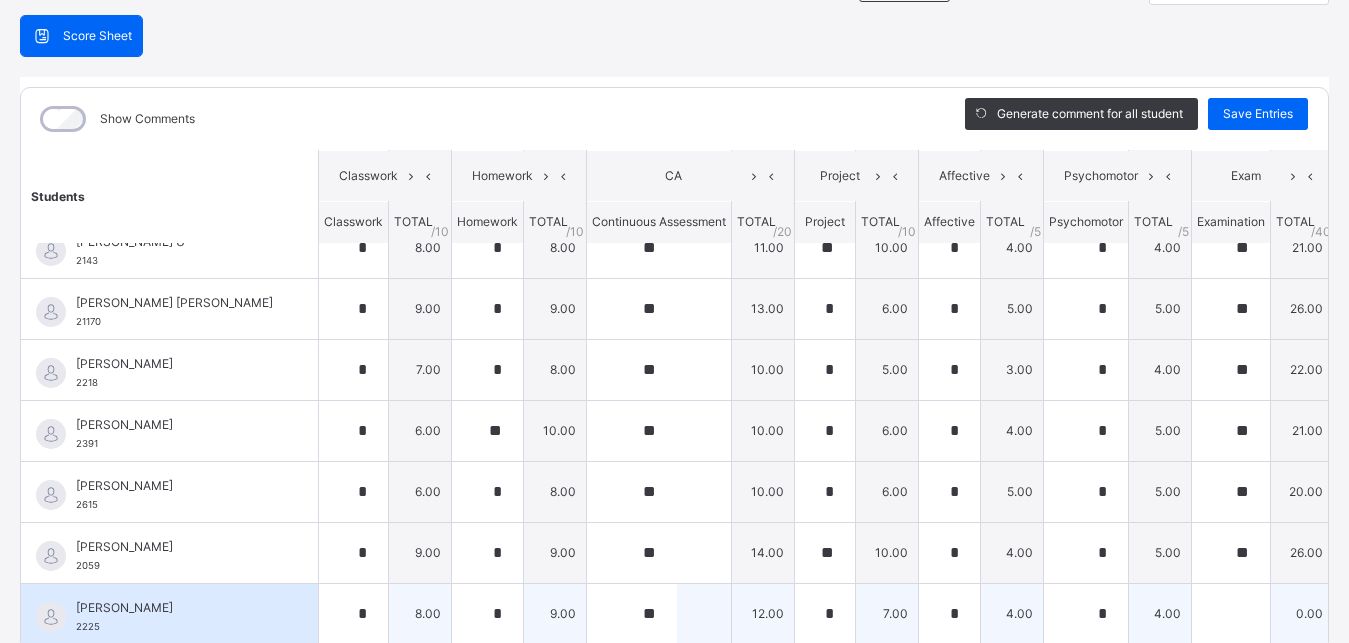 click on "[PERSON_NAME] 2225" at bounding box center (174, 617) 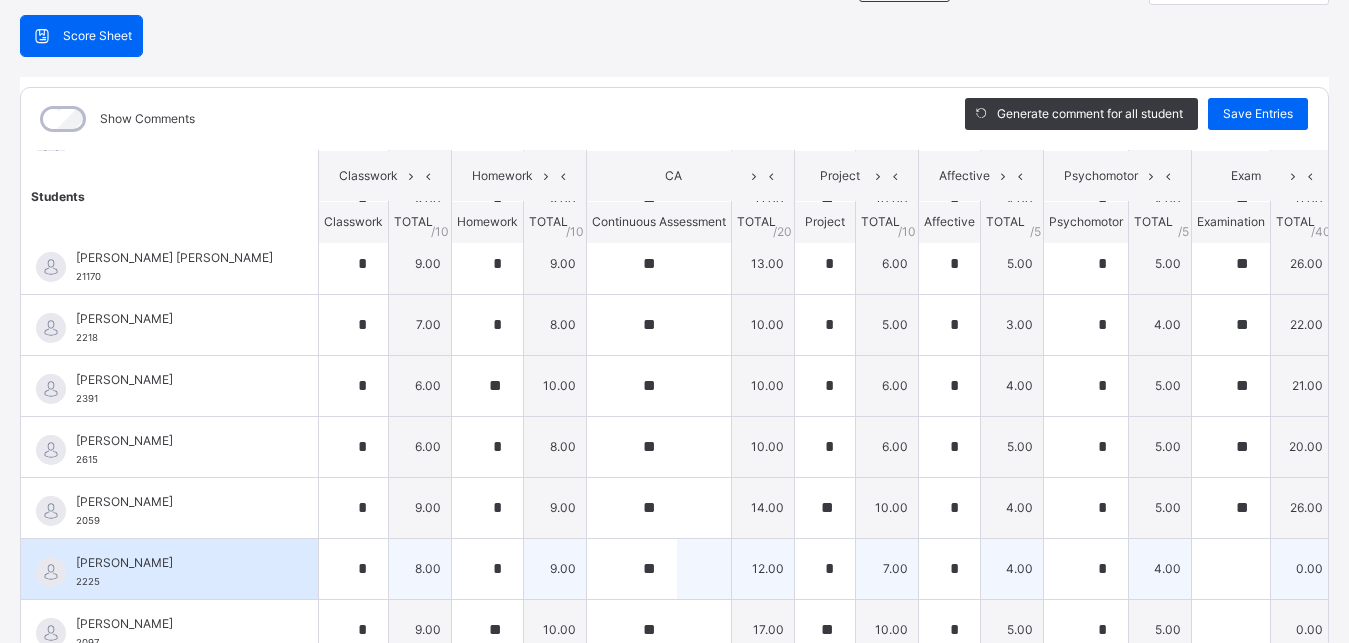 scroll, scrollTop: 404, scrollLeft: 0, axis: vertical 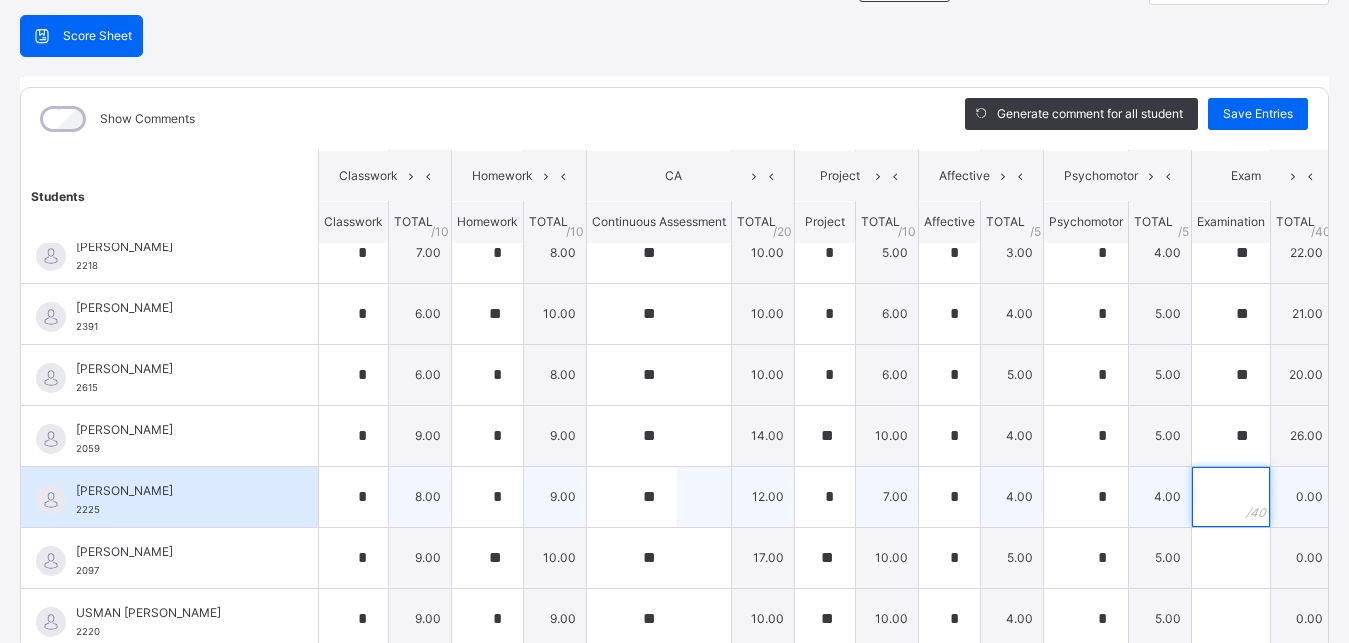click at bounding box center [1231, 497] 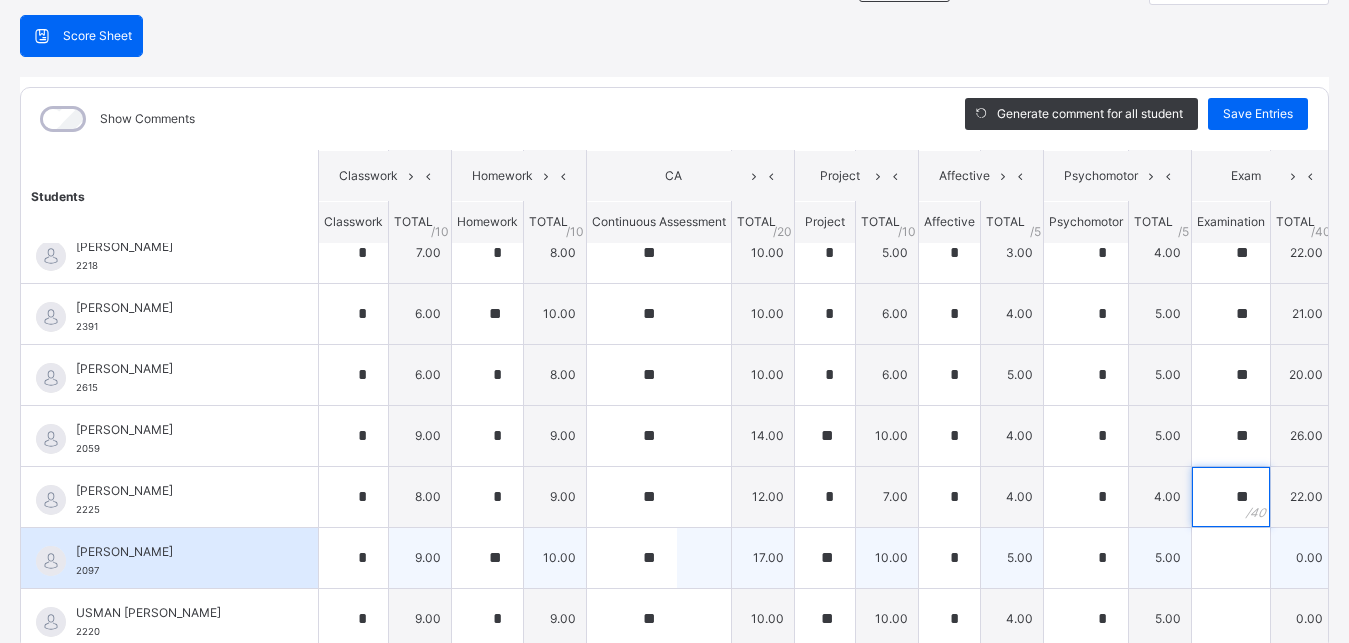 type on "**" 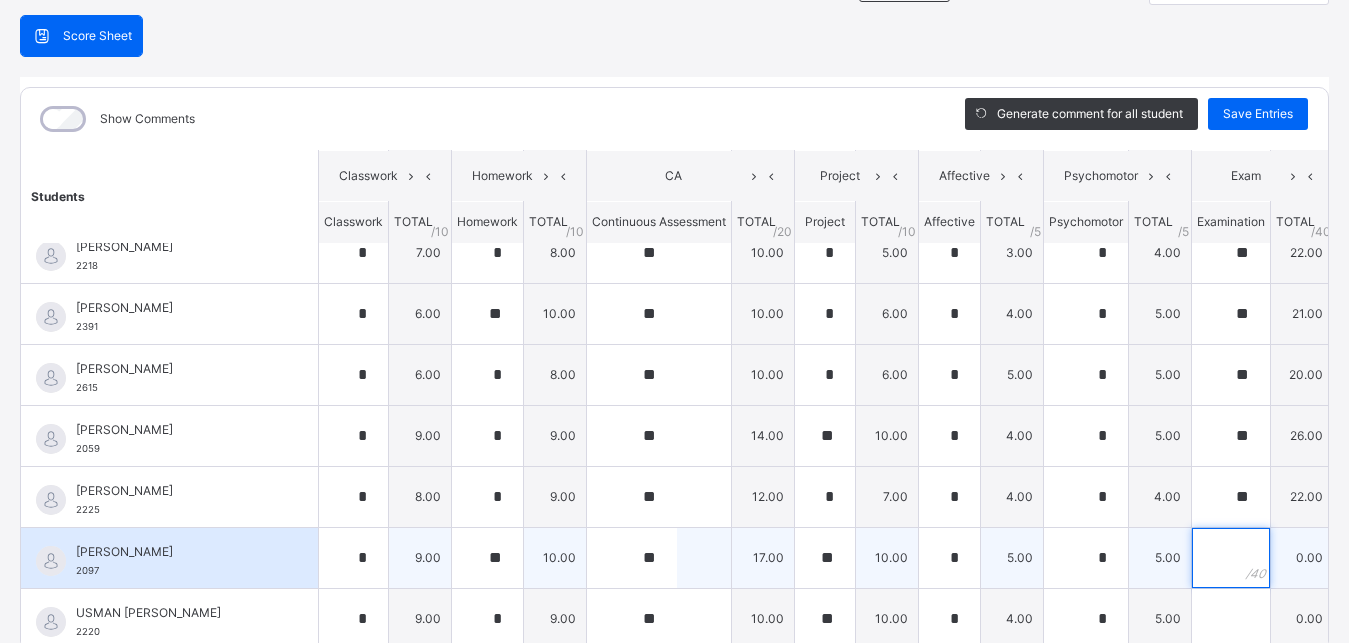 click at bounding box center (1231, 558) 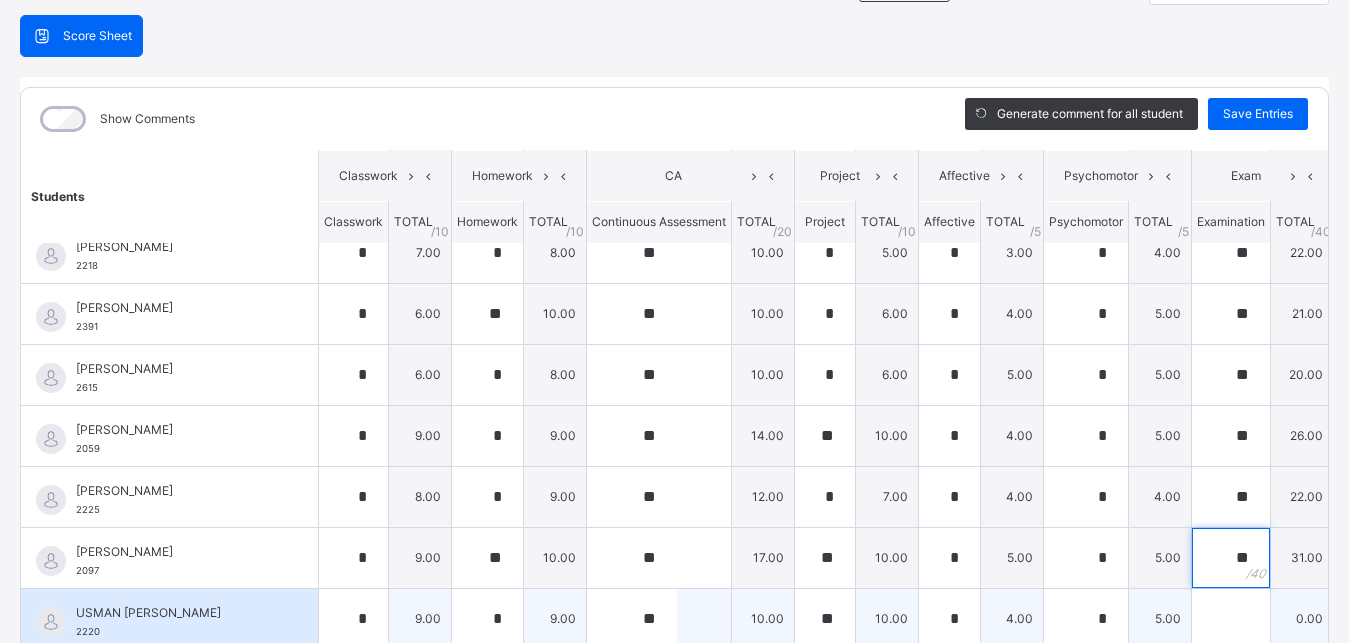 type on "**" 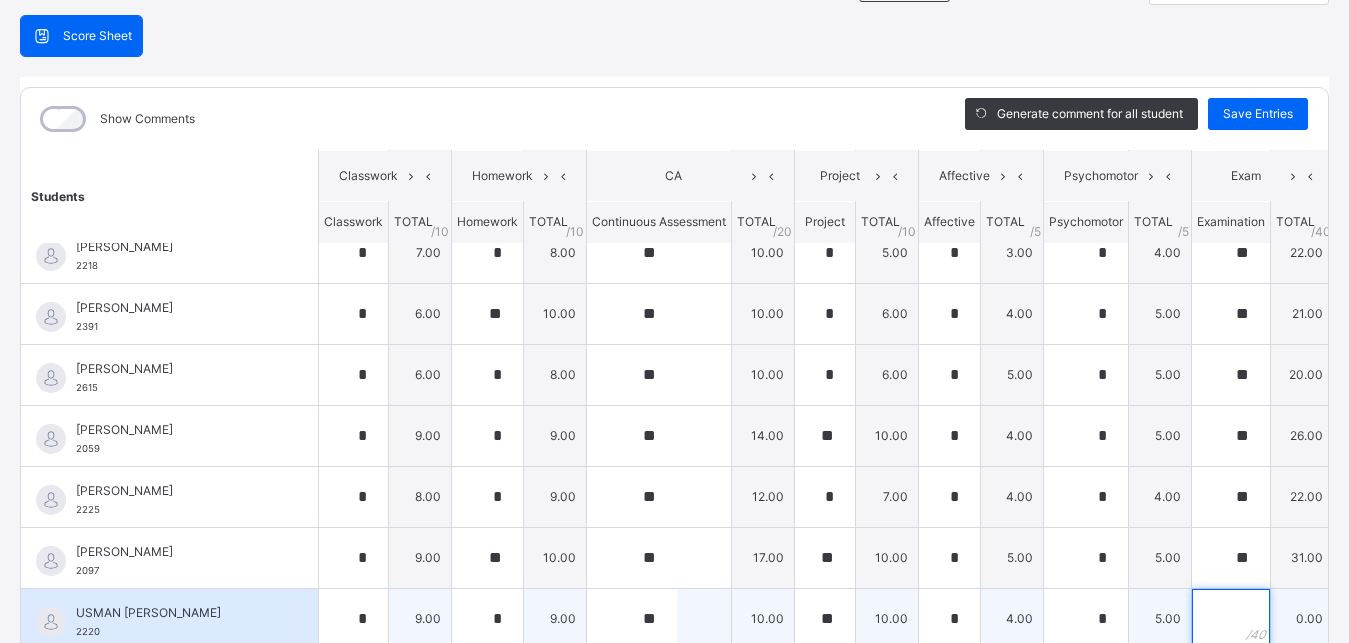 click at bounding box center [1231, 619] 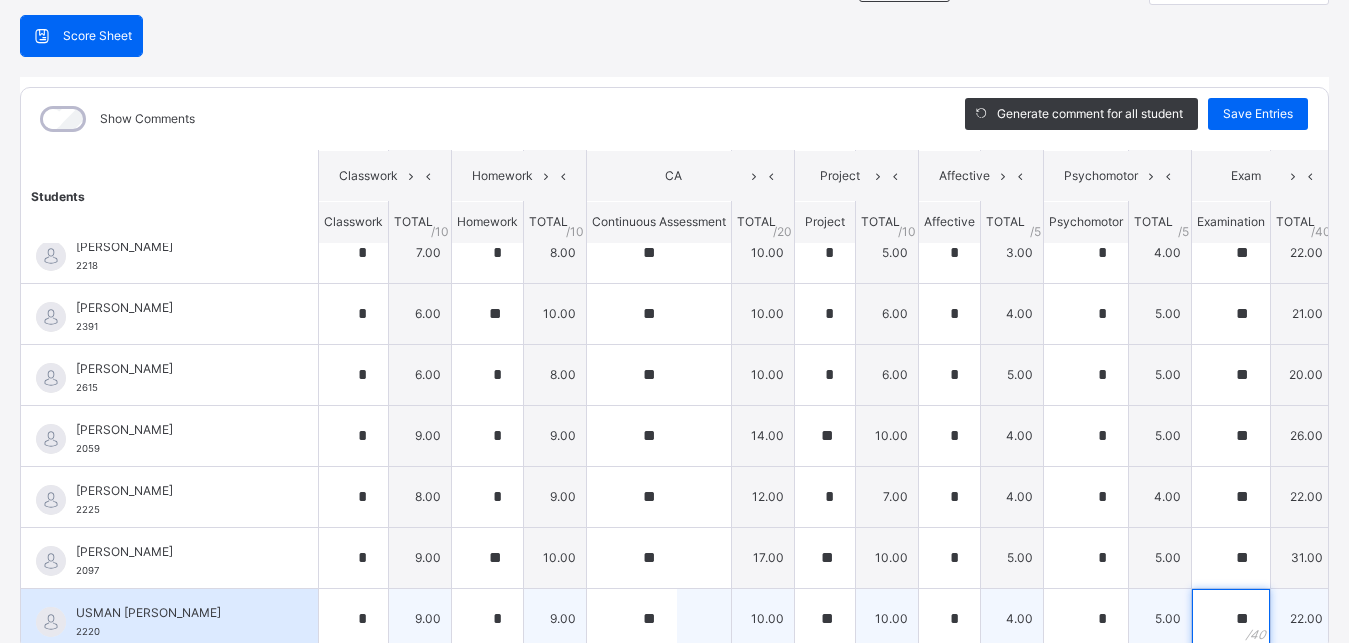type on "**" 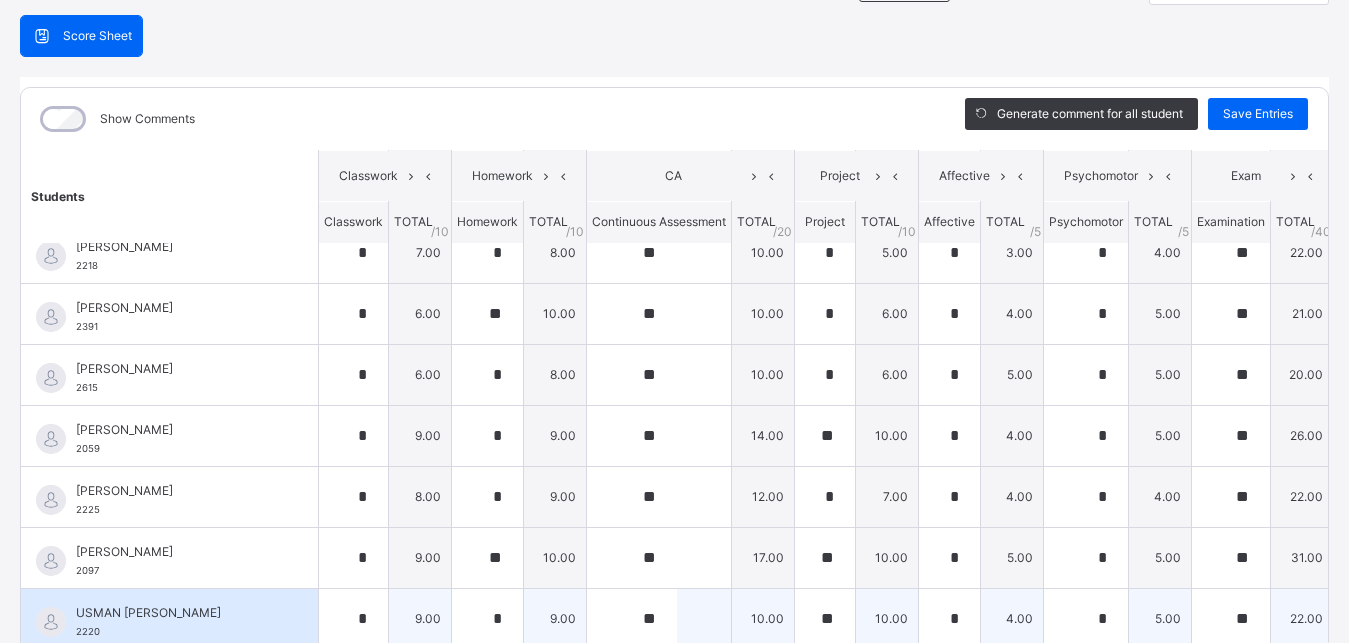 click on "USMAN [PERSON_NAME] 2220" at bounding box center (169, 619) 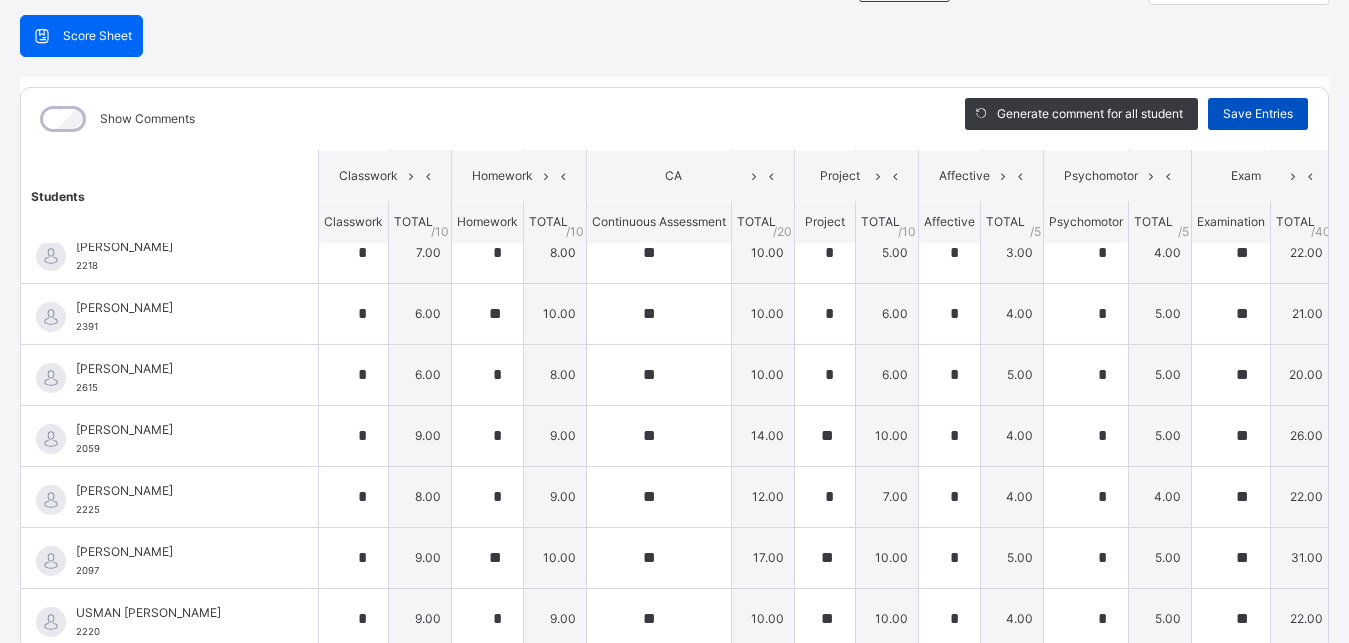 click on "Save Entries" at bounding box center [1258, 114] 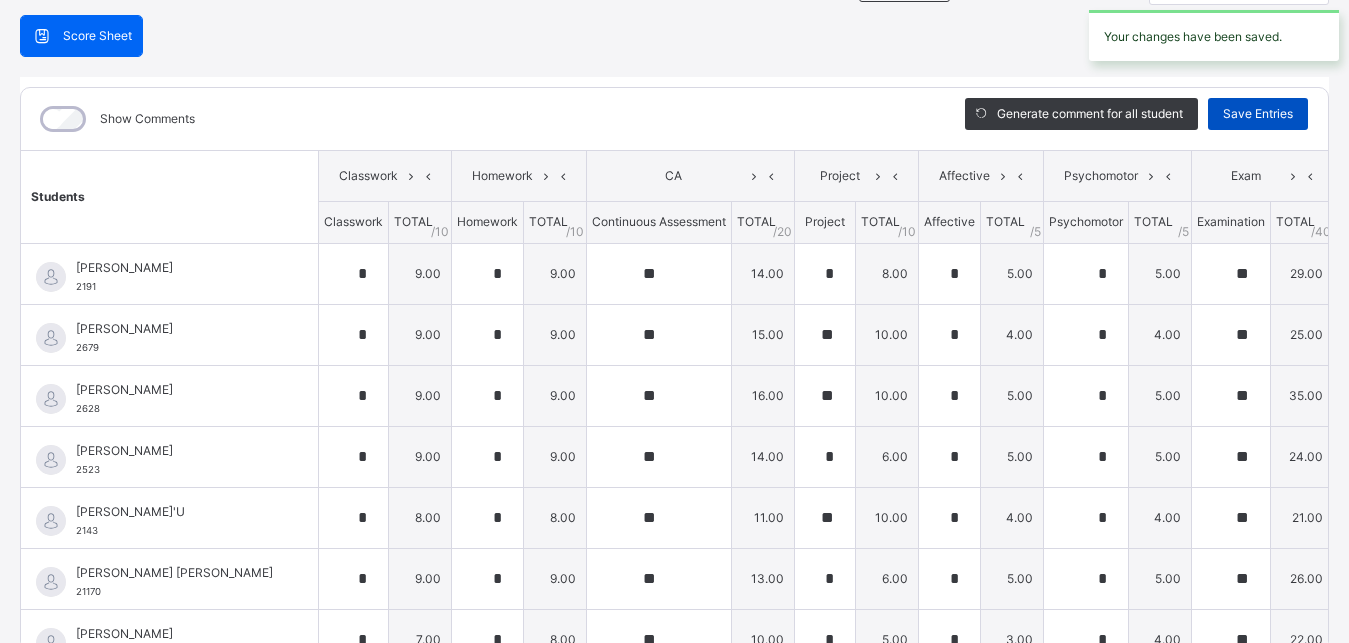 type on "*" 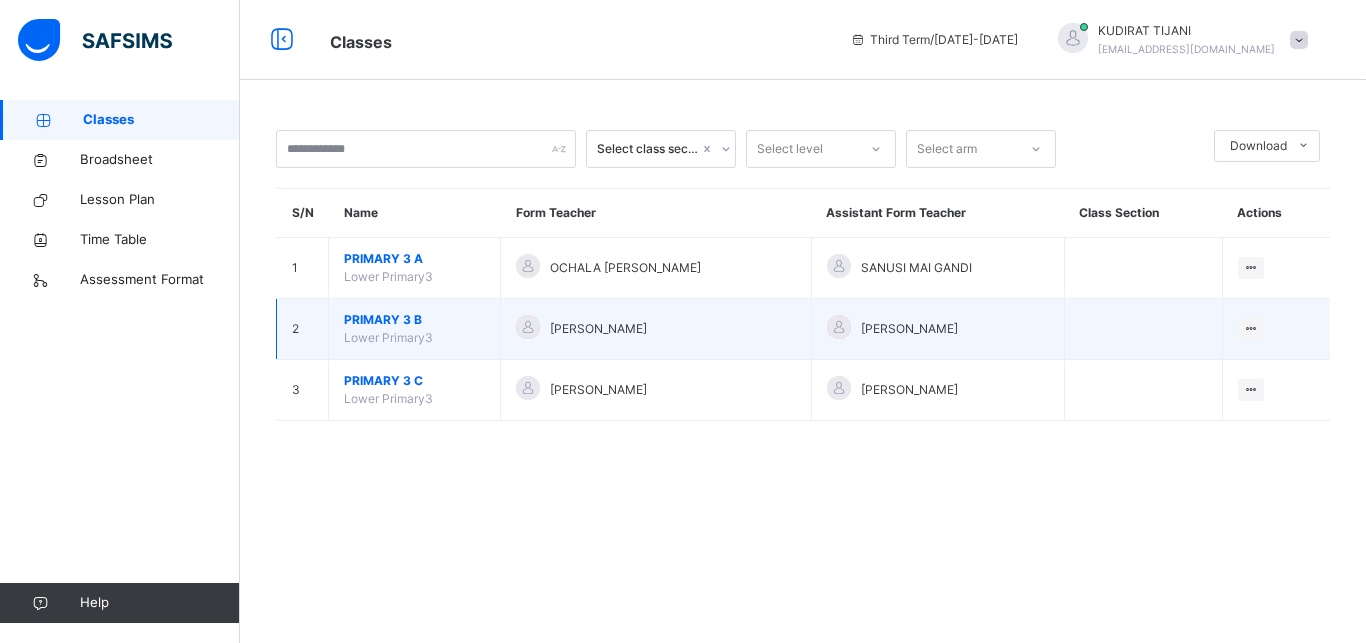 click on "PRIMARY 3   B" at bounding box center [414, 320] 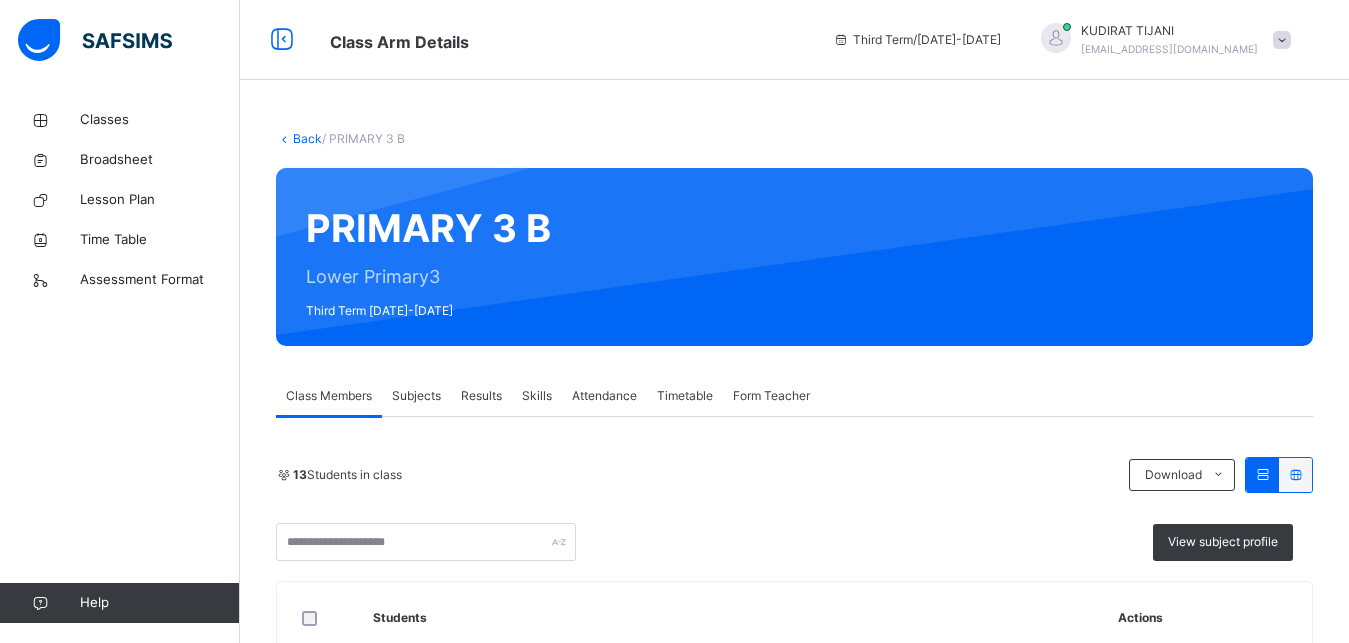 click on "Subjects" at bounding box center (416, 396) 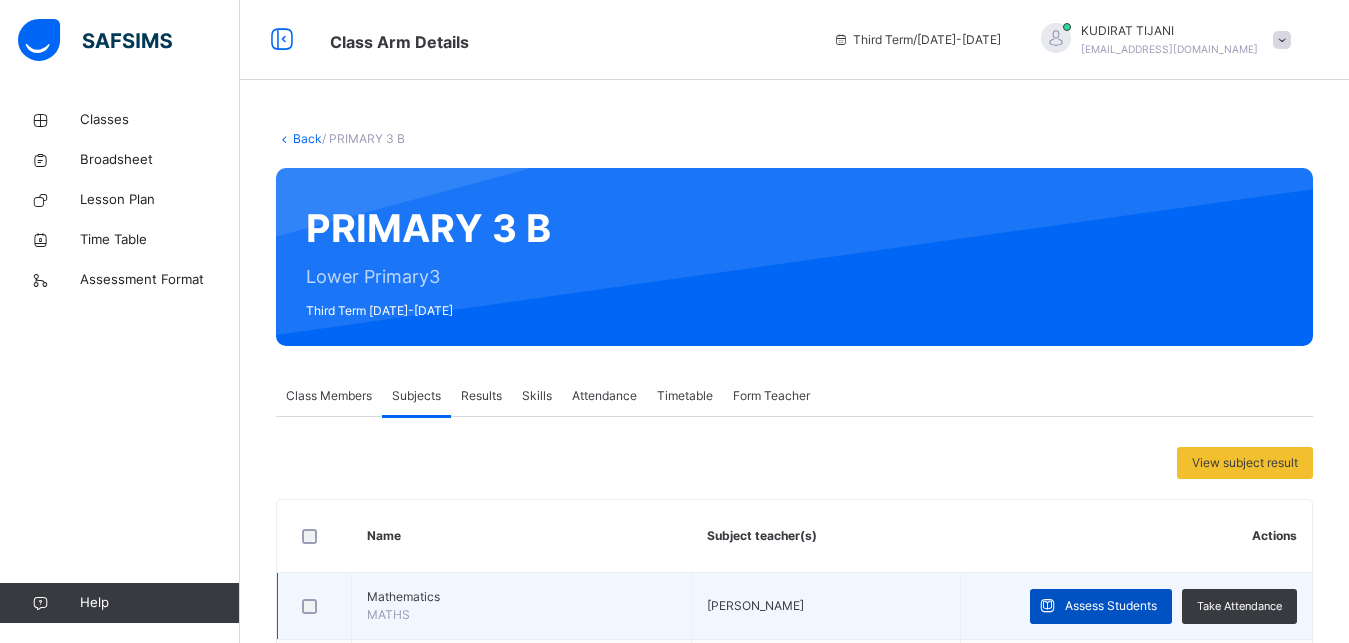 click on "Assess Students" at bounding box center (1111, 606) 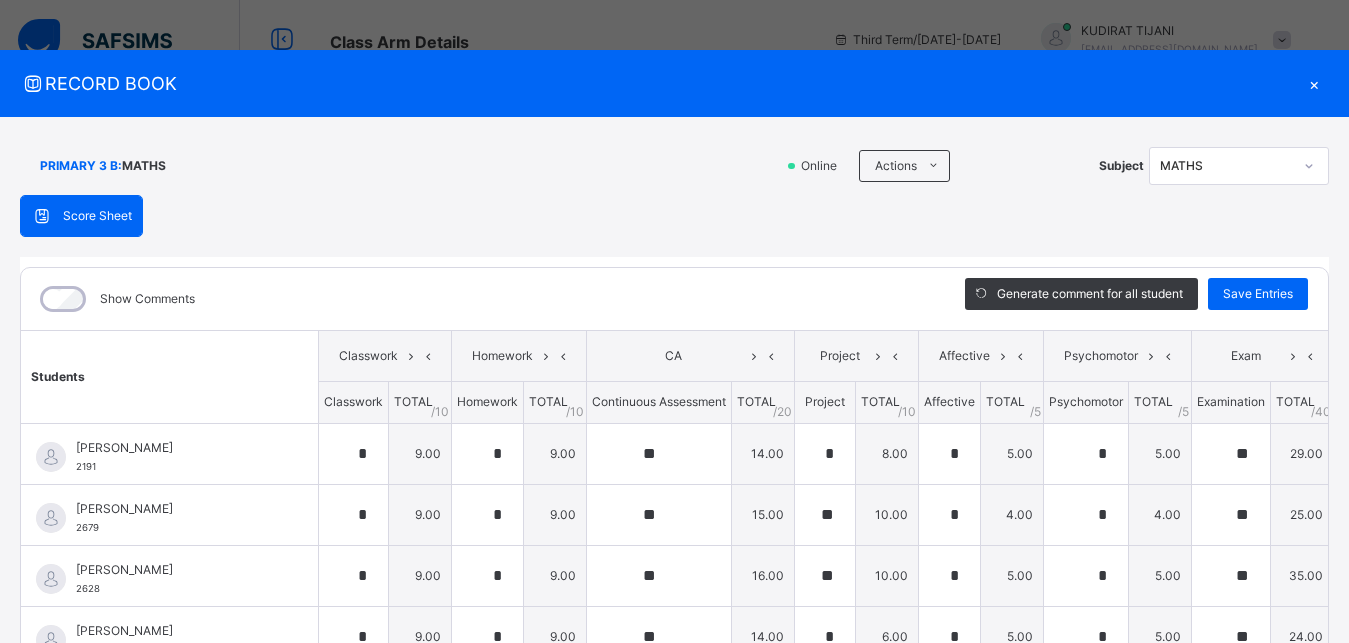 scroll, scrollTop: 102, scrollLeft: 0, axis: vertical 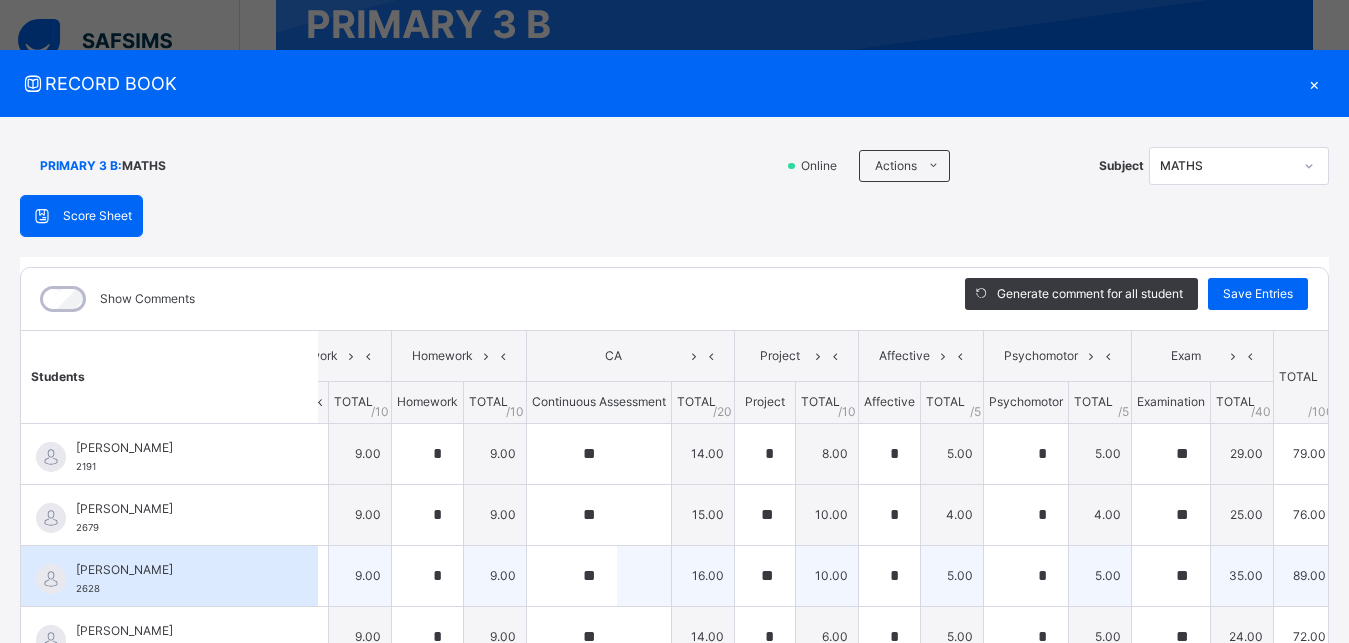click on "35.00" at bounding box center [1242, 575] 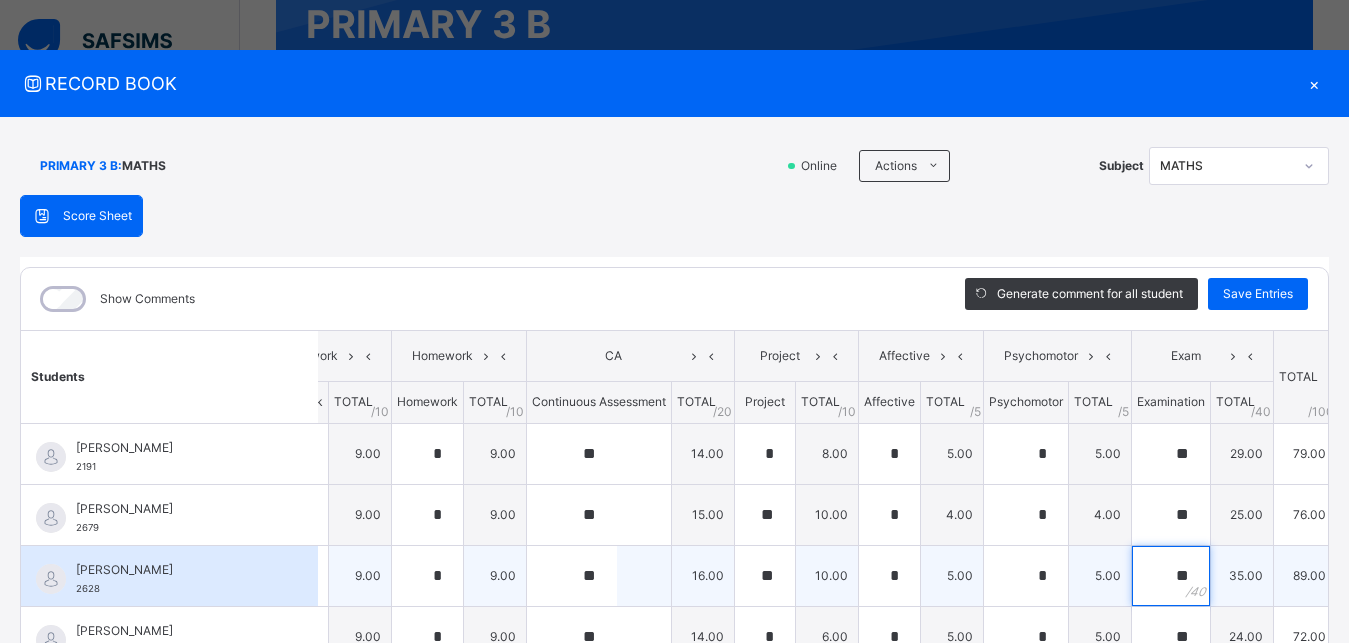 click on "**" at bounding box center (1171, 576) 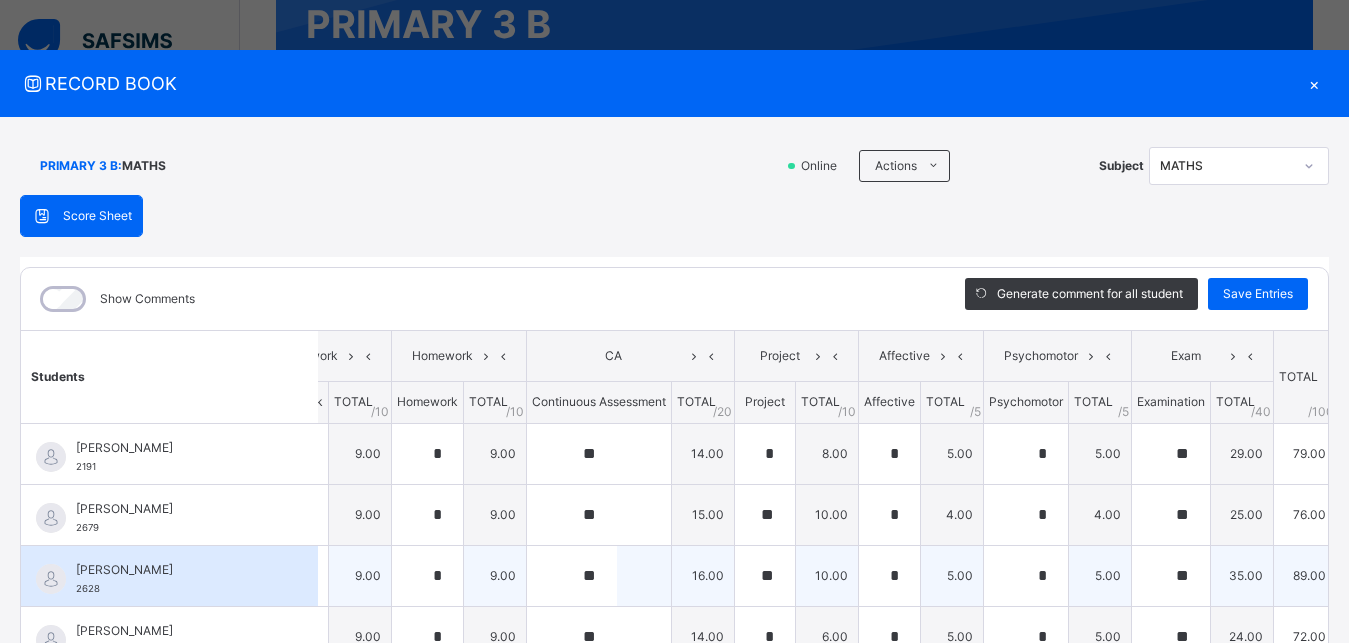 click on "[PERSON_NAME]" at bounding box center [174, 570] 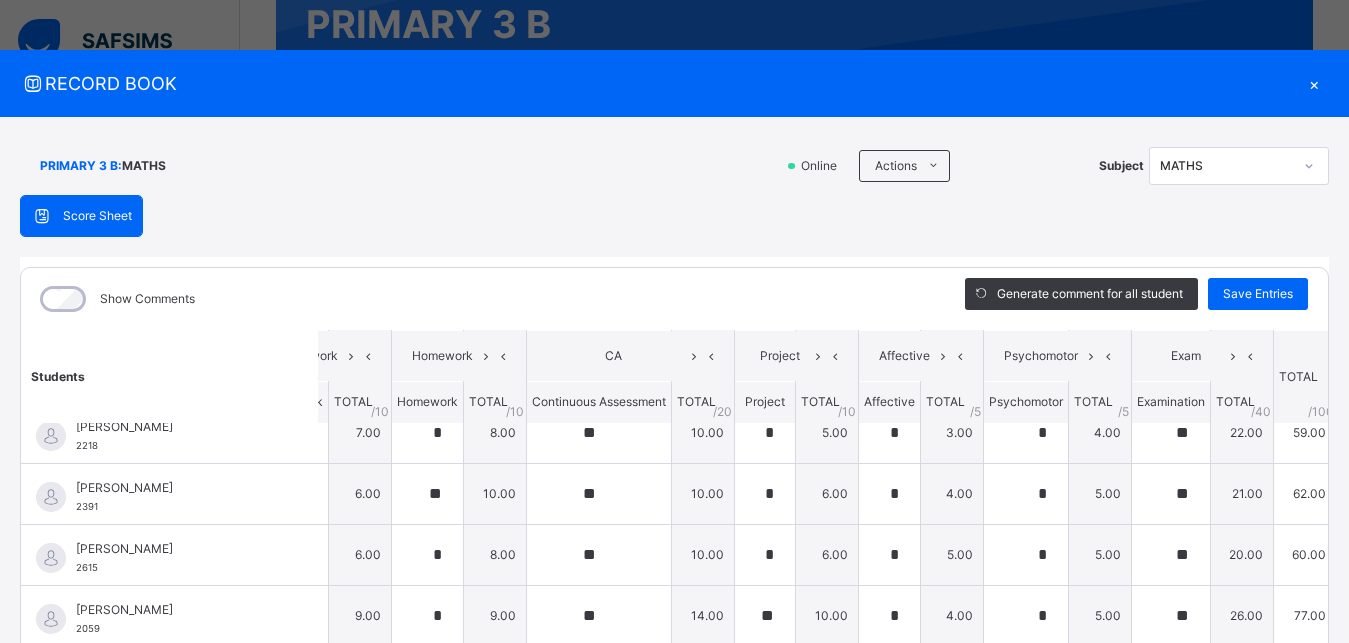 scroll, scrollTop: 404, scrollLeft: 60, axis: both 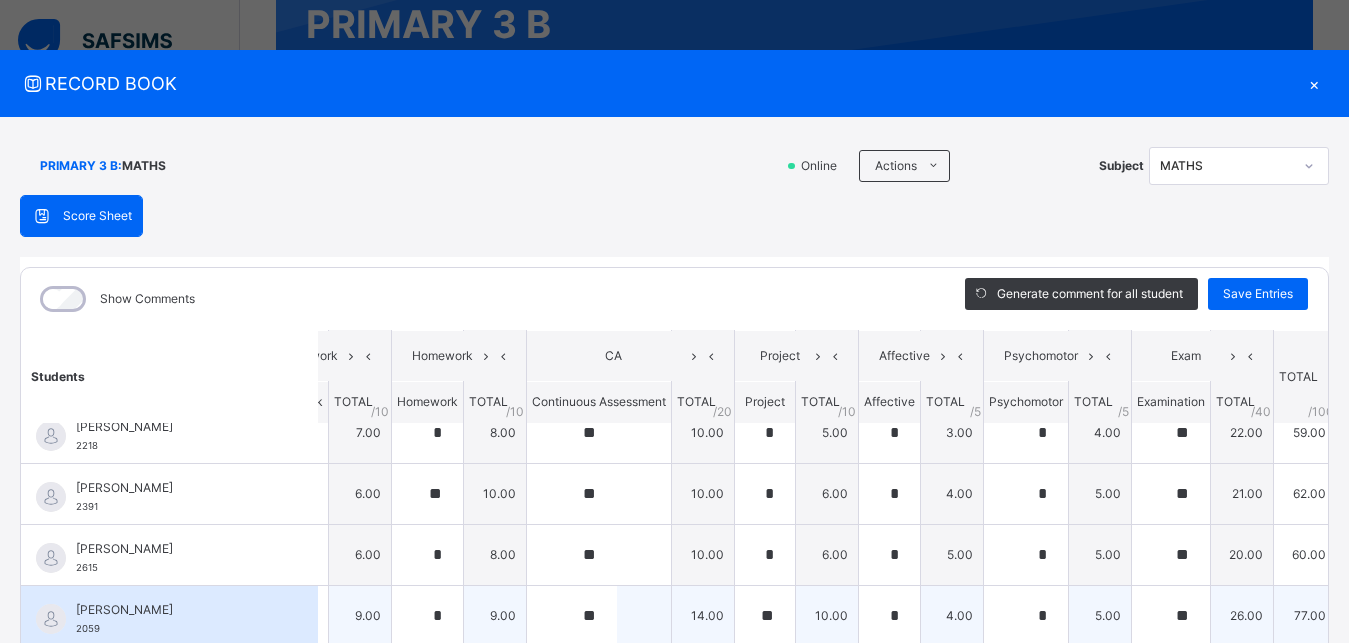click on "[PERSON_NAME] 2059" at bounding box center [169, 616] 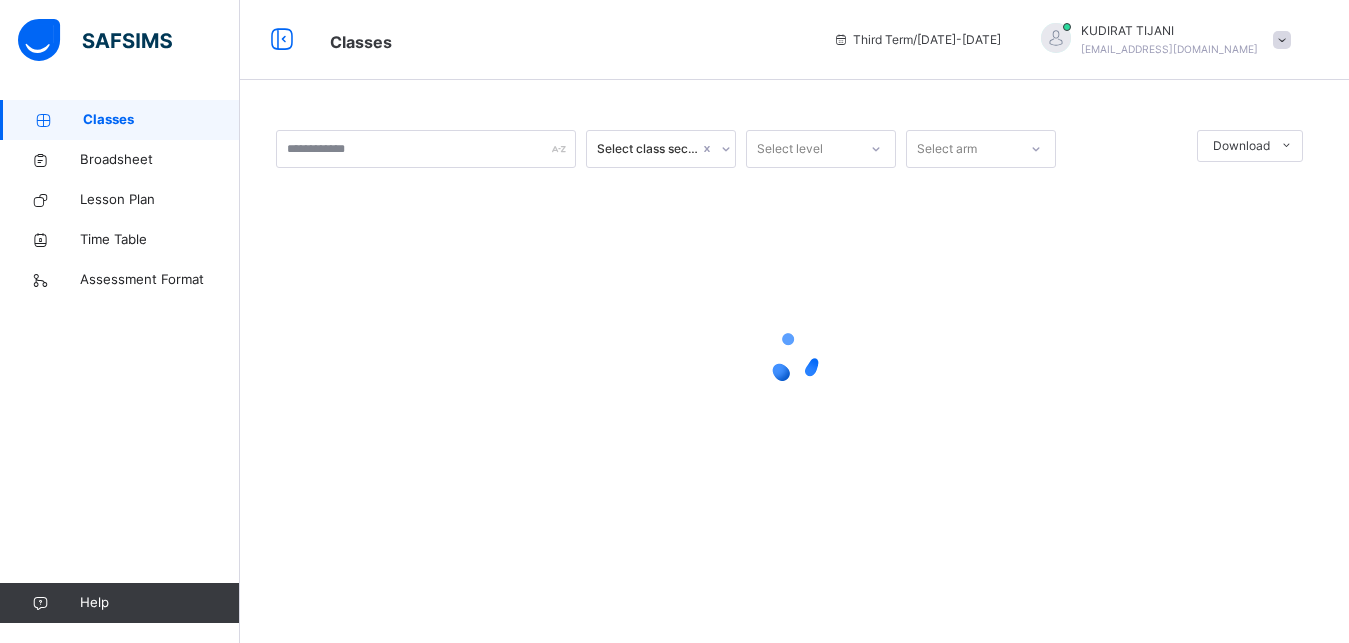 scroll, scrollTop: 0, scrollLeft: 0, axis: both 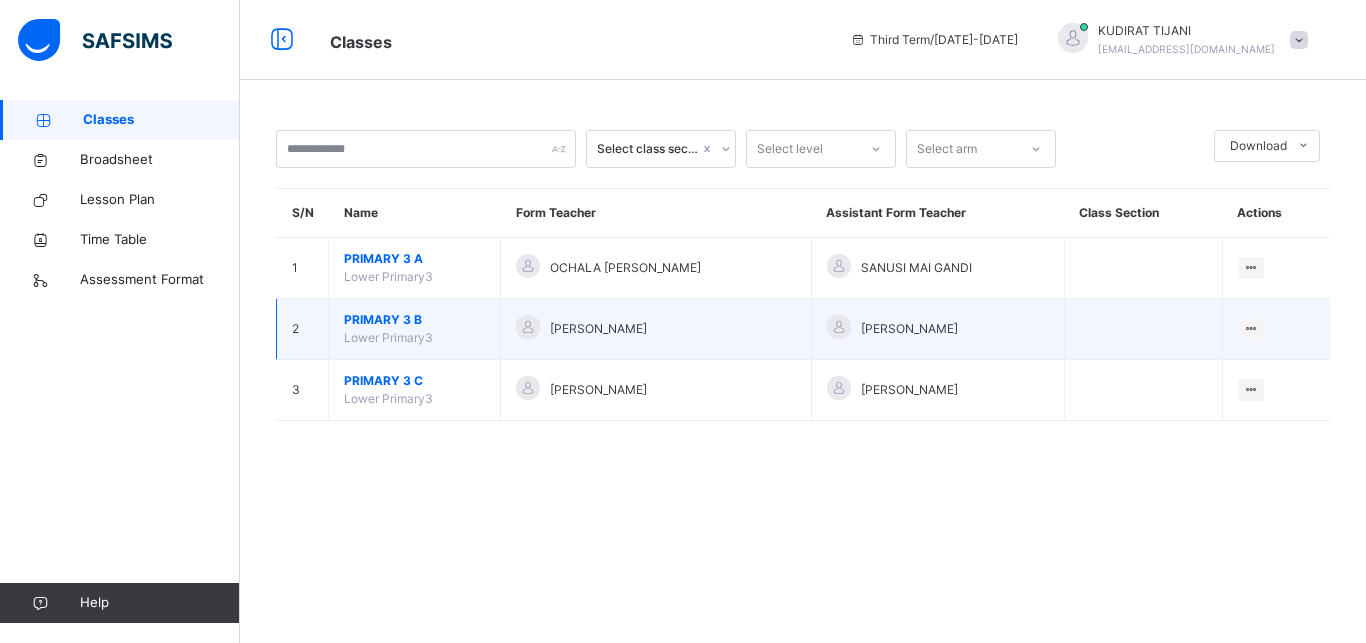 click on "PRIMARY 3   B" at bounding box center (414, 320) 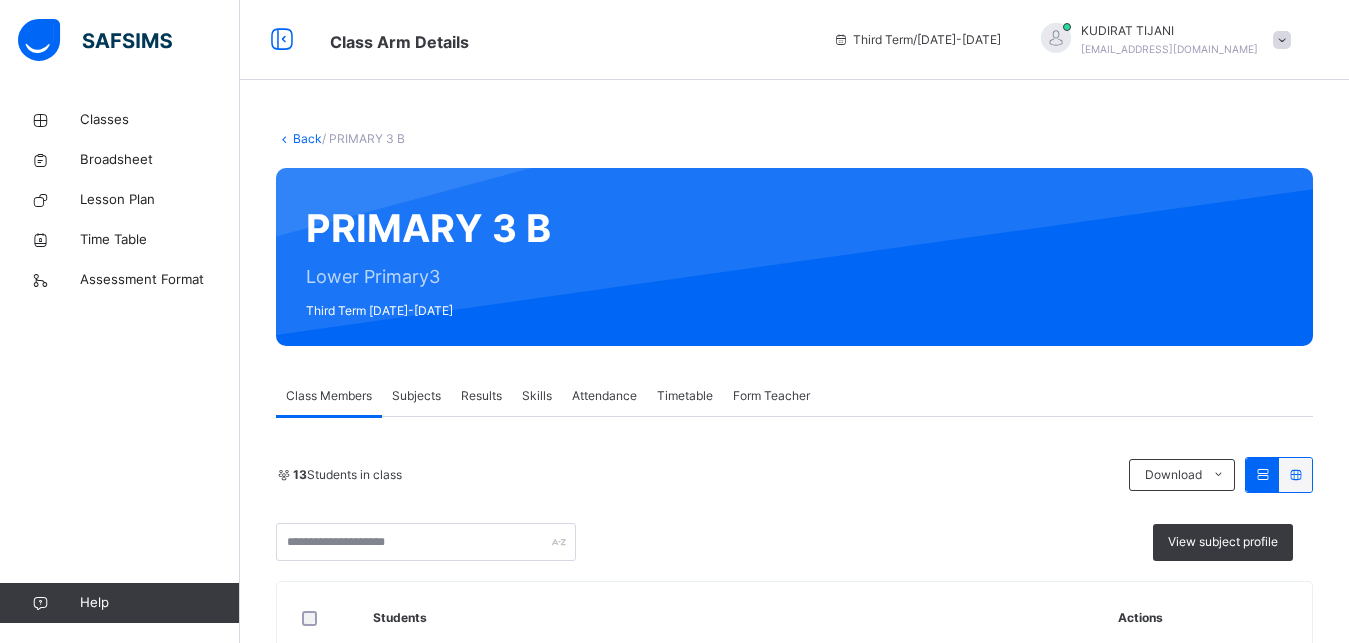 click on "Attendance" at bounding box center [604, 396] 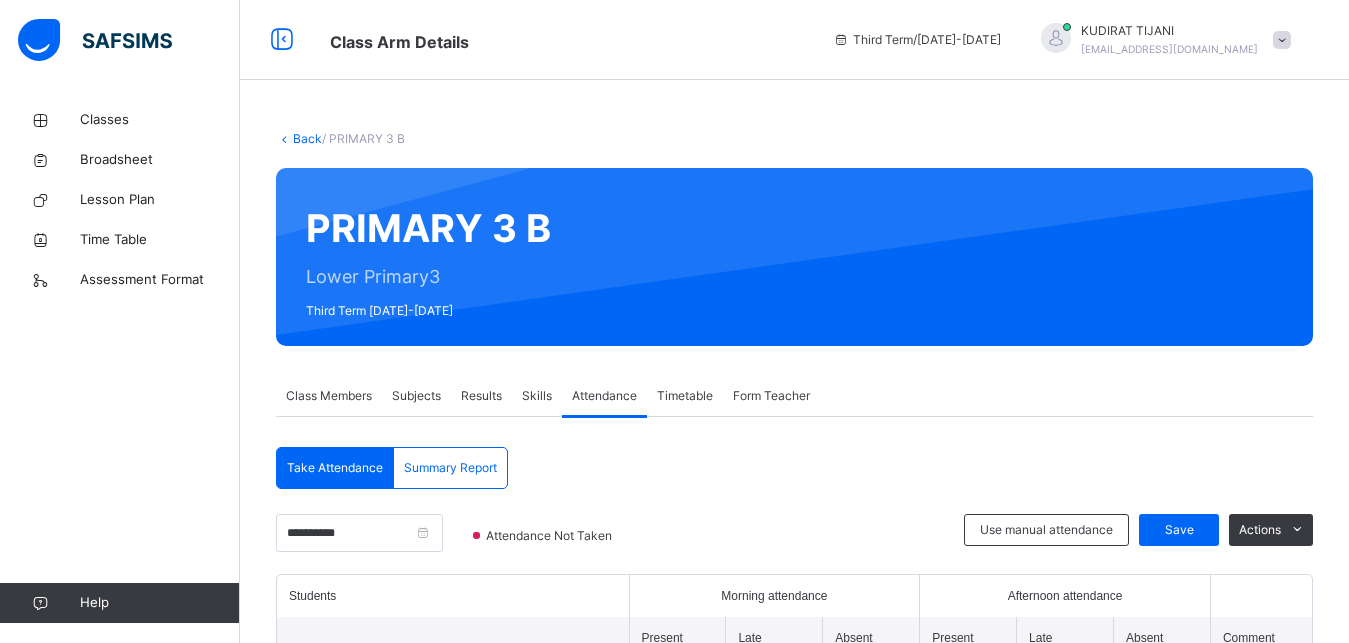 click on "Take Attendance" at bounding box center [335, 468] 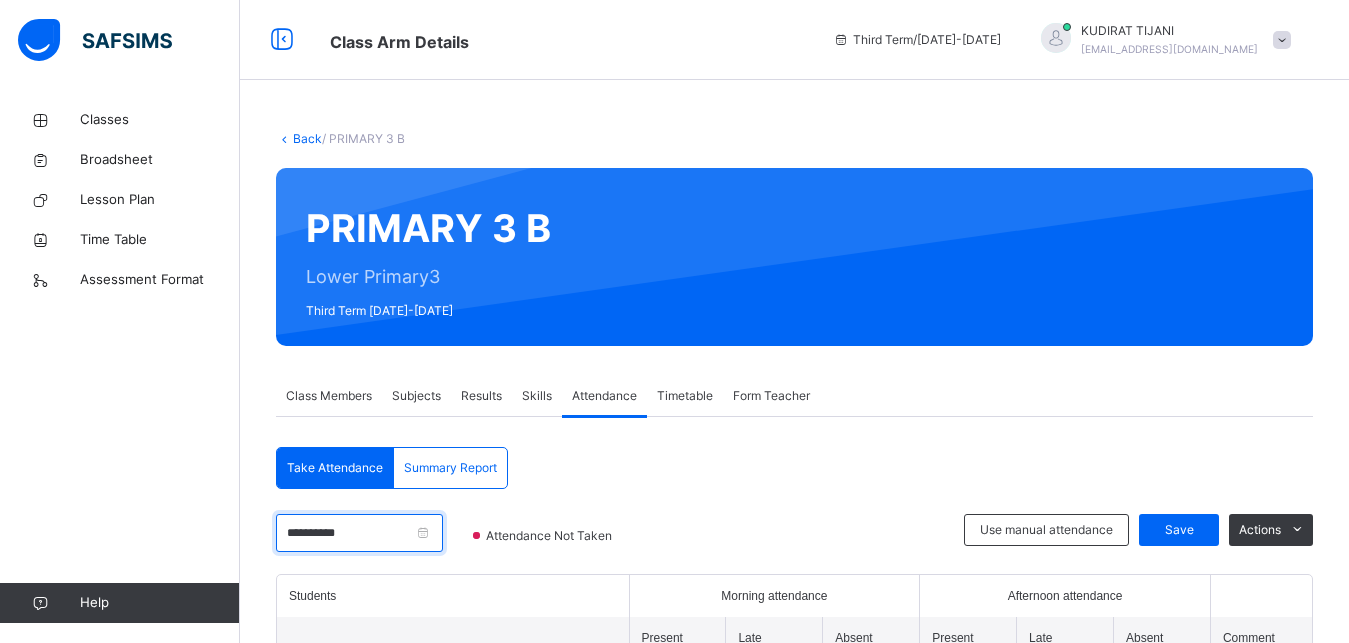 click on "**********" at bounding box center (359, 533) 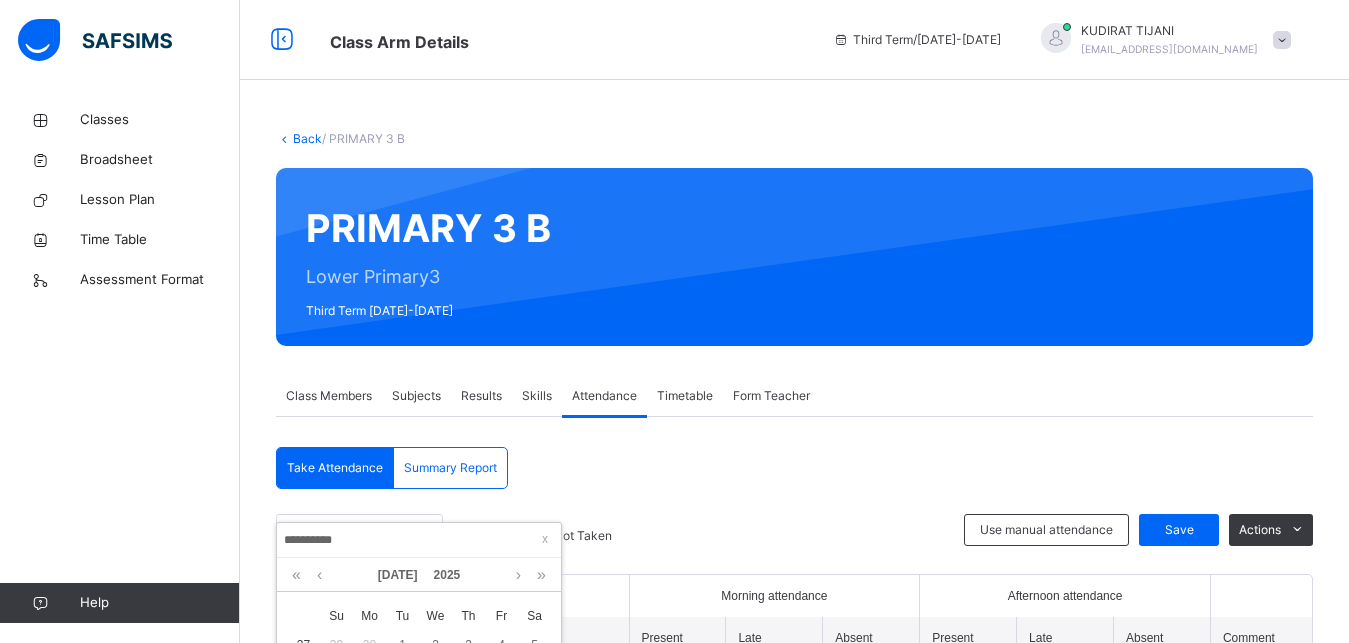 click on "**********" at bounding box center (419, 540) 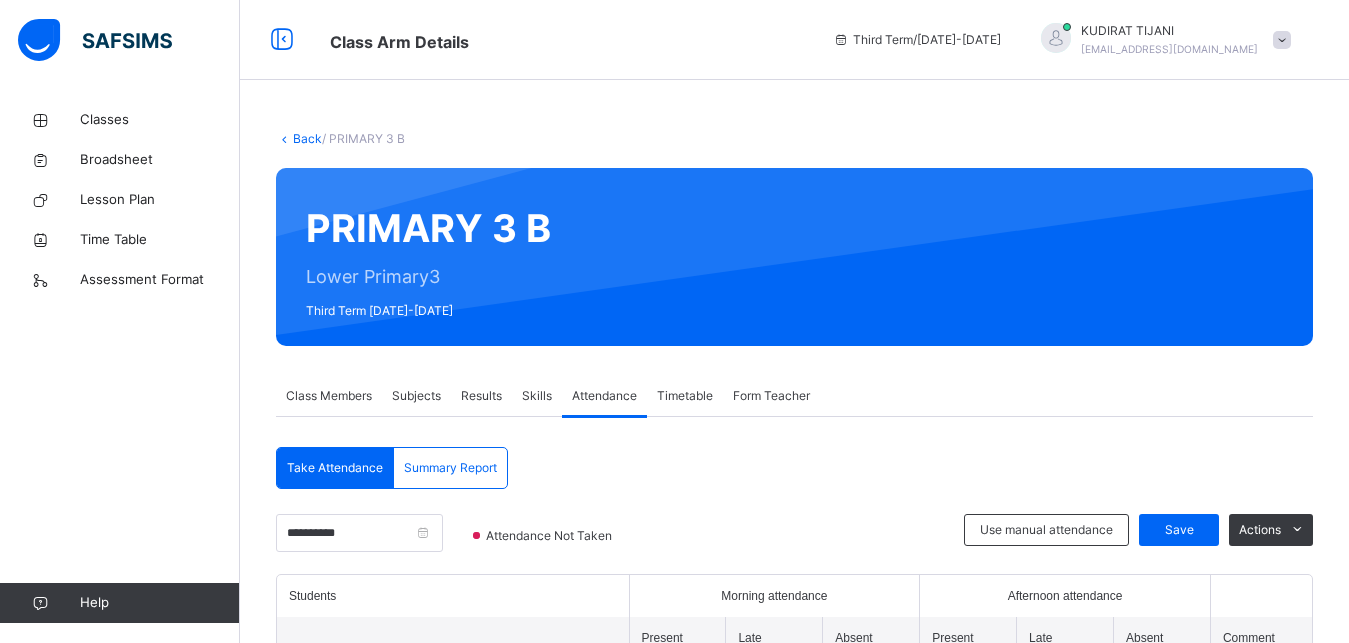 click on "Take Attendance" at bounding box center [335, 468] 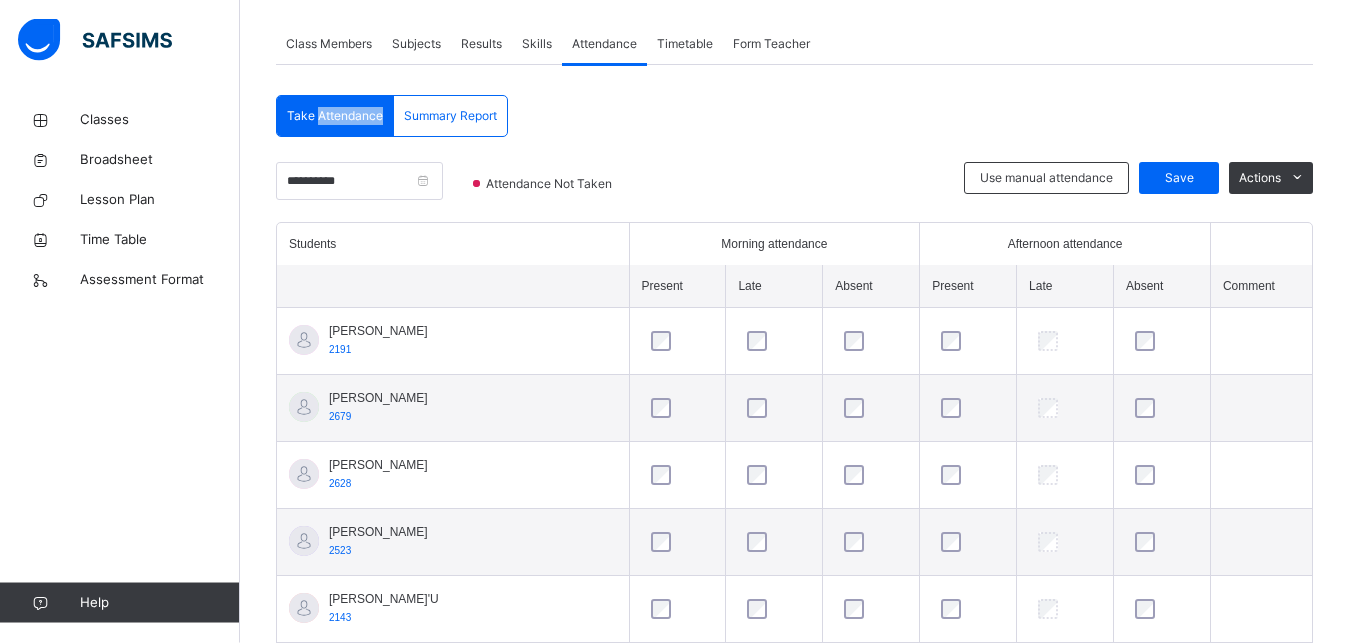 scroll, scrollTop: 357, scrollLeft: 0, axis: vertical 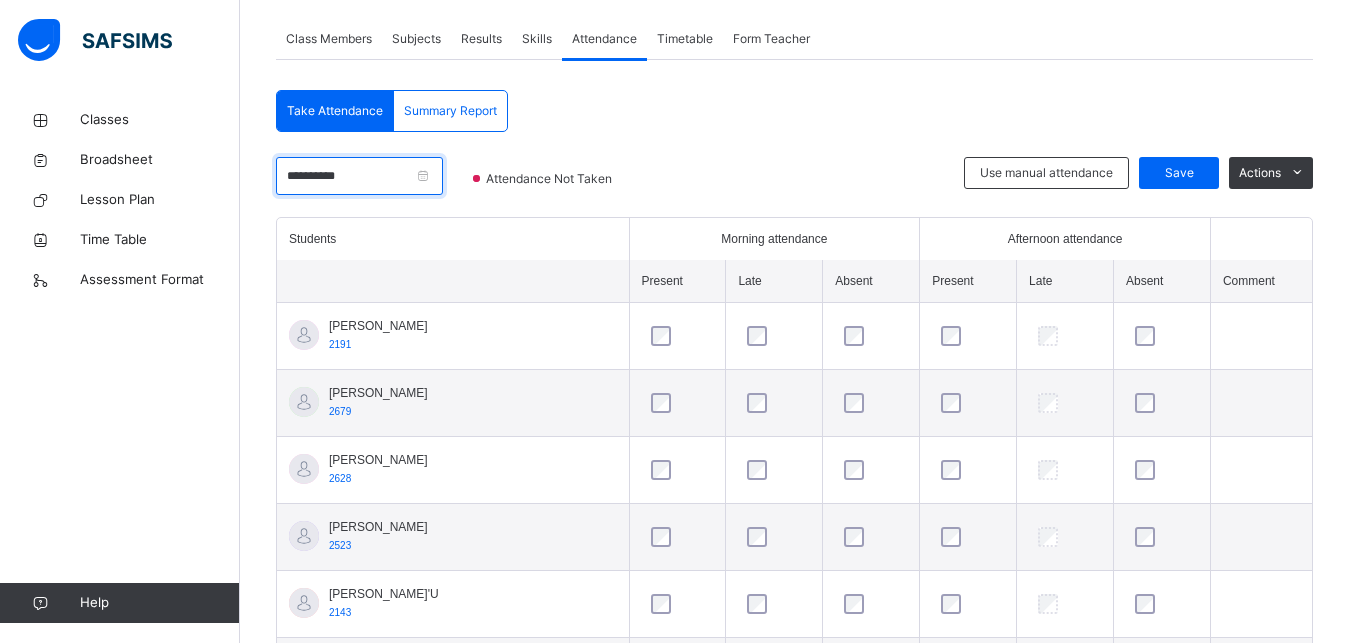 click on "**********" at bounding box center (359, 176) 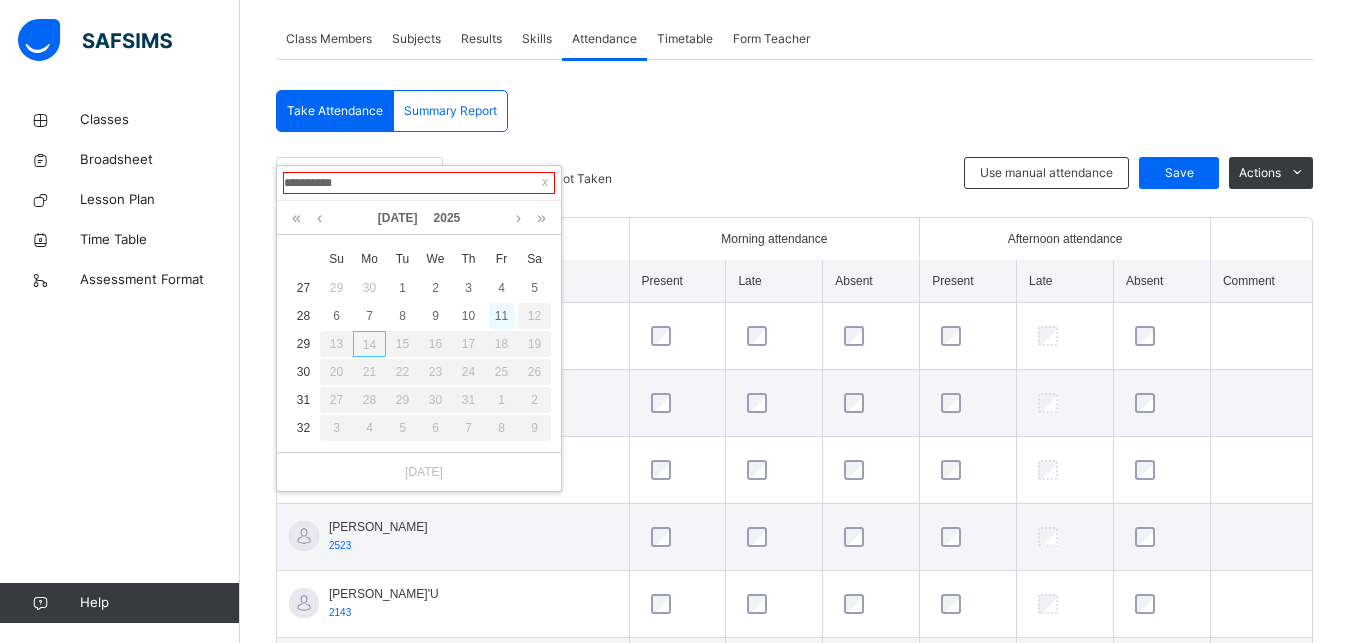 click on "11" at bounding box center (502, 316) 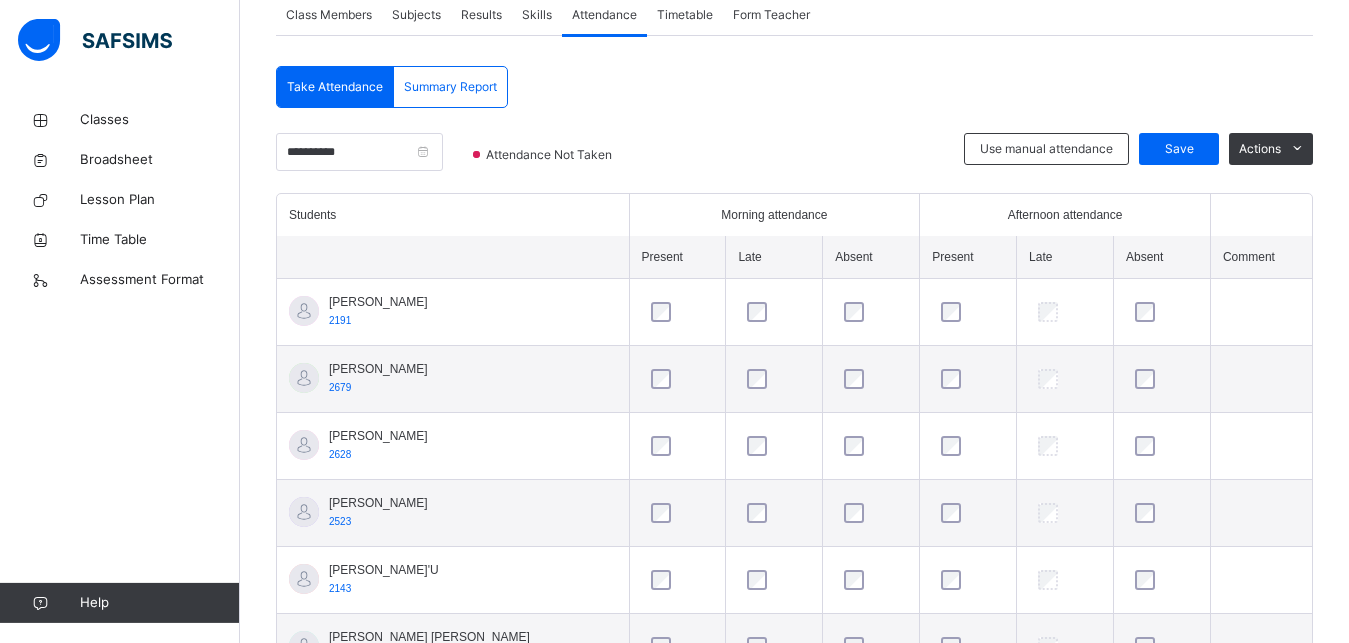 scroll, scrollTop: 331, scrollLeft: 0, axis: vertical 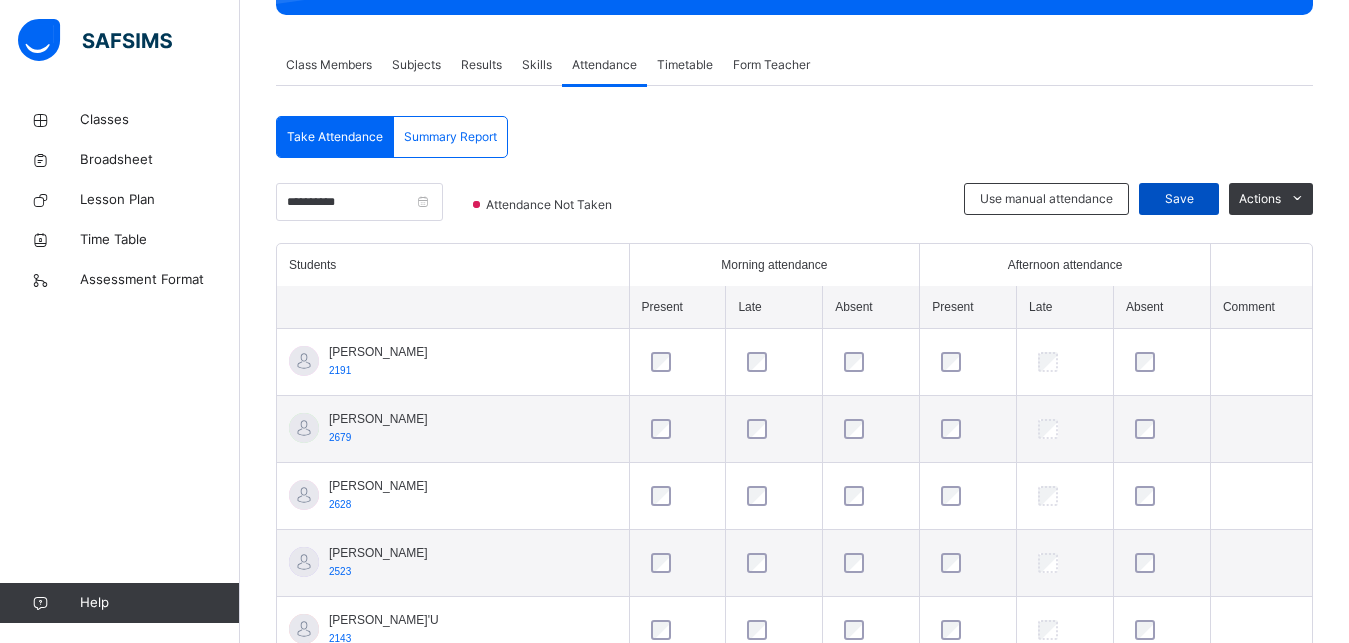 click on "Save" at bounding box center (1179, 199) 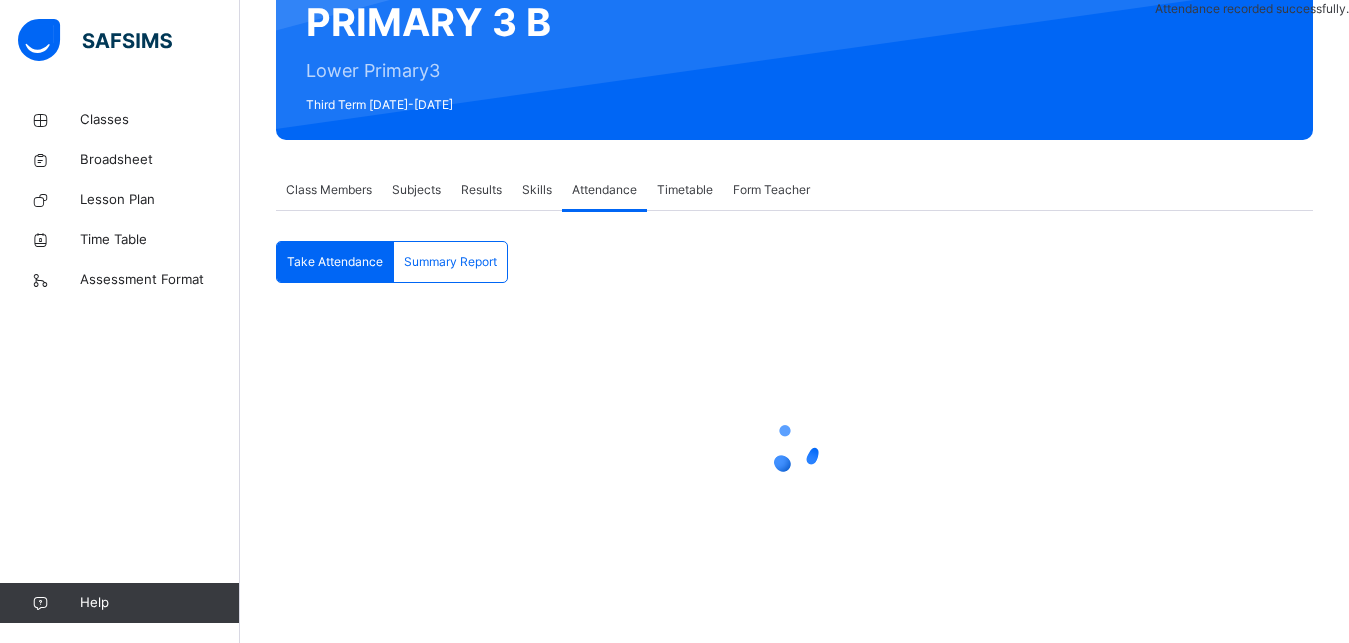 scroll, scrollTop: 206, scrollLeft: 0, axis: vertical 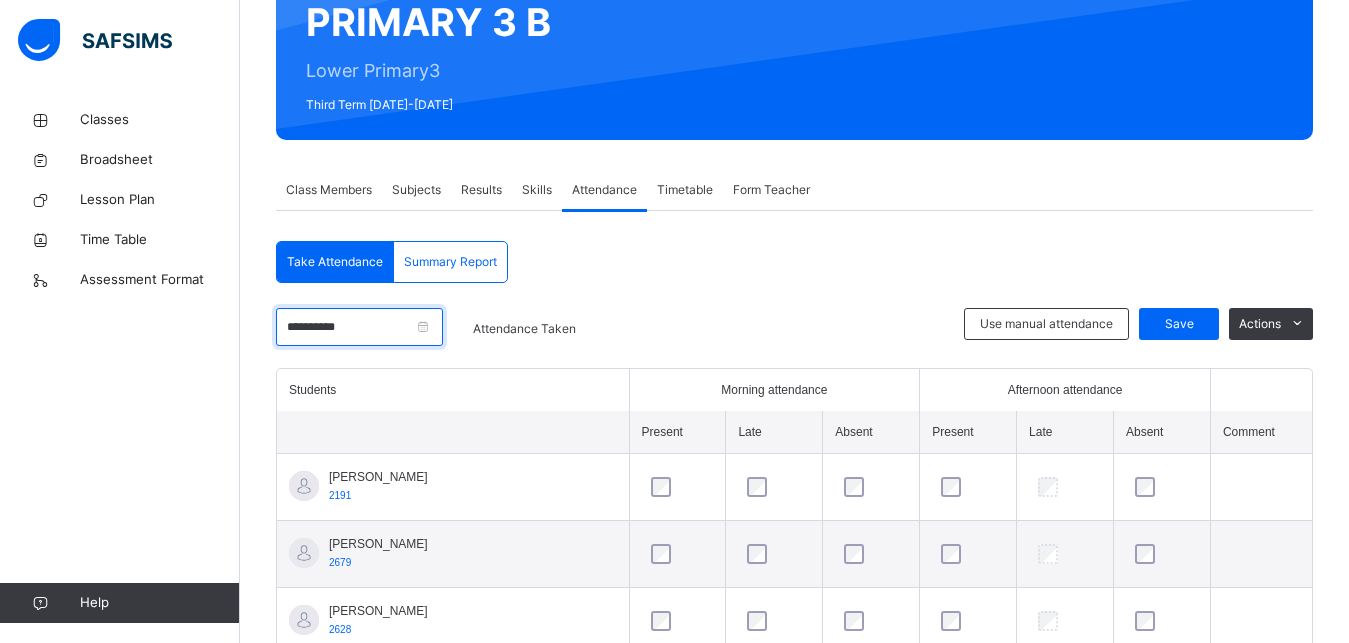 click on "**********" at bounding box center (359, 327) 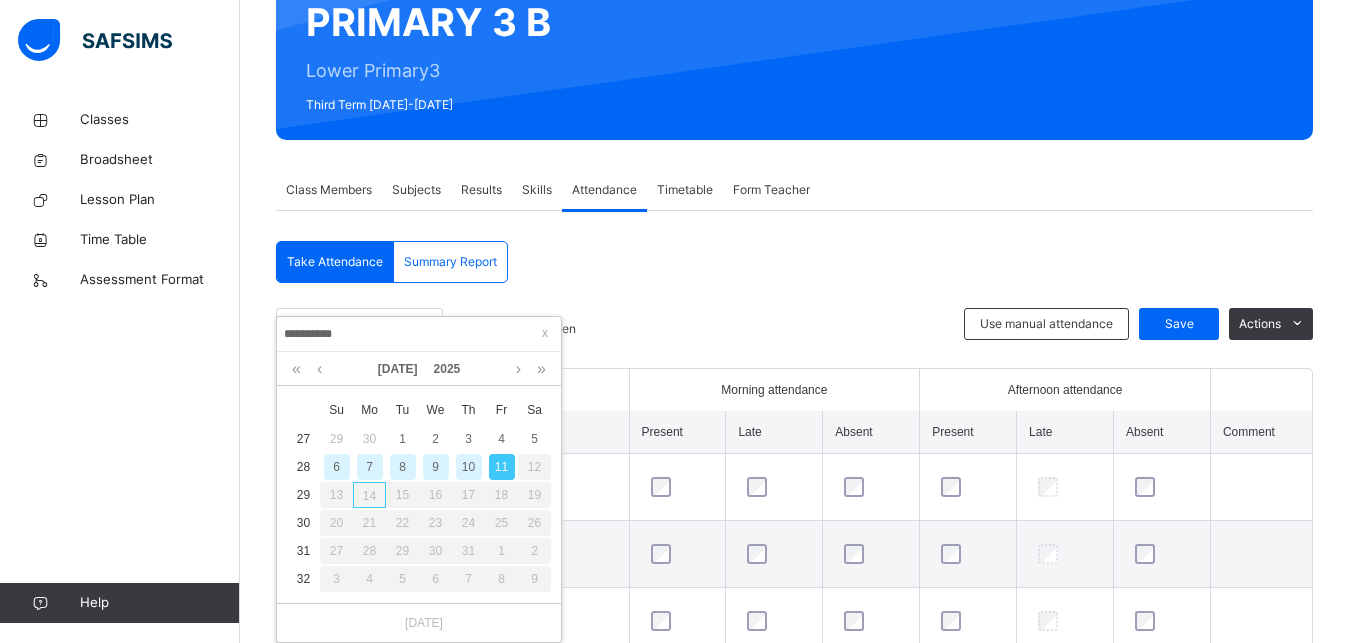 click on "10" at bounding box center [469, 467] 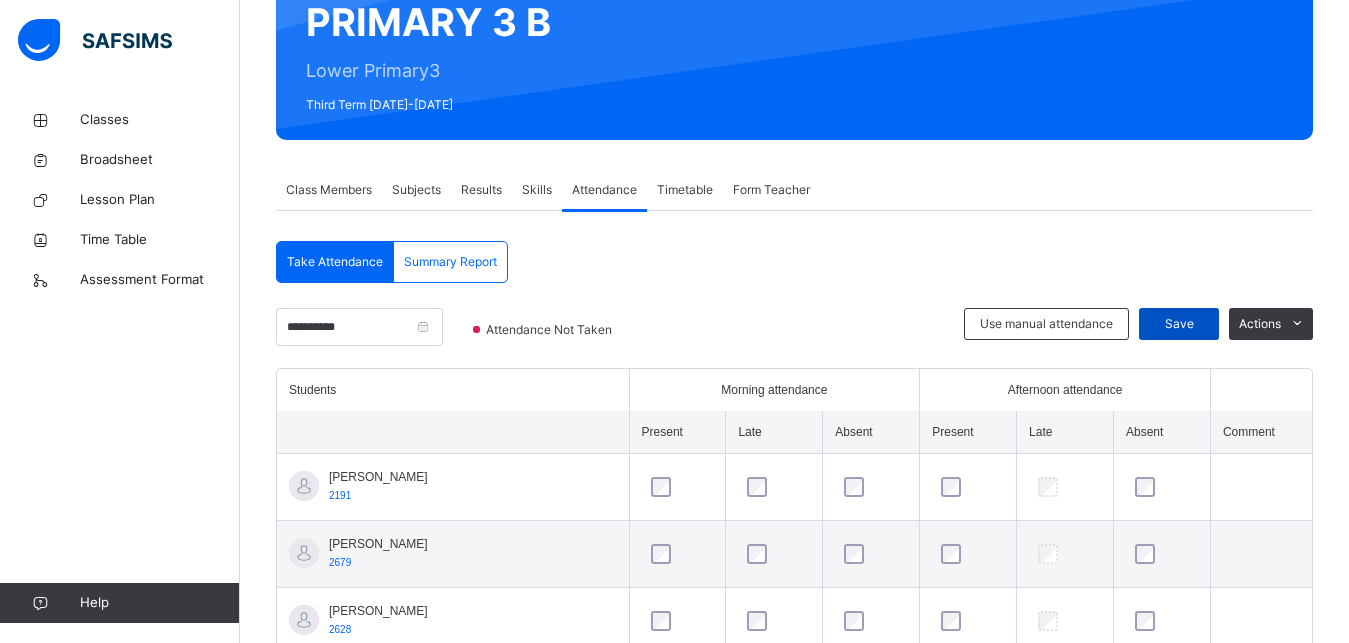 click on "Save" at bounding box center [1179, 324] 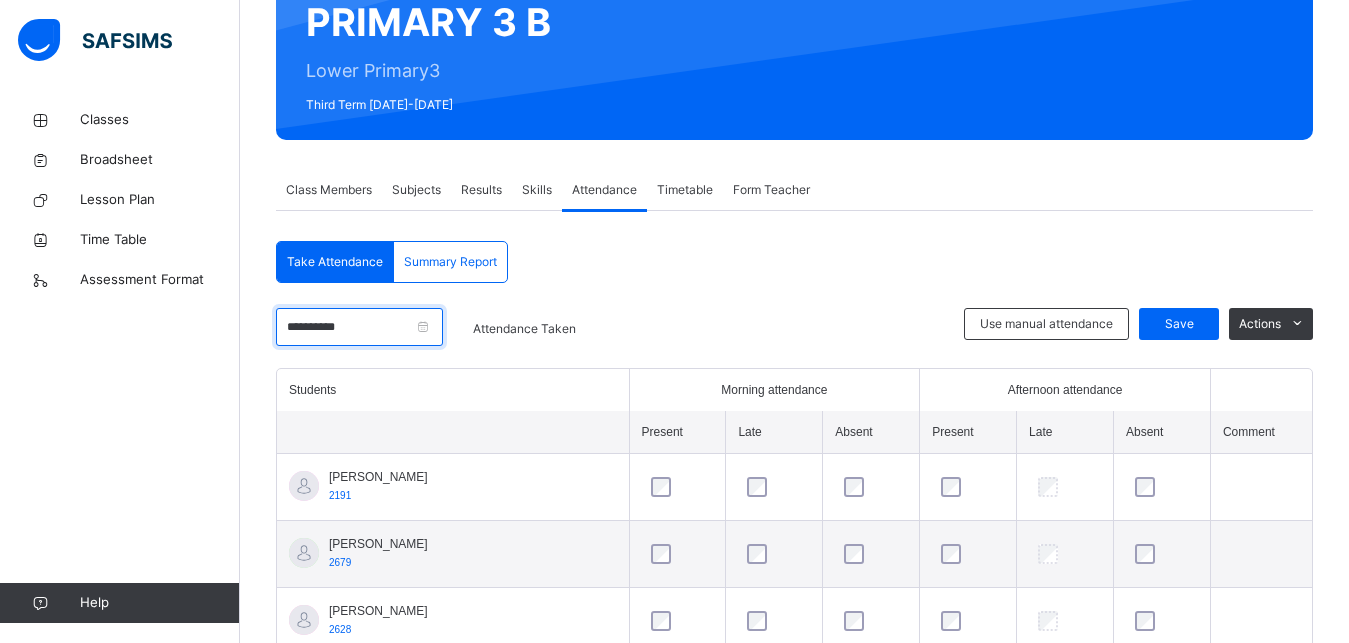 click on "**********" at bounding box center [359, 327] 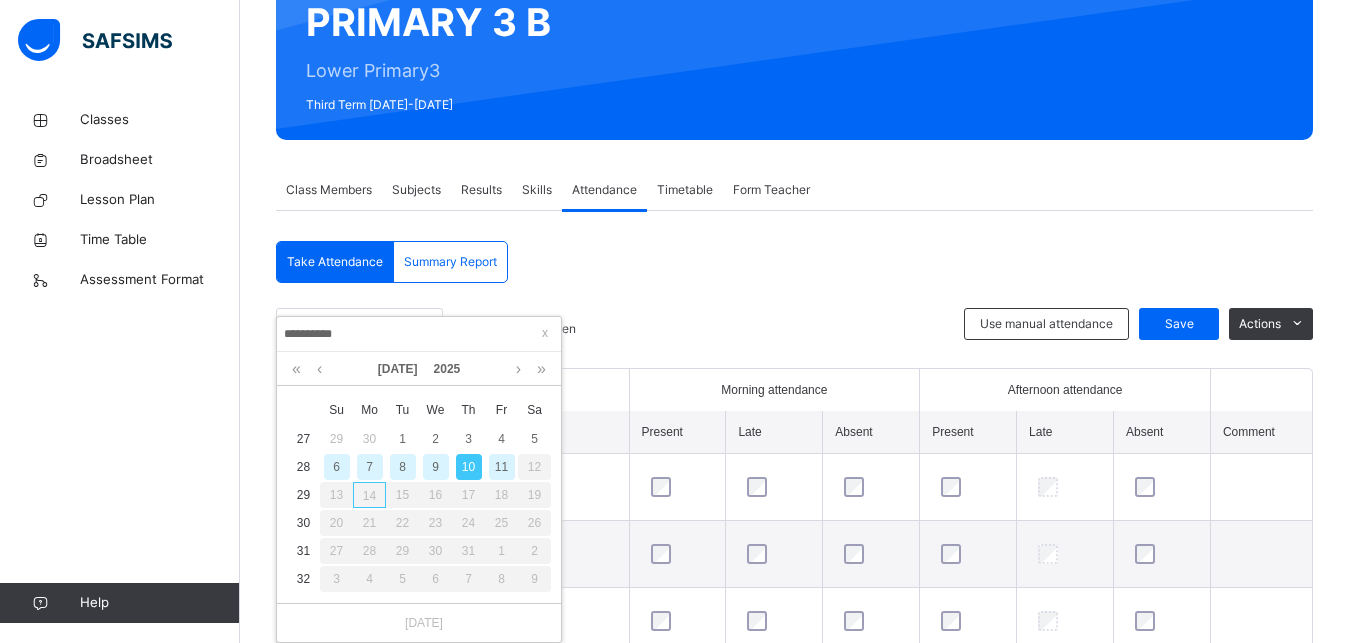 click on "9" at bounding box center [436, 467] 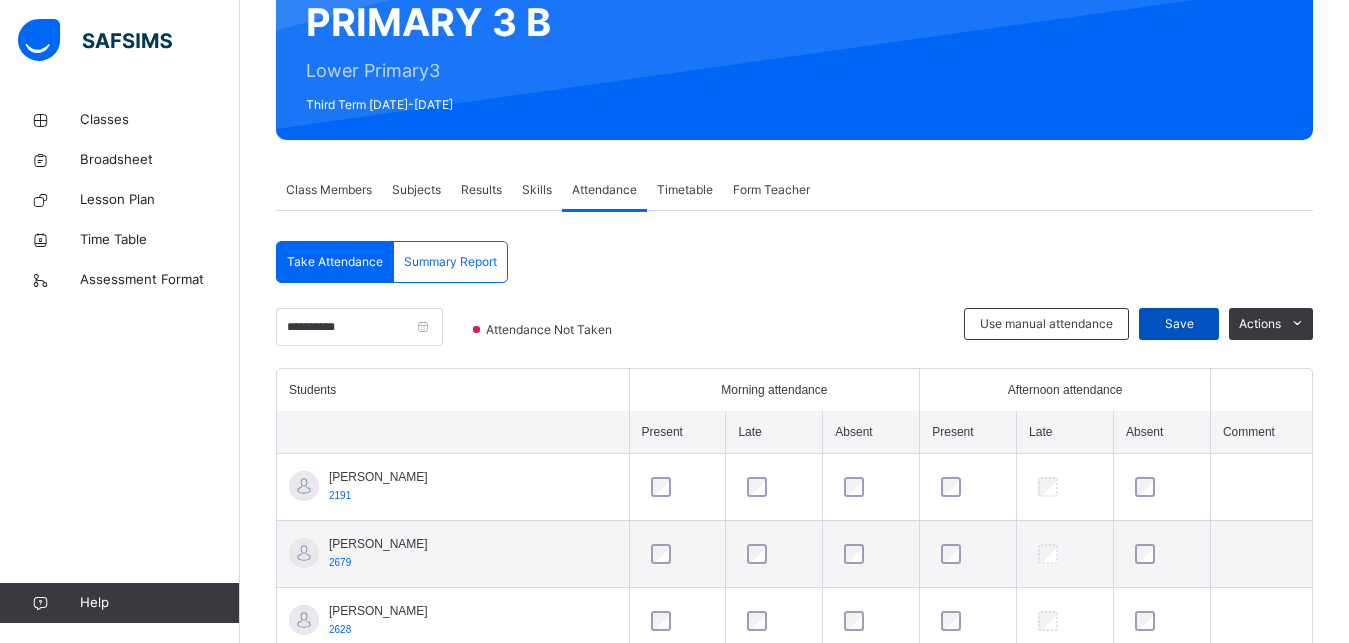 click on "Save" at bounding box center (1179, 324) 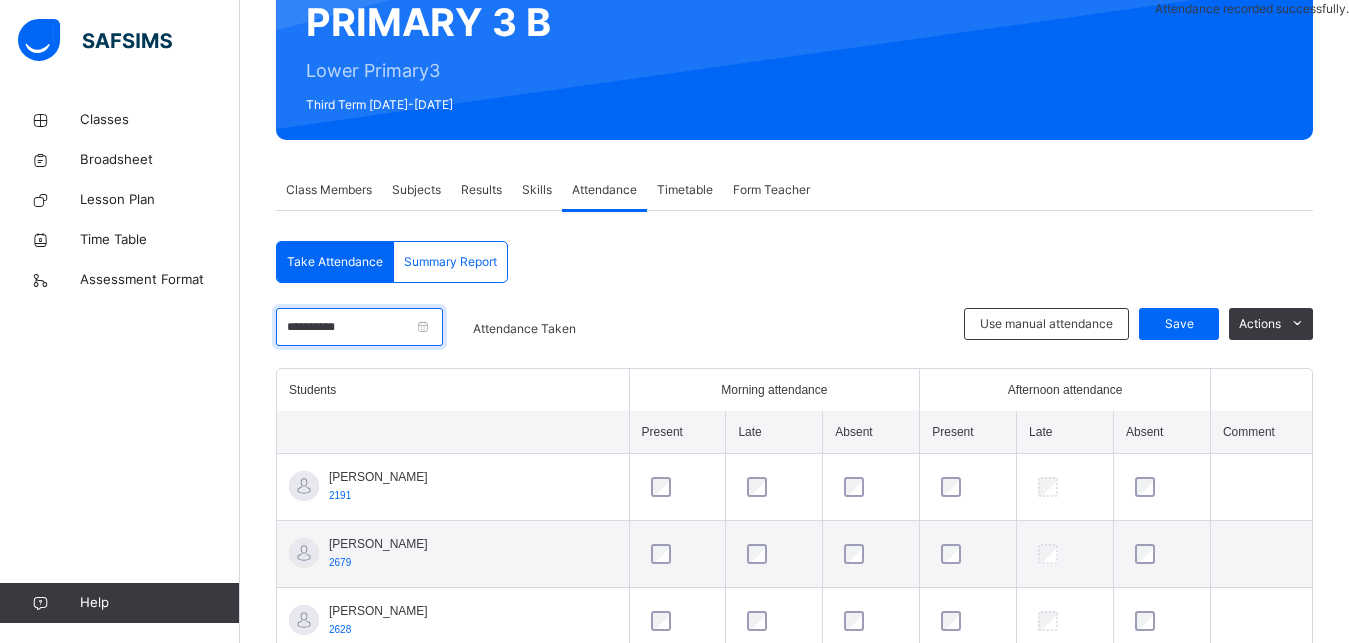 click on "**********" at bounding box center [359, 327] 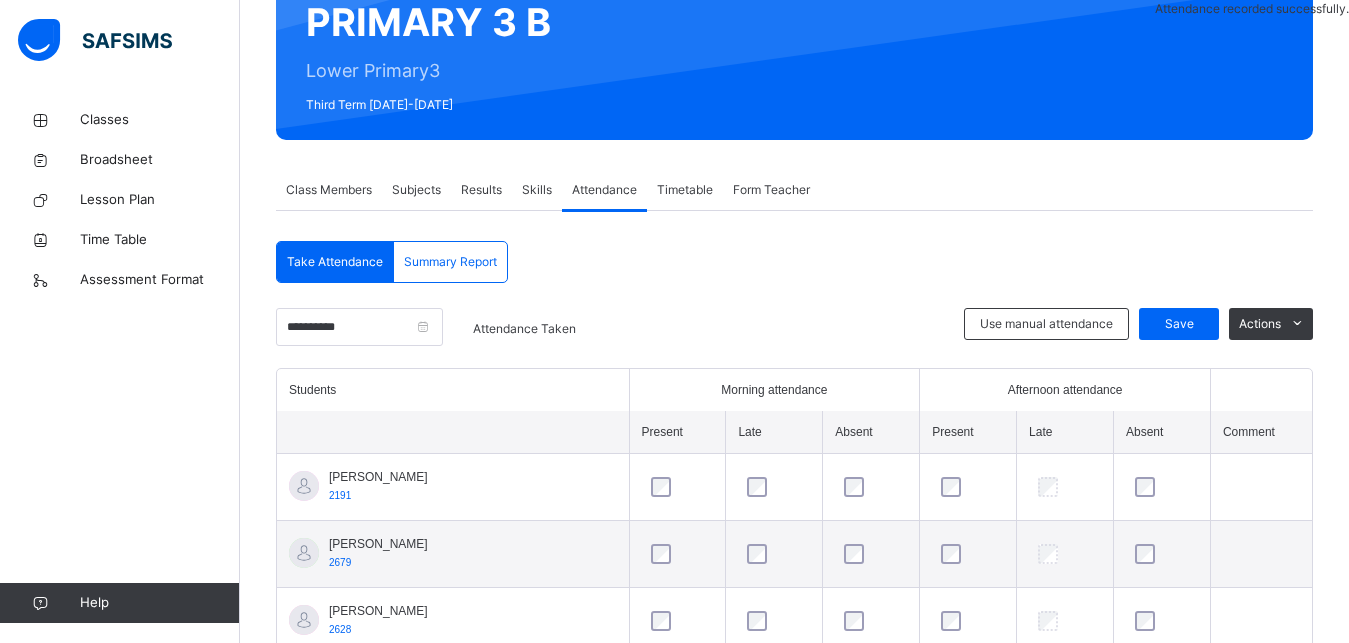 click on "**********" at bounding box center (419, 334) 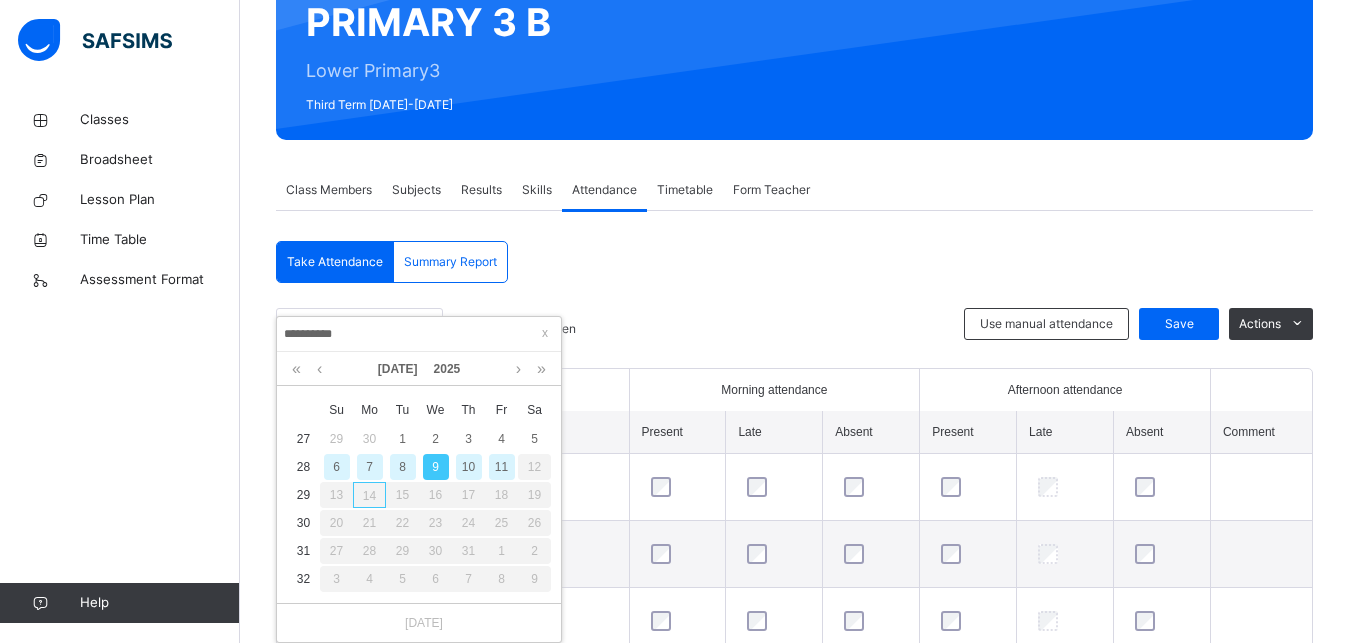 click on "8" at bounding box center (403, 467) 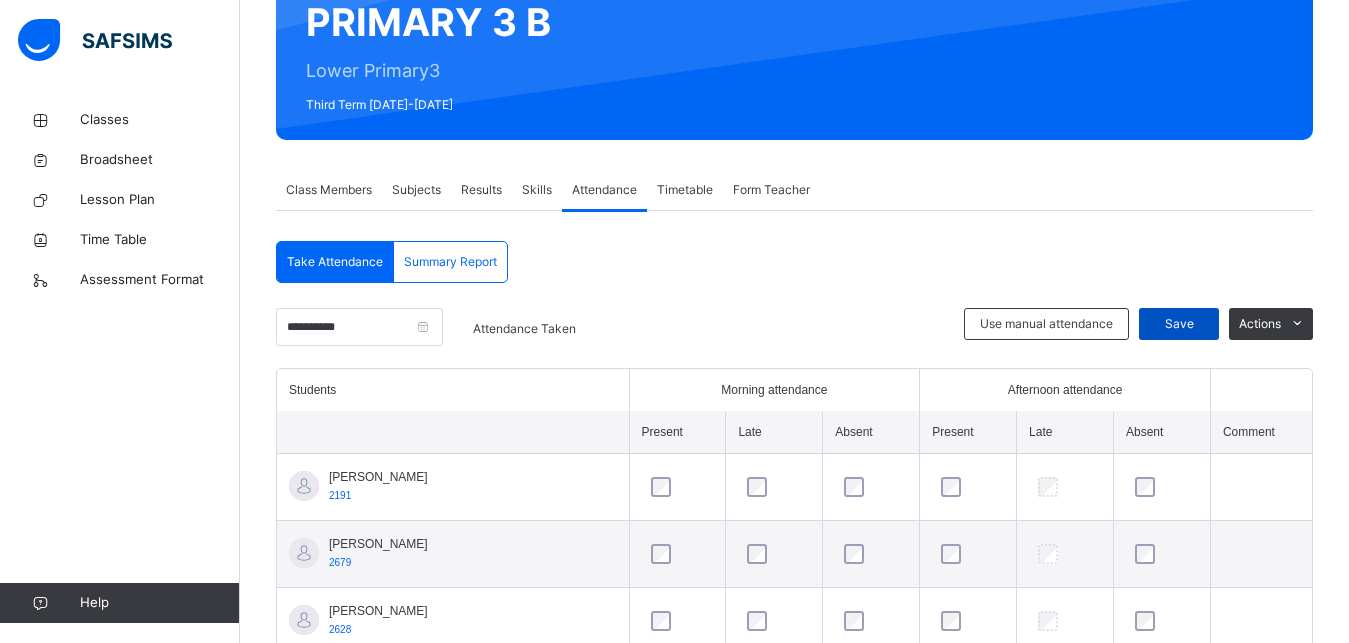 click on "Save" at bounding box center [1179, 324] 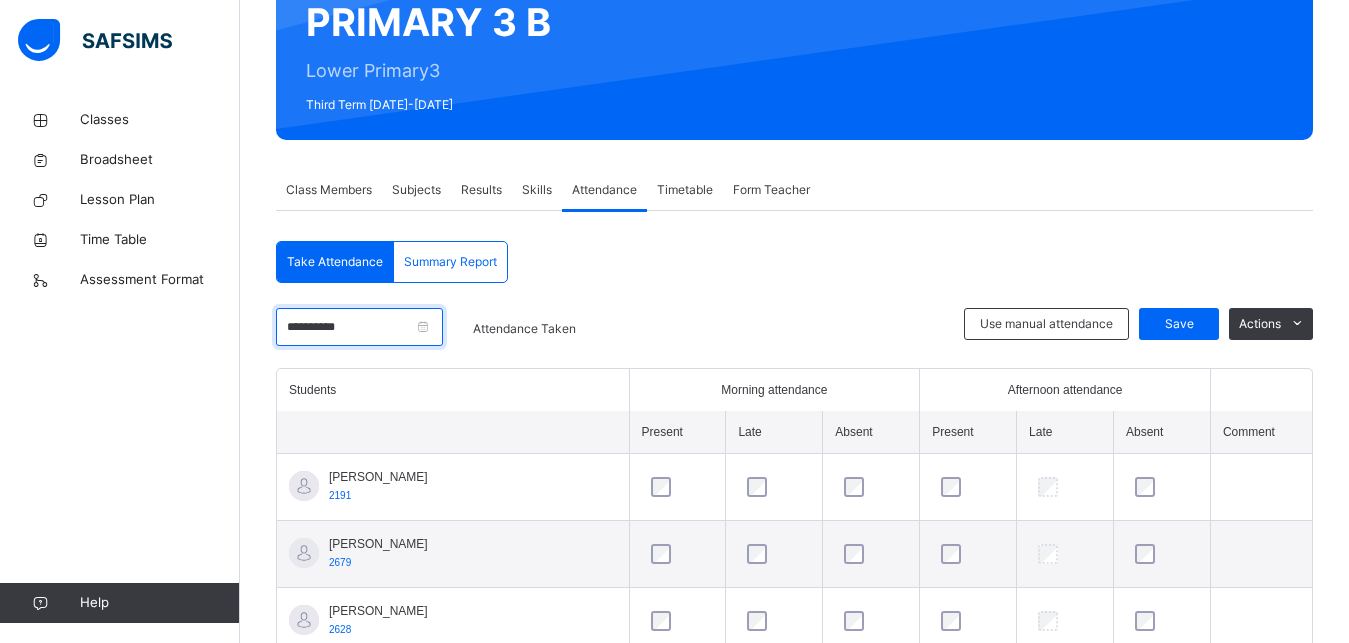 click on "**********" at bounding box center [359, 327] 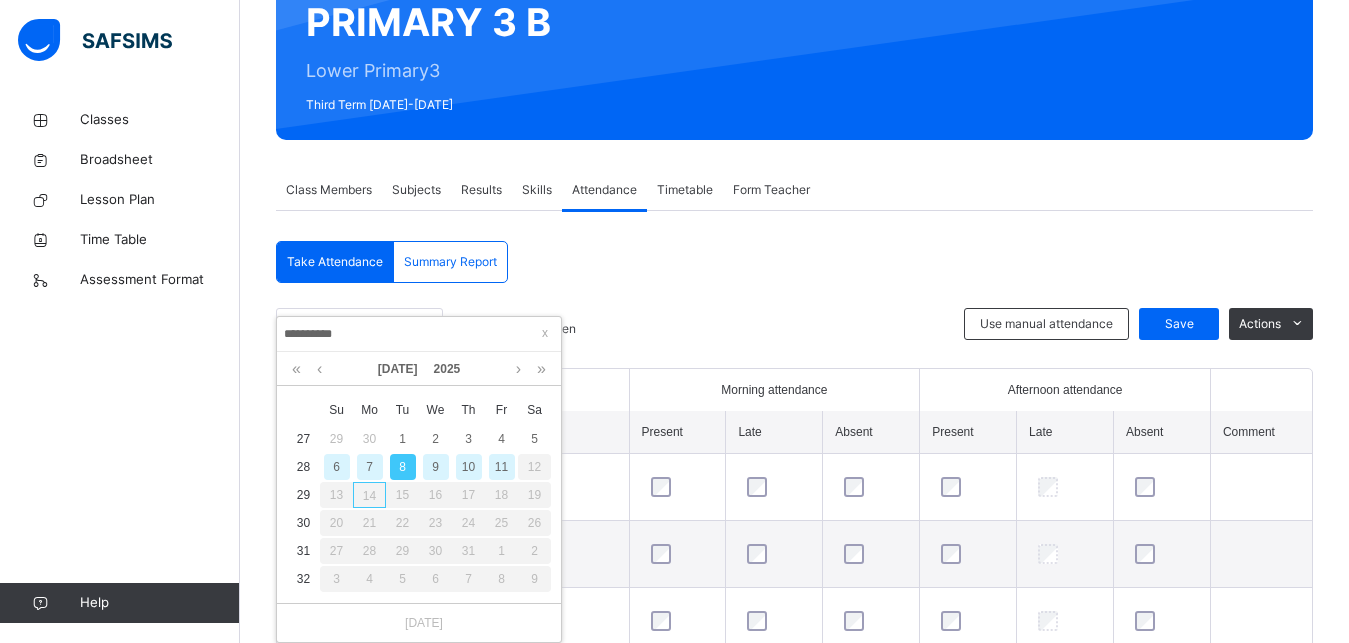click on "7" at bounding box center (370, 467) 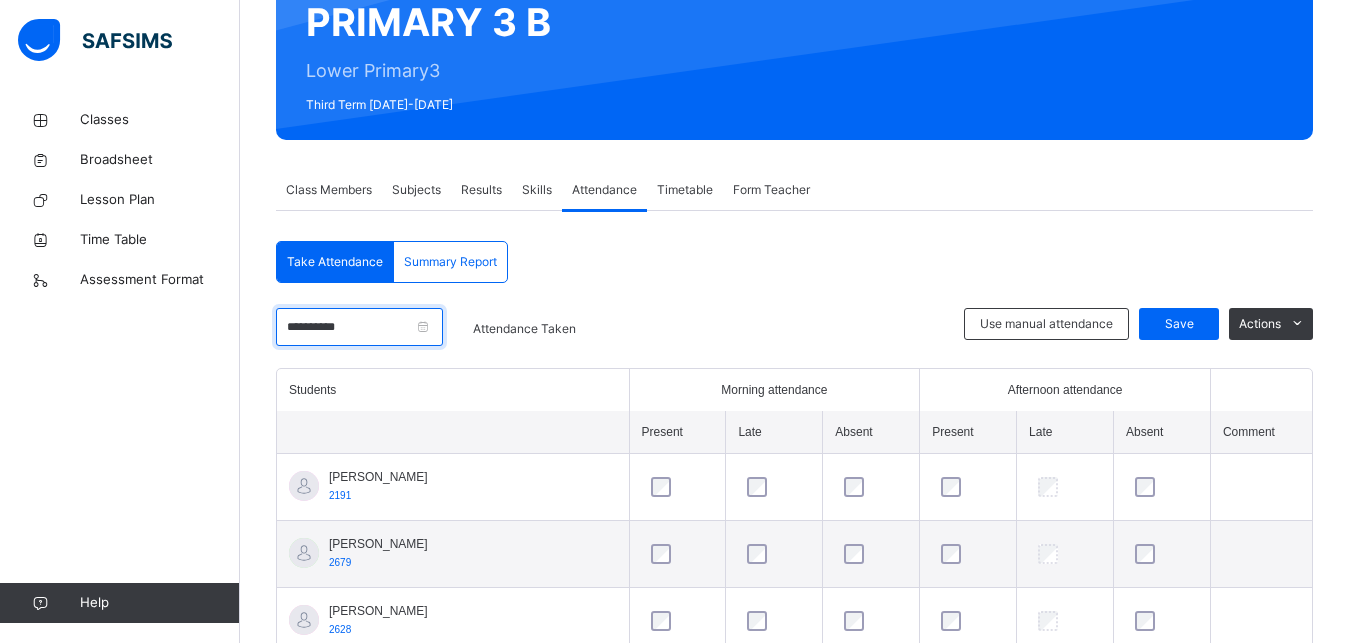 click on "**********" at bounding box center (359, 327) 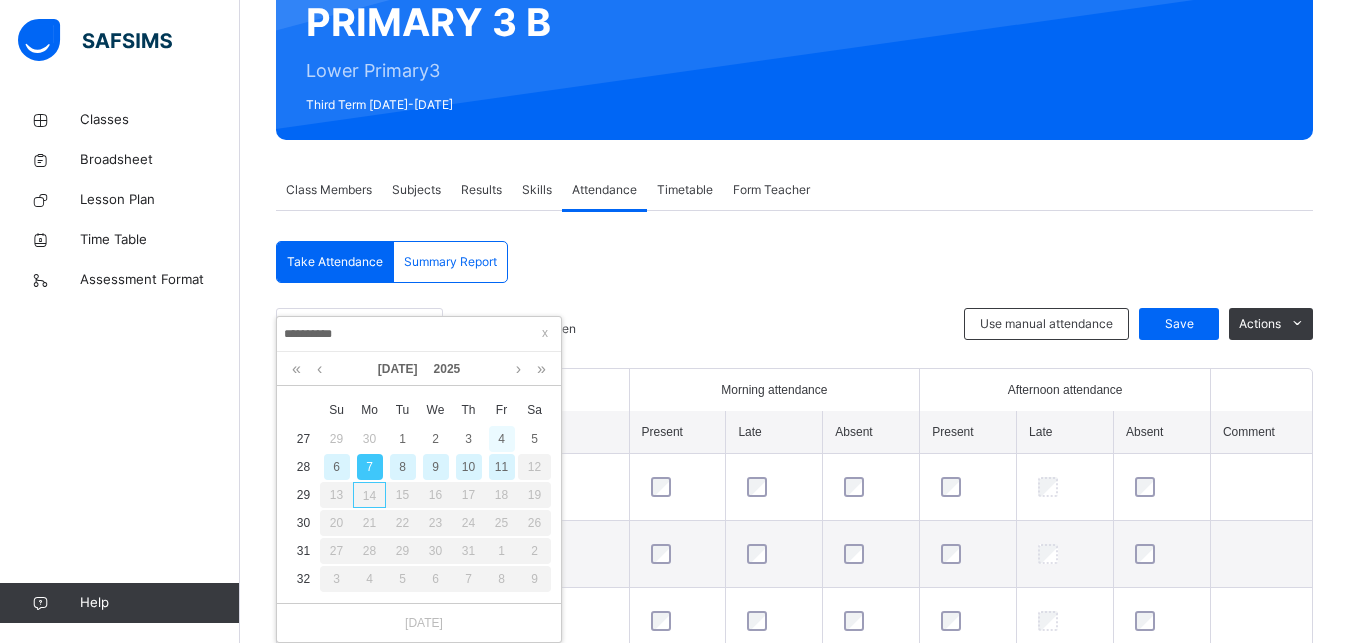 click on "4" at bounding box center [502, 439] 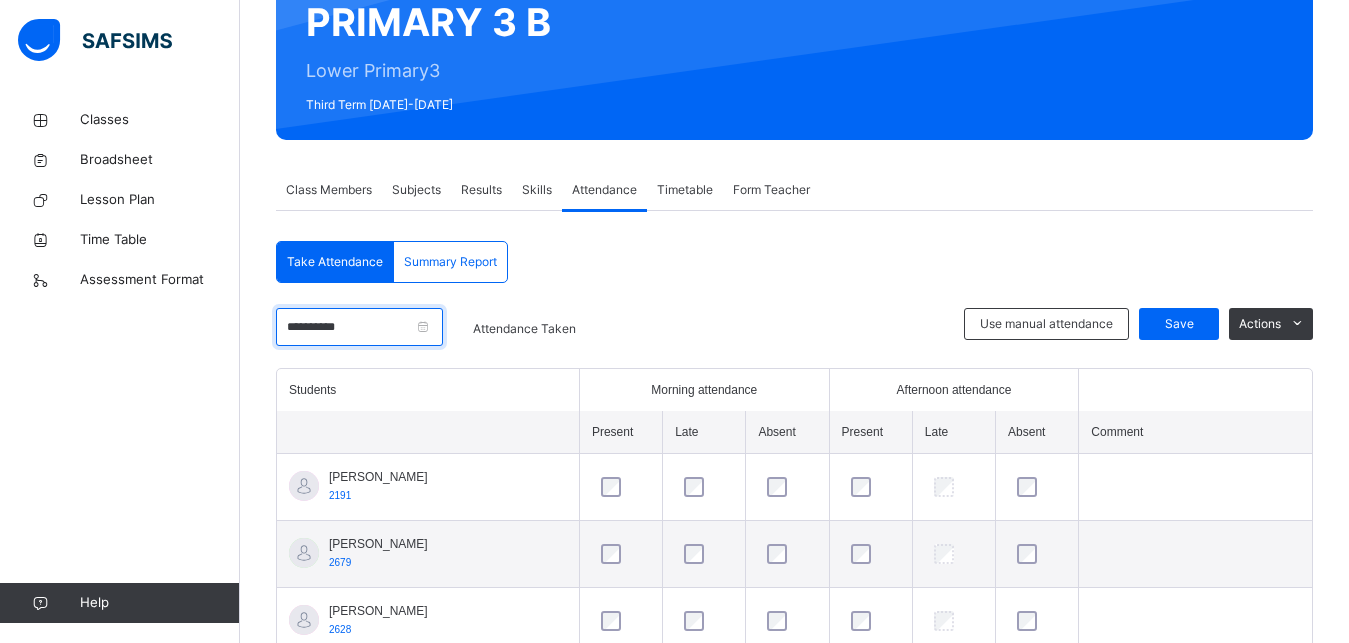 click on "**********" at bounding box center (359, 327) 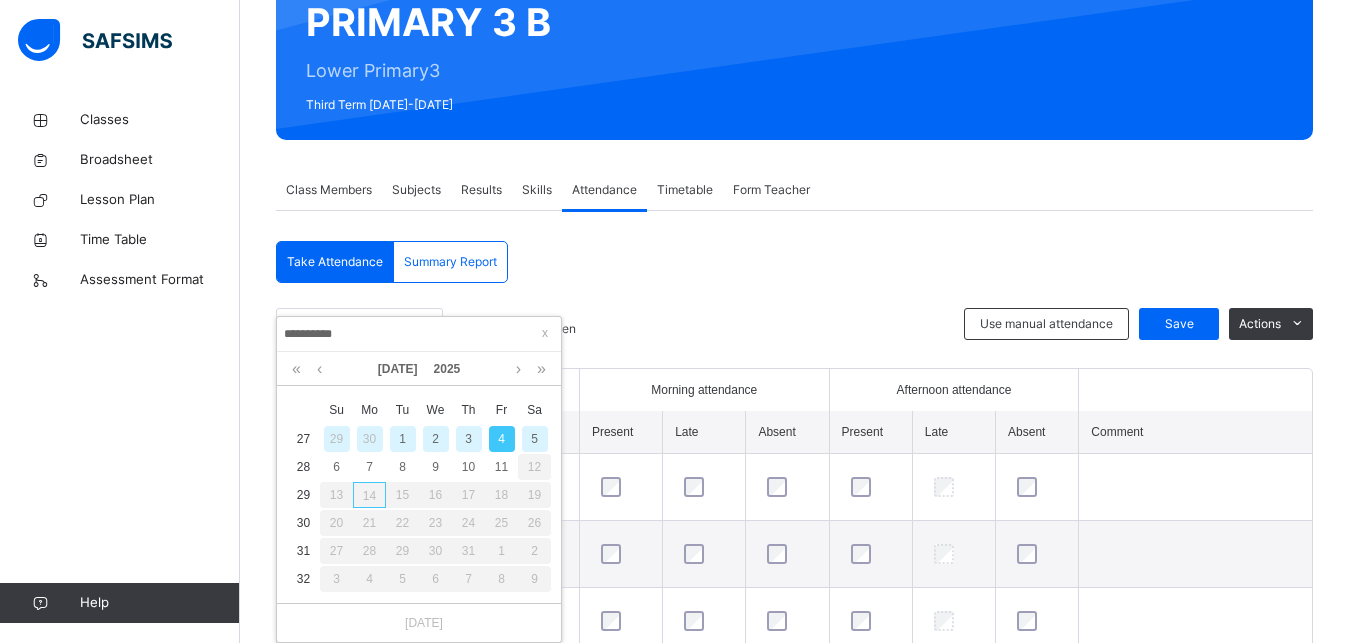 click on "3" at bounding box center [469, 439] 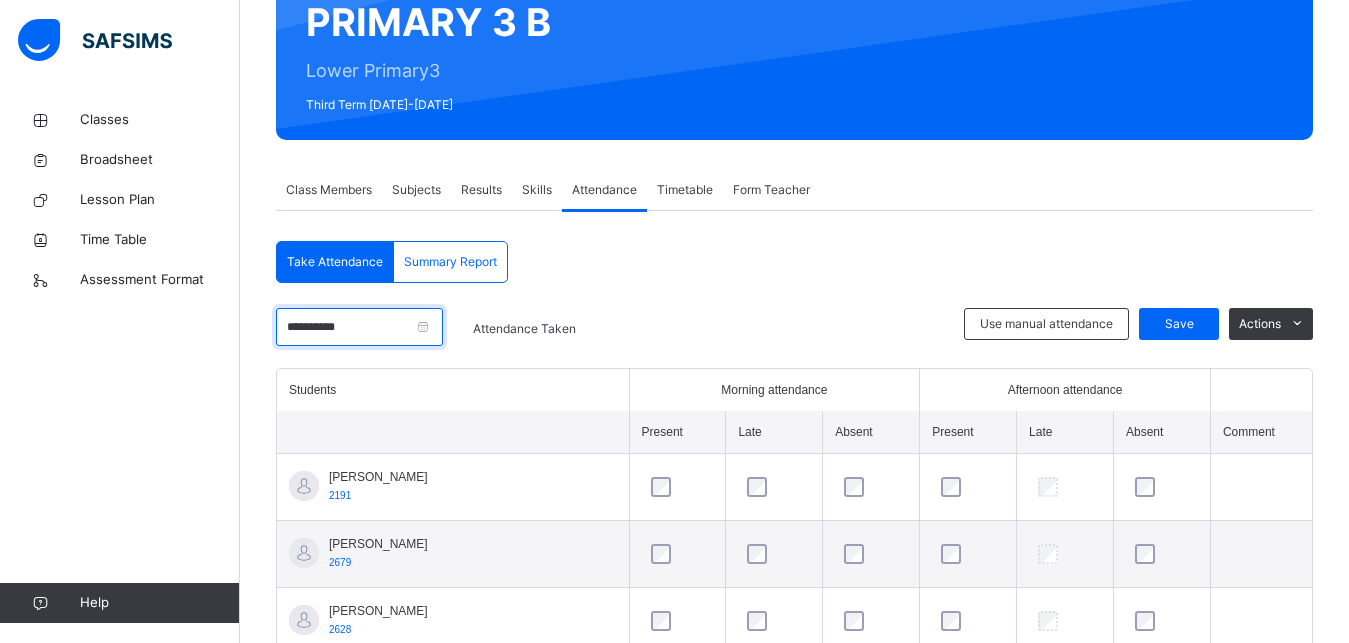 click on "**********" at bounding box center [359, 327] 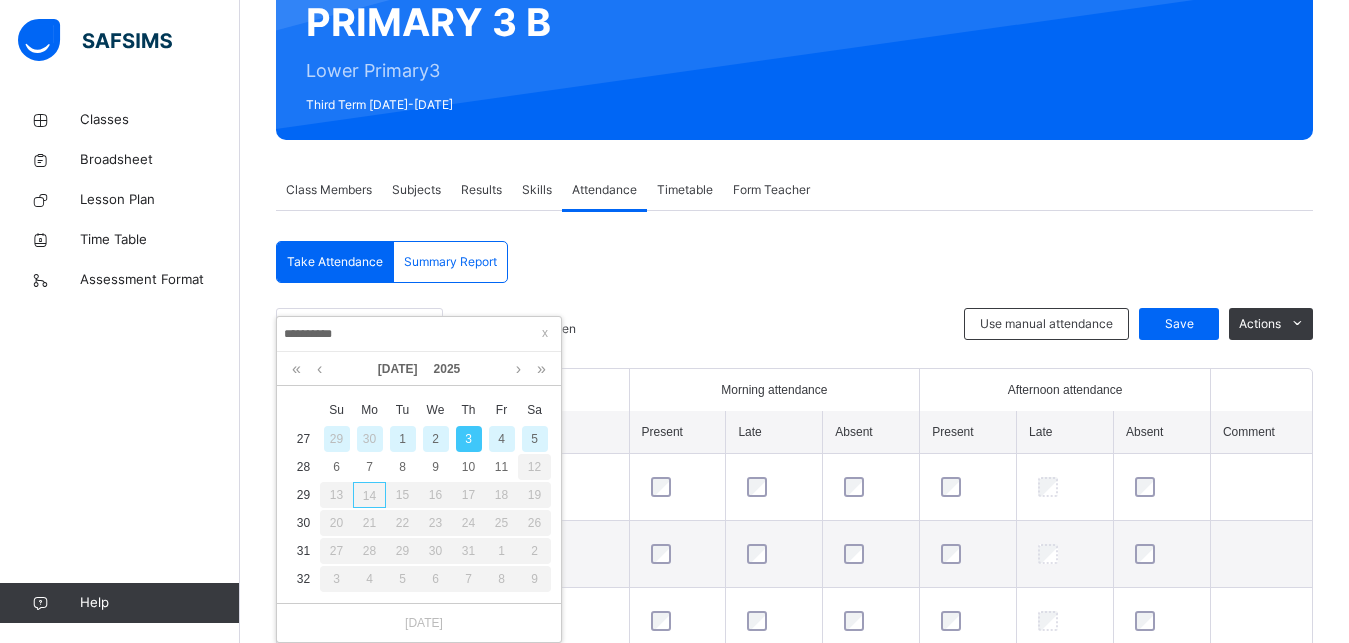 click on "2" at bounding box center (436, 439) 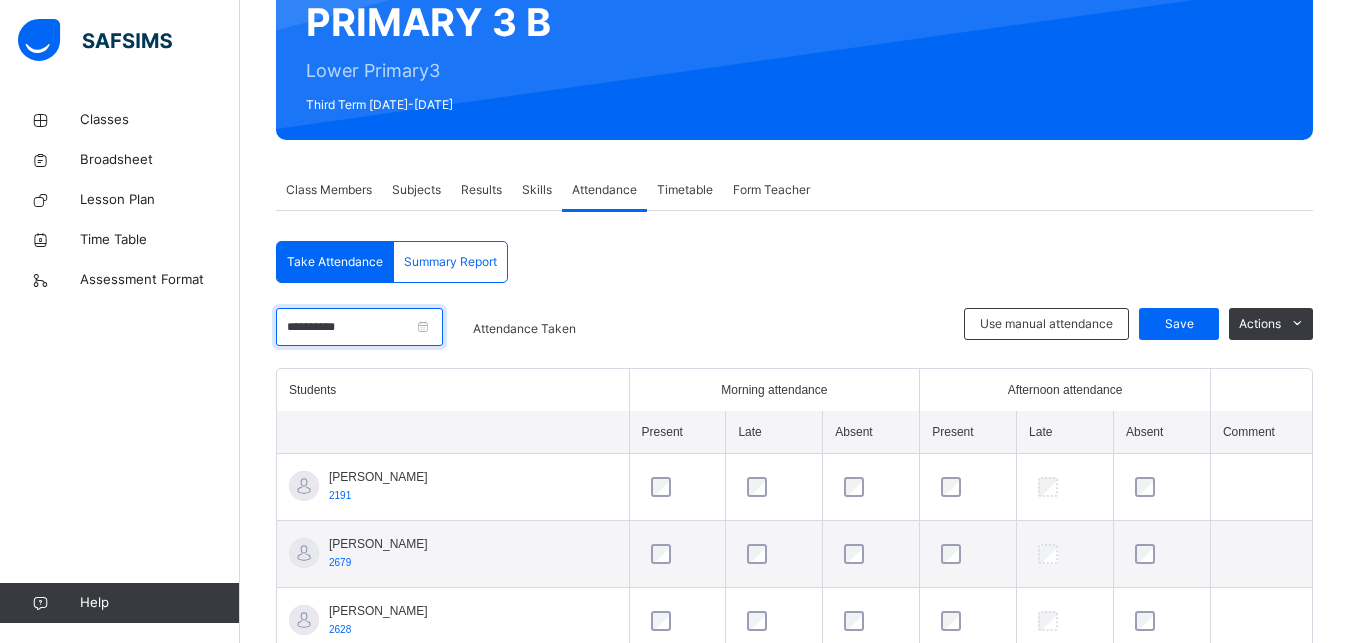 click on "**********" at bounding box center (359, 327) 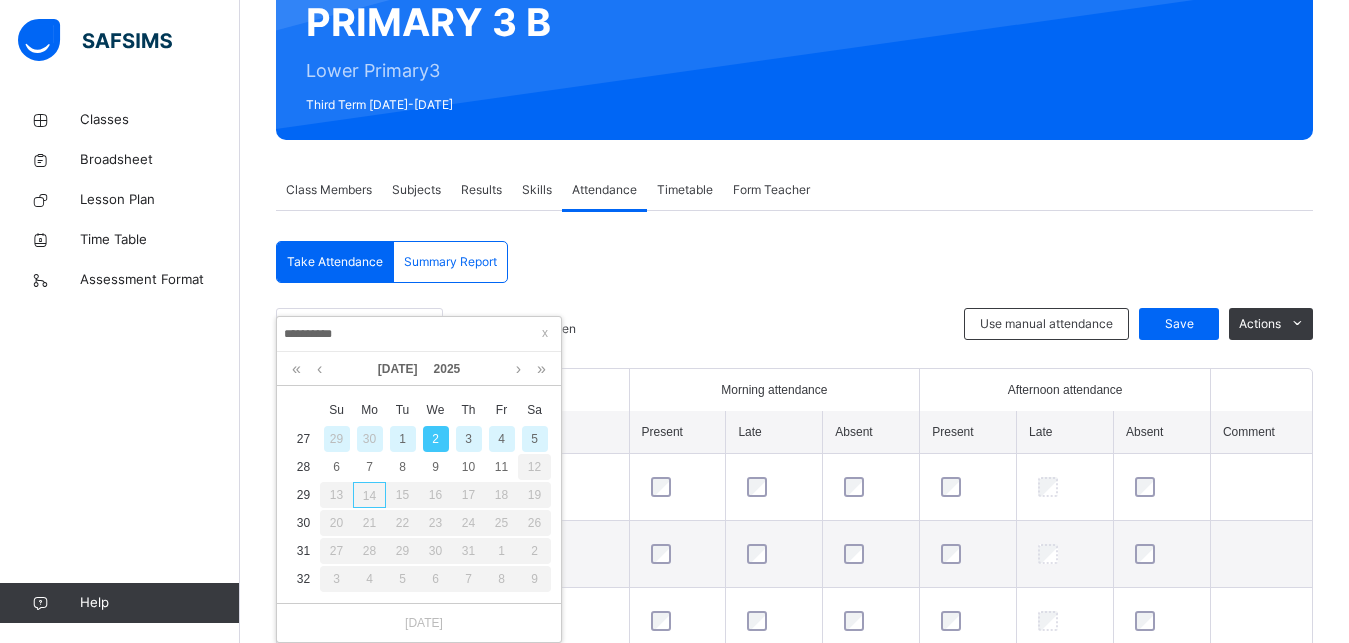 click on "1" at bounding box center (403, 439) 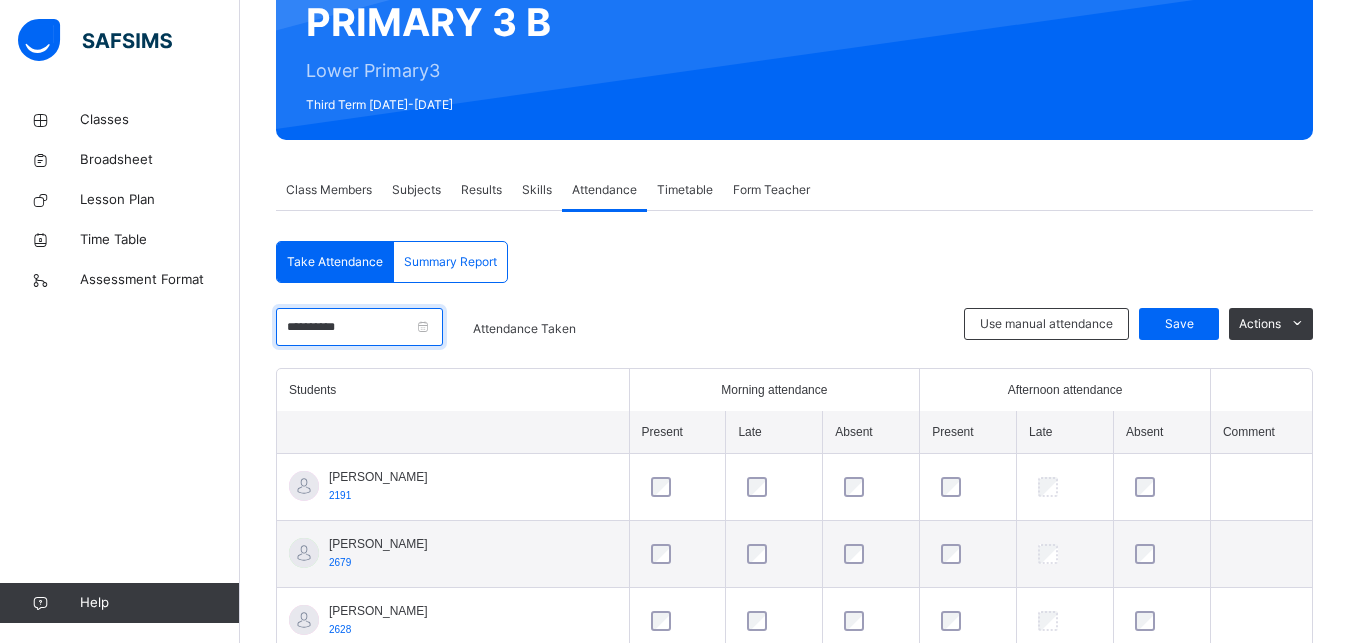 click on "**********" at bounding box center (359, 327) 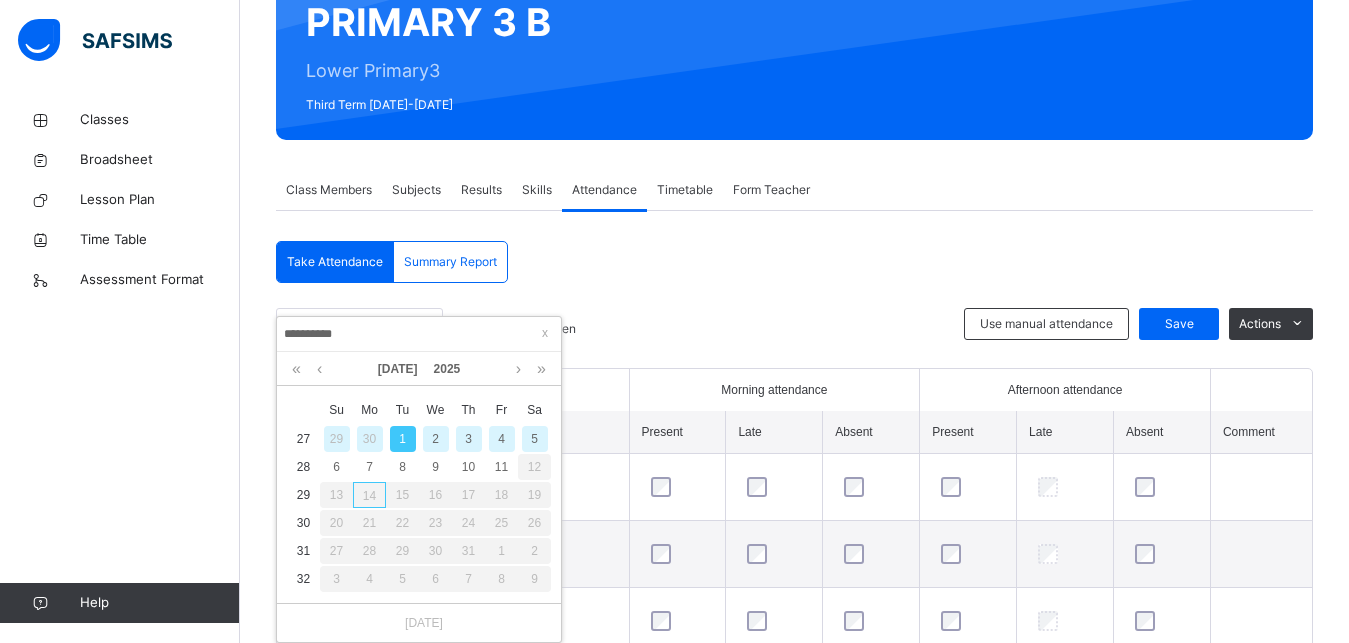 click on "30" at bounding box center [370, 439] 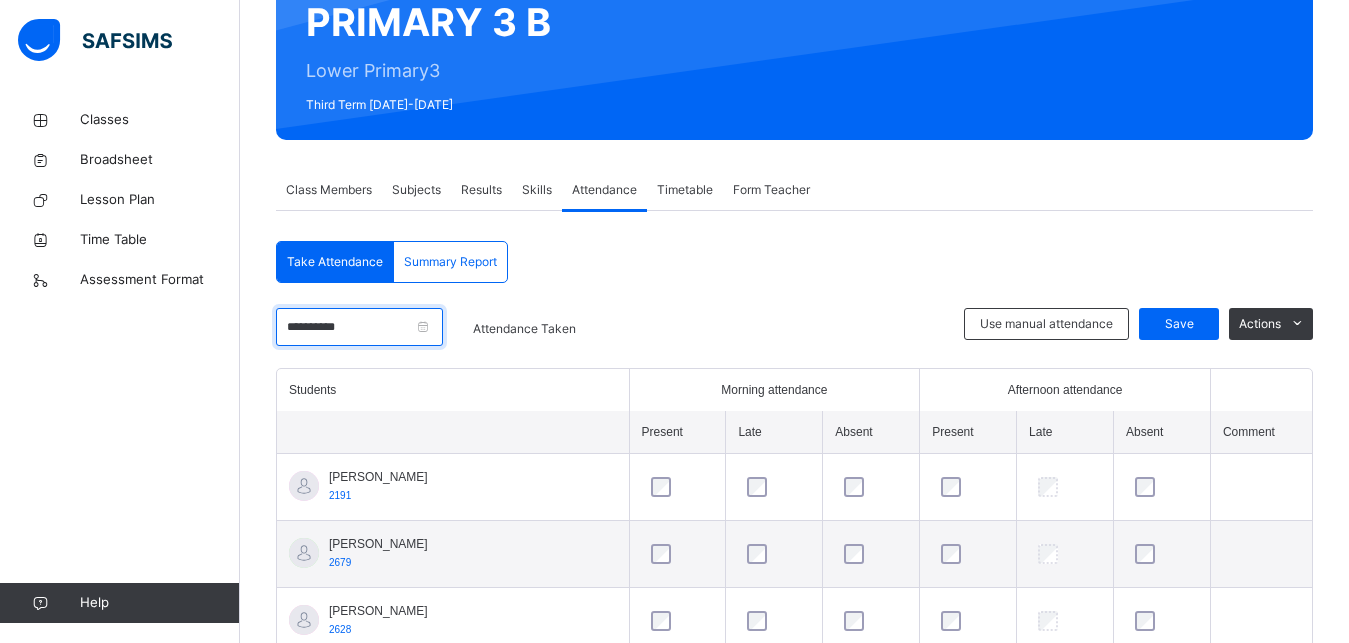 click on "**********" at bounding box center [359, 327] 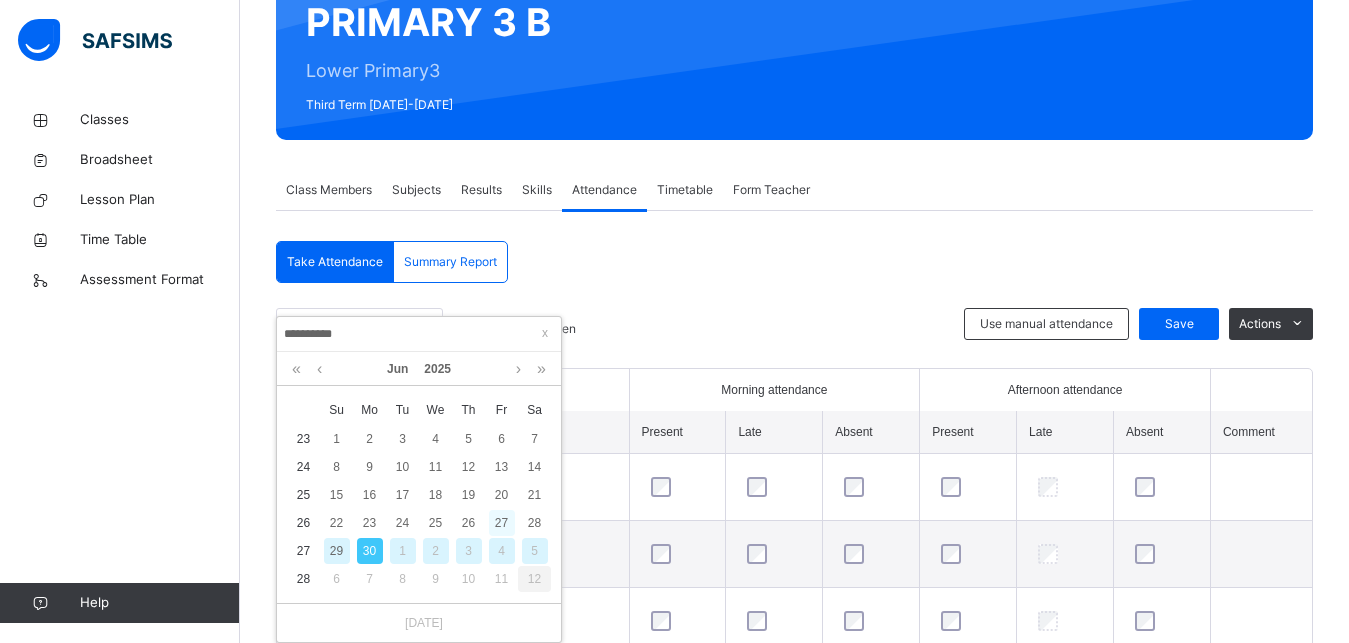 click on "27" at bounding box center [502, 523] 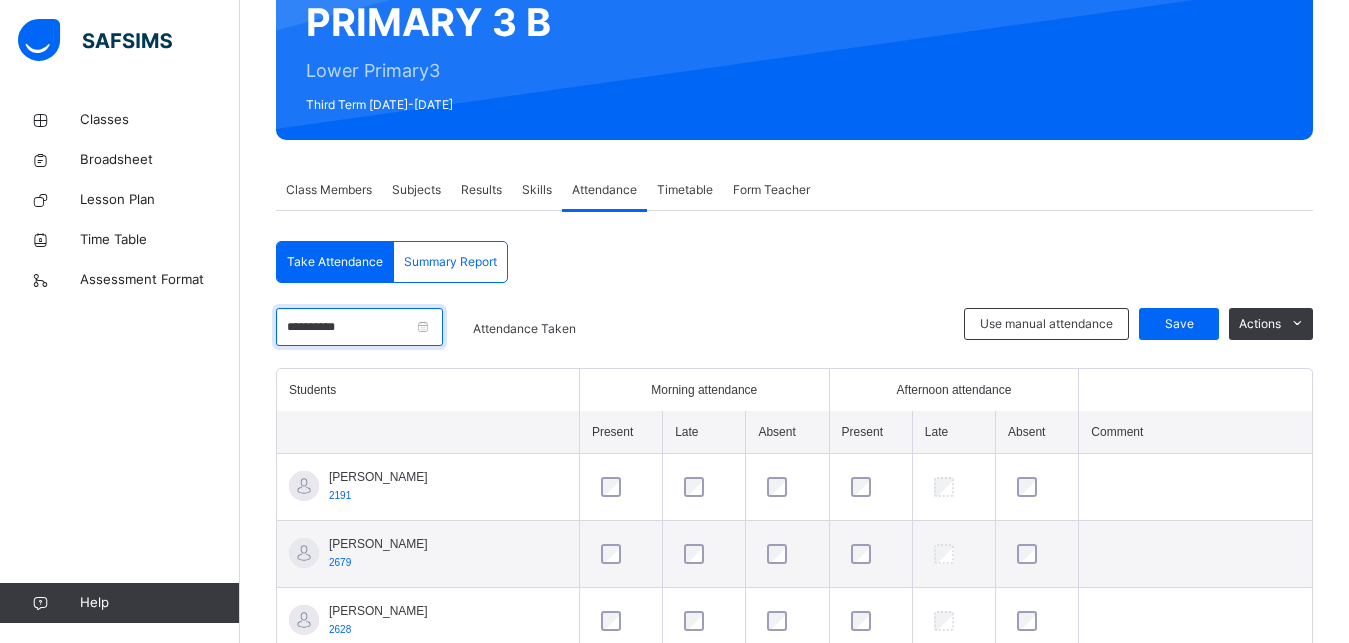 click on "**********" at bounding box center [359, 327] 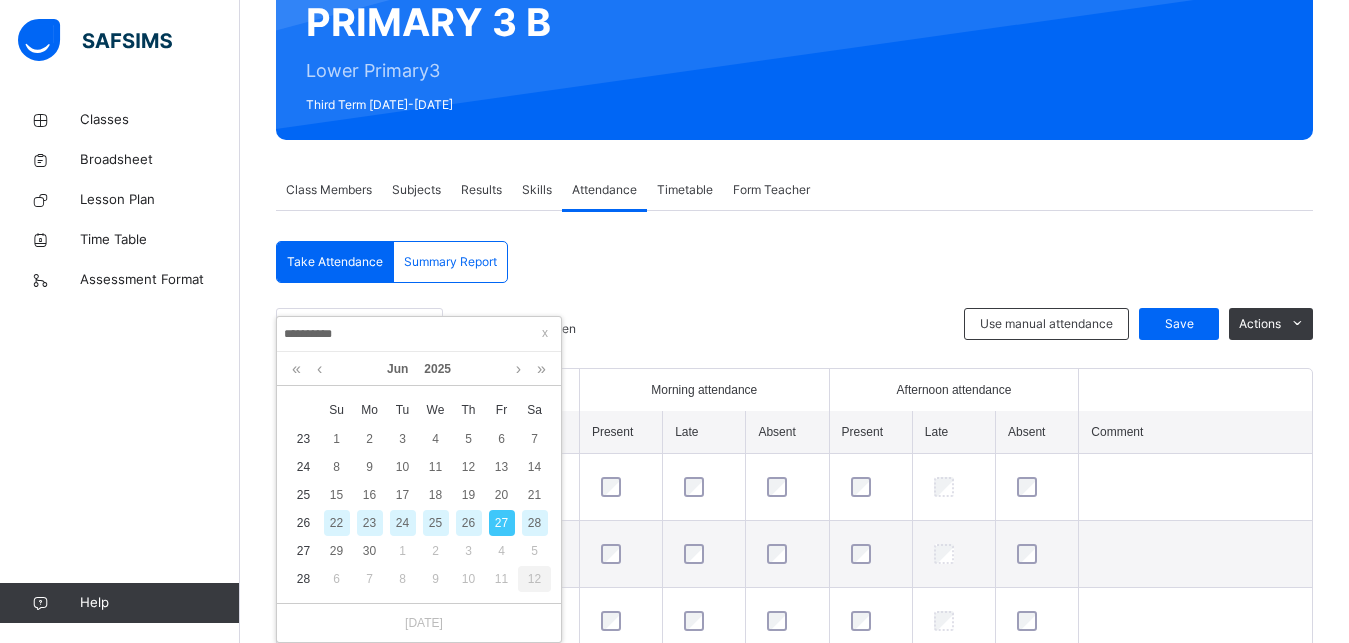 click on "26" at bounding box center (469, 523) 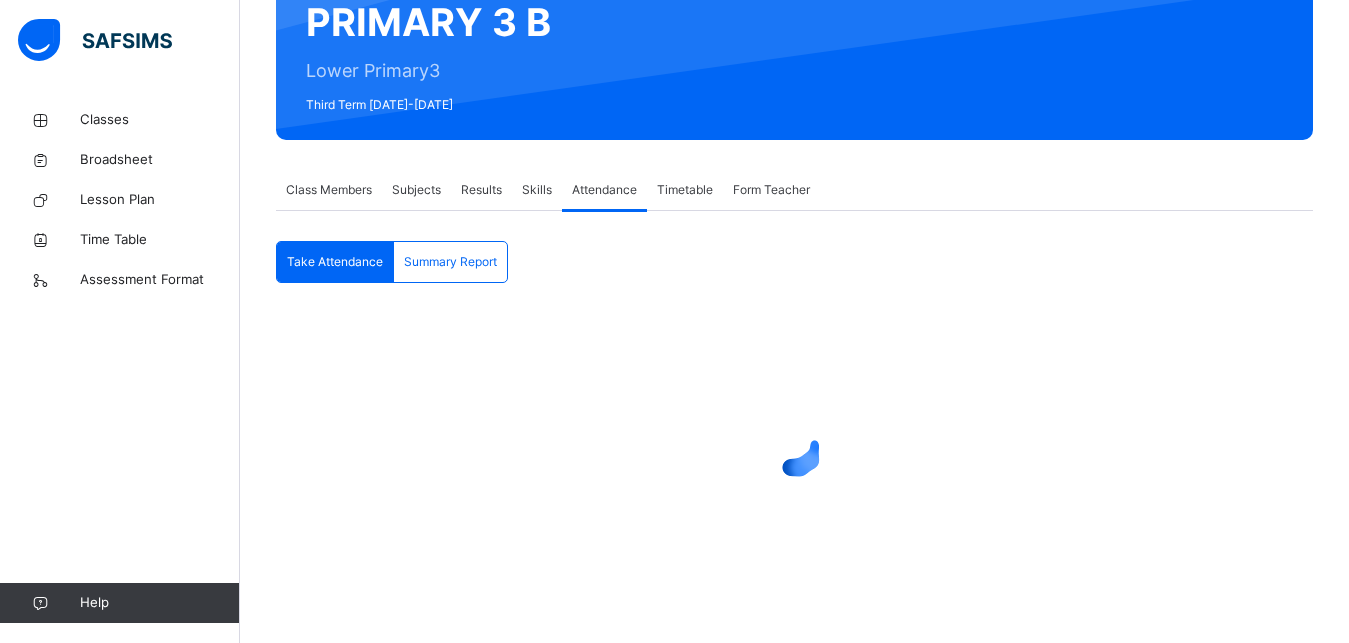 click at bounding box center [794, 448] 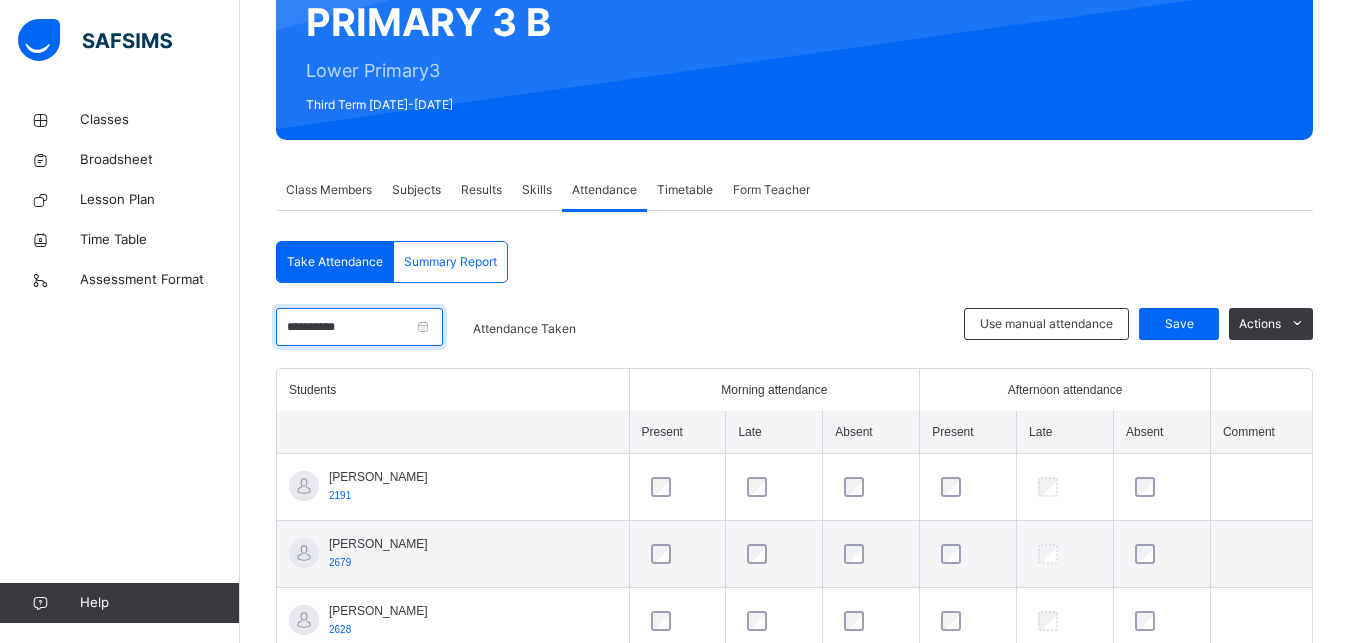 click on "**********" at bounding box center (359, 327) 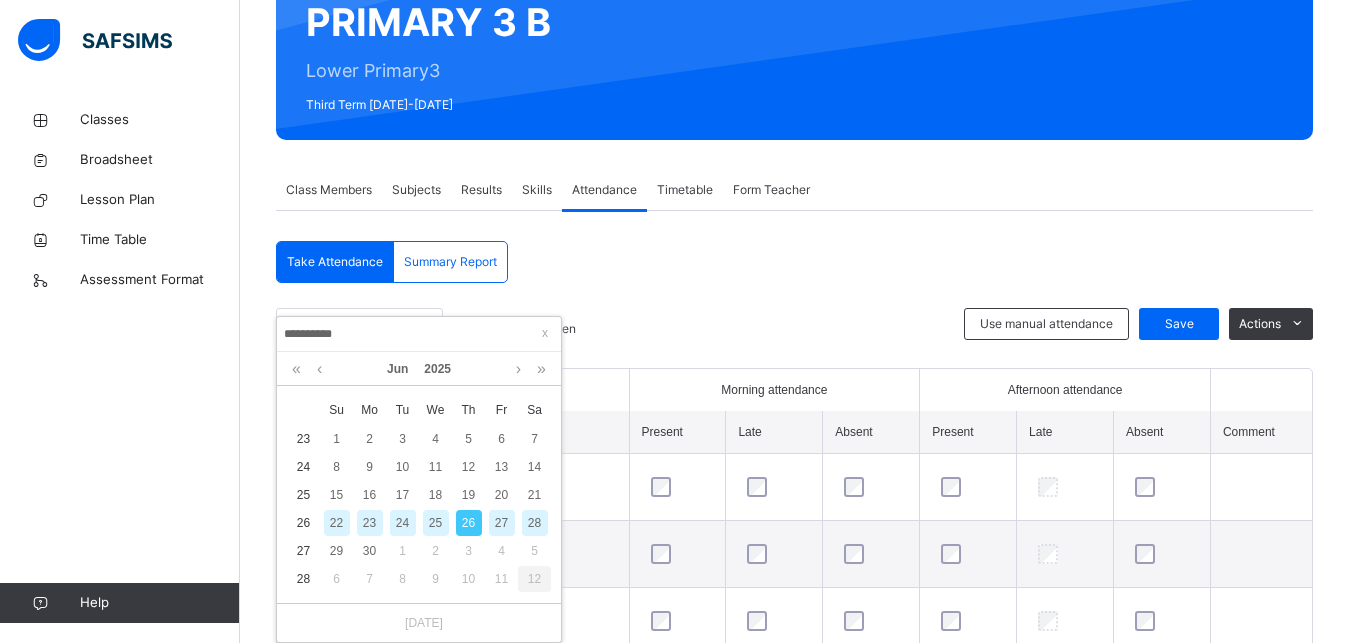 click on "25" at bounding box center (436, 523) 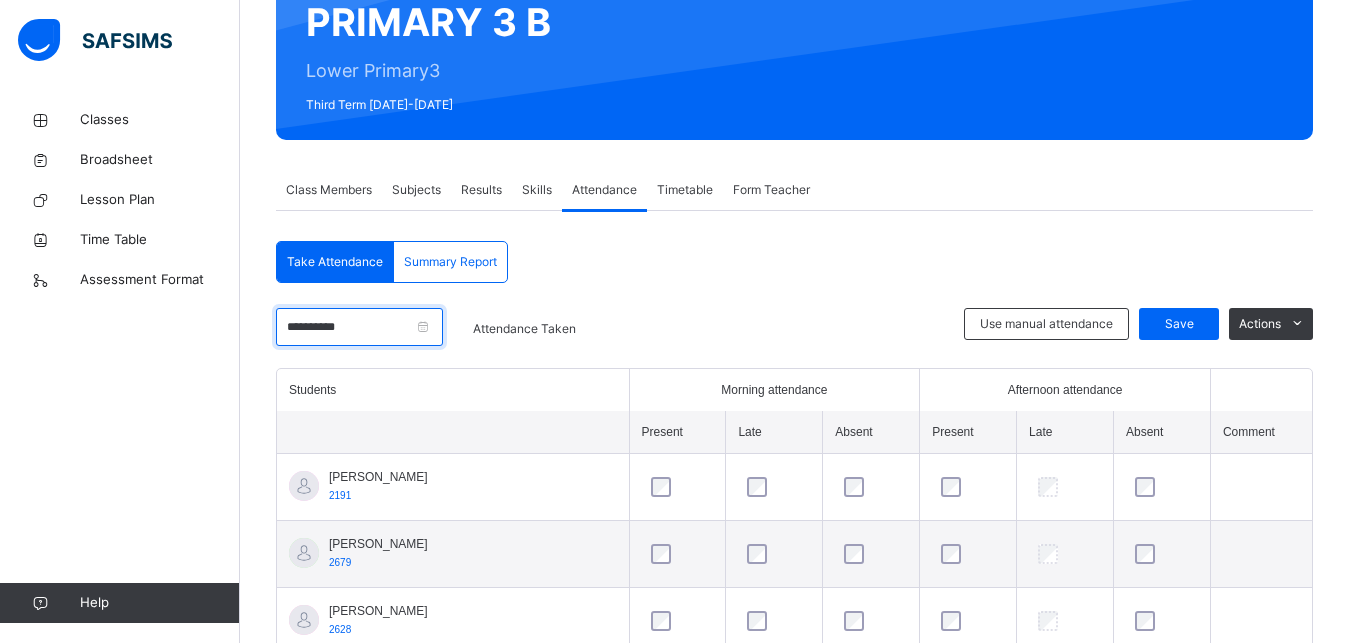 click on "**********" at bounding box center (359, 327) 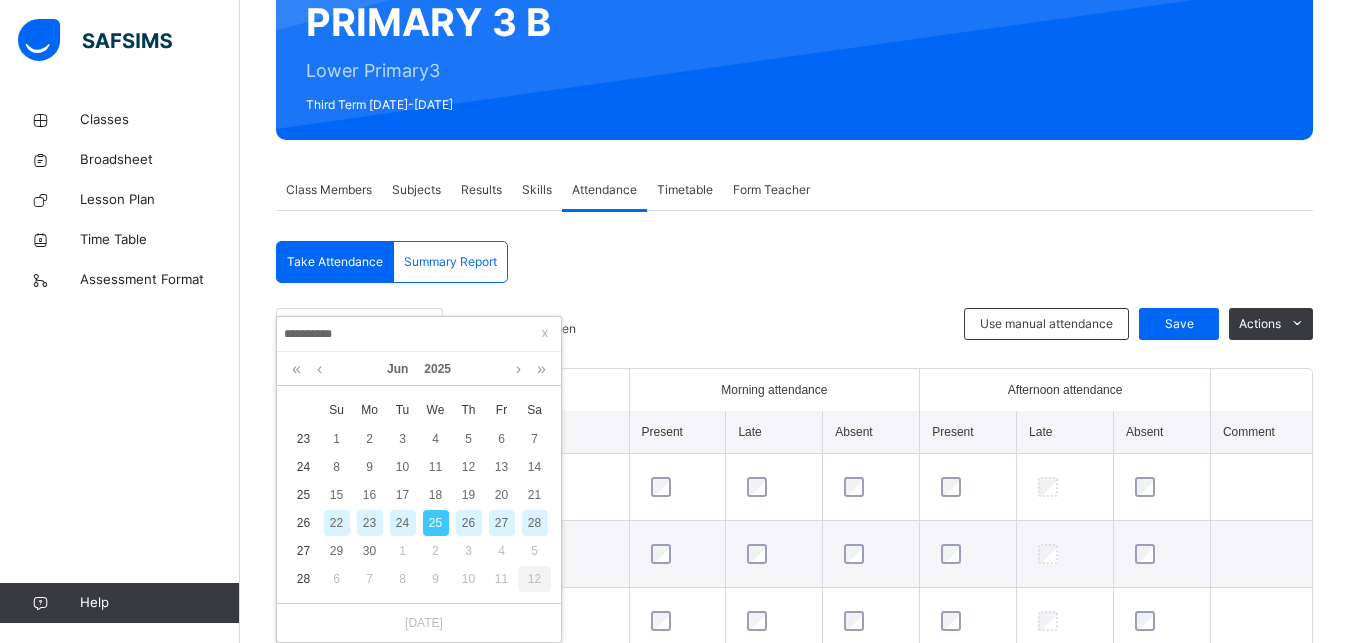 click on "24" at bounding box center [403, 523] 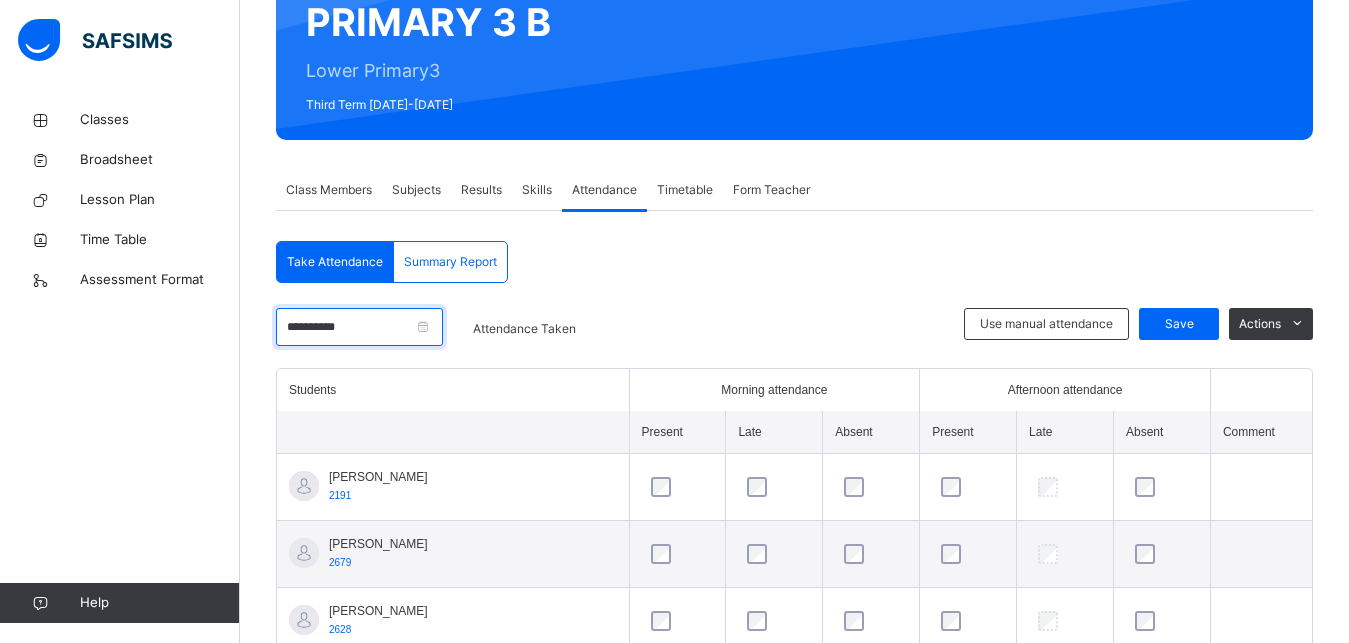 click on "**********" at bounding box center (359, 327) 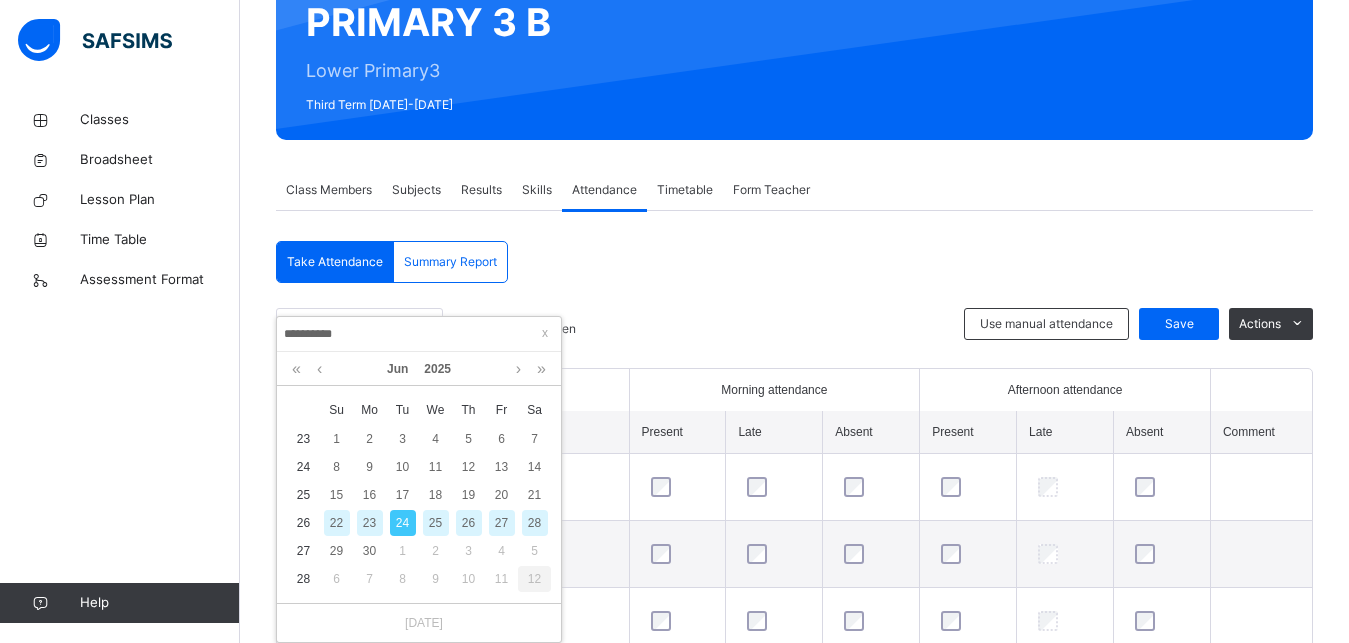 click on "**********" at bounding box center [419, 334] 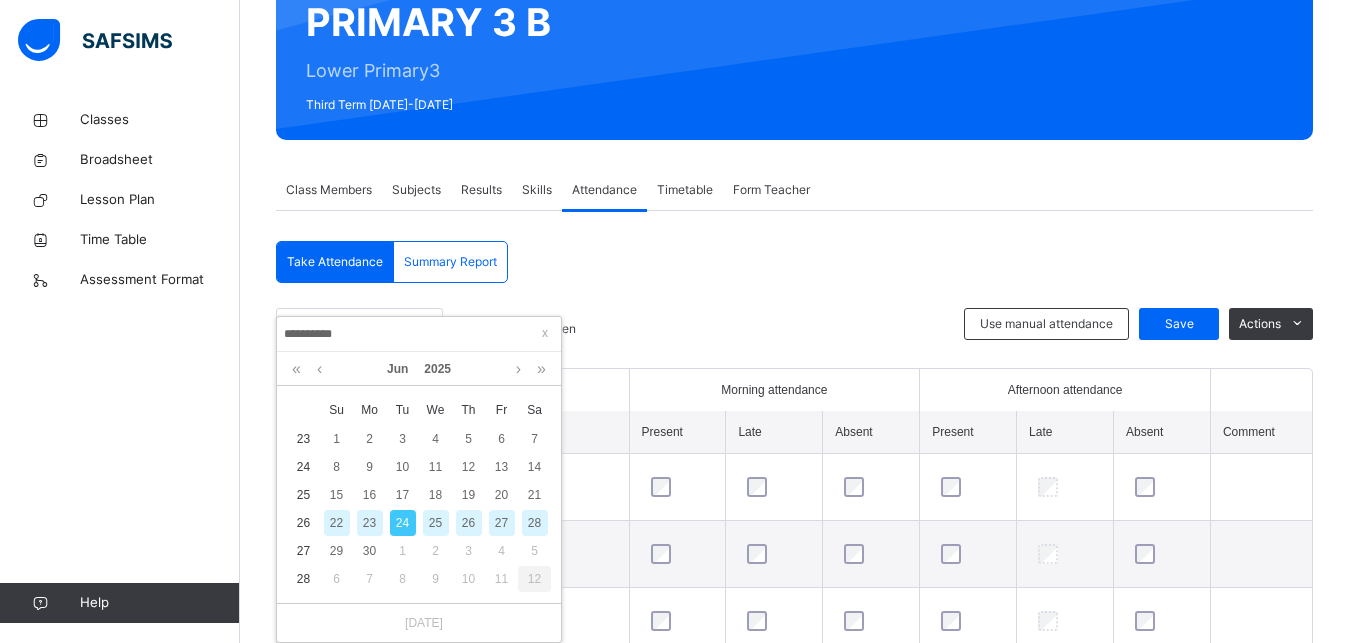 click on "23" at bounding box center (370, 523) 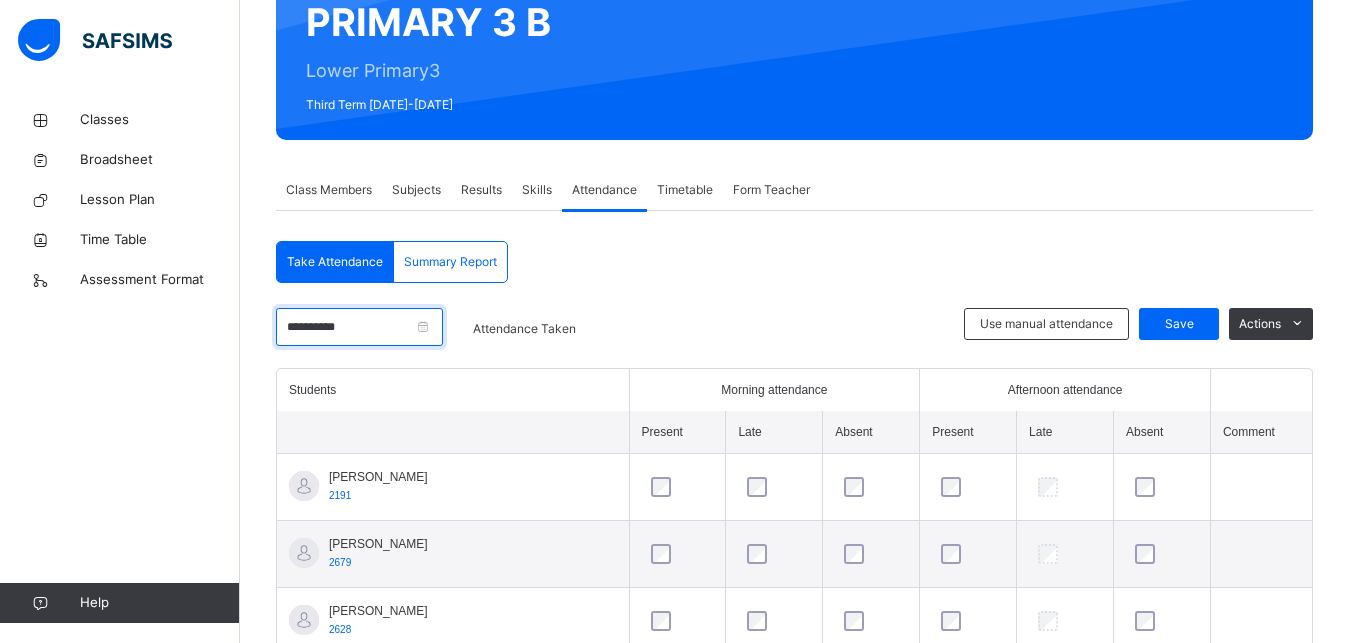 click on "**********" at bounding box center (359, 327) 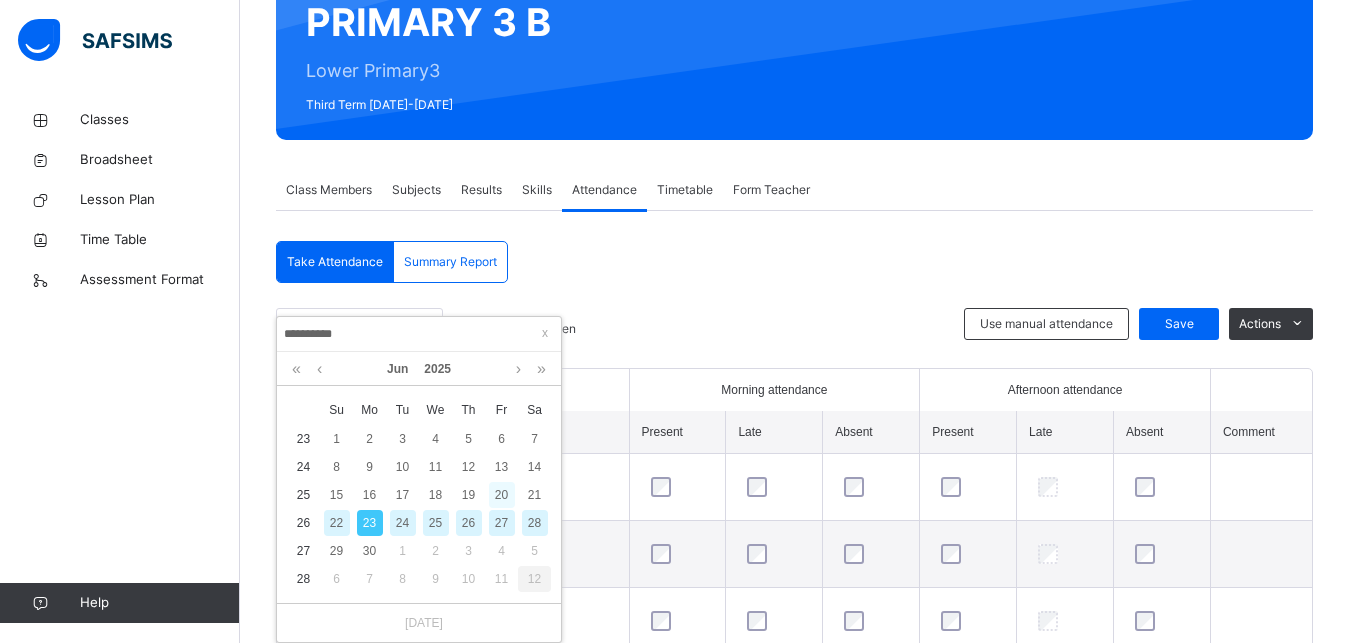 click on "20" at bounding box center (502, 495) 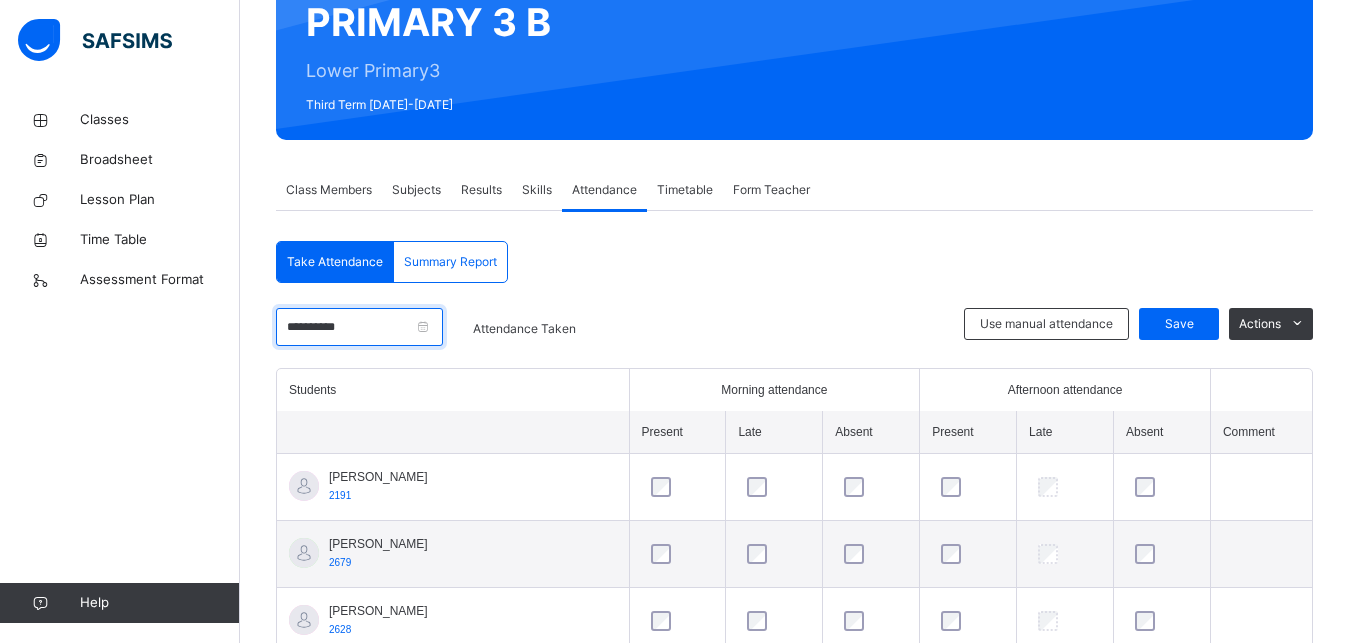 click on "**********" at bounding box center (359, 327) 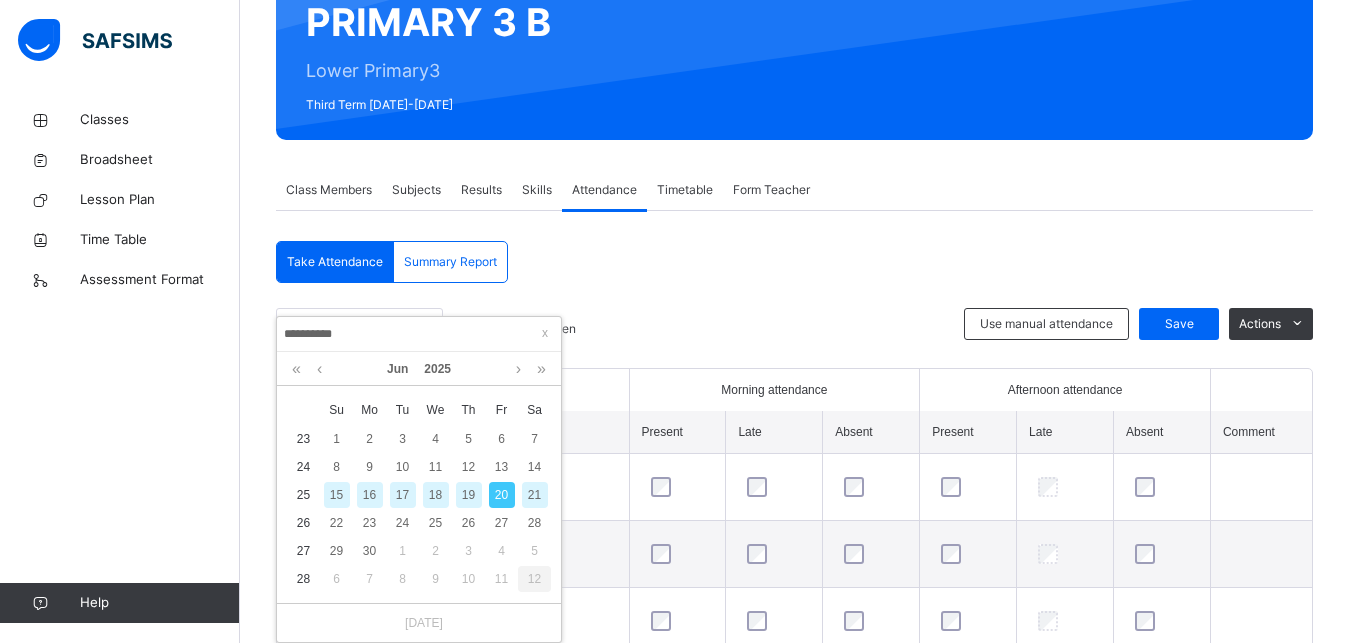 click on "19" at bounding box center (469, 495) 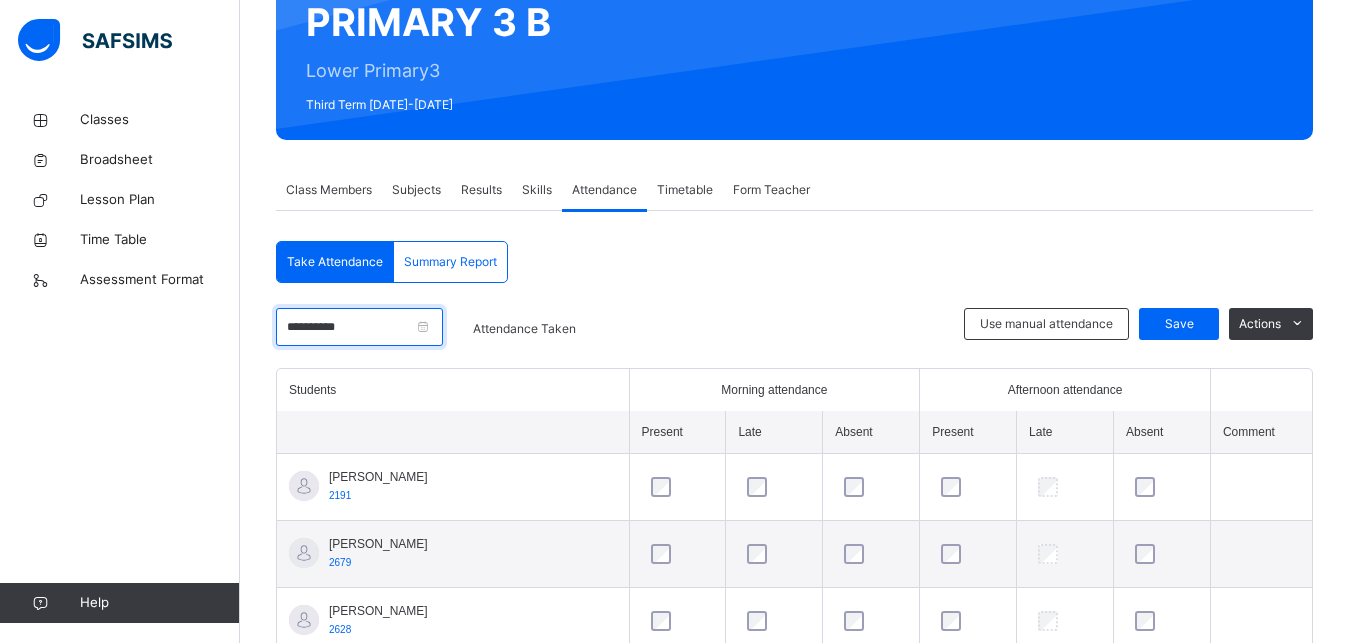 click on "**********" at bounding box center [359, 327] 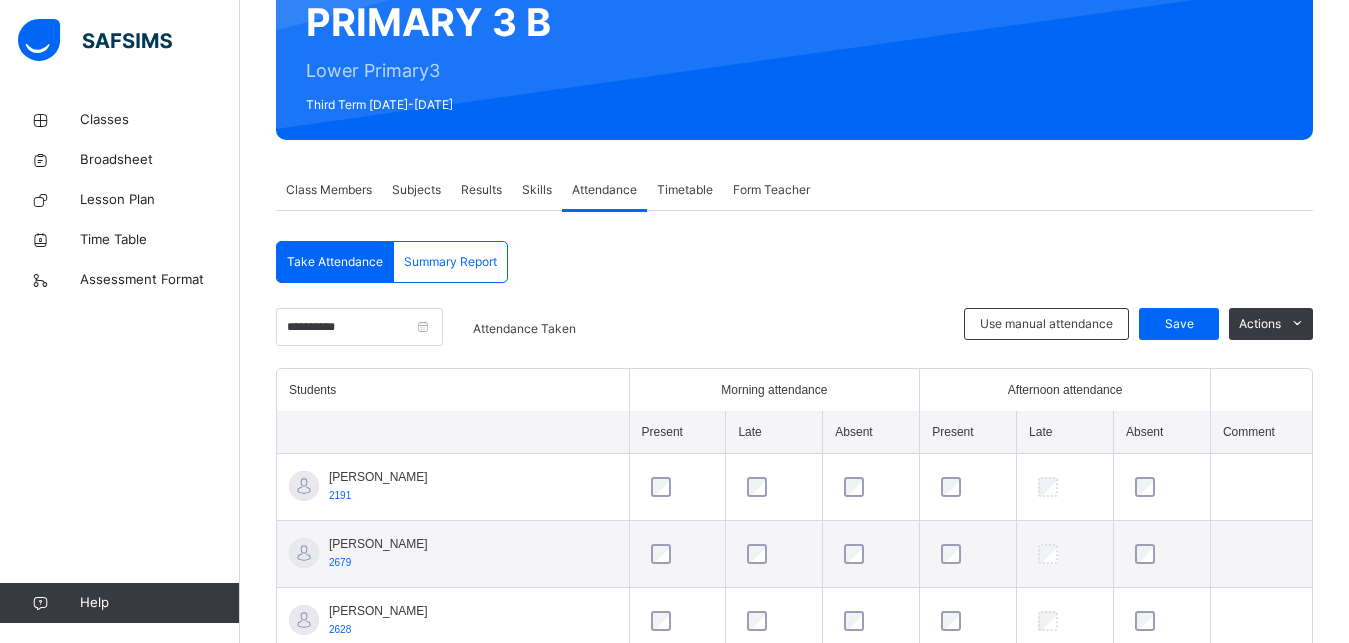 click on "**********" at bounding box center (419, 334) 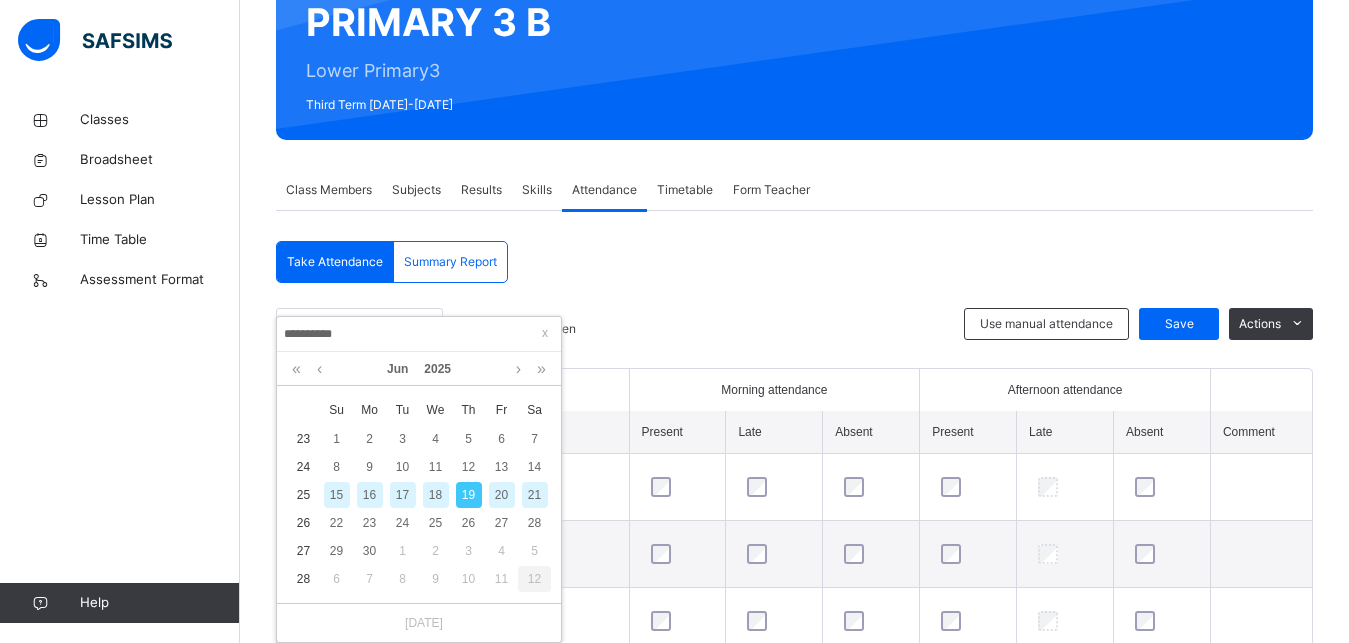 click on "18" at bounding box center [436, 495] 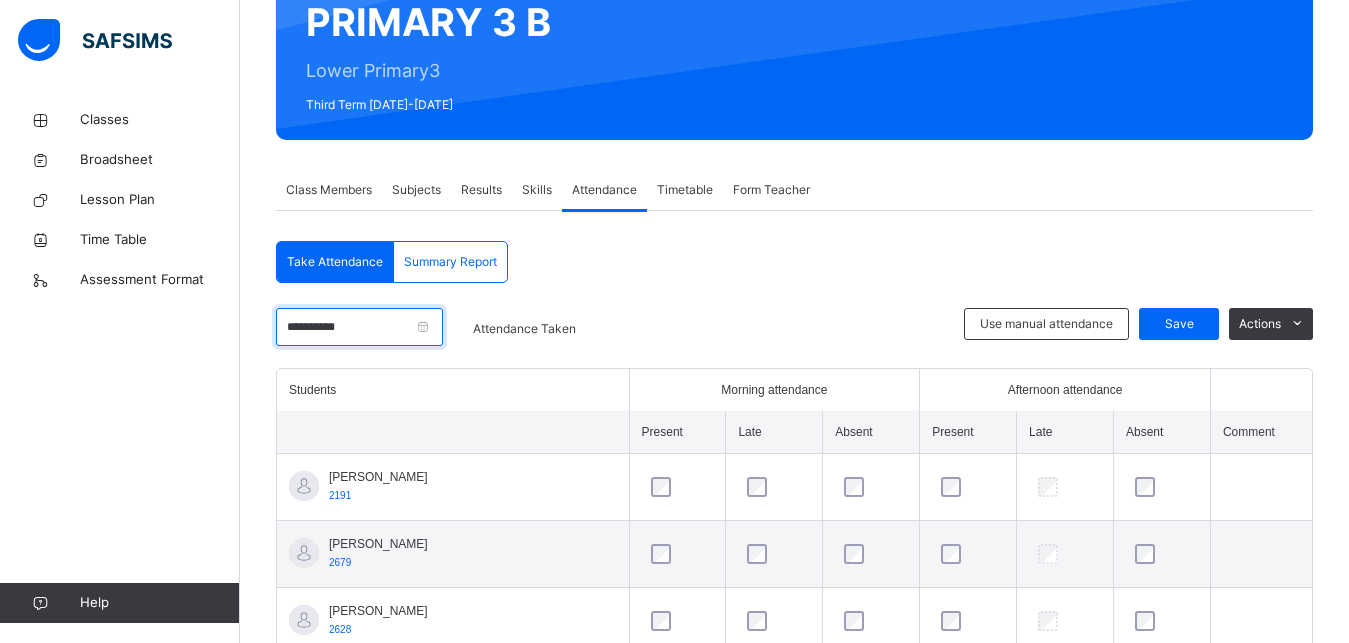 click on "**********" at bounding box center (359, 327) 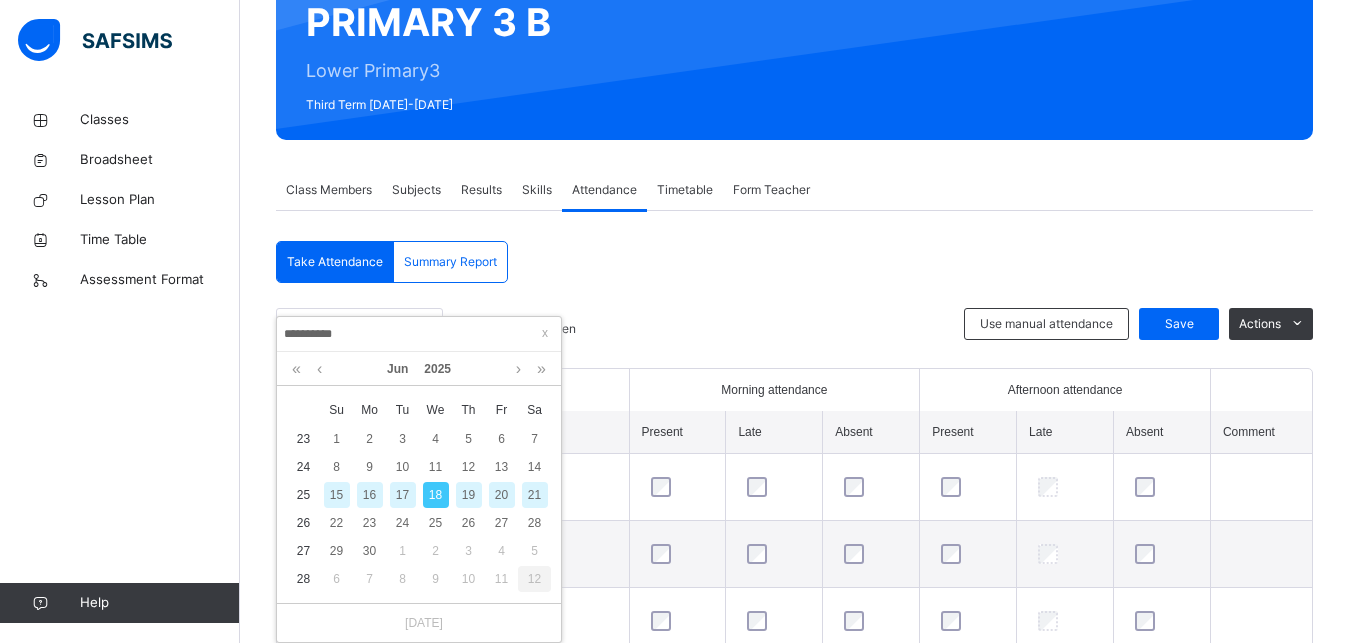 click on "17" at bounding box center (403, 495) 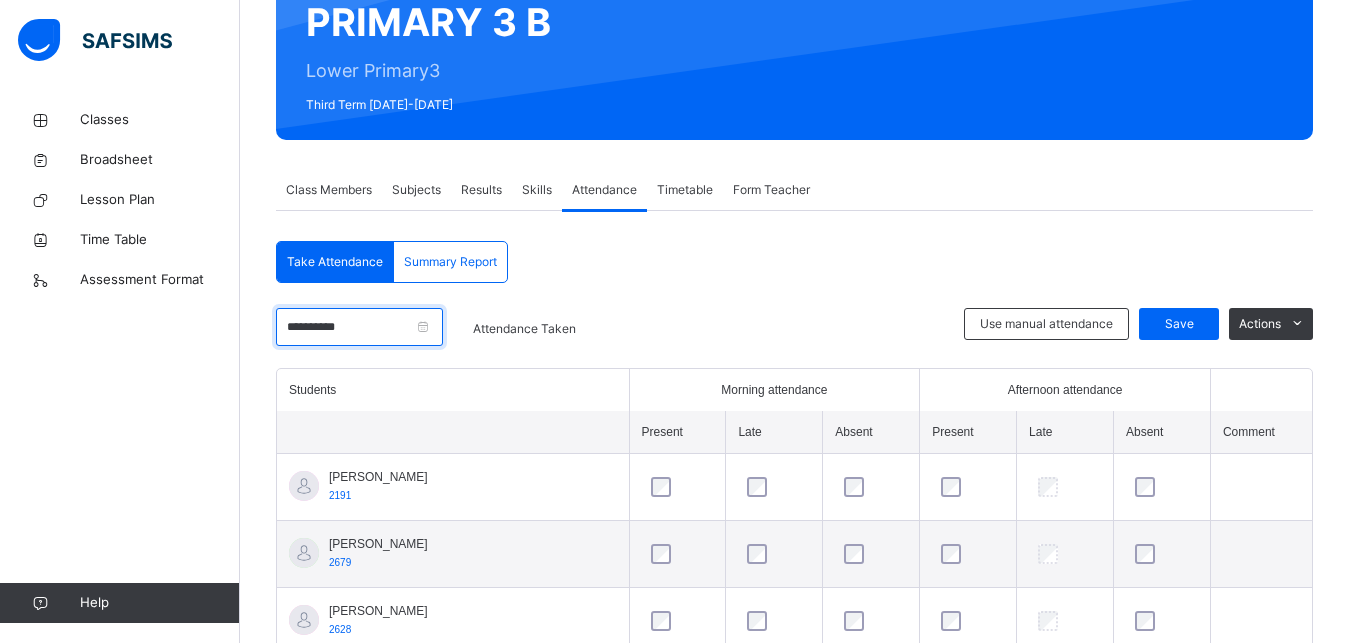 click on "**********" at bounding box center (359, 327) 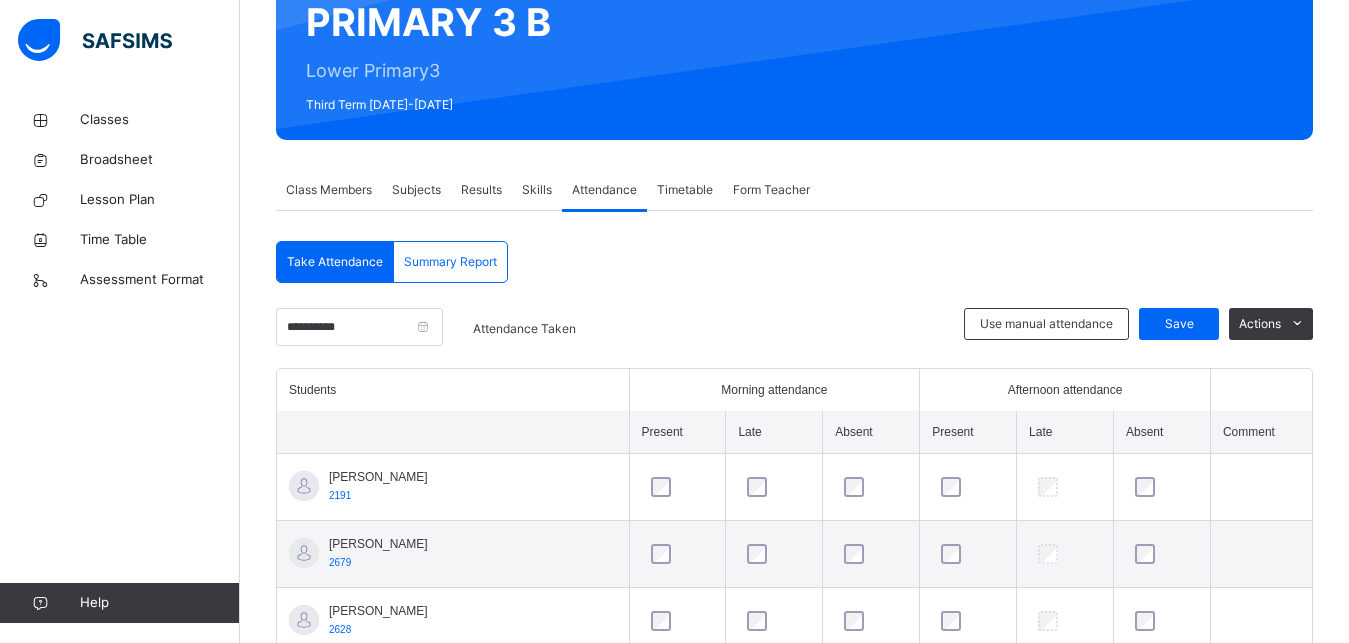 click on "**********" at bounding box center [419, 334] 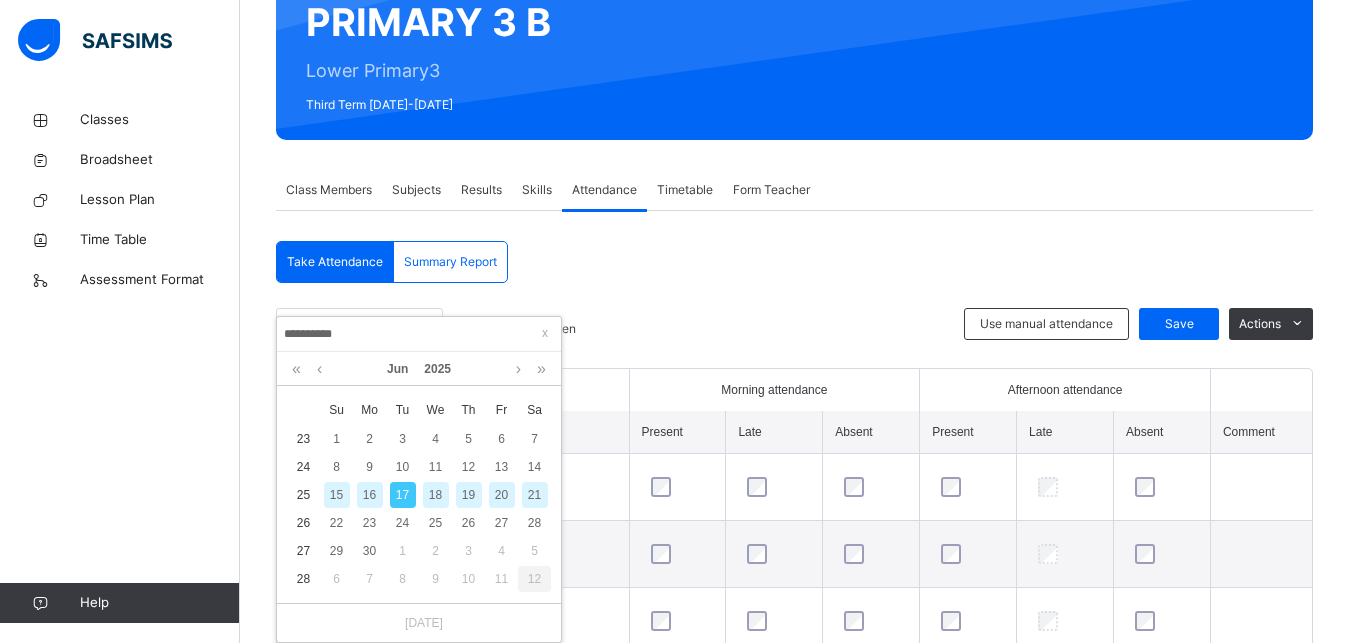 click on "16" at bounding box center [370, 495] 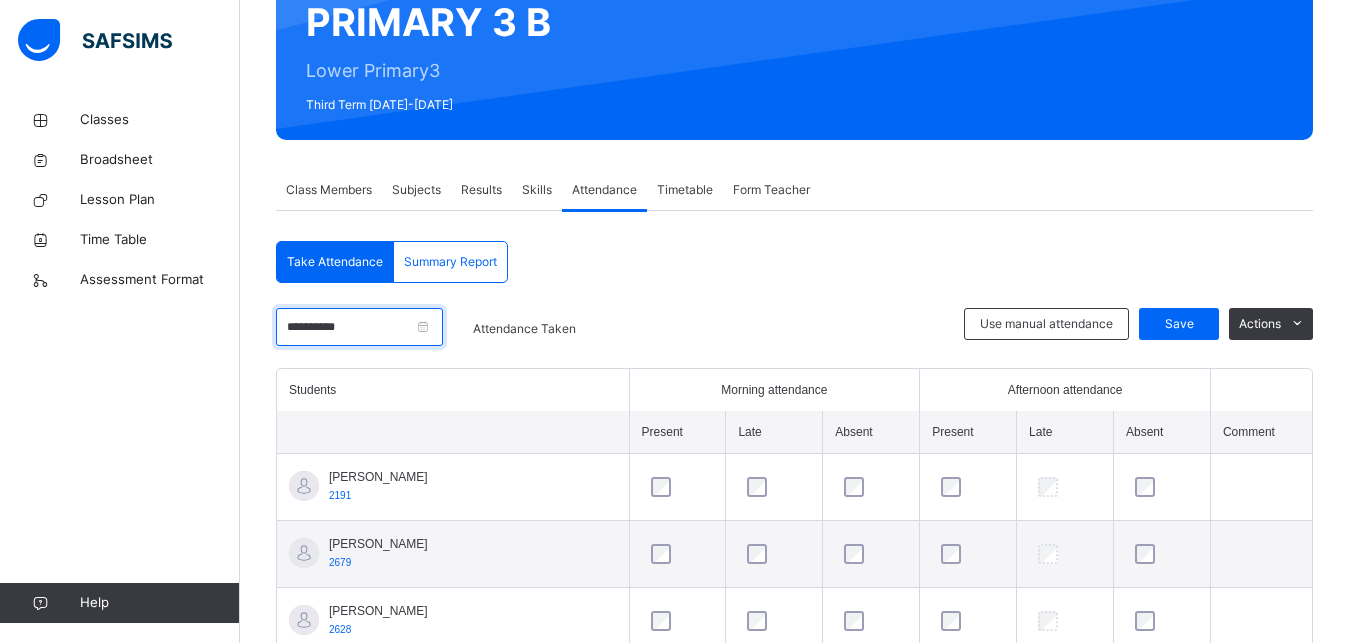 click on "**********" at bounding box center (359, 327) 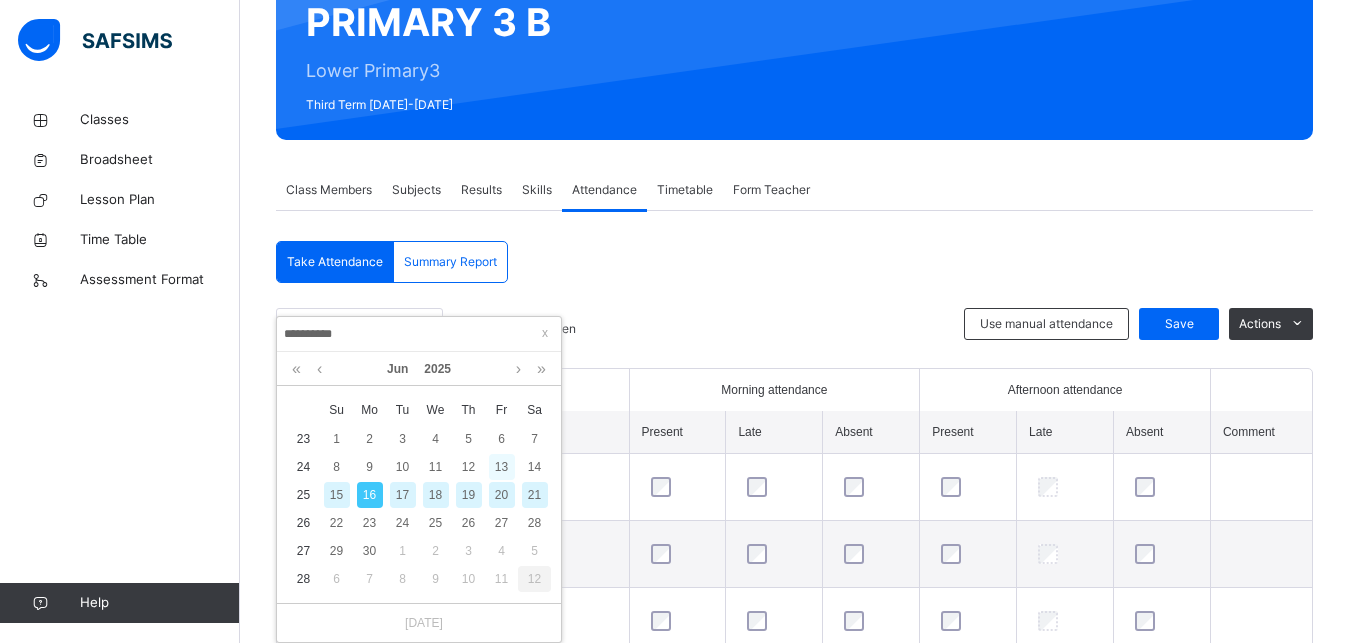 click on "13" at bounding box center (502, 467) 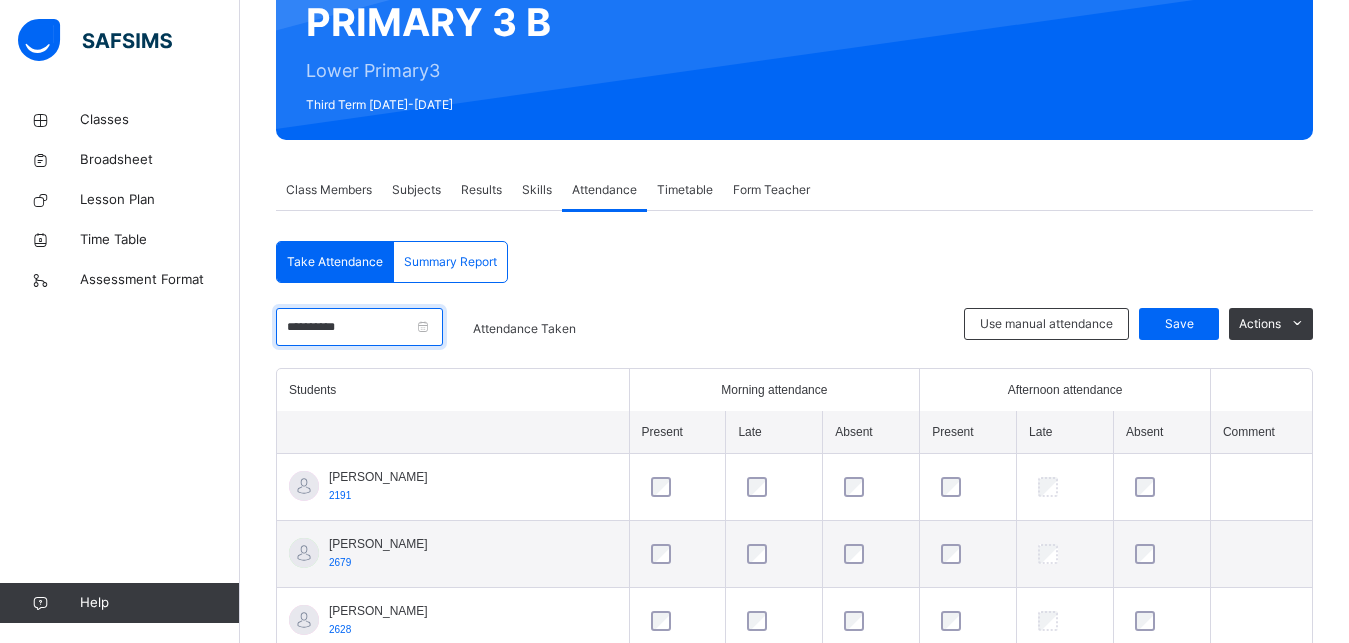 click on "**********" at bounding box center [359, 327] 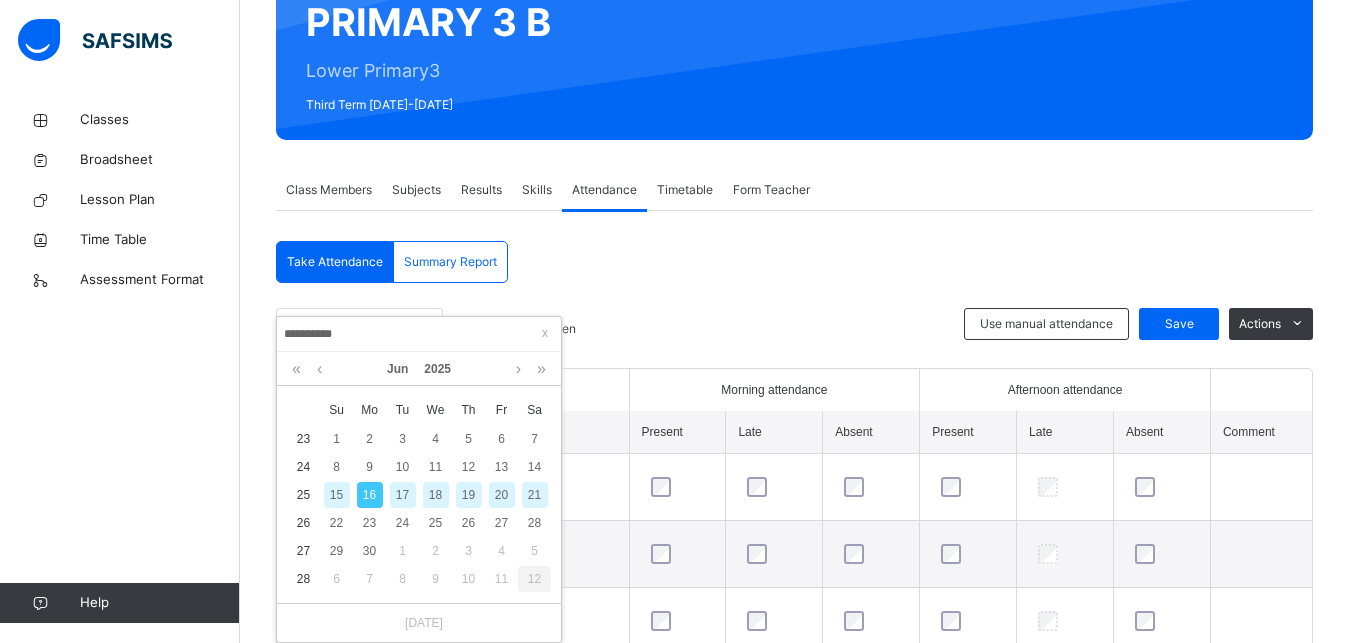 click on "15" at bounding box center [337, 495] 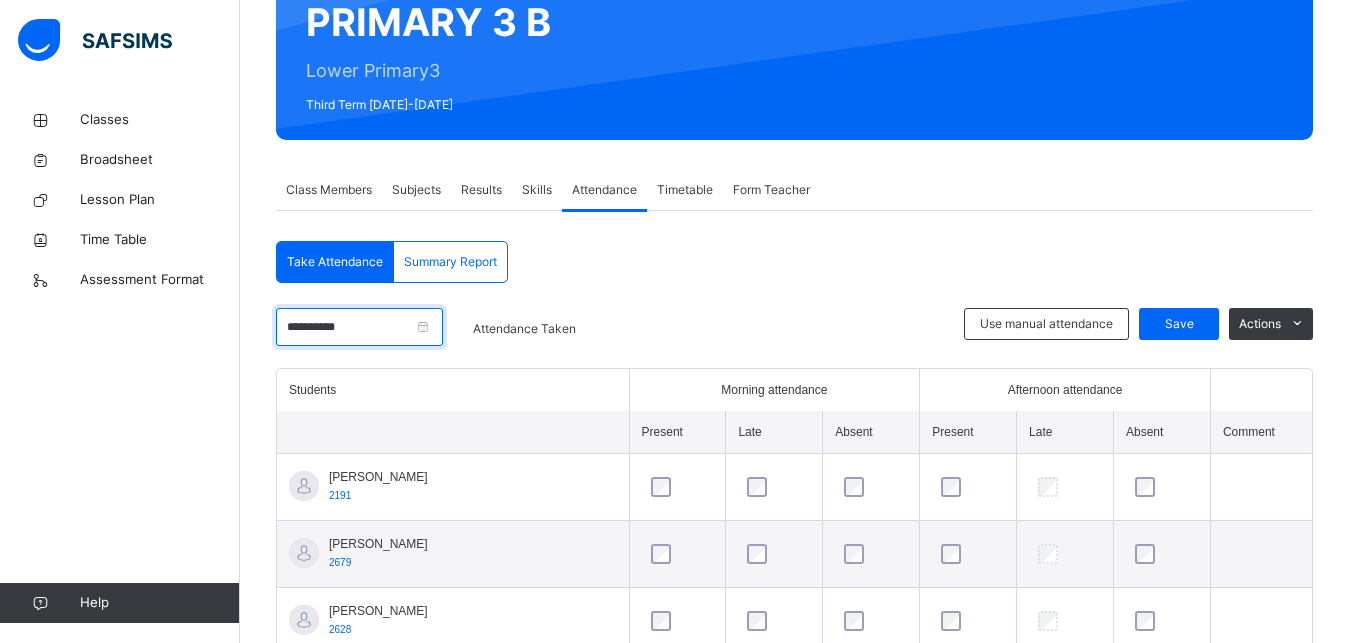 click on "**********" at bounding box center [359, 327] 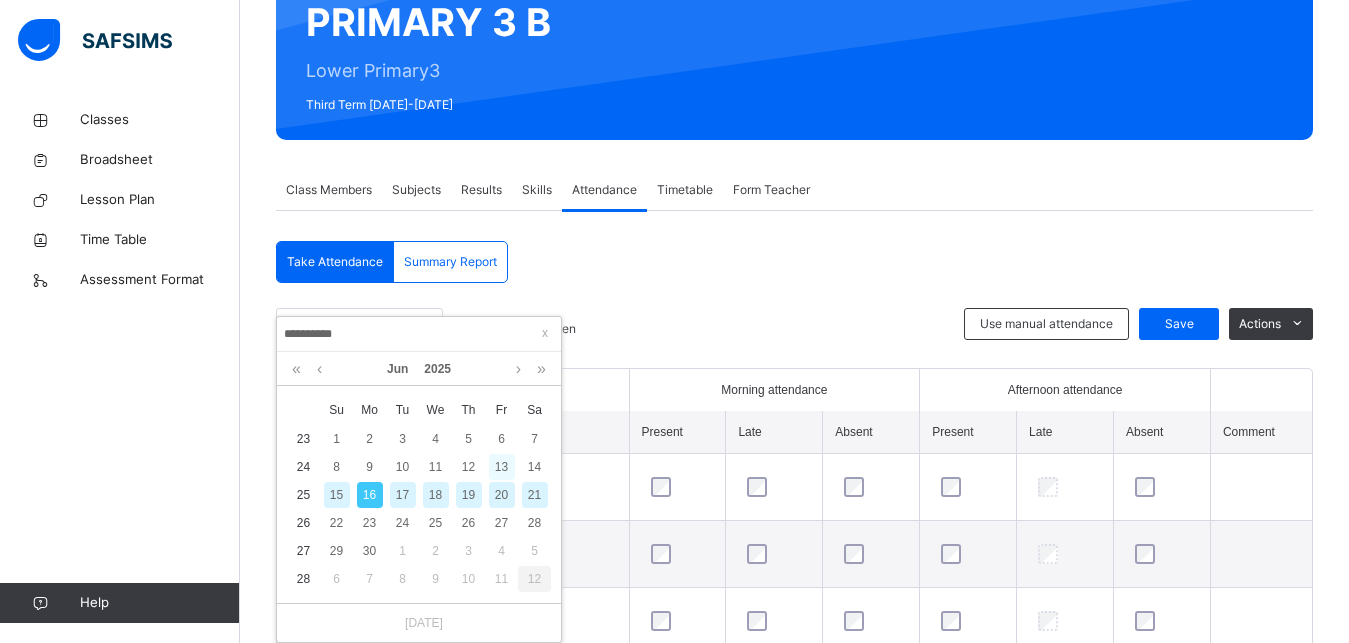 click on "13" at bounding box center (502, 467) 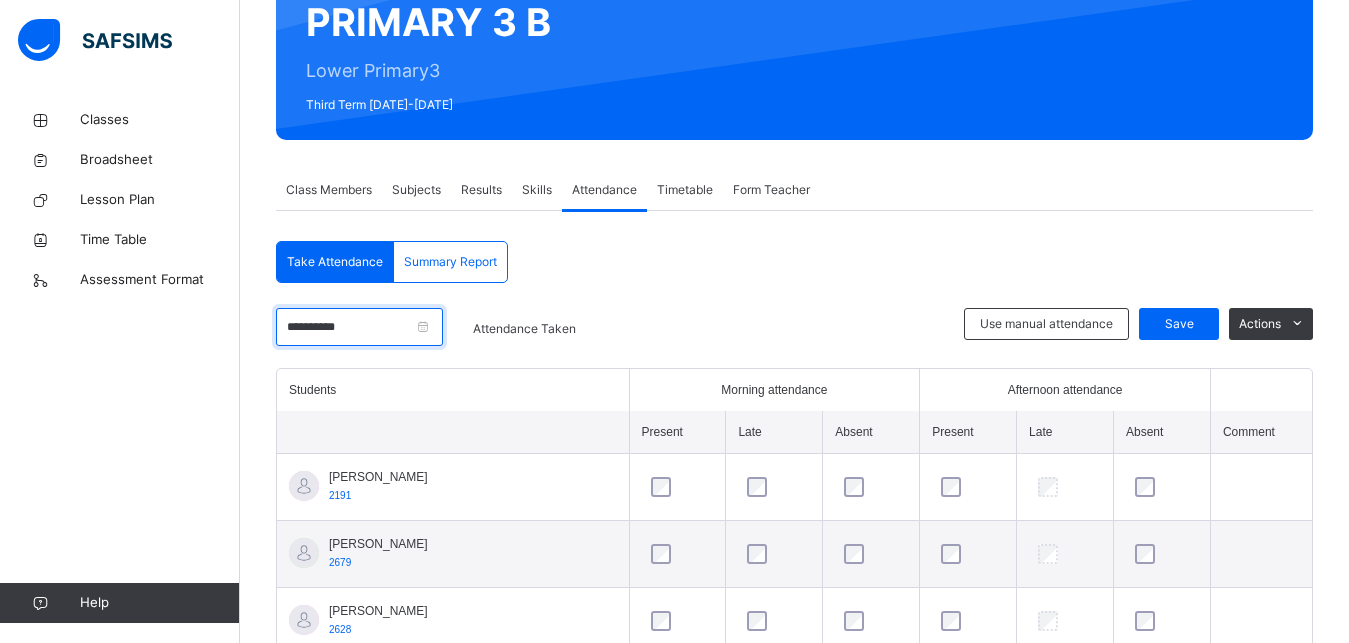 click on "**********" at bounding box center (359, 327) 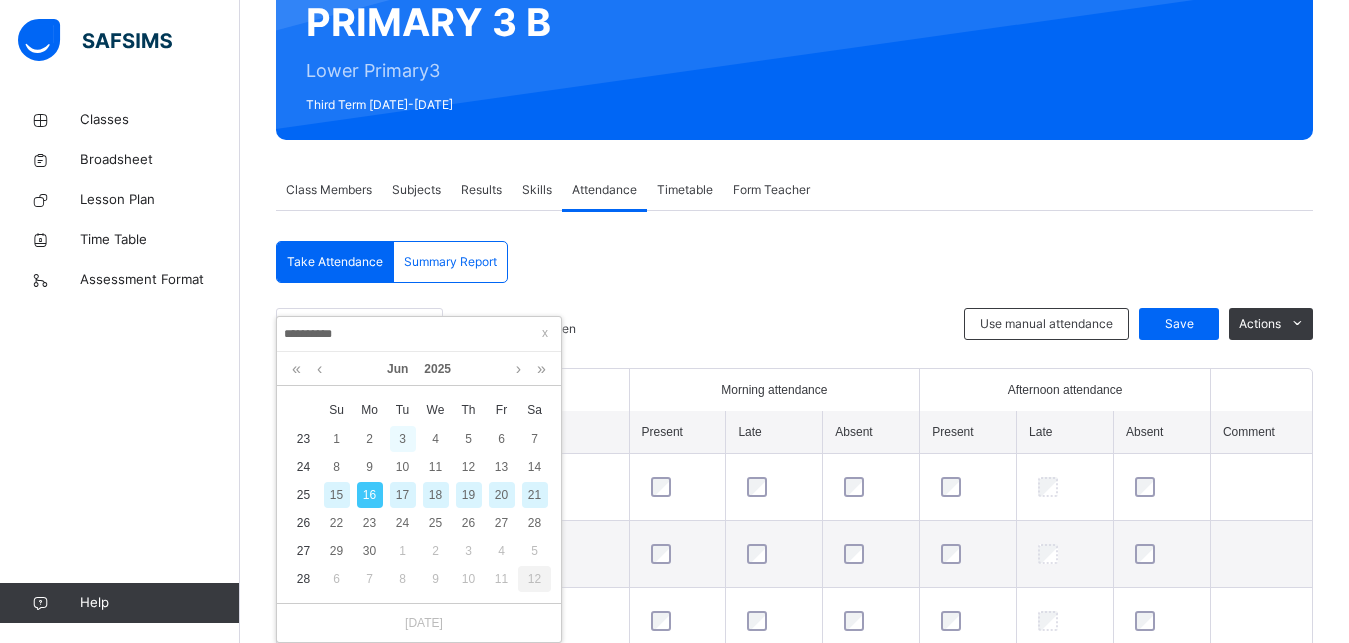 click on "3" at bounding box center (403, 439) 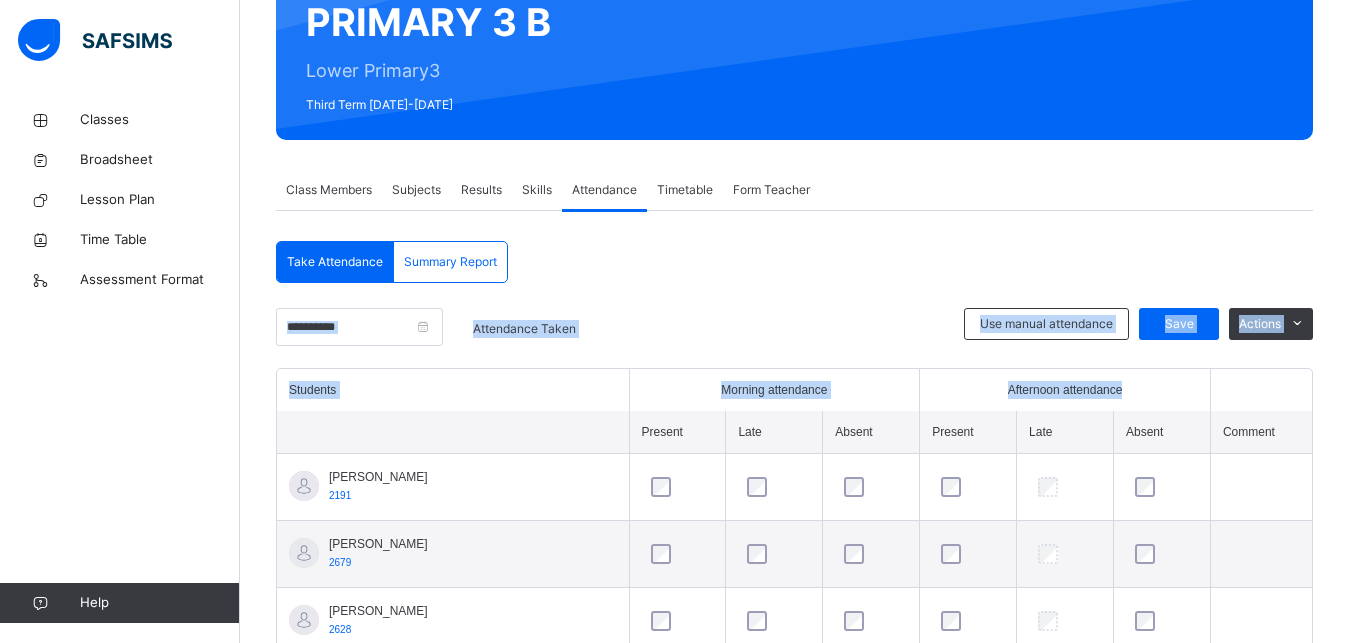 drag, startPoint x: 400, startPoint y: 438, endPoint x: 351, endPoint y: 334, distance: 114.96521 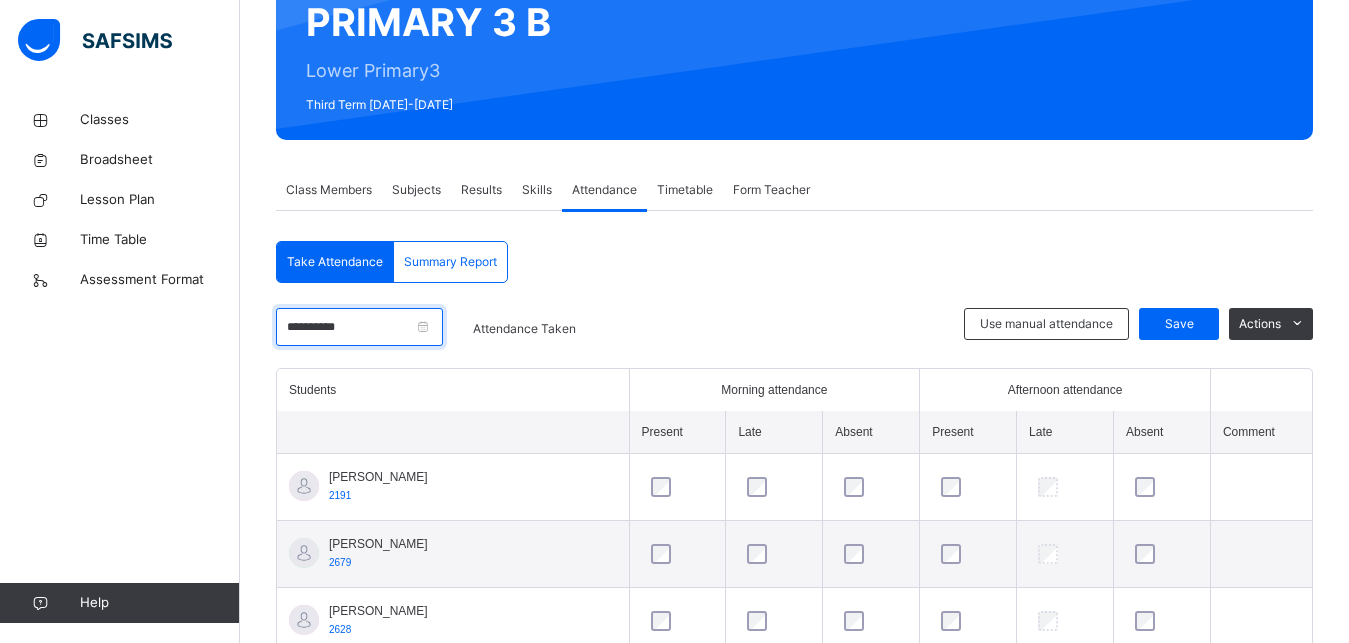 click on "**********" at bounding box center [359, 327] 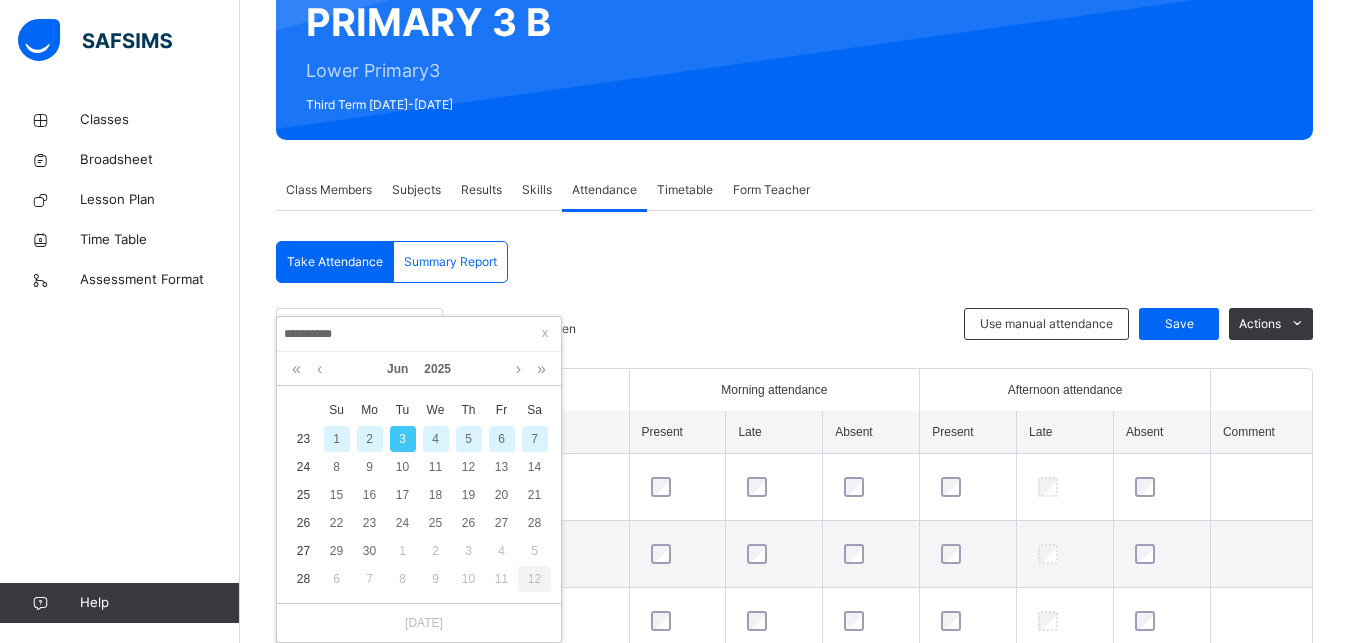 click on "2" at bounding box center [370, 439] 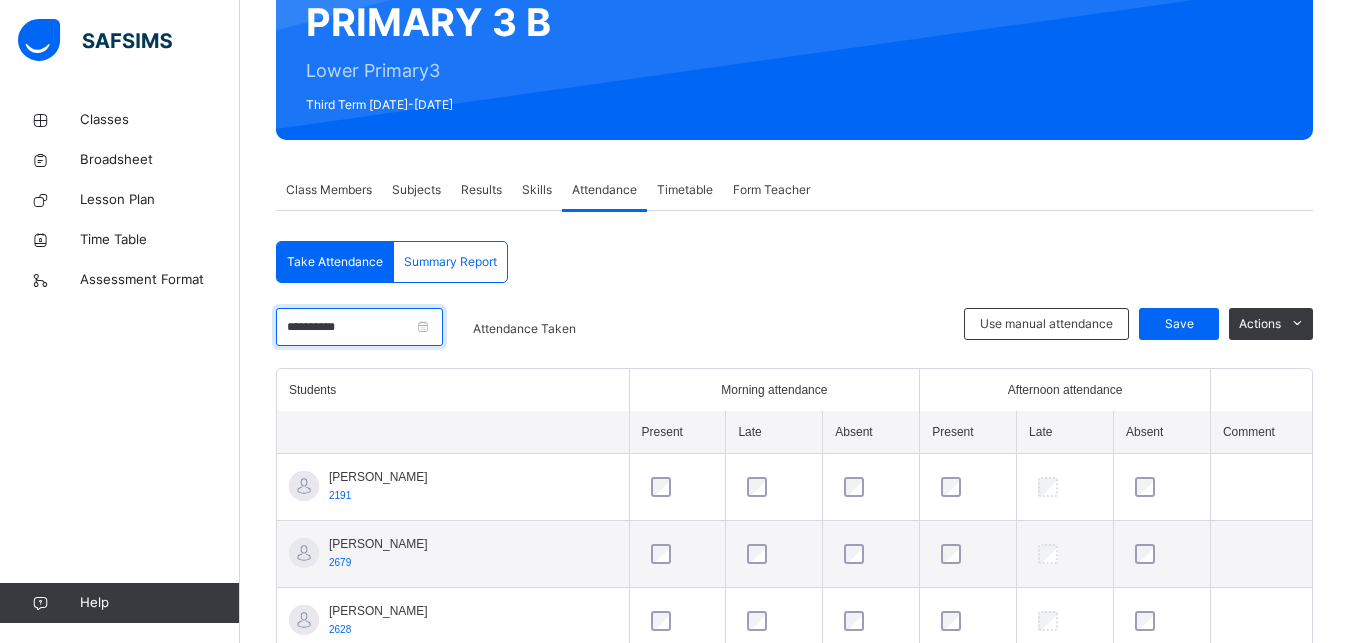 click on "**********" at bounding box center (359, 327) 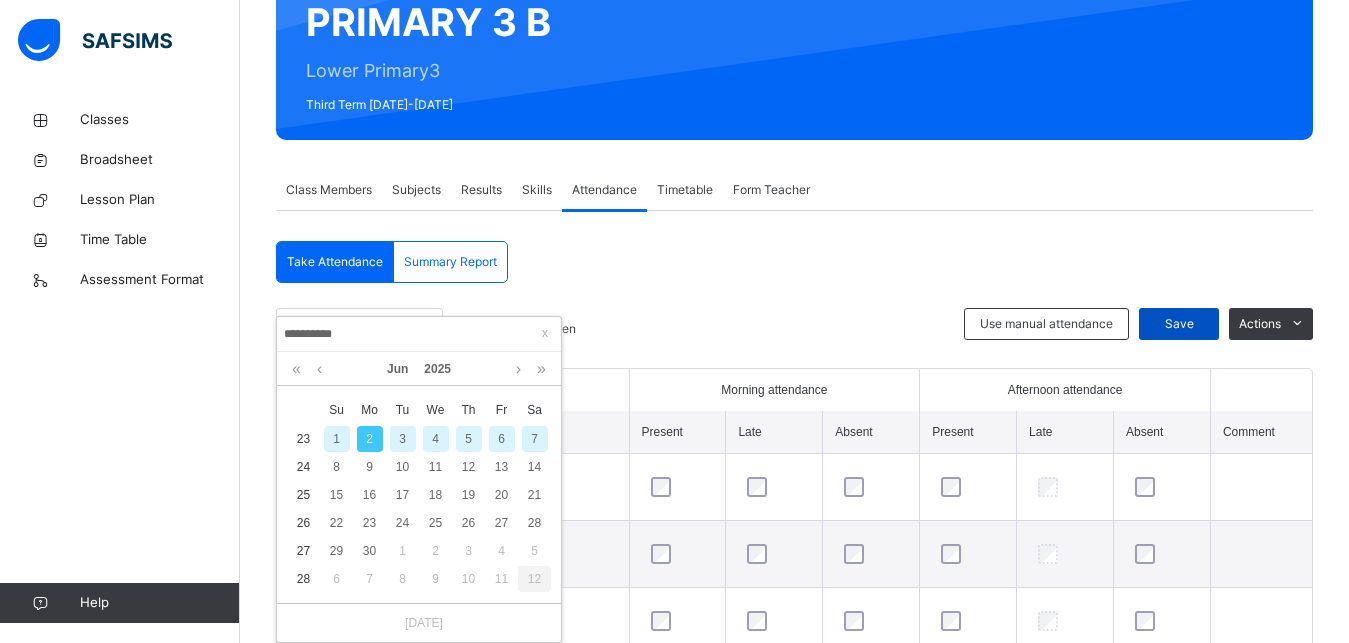 click on "Save" at bounding box center (1179, 324) 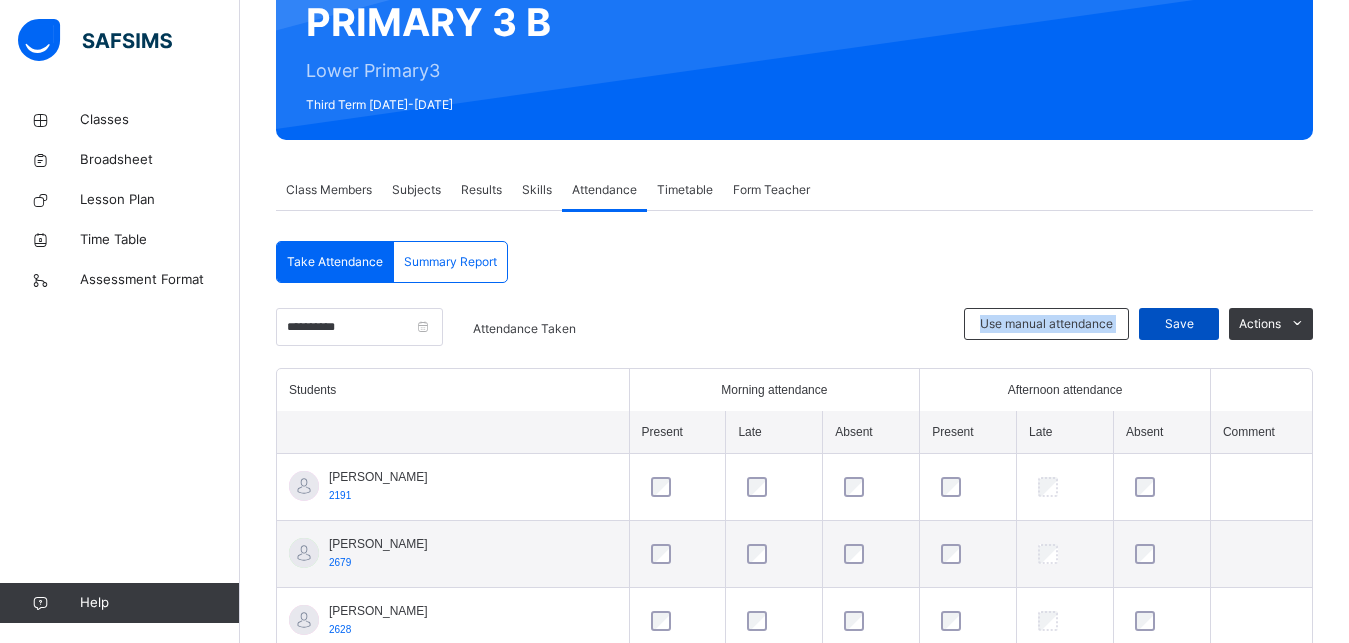 drag, startPoint x: 1170, startPoint y: 319, endPoint x: 881, endPoint y: 334, distance: 289.389 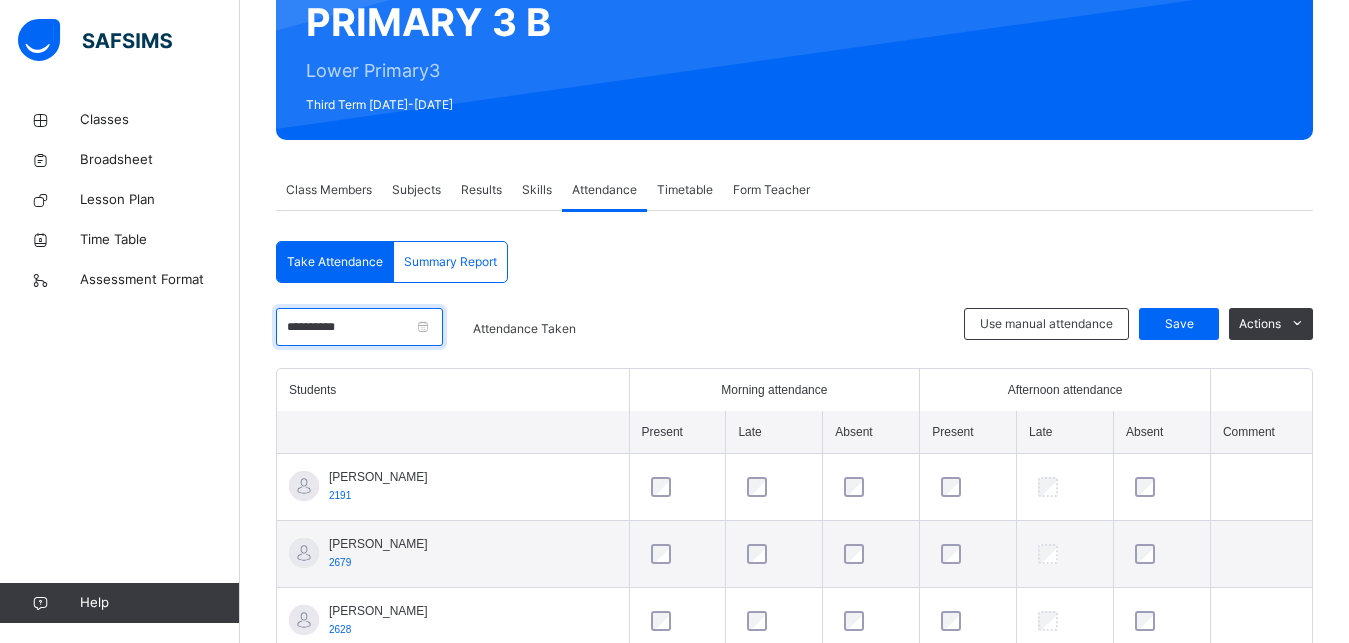 click on "**********" at bounding box center [359, 327] 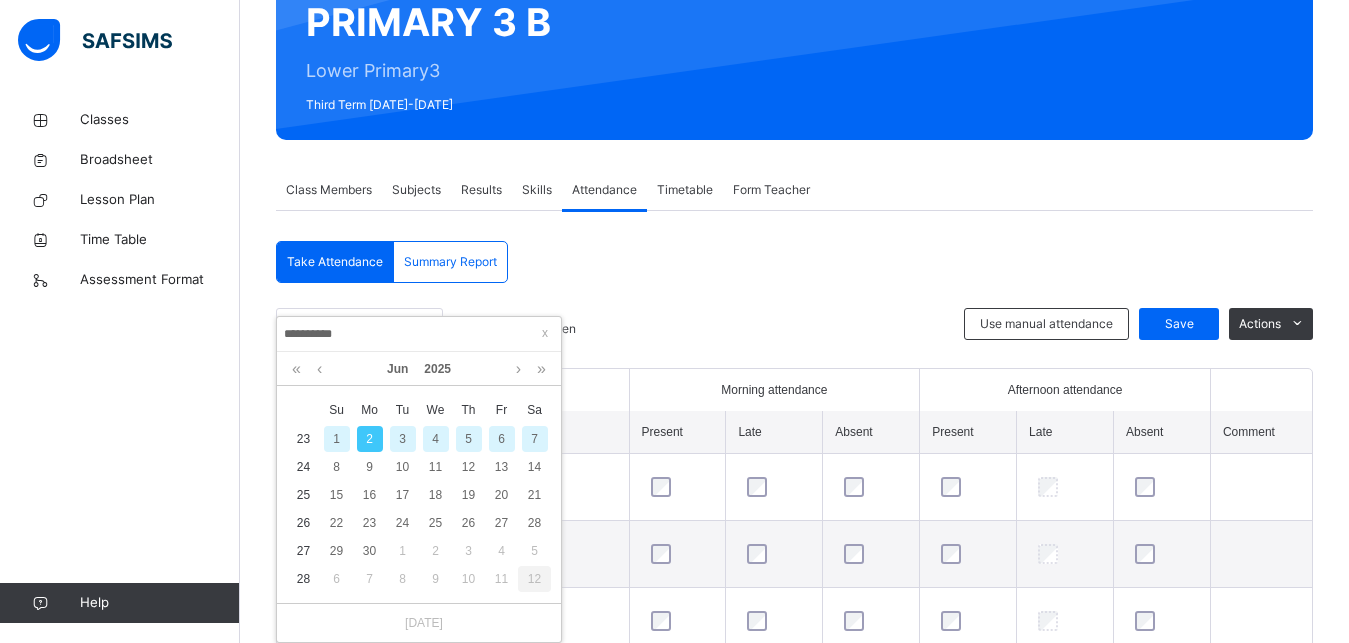 click on "3" at bounding box center (403, 439) 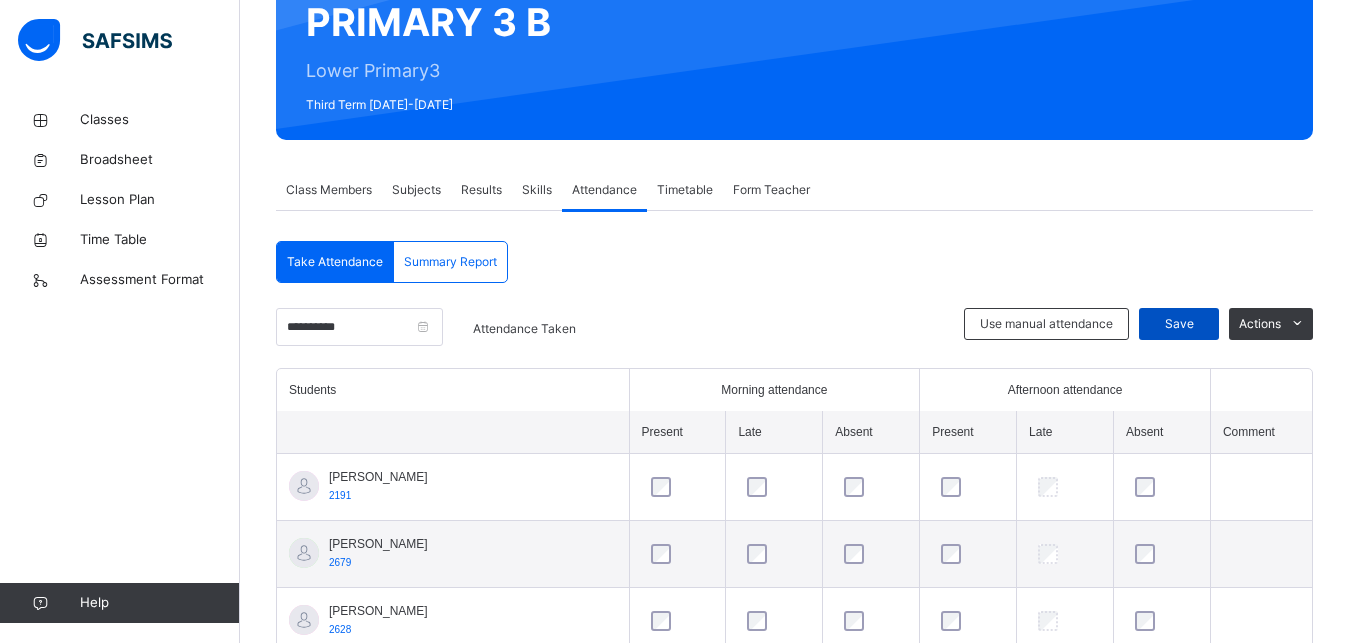 click on "Save" at bounding box center (1179, 324) 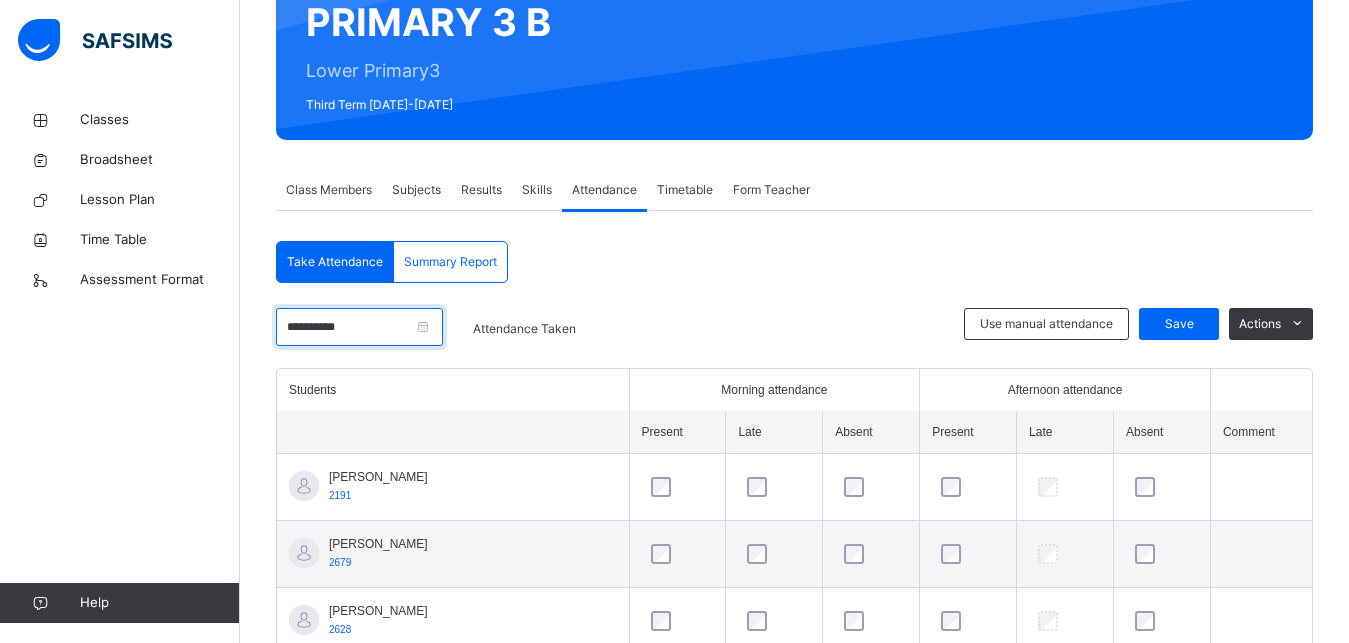 click on "**********" at bounding box center (359, 327) 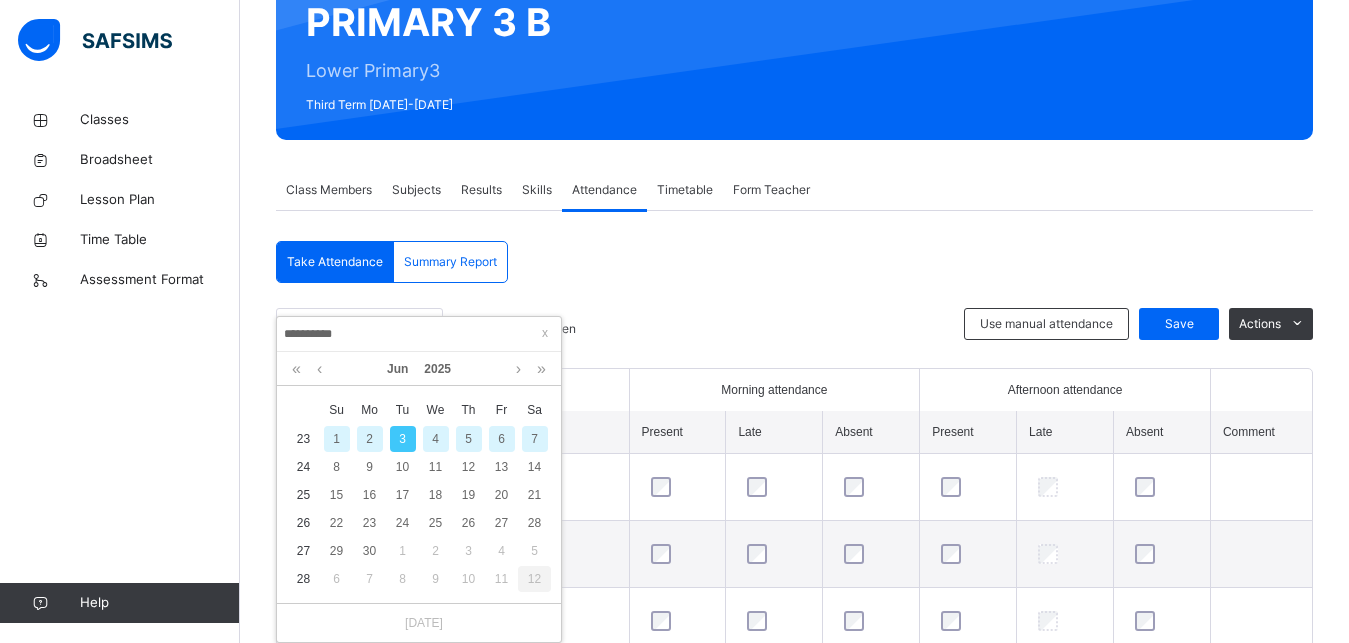 click on "**********" at bounding box center [419, 334] 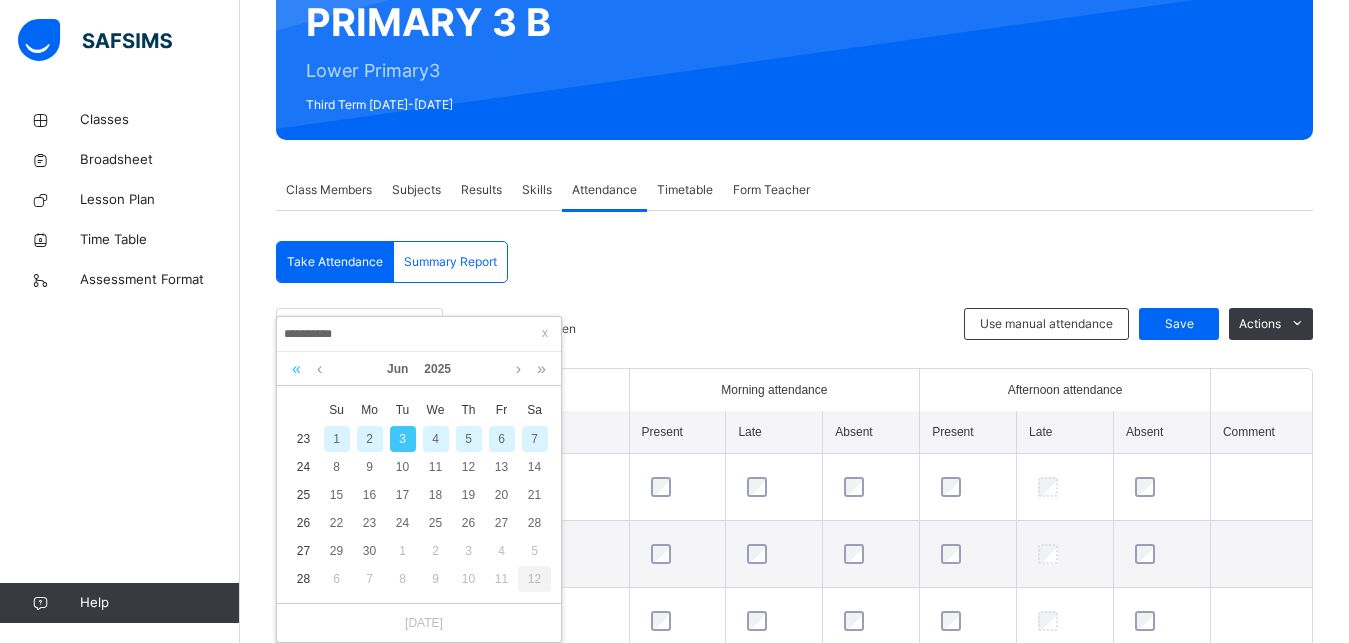 click at bounding box center [296, 369] 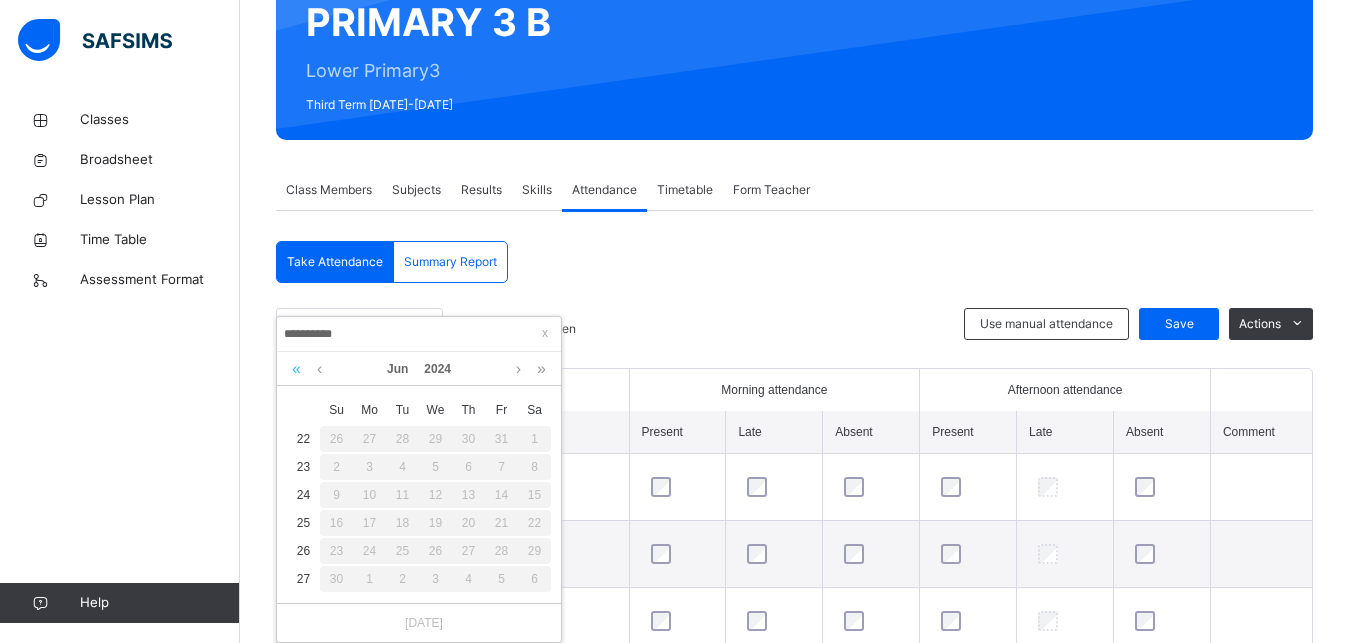 click at bounding box center (296, 369) 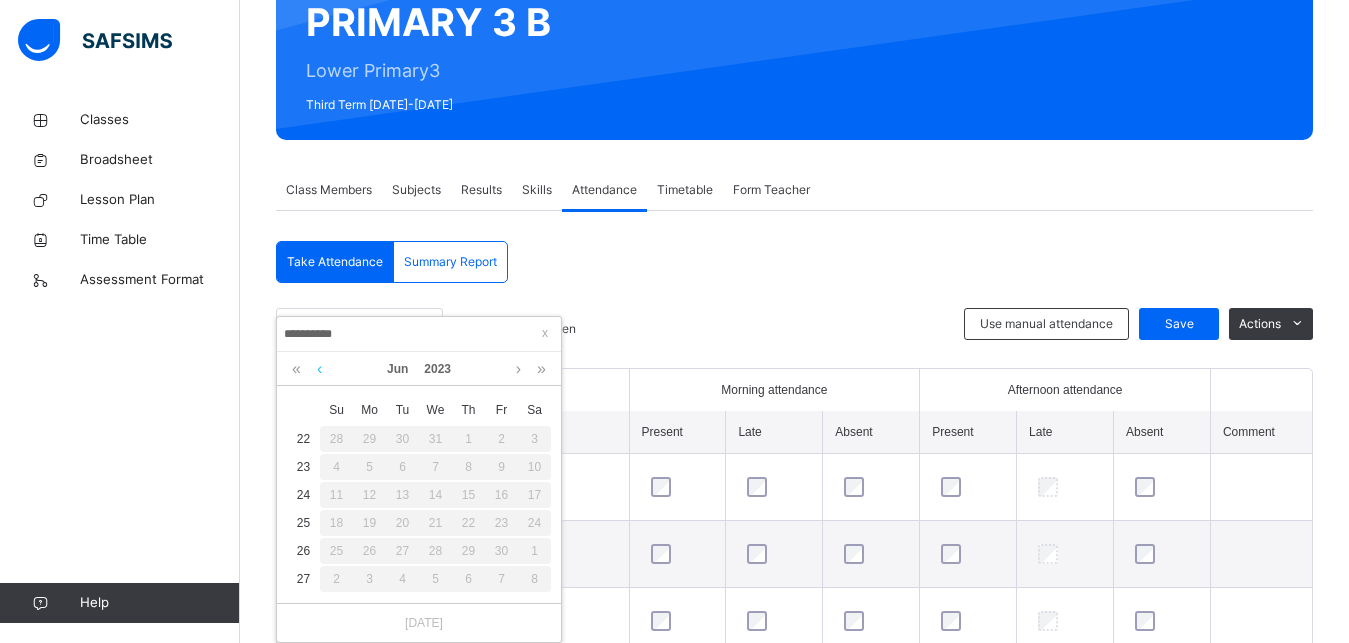 click at bounding box center [319, 369] 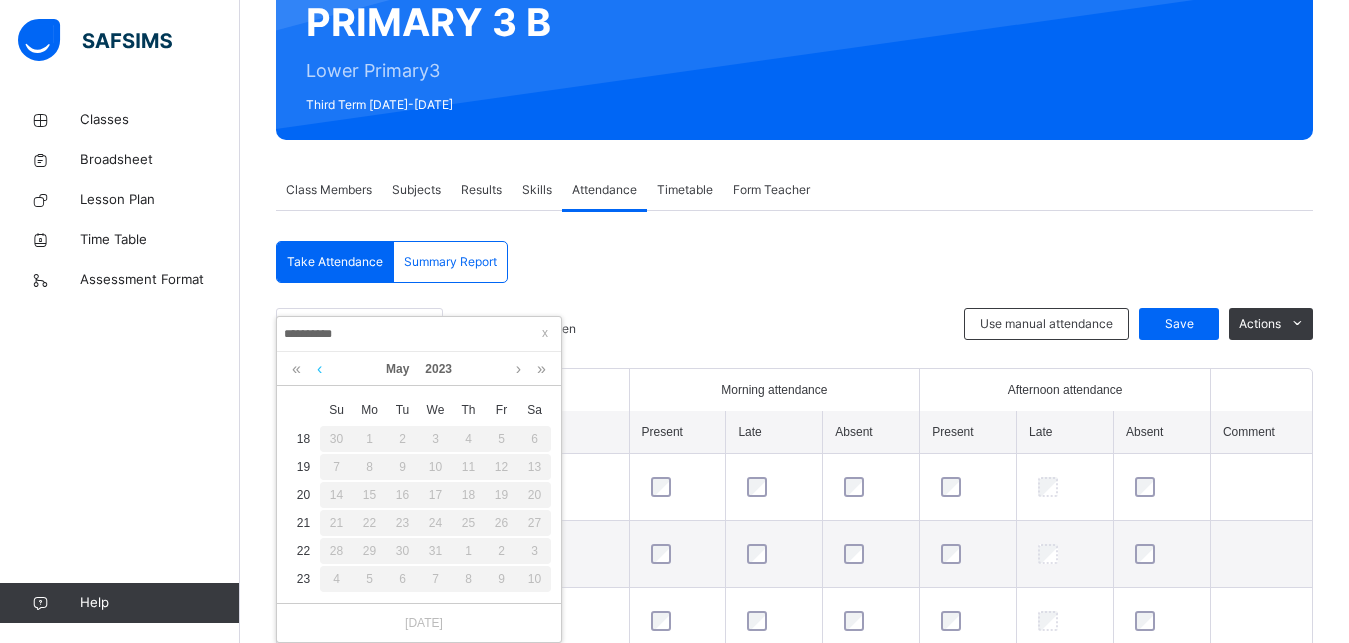 click at bounding box center (319, 369) 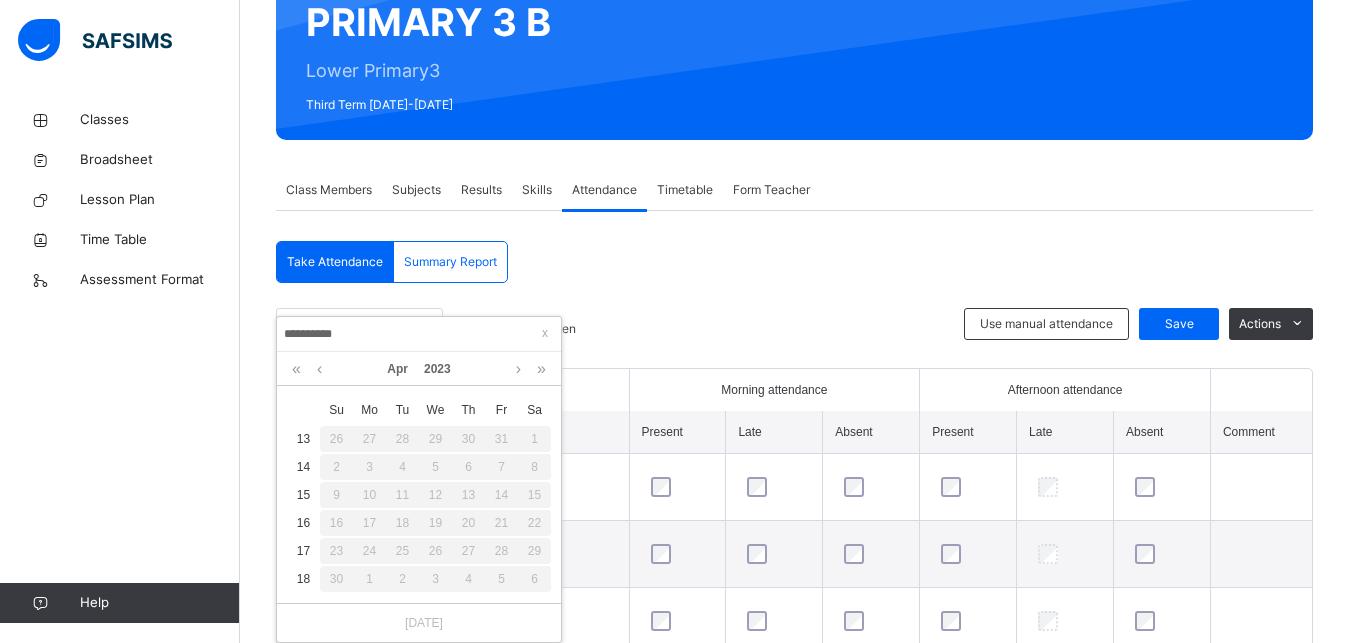click on "**********" at bounding box center (794, 785) 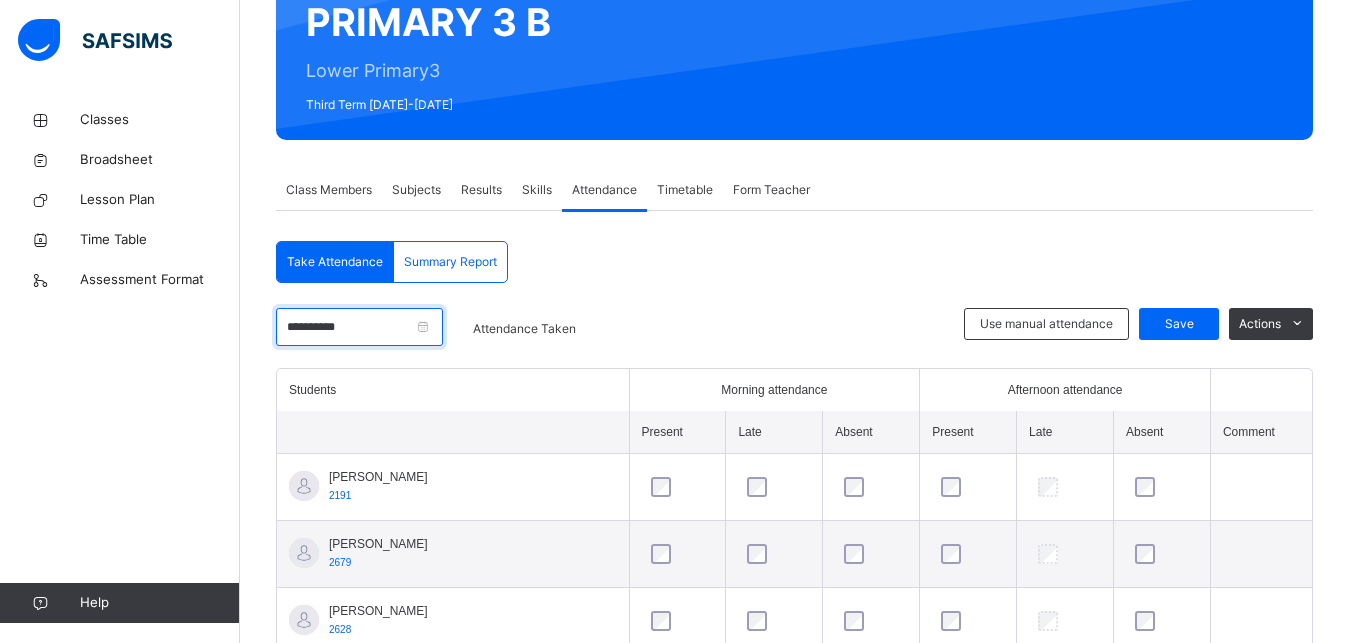 click on "**********" at bounding box center [359, 327] 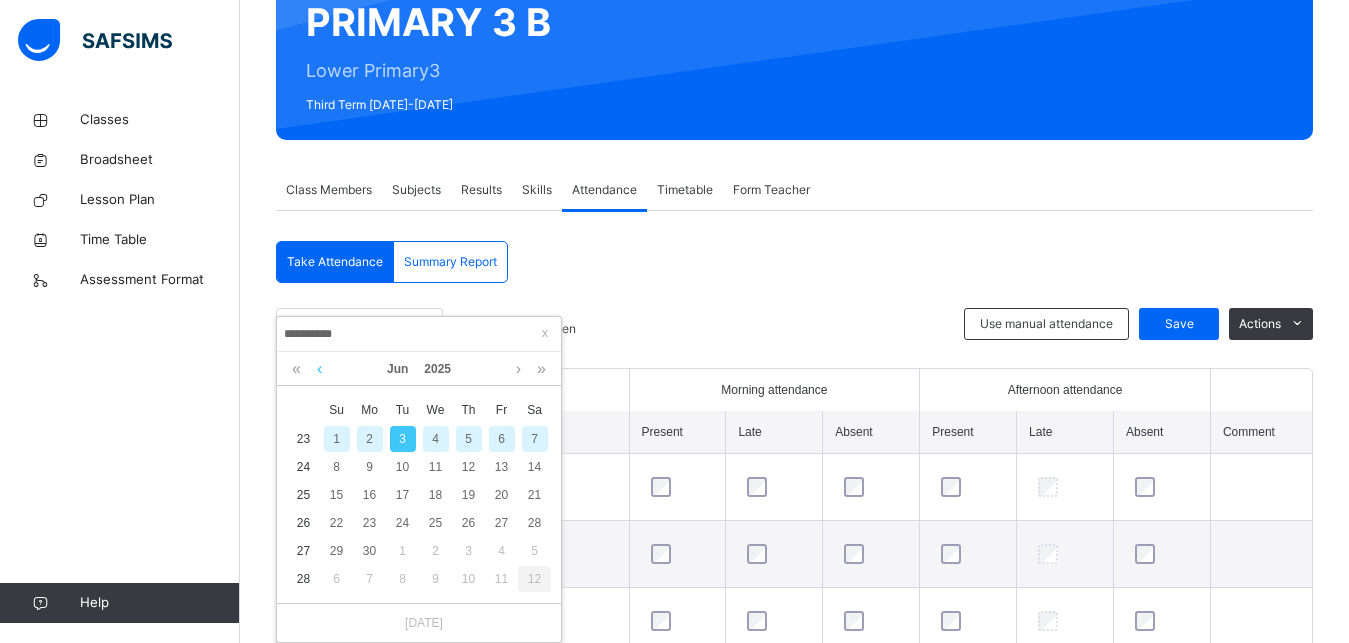 click at bounding box center [319, 369] 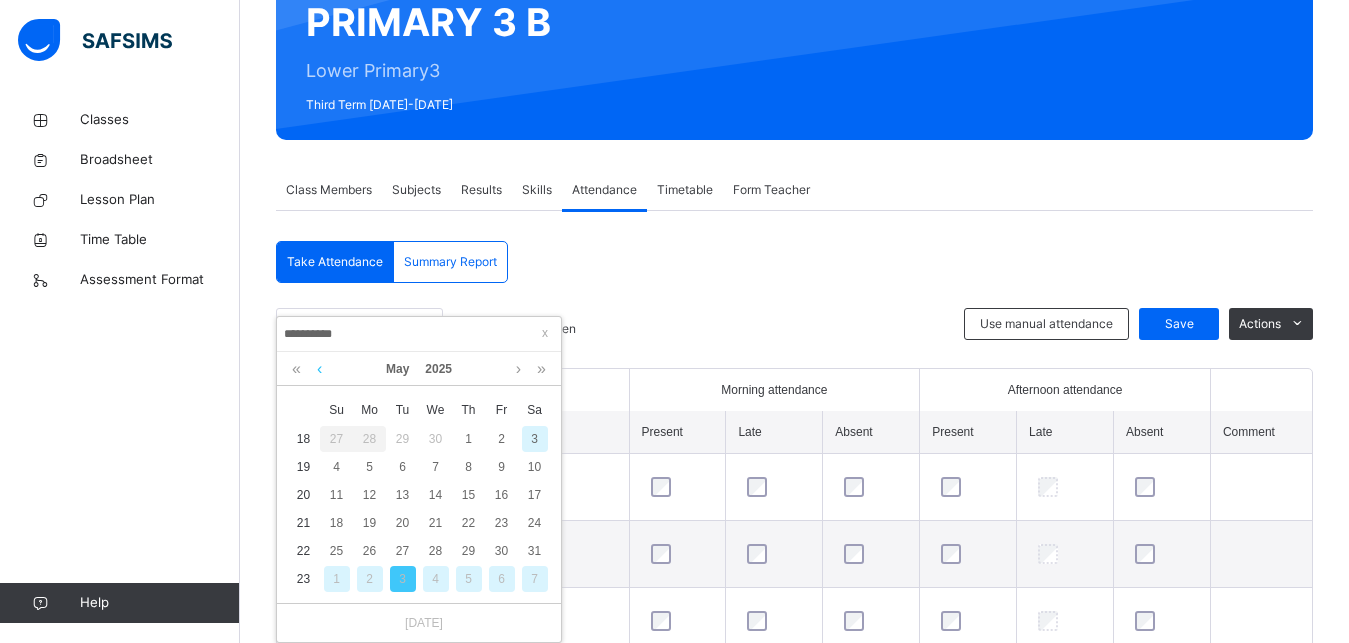 click at bounding box center [319, 369] 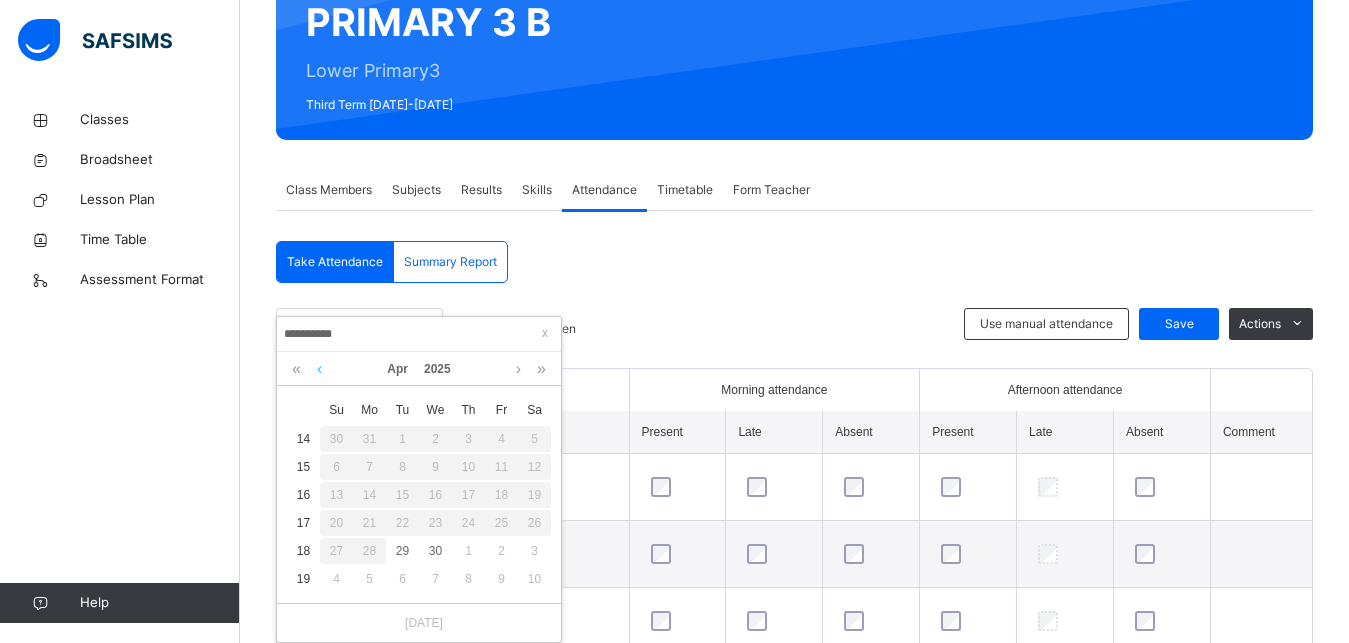 click at bounding box center (319, 369) 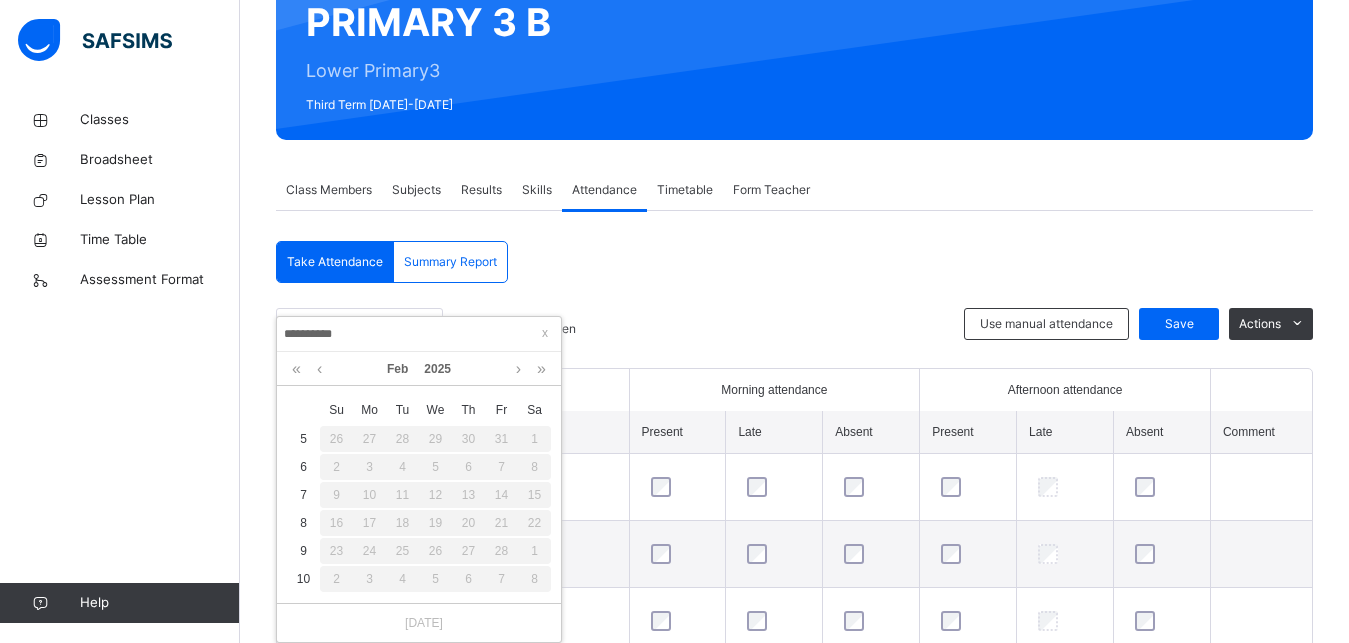 click on "**********" at bounding box center [794, 770] 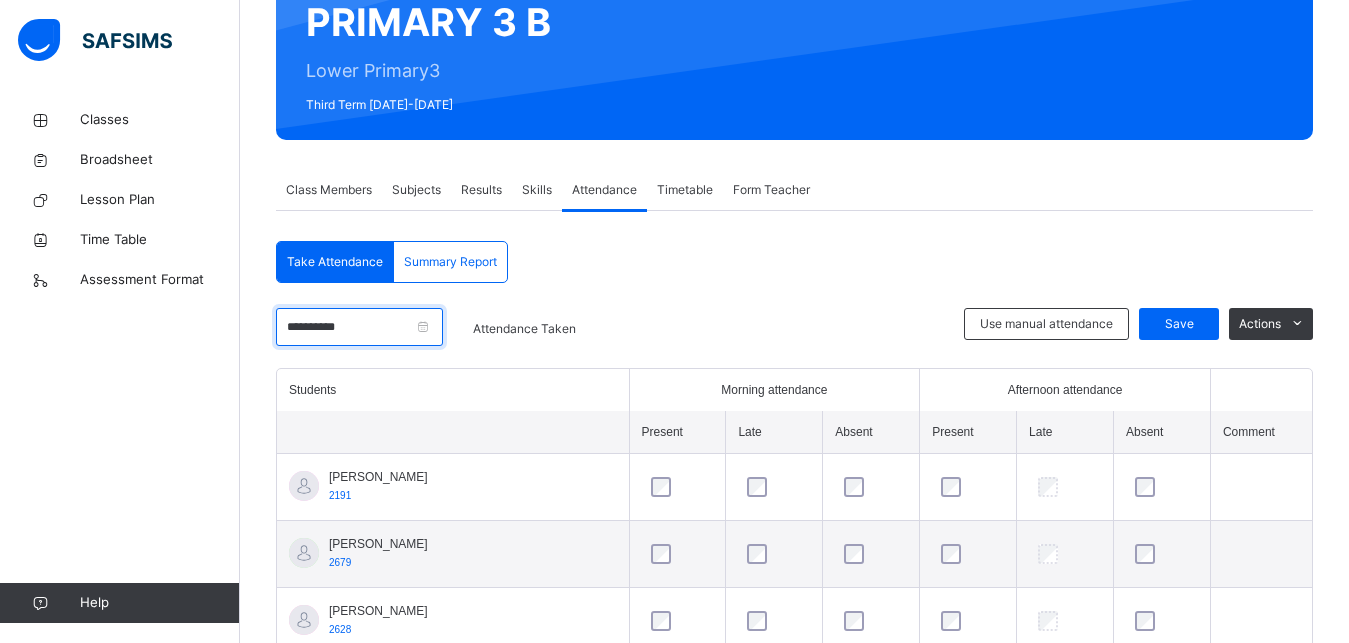 click on "**********" at bounding box center (359, 327) 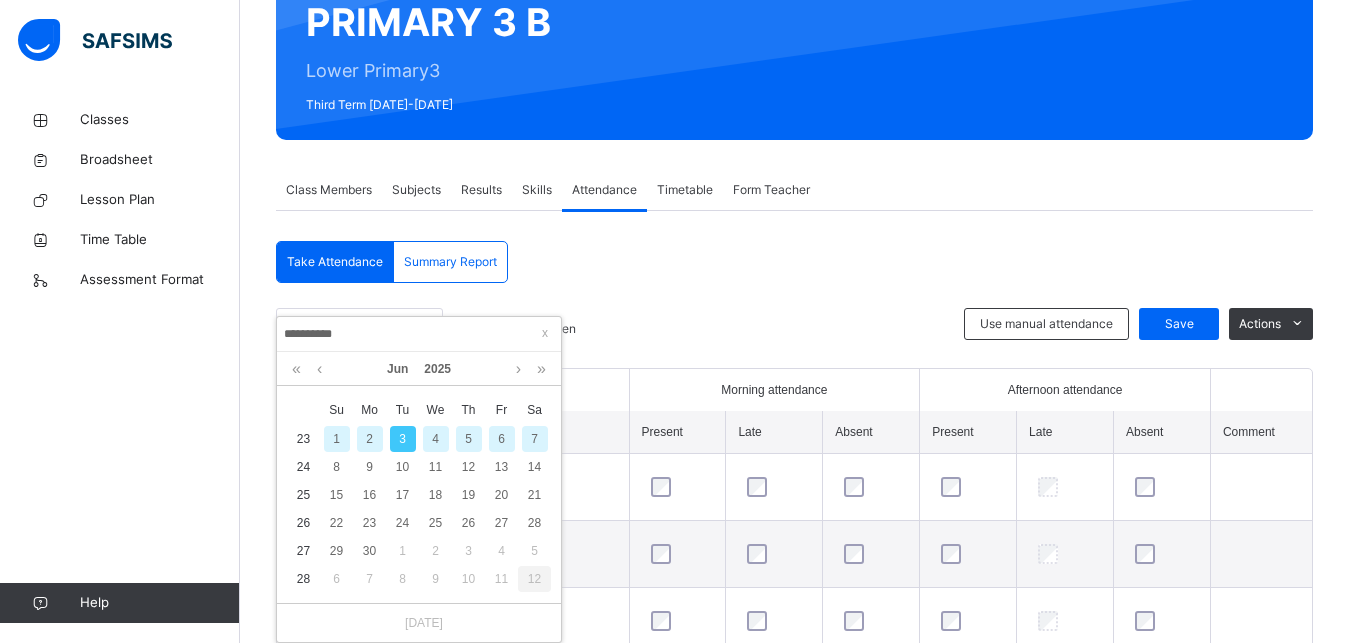 click on "2" at bounding box center [370, 439] 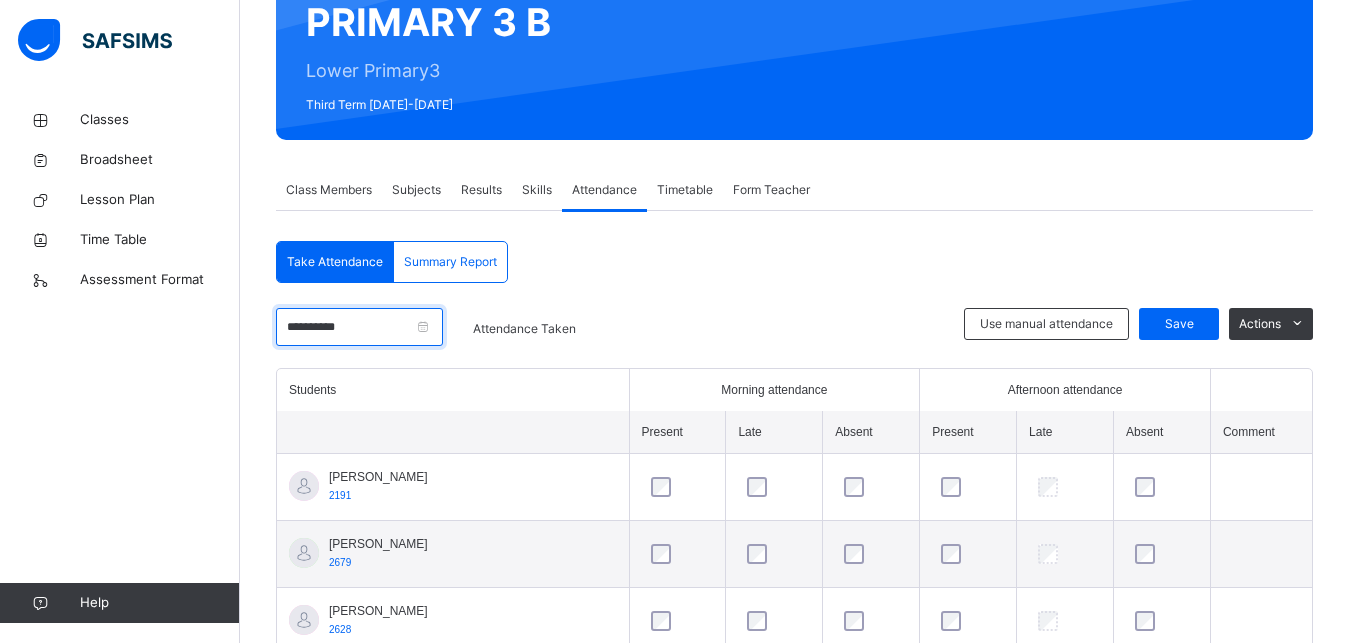 click on "**********" at bounding box center (359, 327) 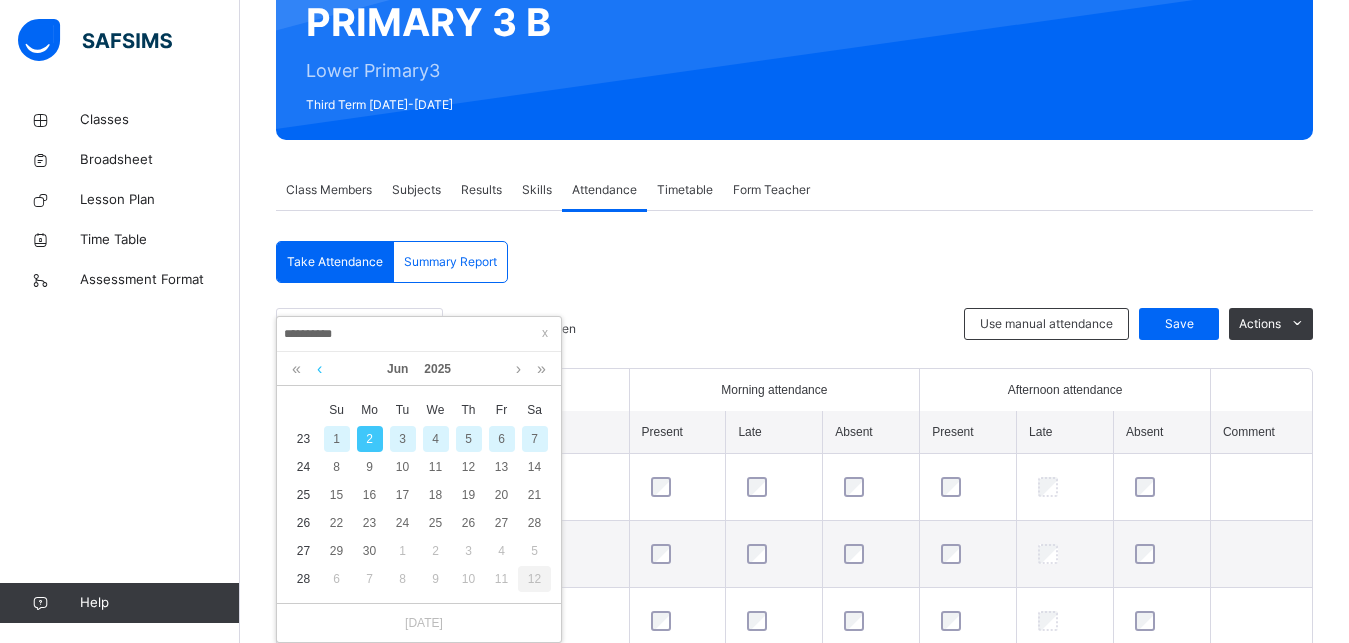 click at bounding box center (319, 369) 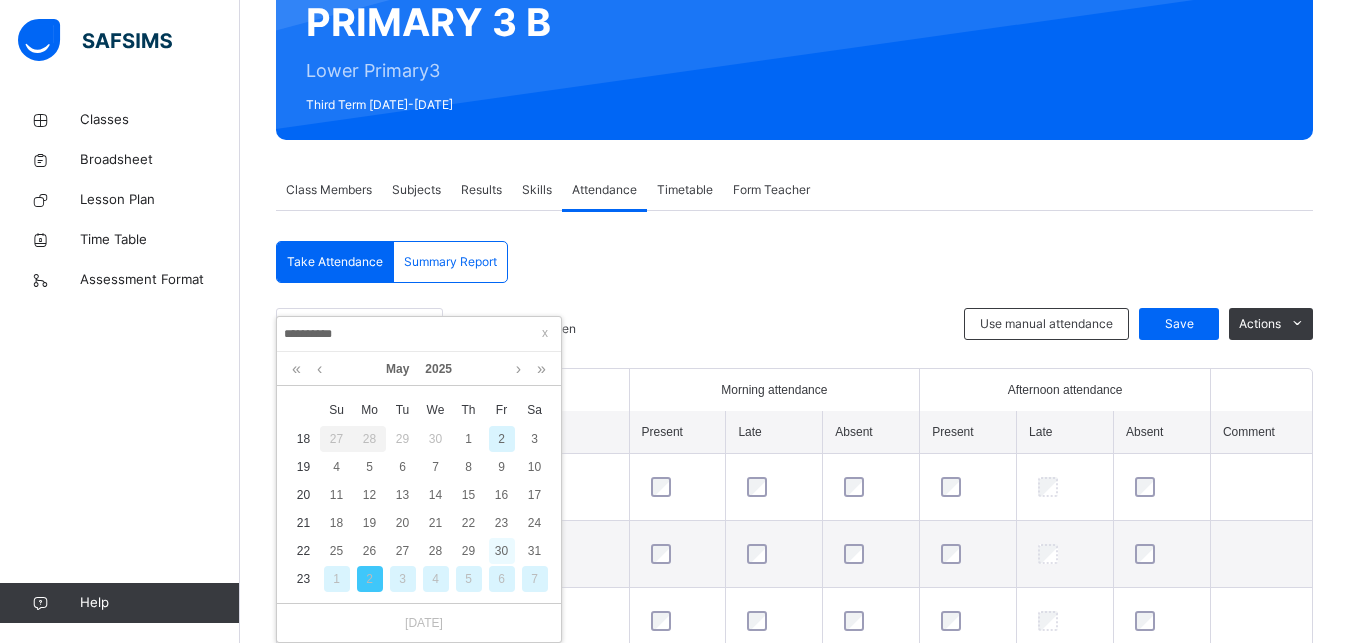 click on "30" at bounding box center (502, 551) 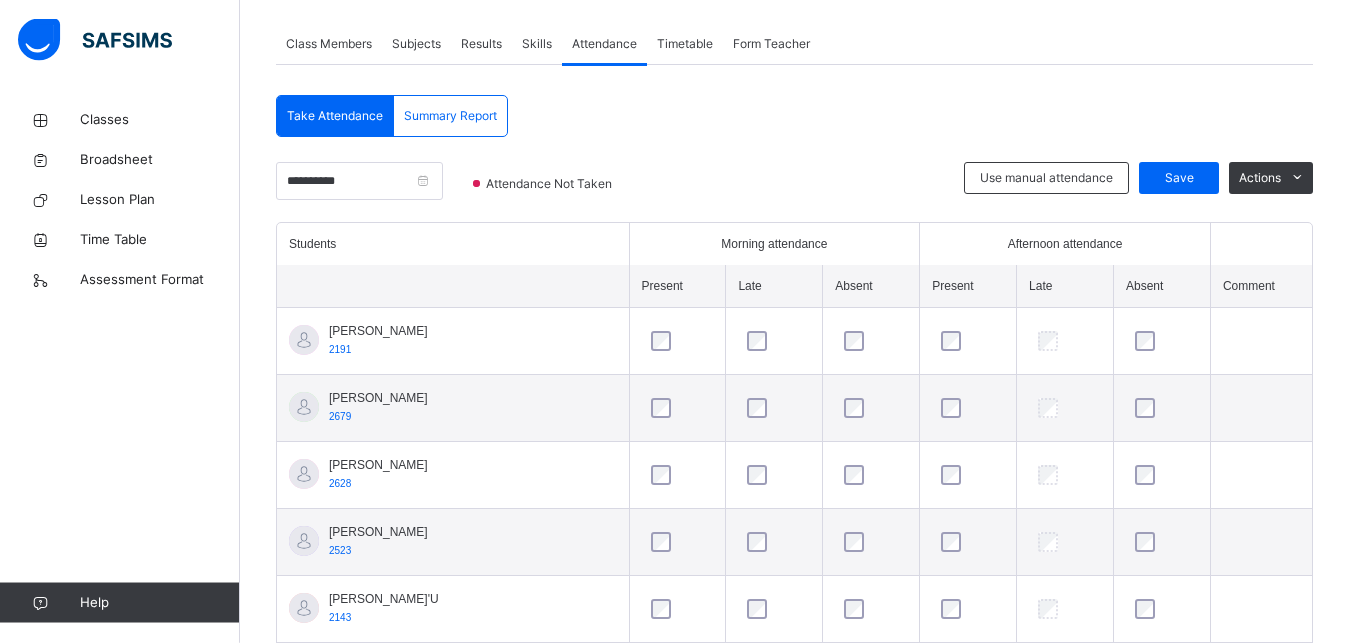 scroll, scrollTop: 359, scrollLeft: 0, axis: vertical 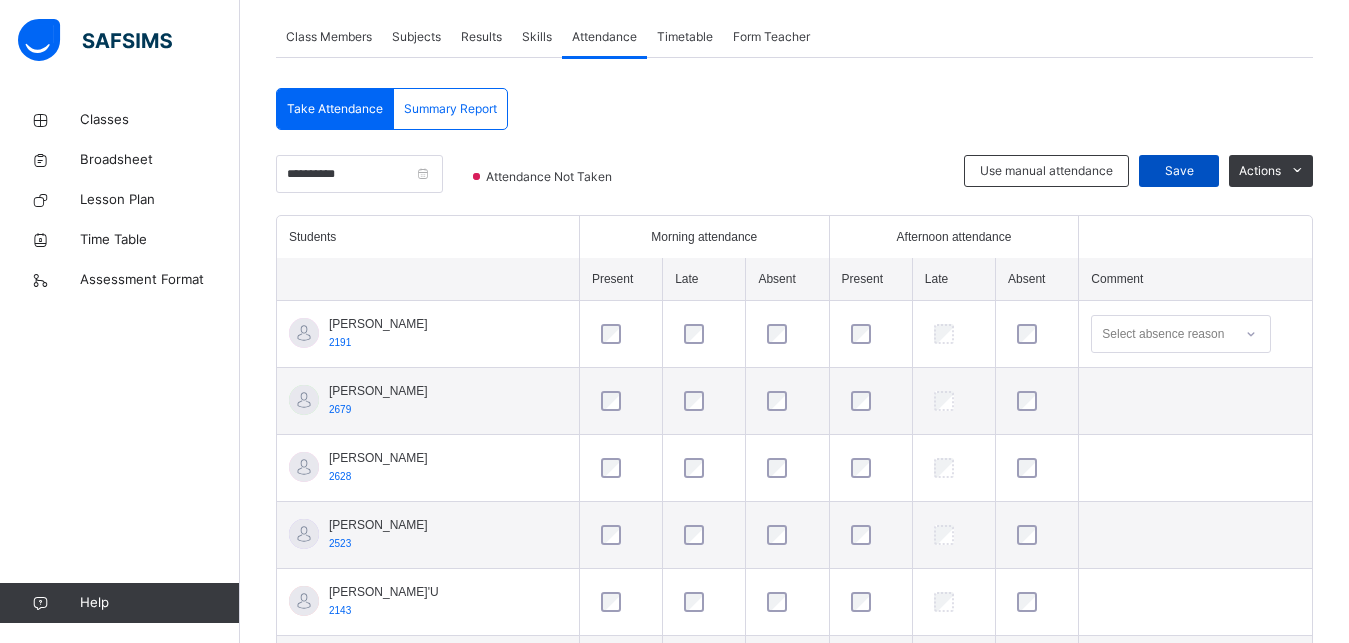 click on "Save" at bounding box center [1179, 171] 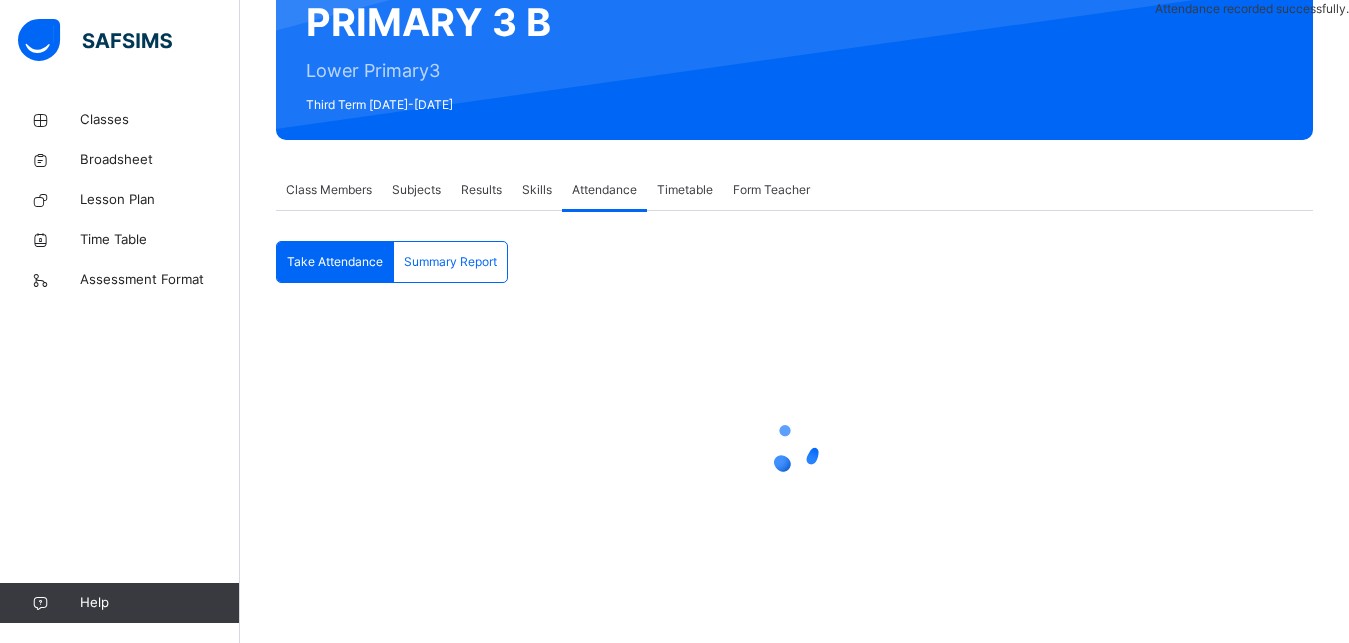 scroll, scrollTop: 206, scrollLeft: 0, axis: vertical 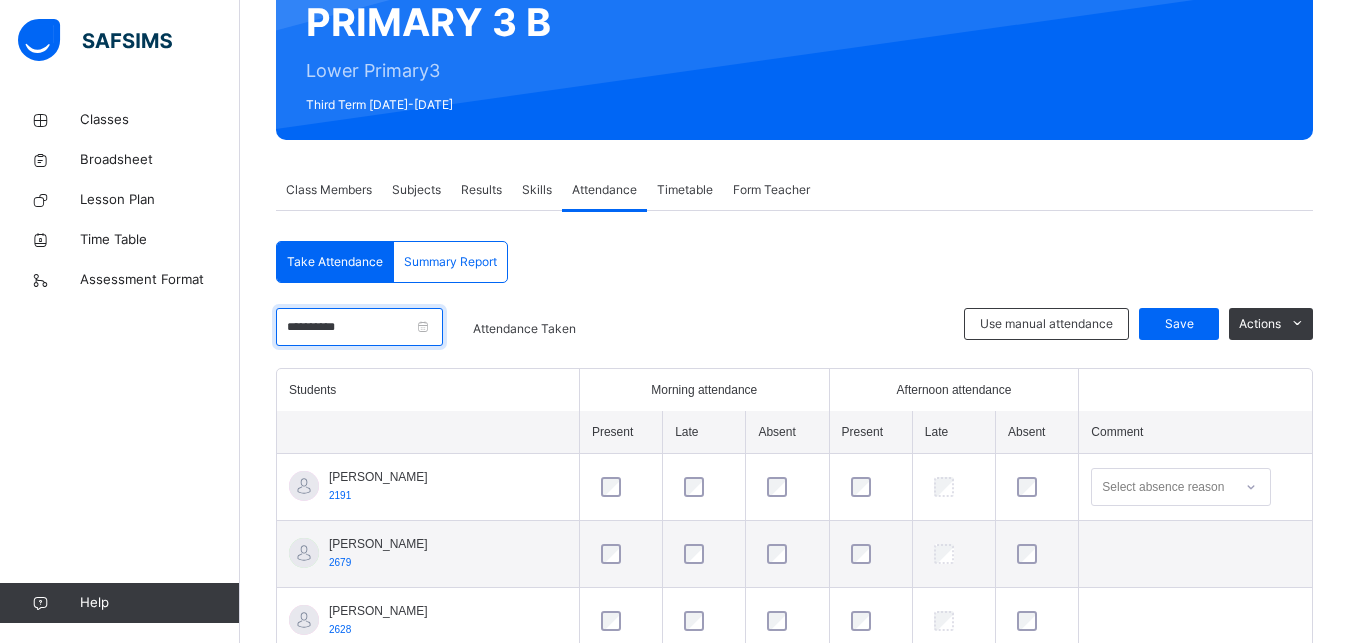 click on "**********" at bounding box center [359, 327] 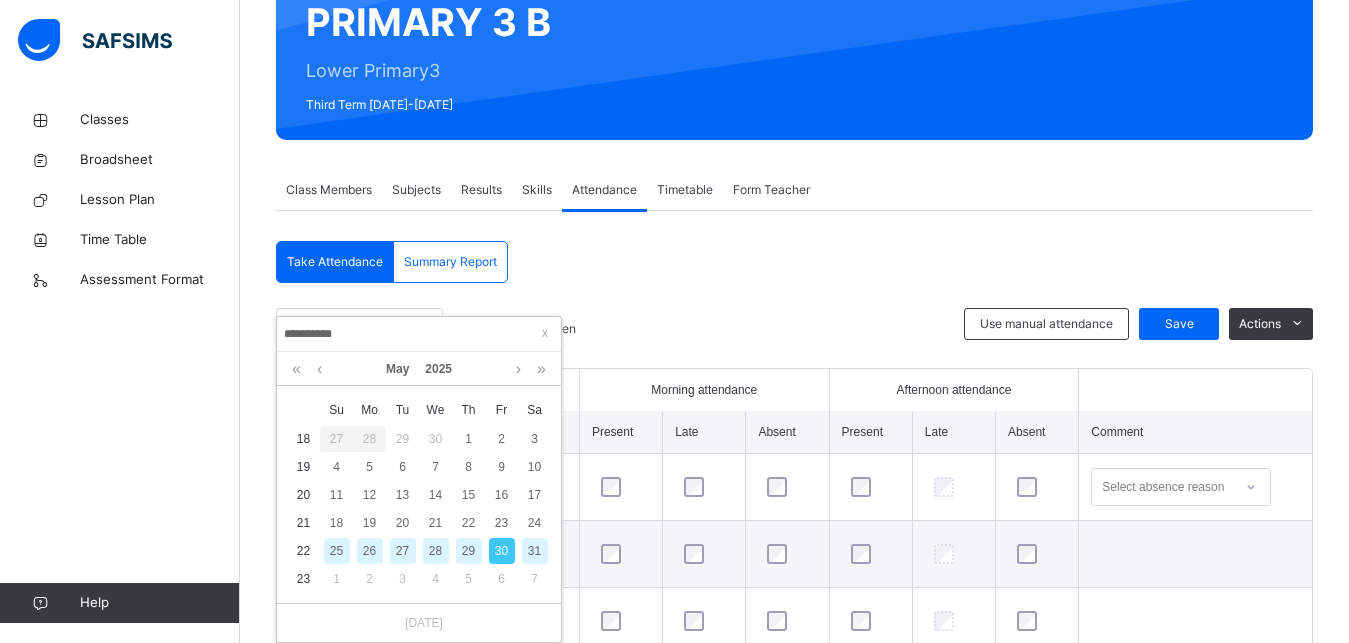 click on "29" at bounding box center [469, 551] 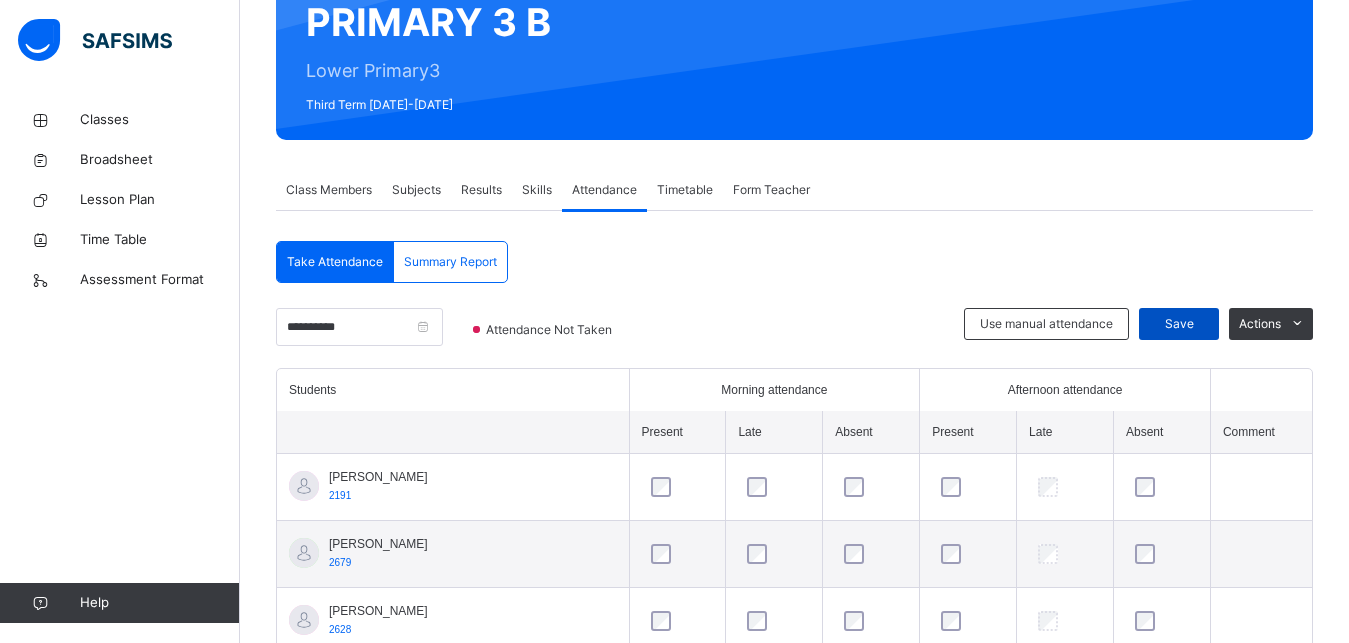 click on "Save" at bounding box center (1179, 324) 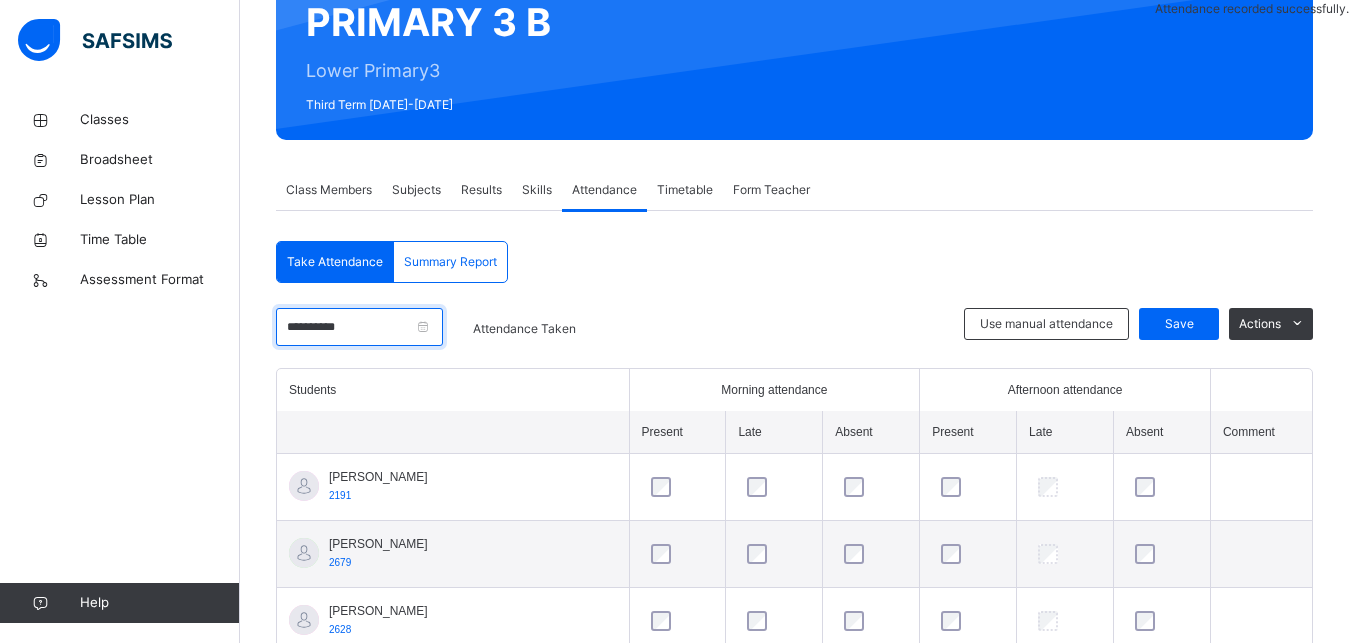 click on "**********" at bounding box center [359, 327] 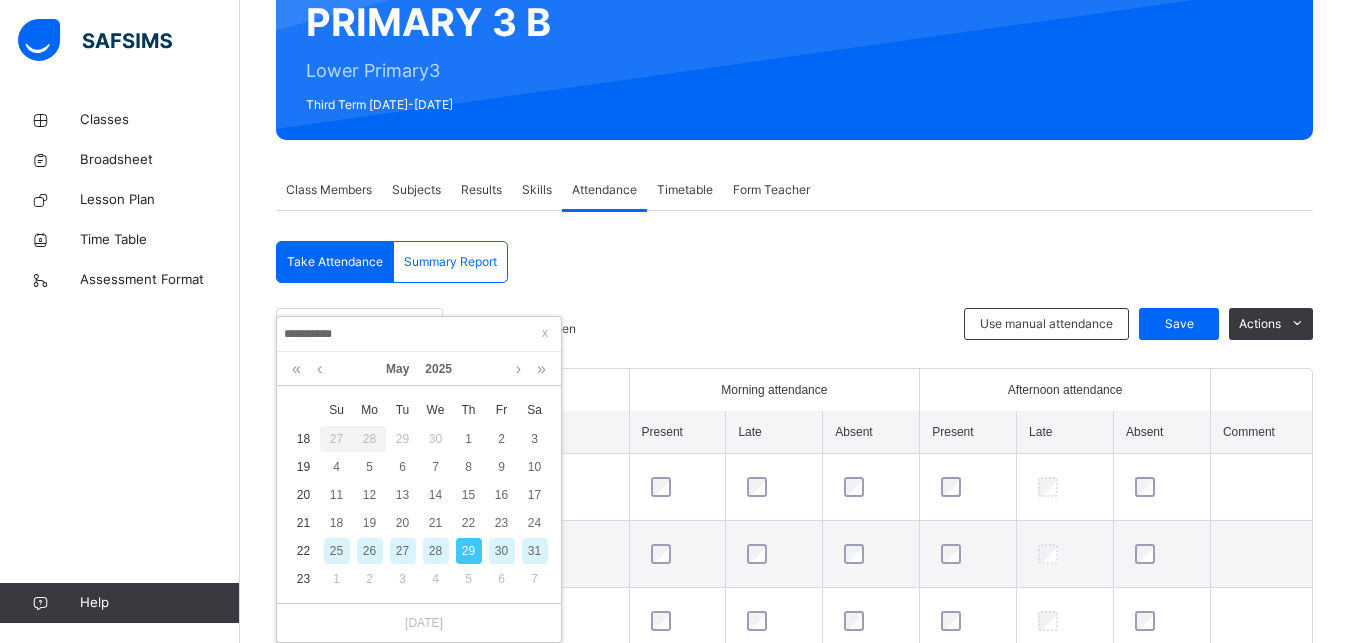 click on "30" at bounding box center (502, 551) 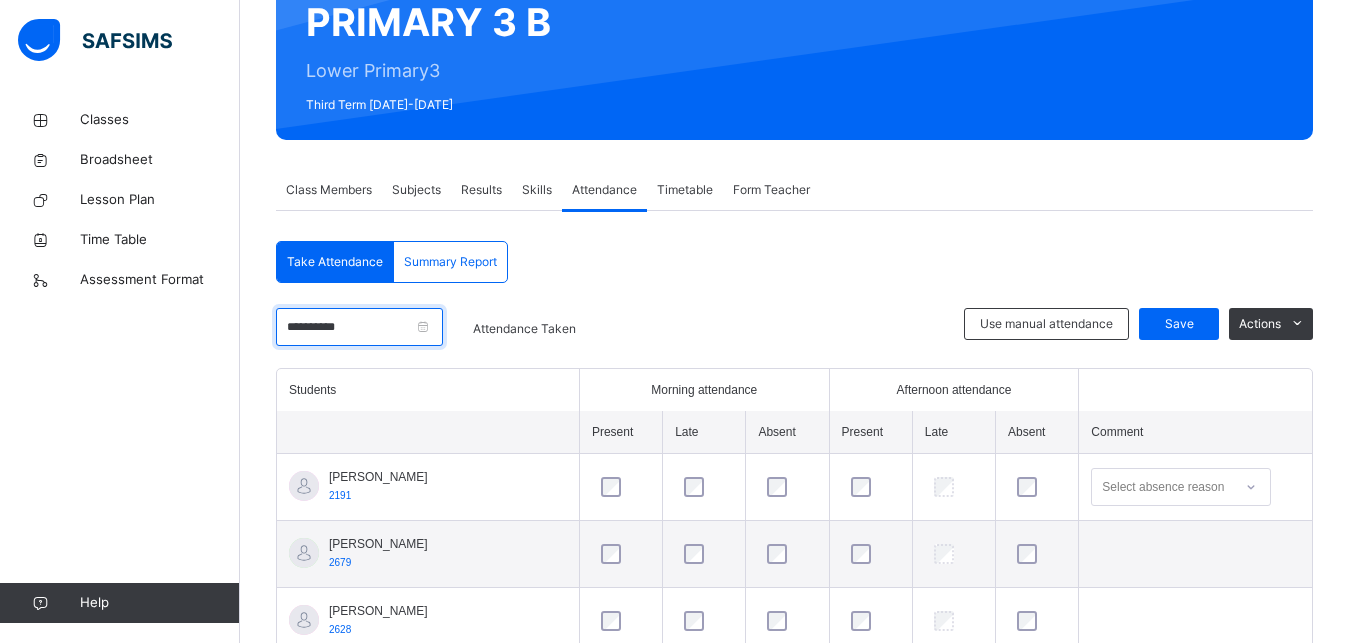 click on "**********" at bounding box center [359, 327] 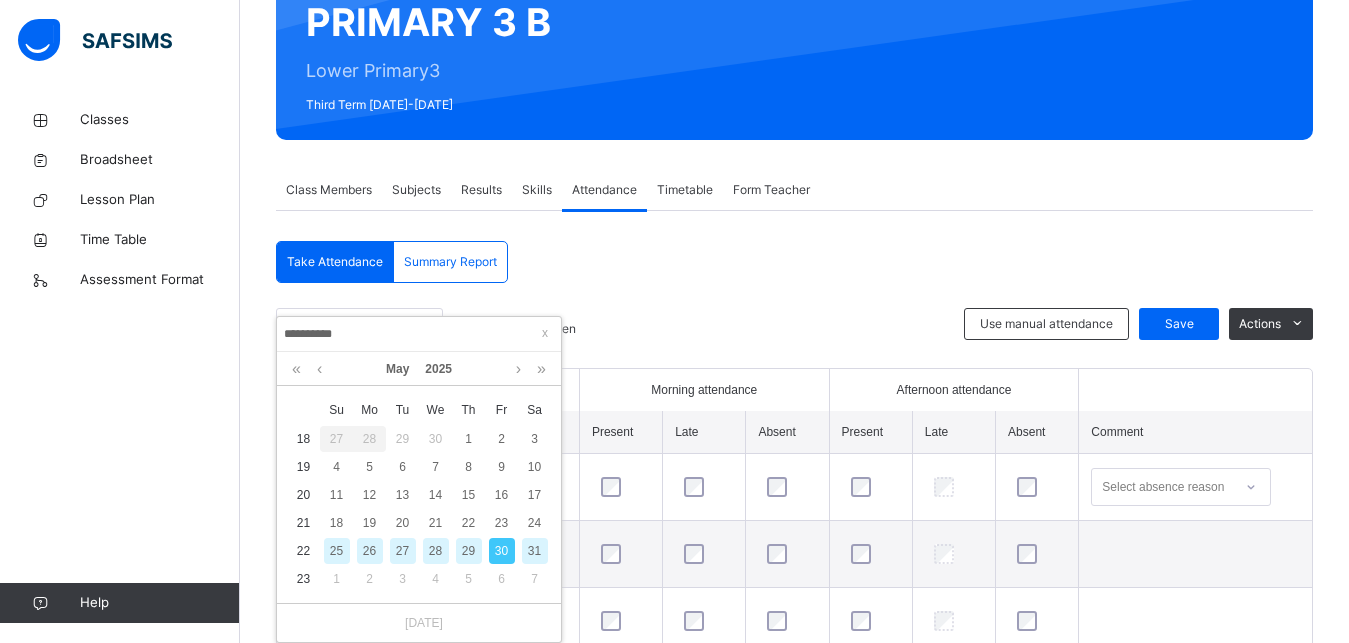 click on "28" at bounding box center (436, 551) 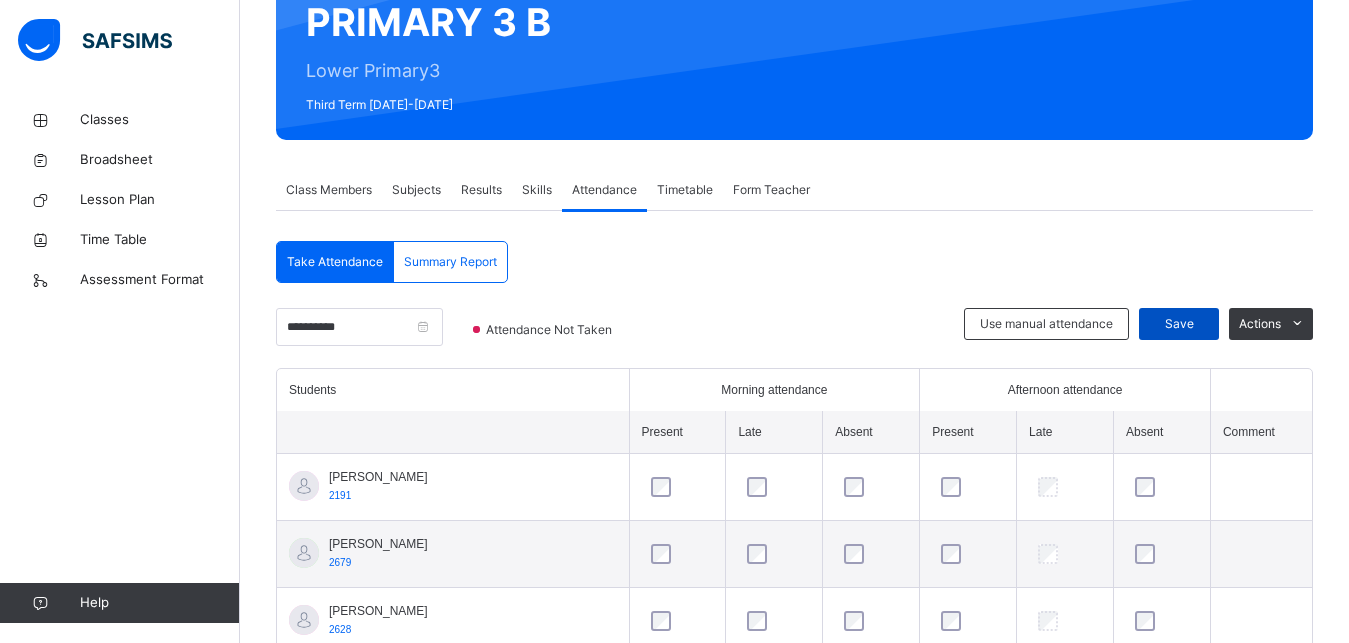 click on "Save" at bounding box center [1179, 324] 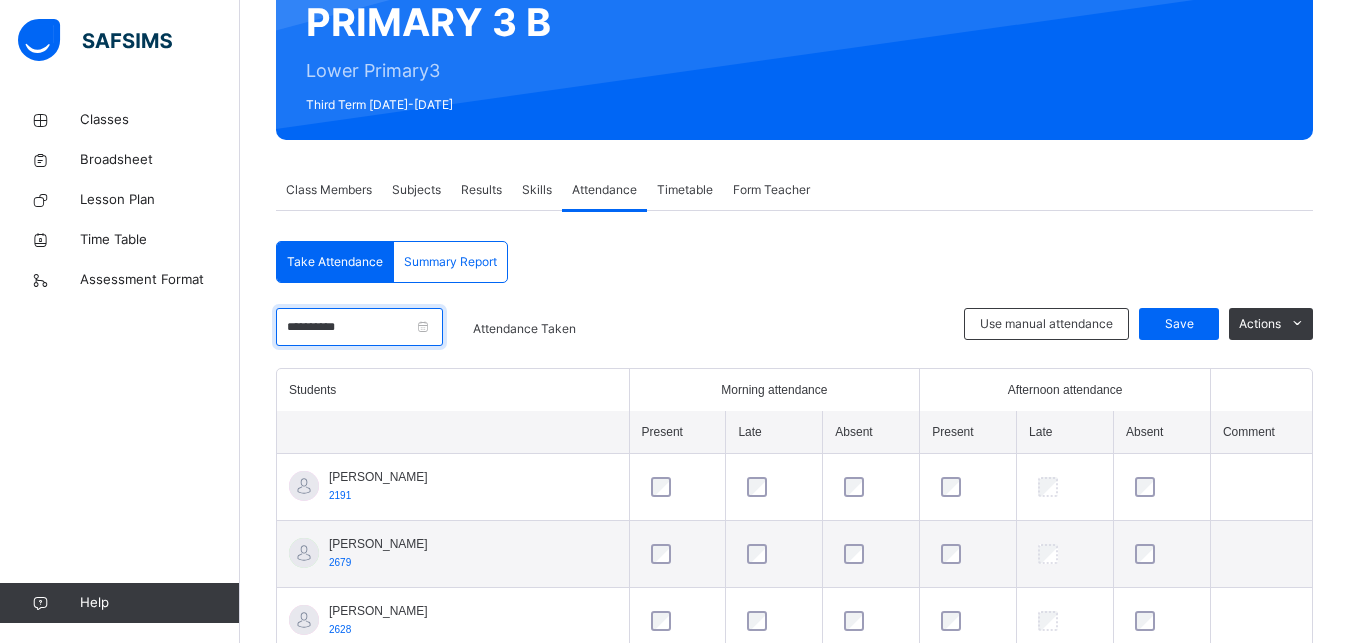 click on "**********" at bounding box center [359, 327] 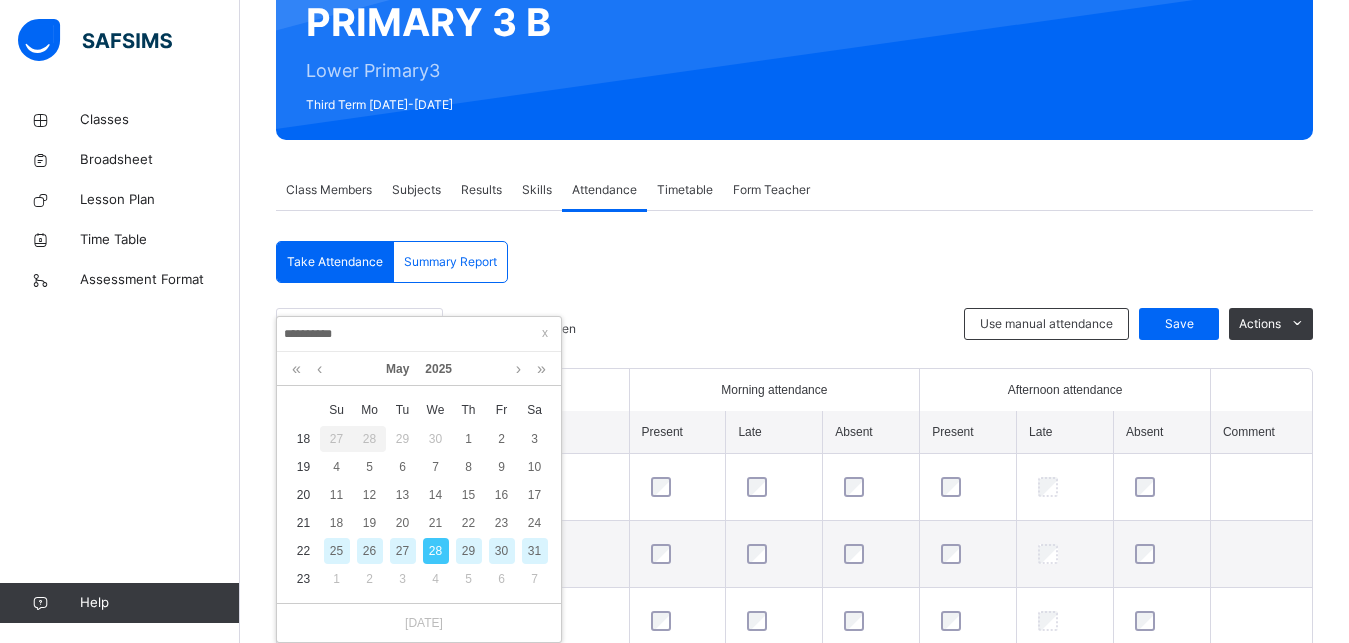 click on "27" at bounding box center [403, 551] 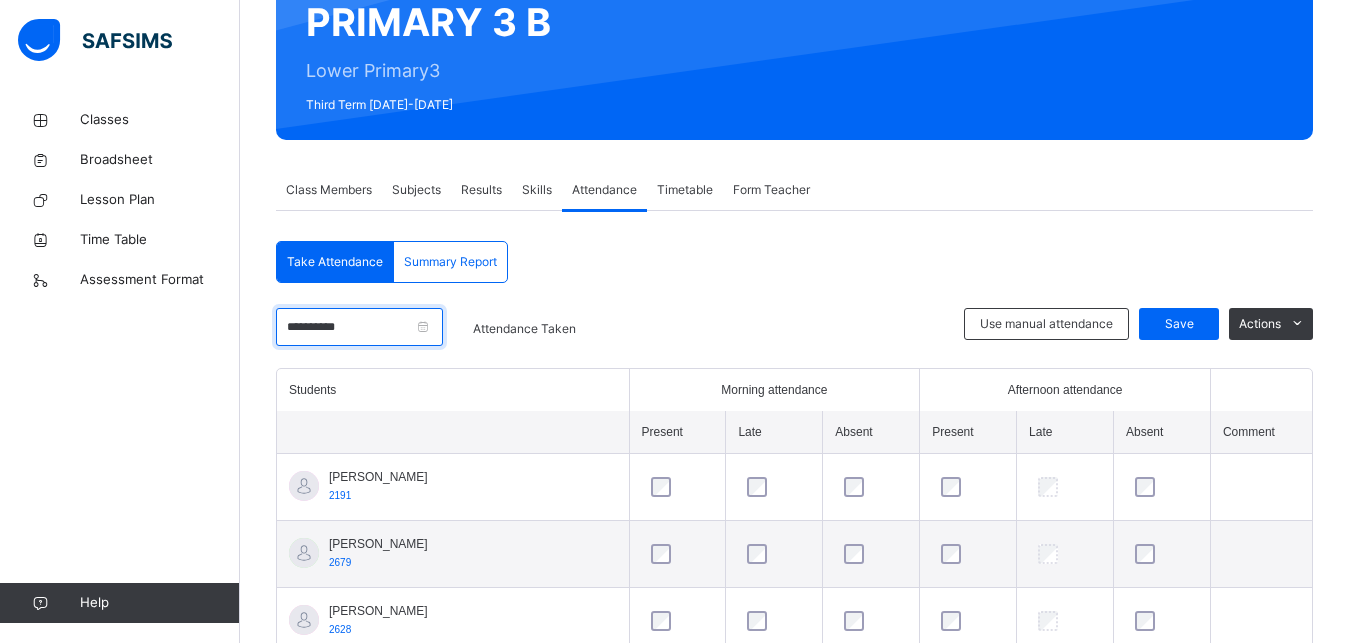 click on "**********" at bounding box center [359, 327] 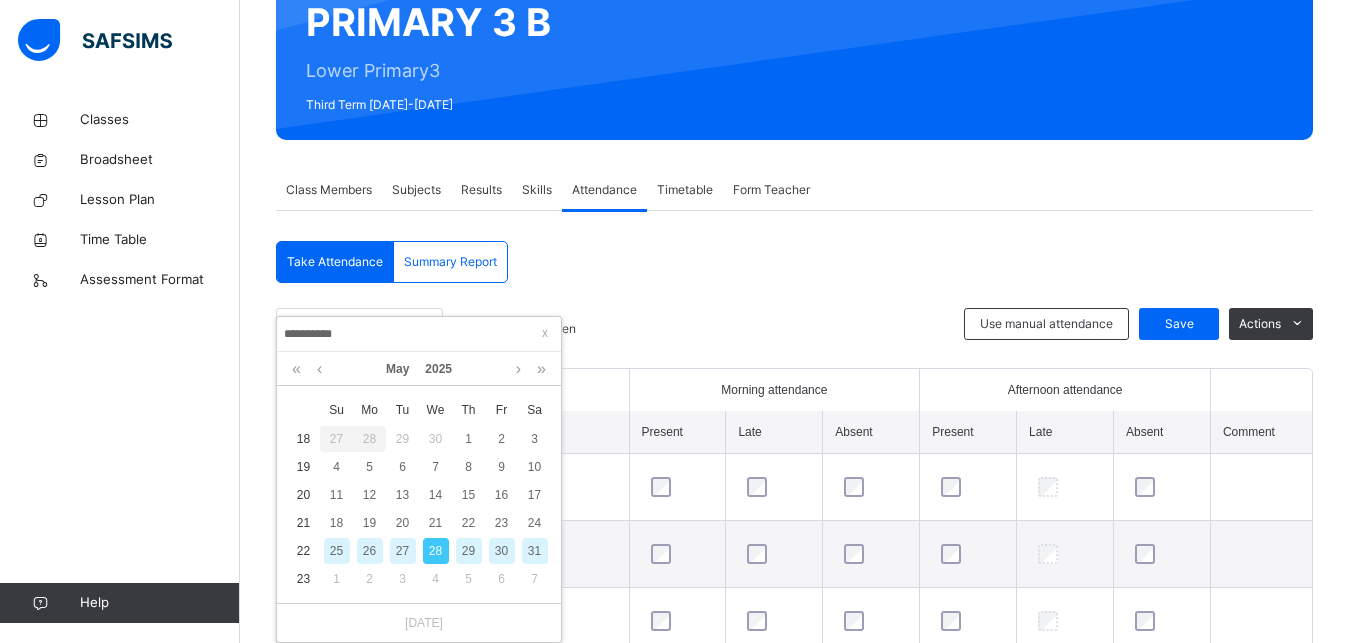 click on "26" at bounding box center [370, 551] 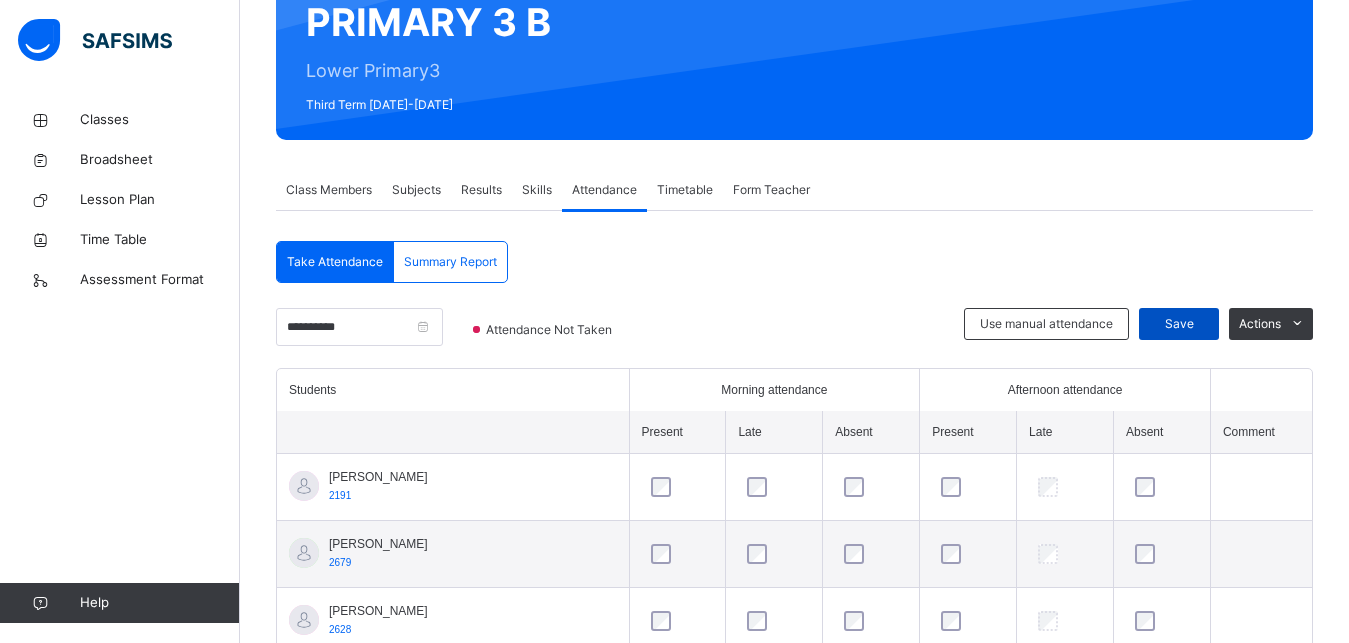 click on "Save" at bounding box center (1179, 324) 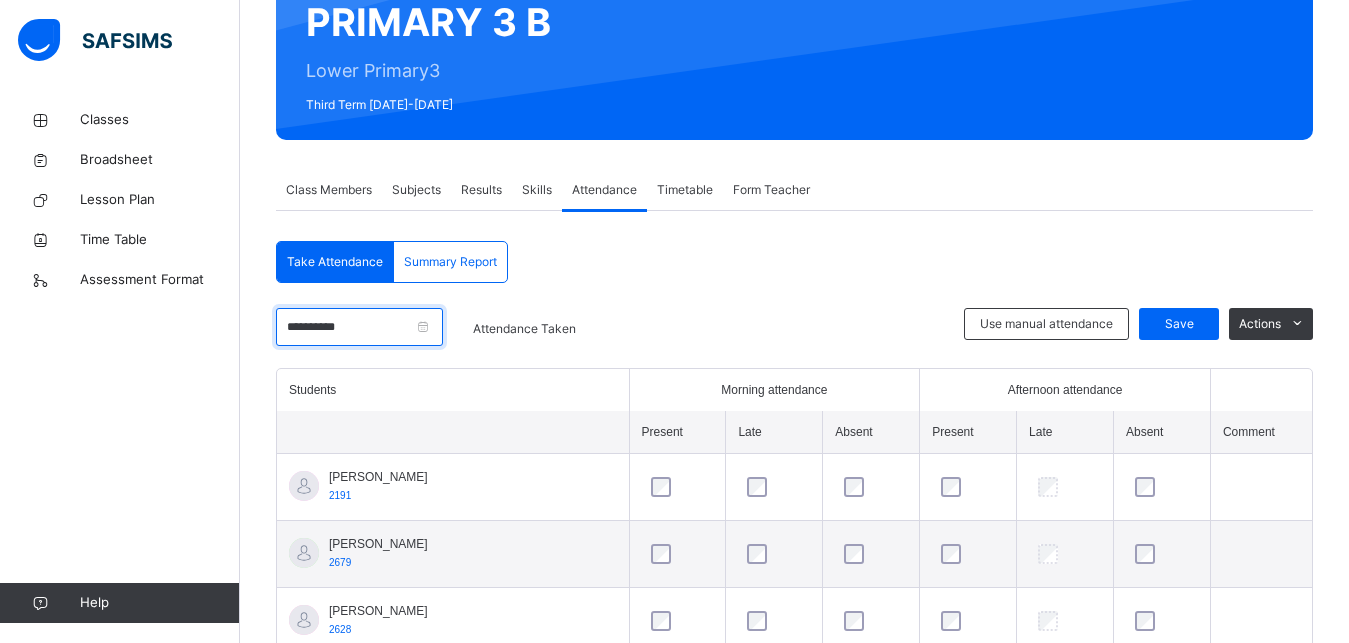 click on "**********" at bounding box center [359, 327] 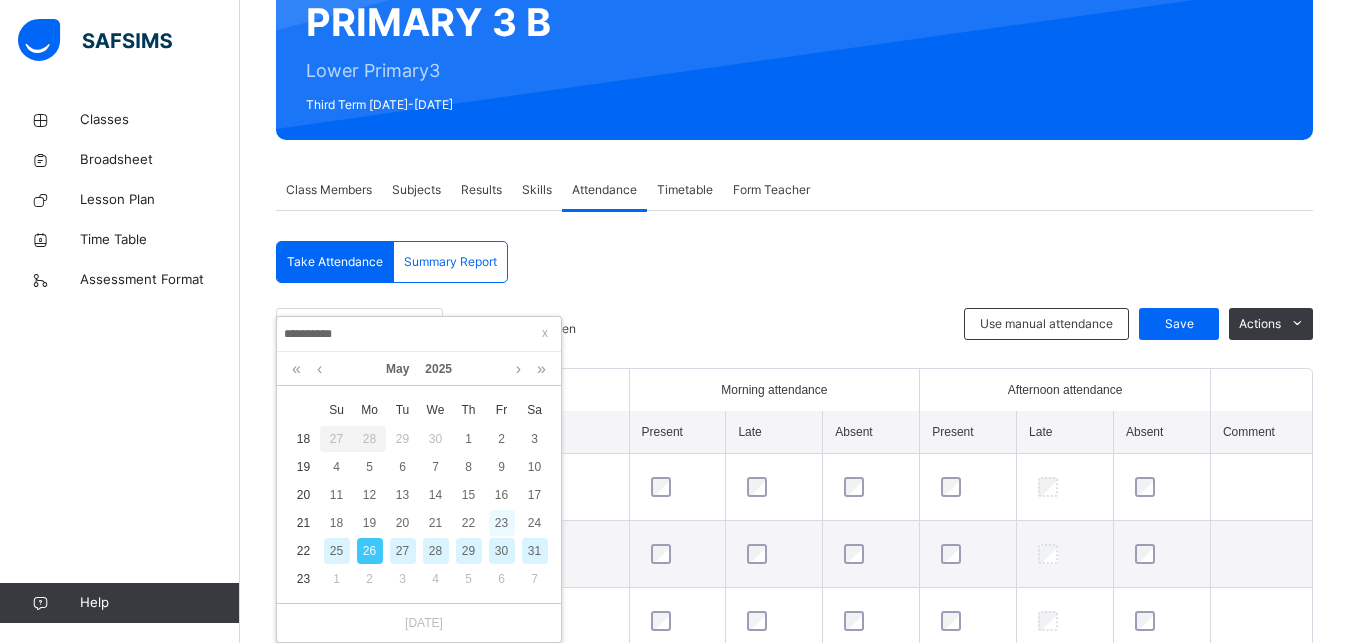 click on "23" at bounding box center [502, 523] 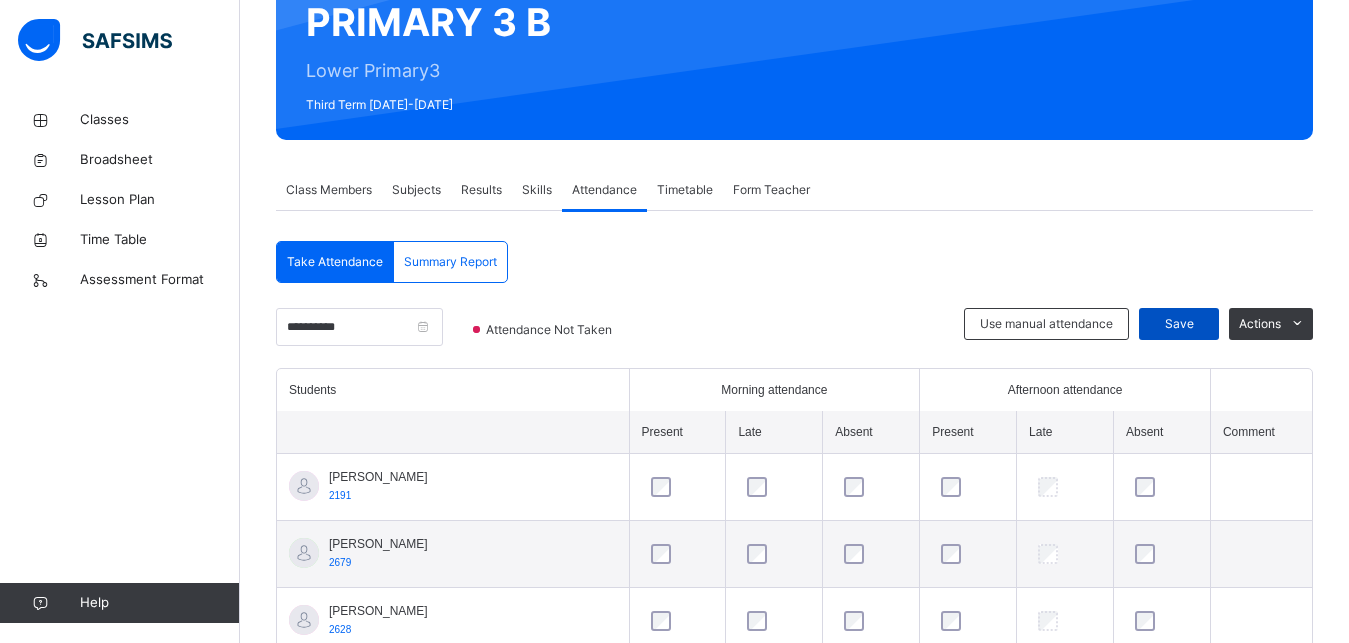 click on "Save" at bounding box center (1179, 324) 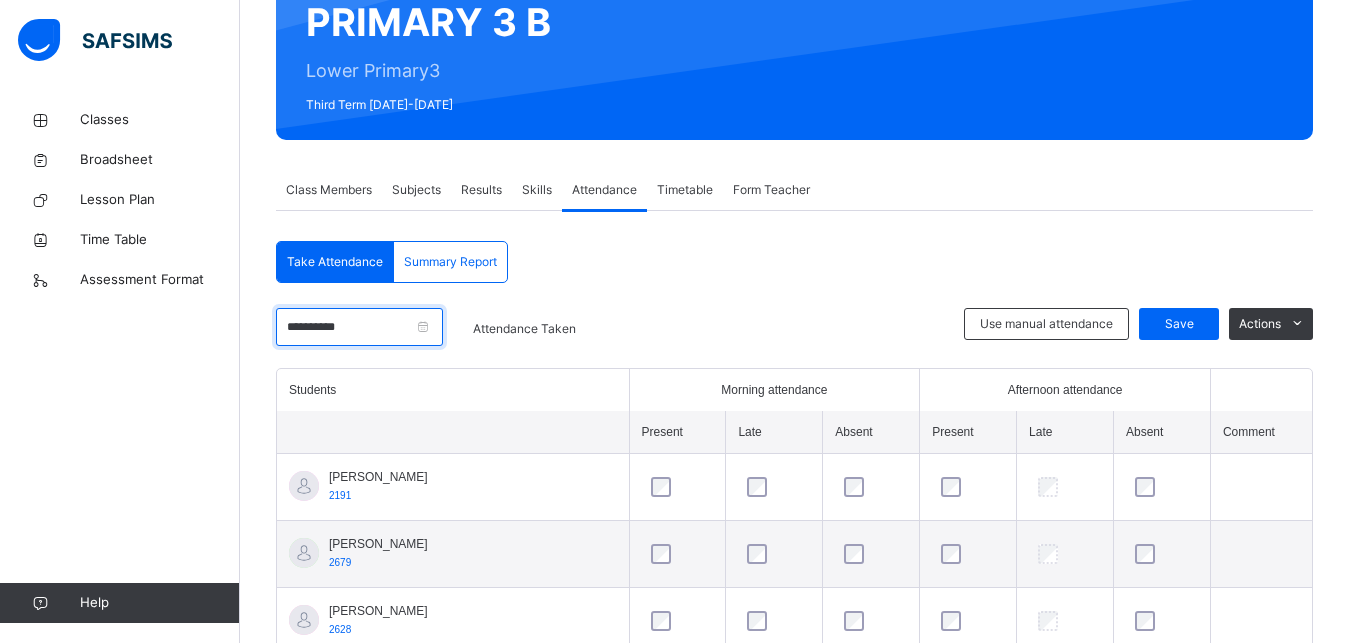 click on "**********" at bounding box center [359, 327] 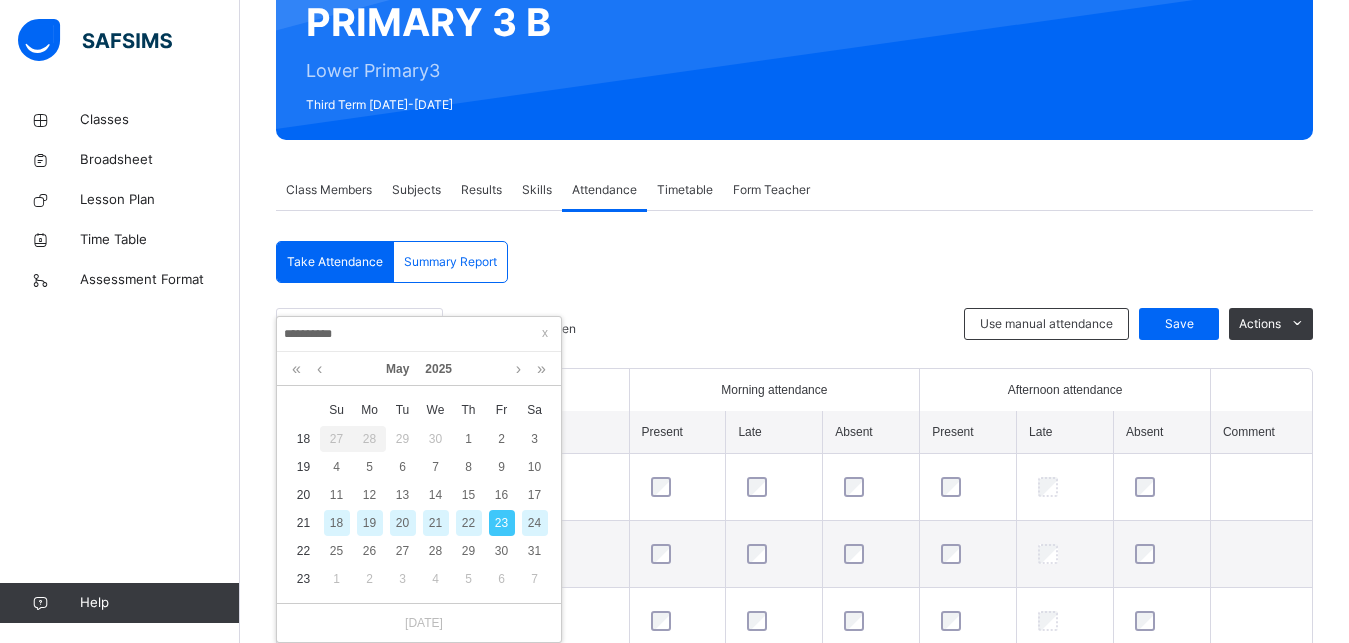 click on "22" at bounding box center (469, 523) 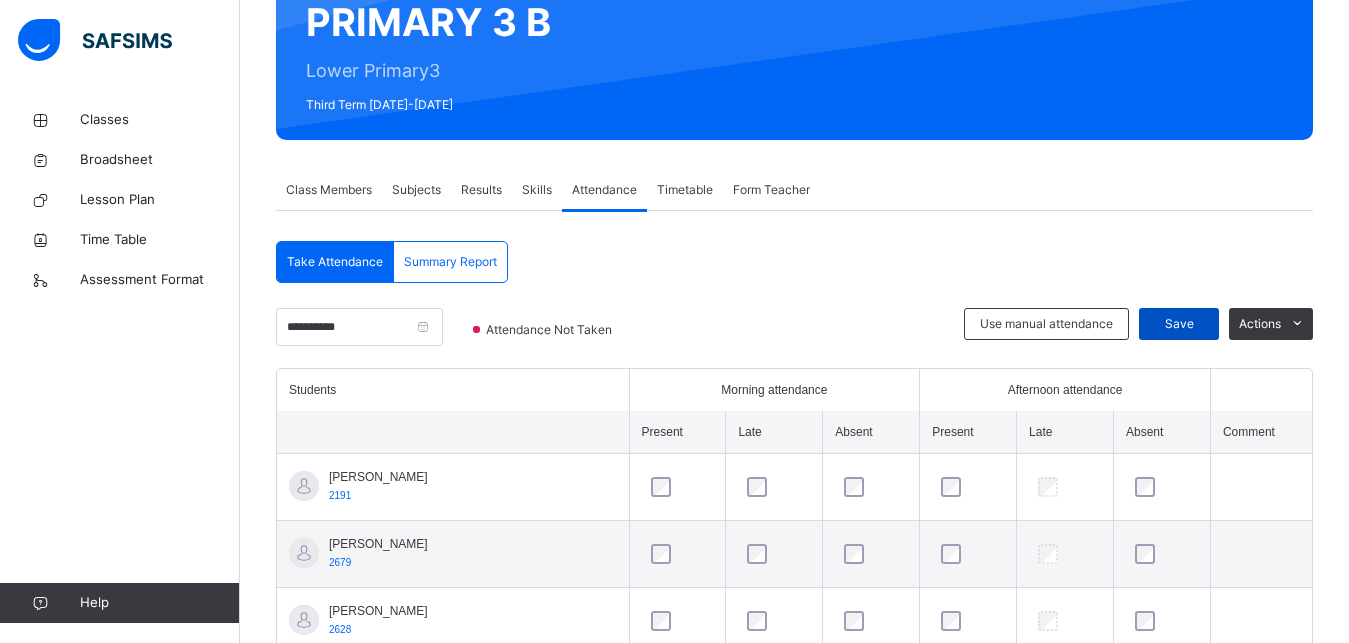click on "Save" at bounding box center [1179, 324] 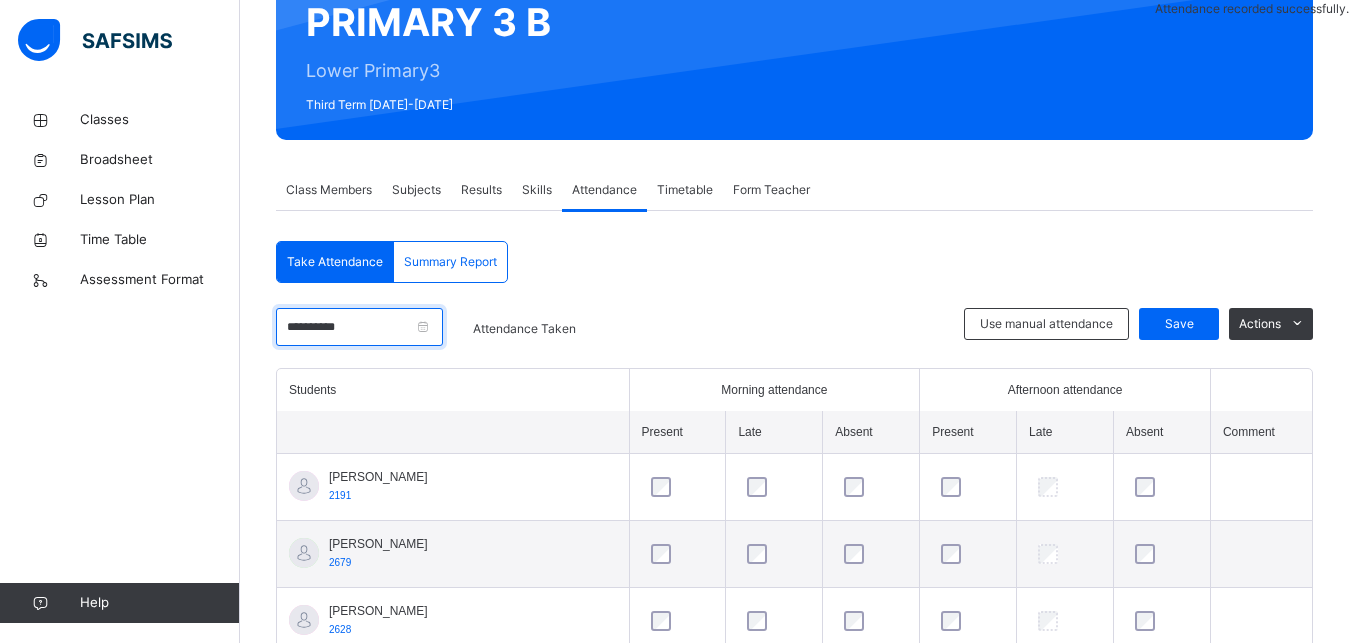 click on "**********" at bounding box center (359, 327) 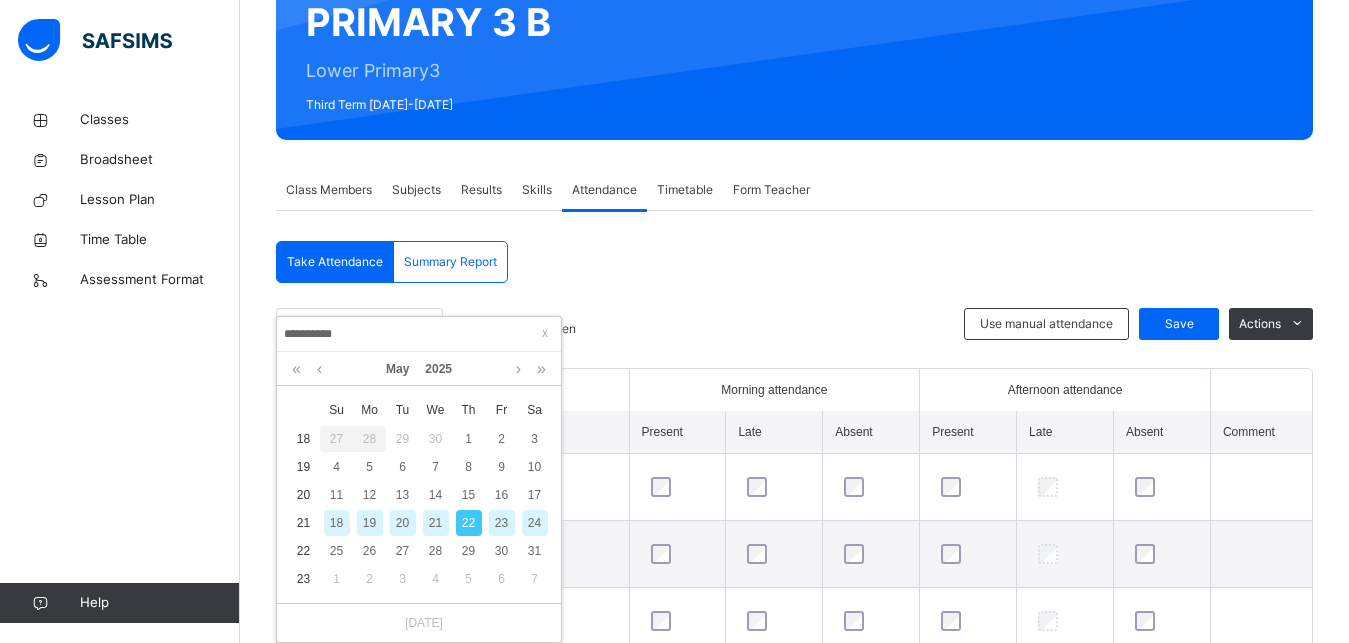 click on "21" at bounding box center (436, 523) 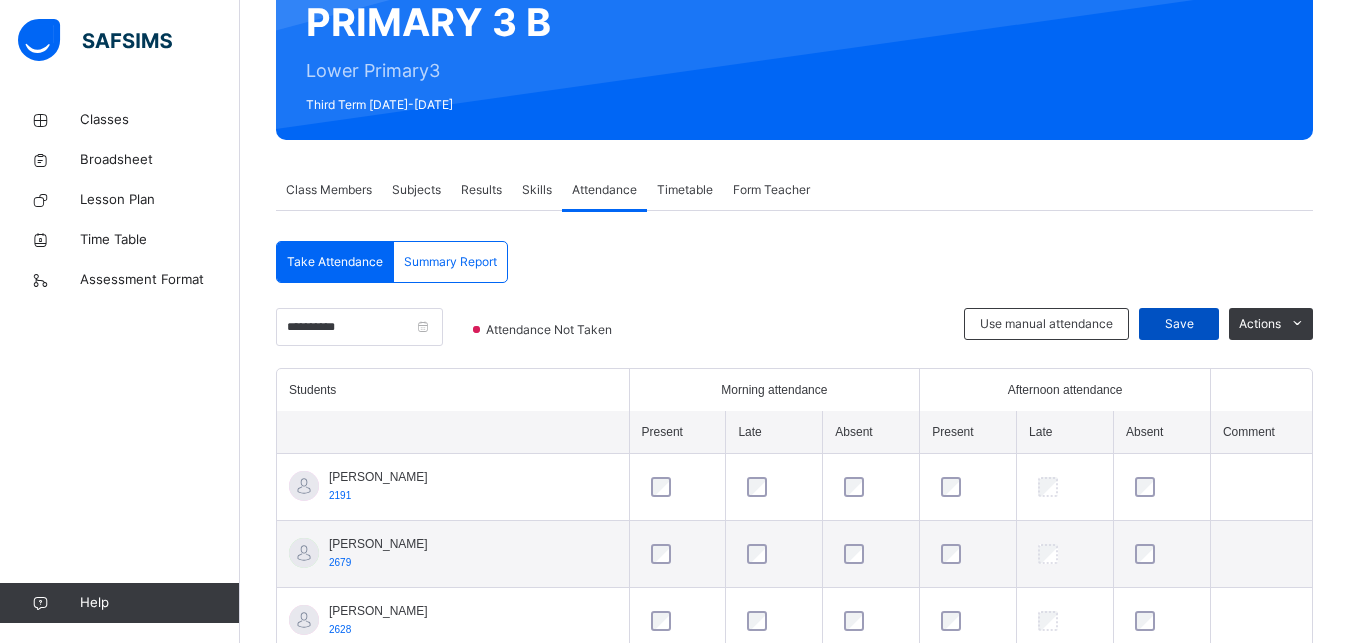 click on "Save" at bounding box center (1179, 324) 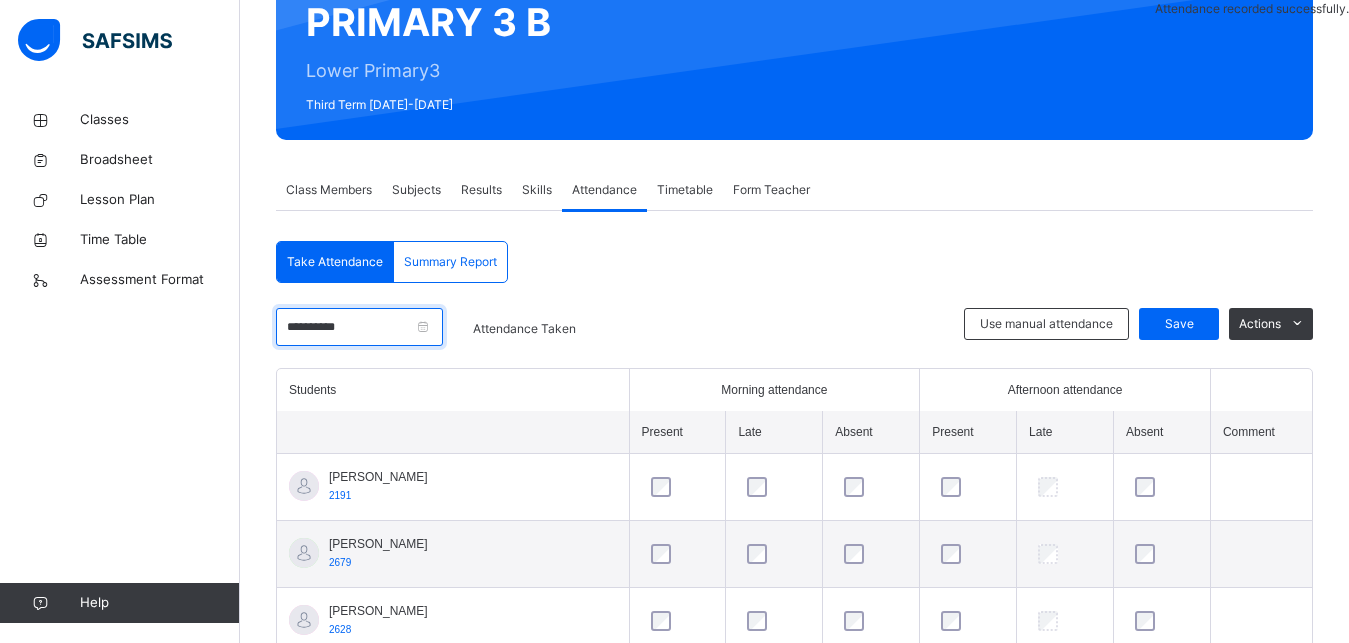 click on "**********" at bounding box center [359, 327] 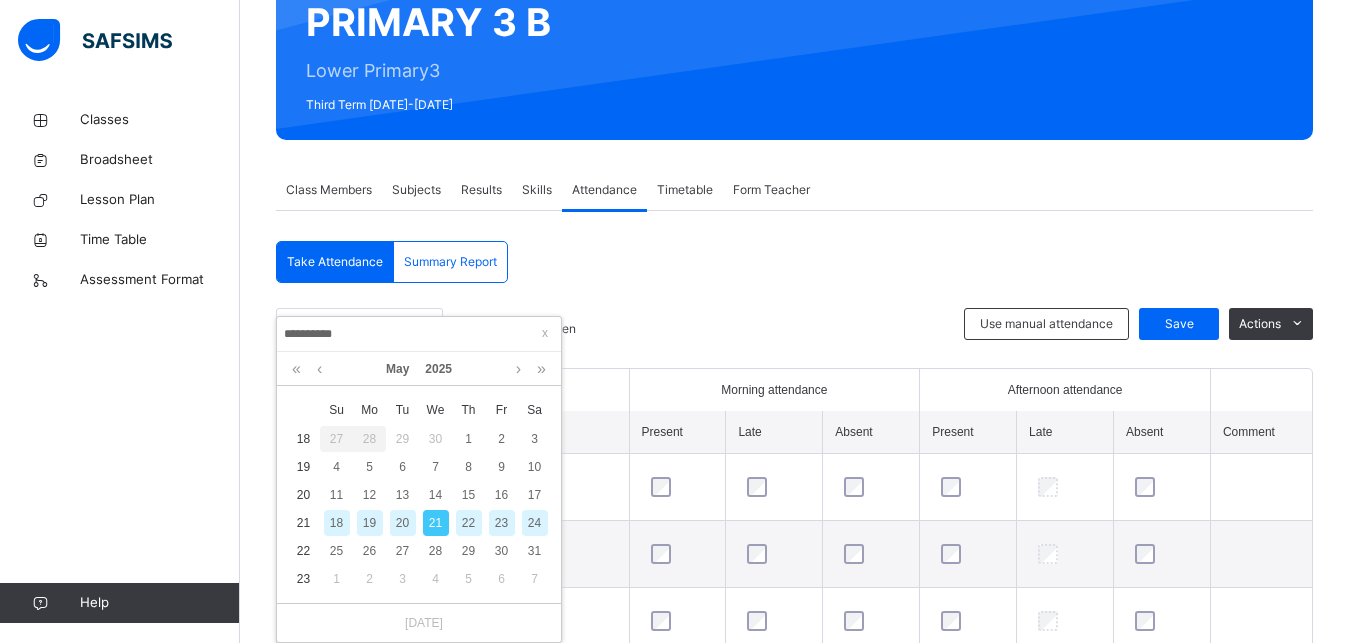 click on "**********" at bounding box center [419, 334] 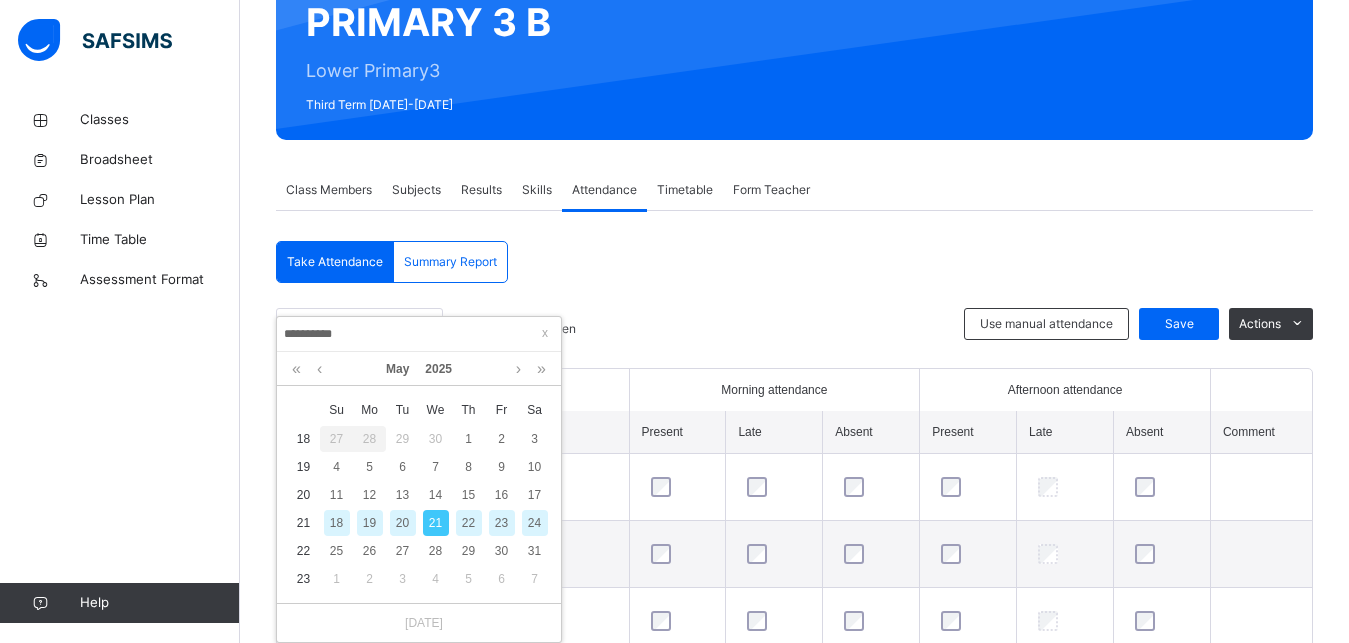click on "20" at bounding box center [403, 523] 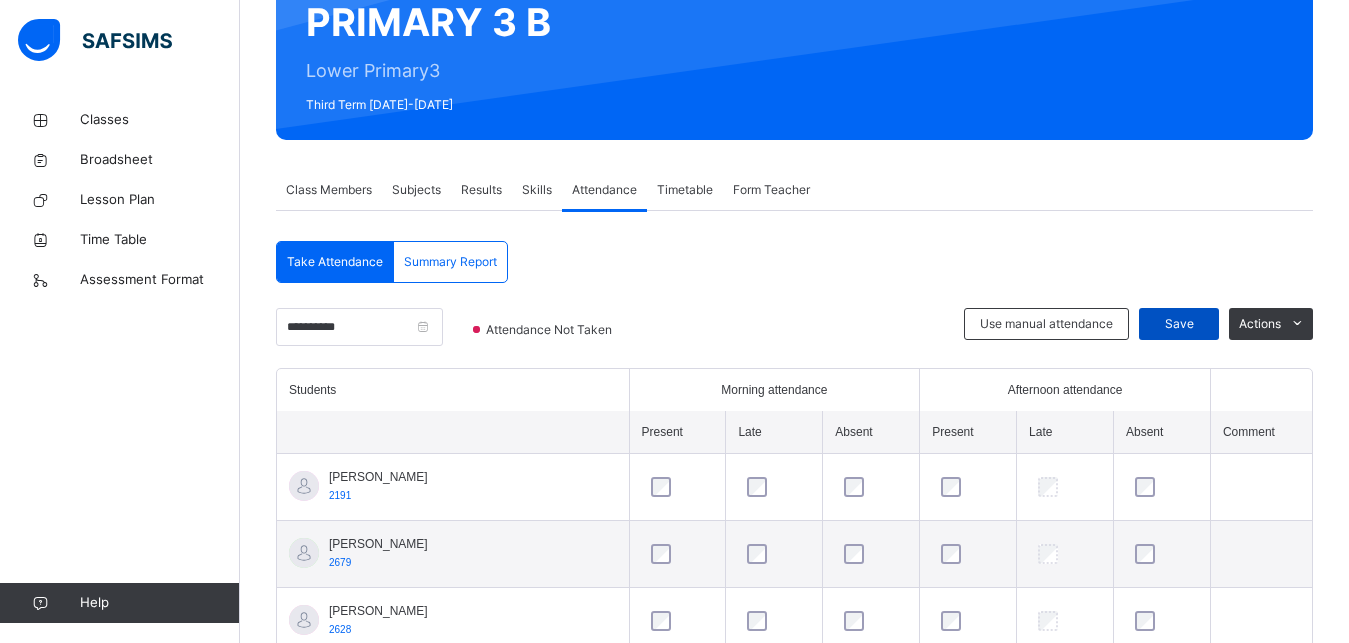 click on "Save" at bounding box center (1179, 324) 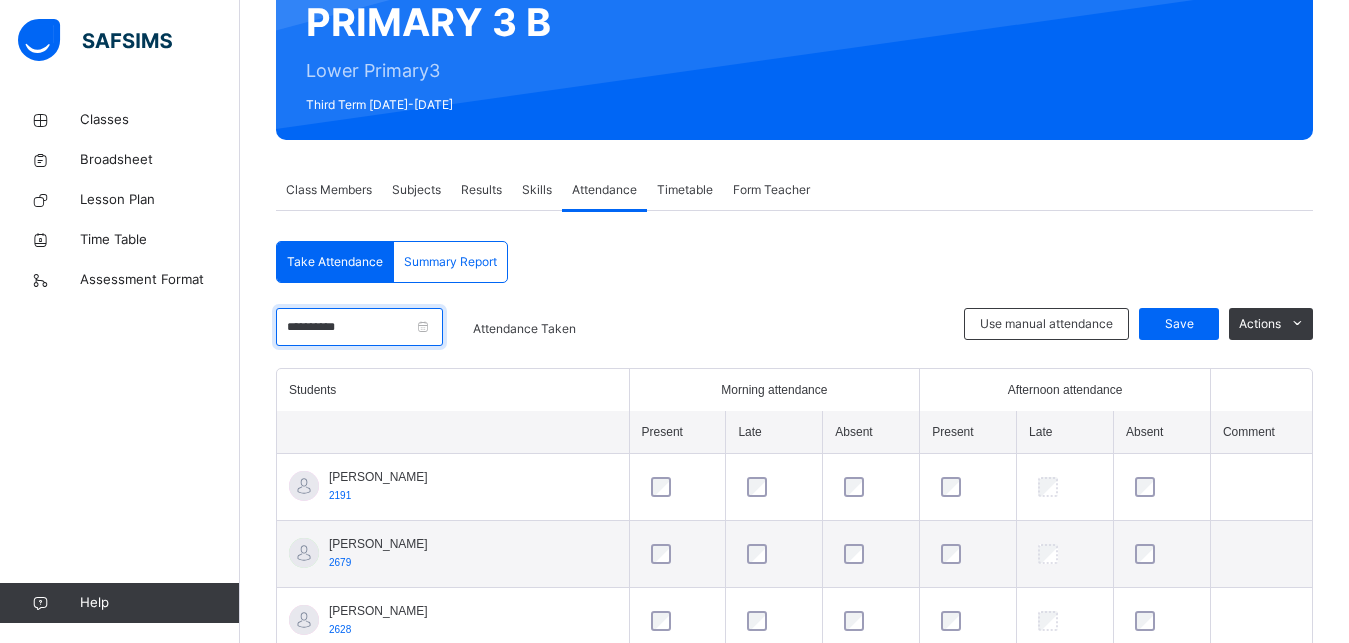 click on "**********" at bounding box center [359, 327] 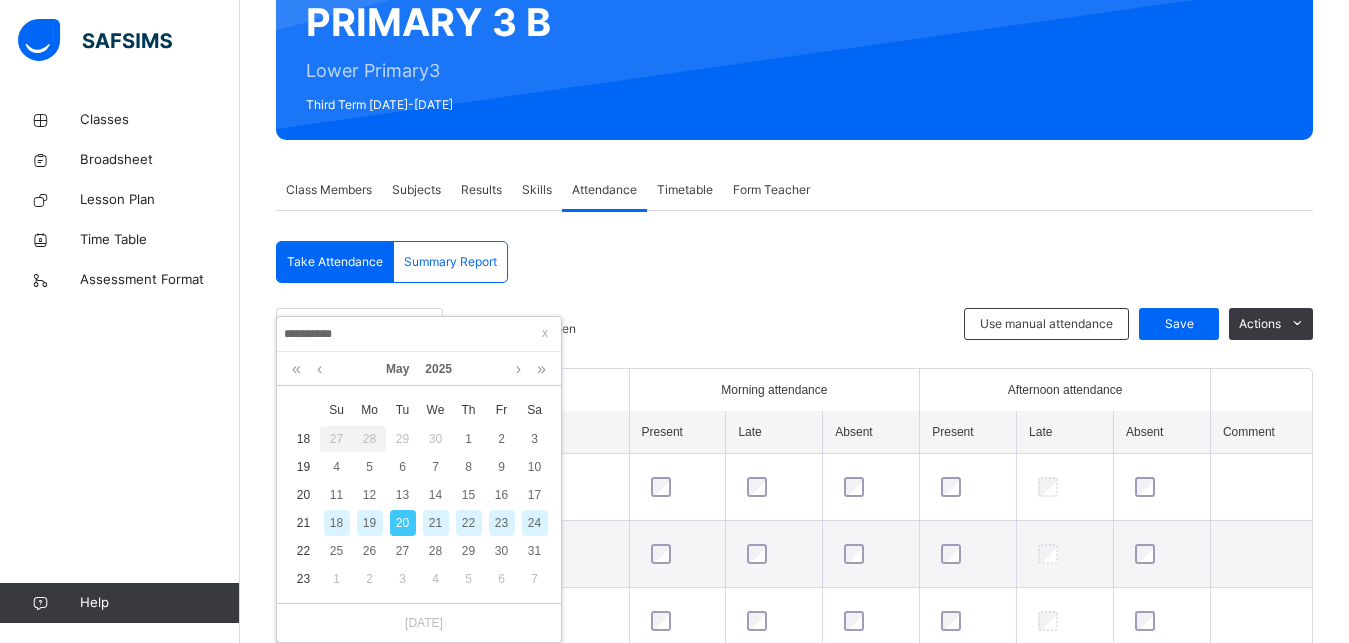click on "19" at bounding box center [370, 523] 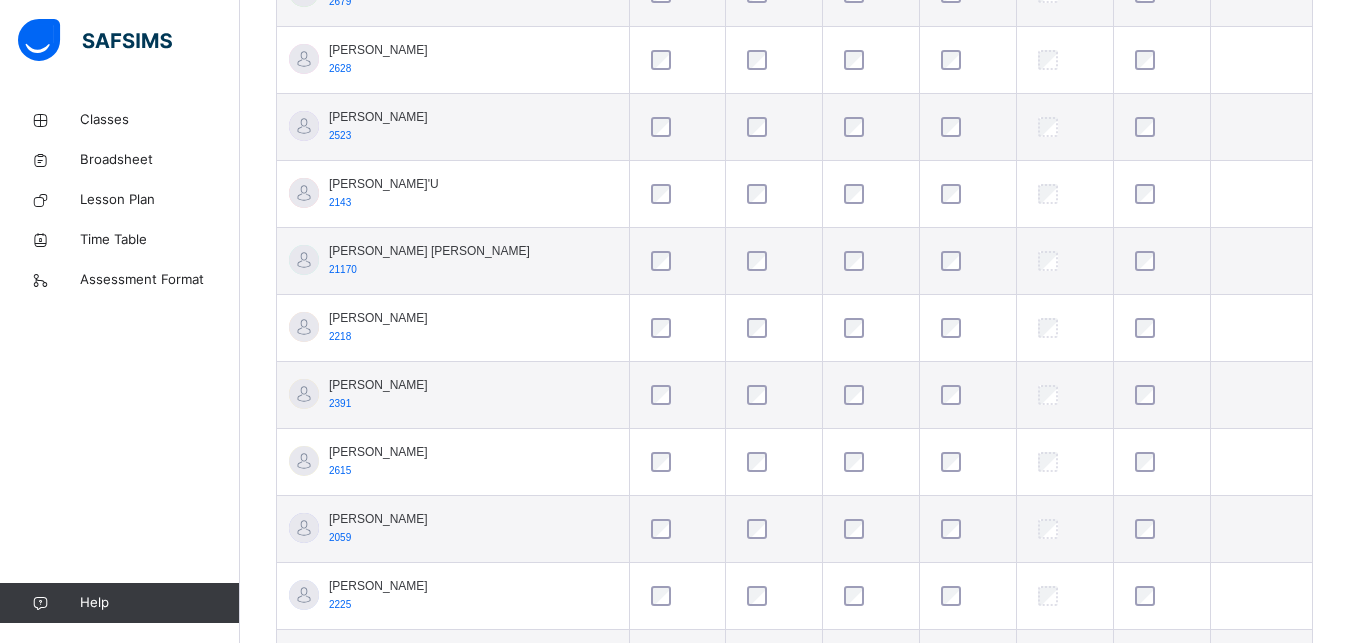 scroll, scrollTop: 818, scrollLeft: 0, axis: vertical 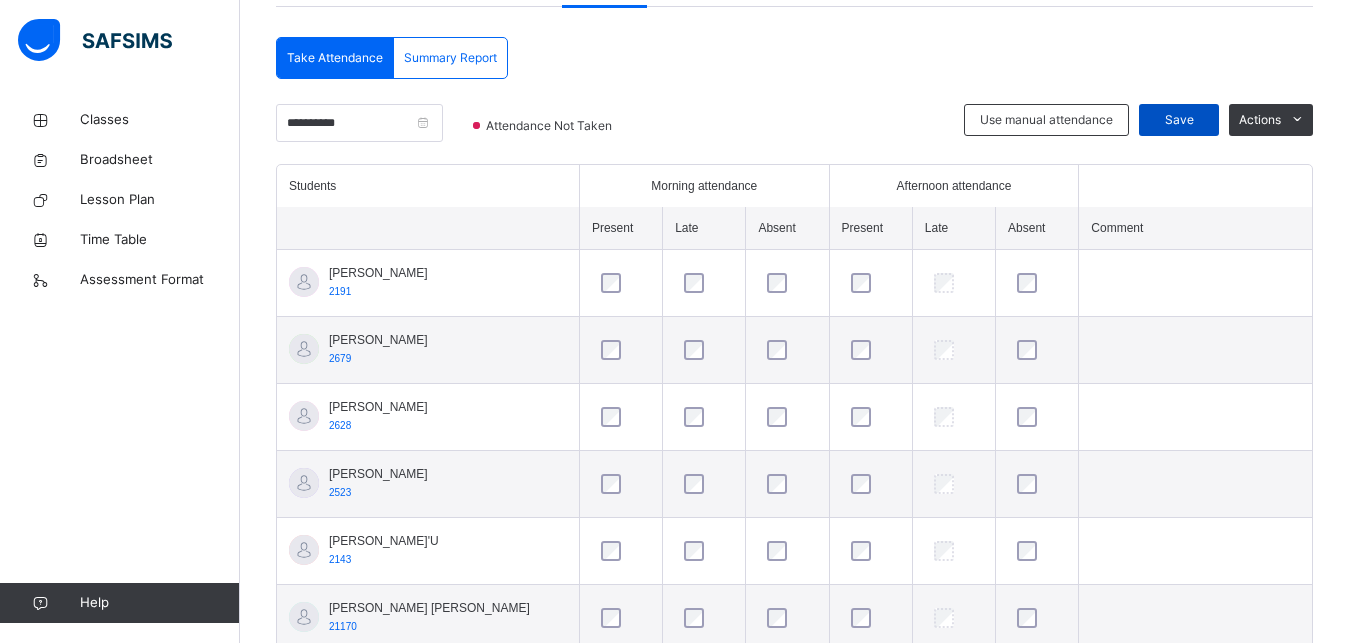 click on "Save" at bounding box center [1179, 120] 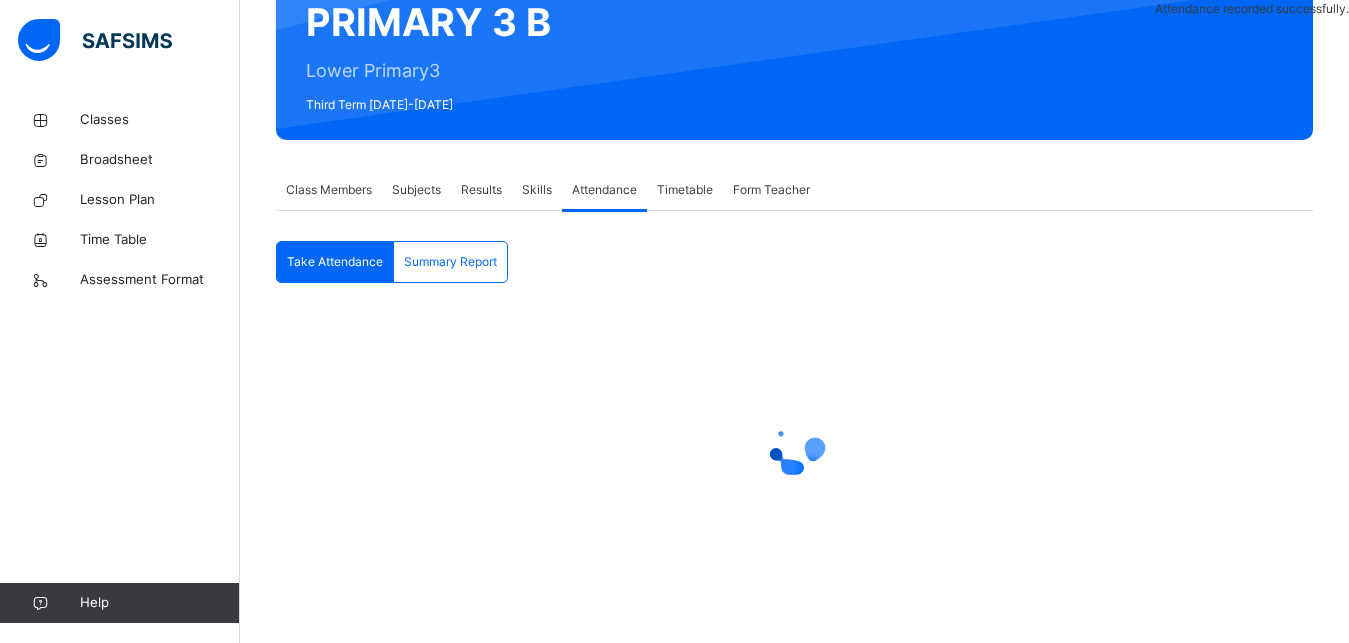 scroll, scrollTop: 206, scrollLeft: 0, axis: vertical 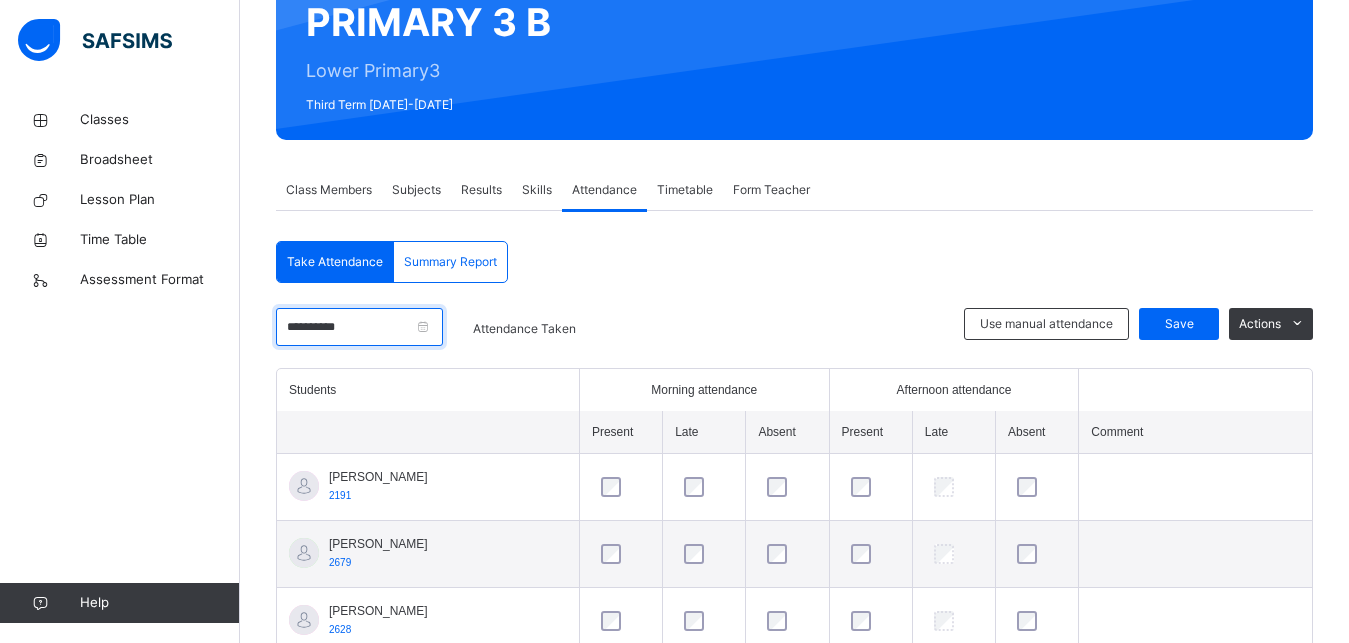 click on "**********" at bounding box center (359, 327) 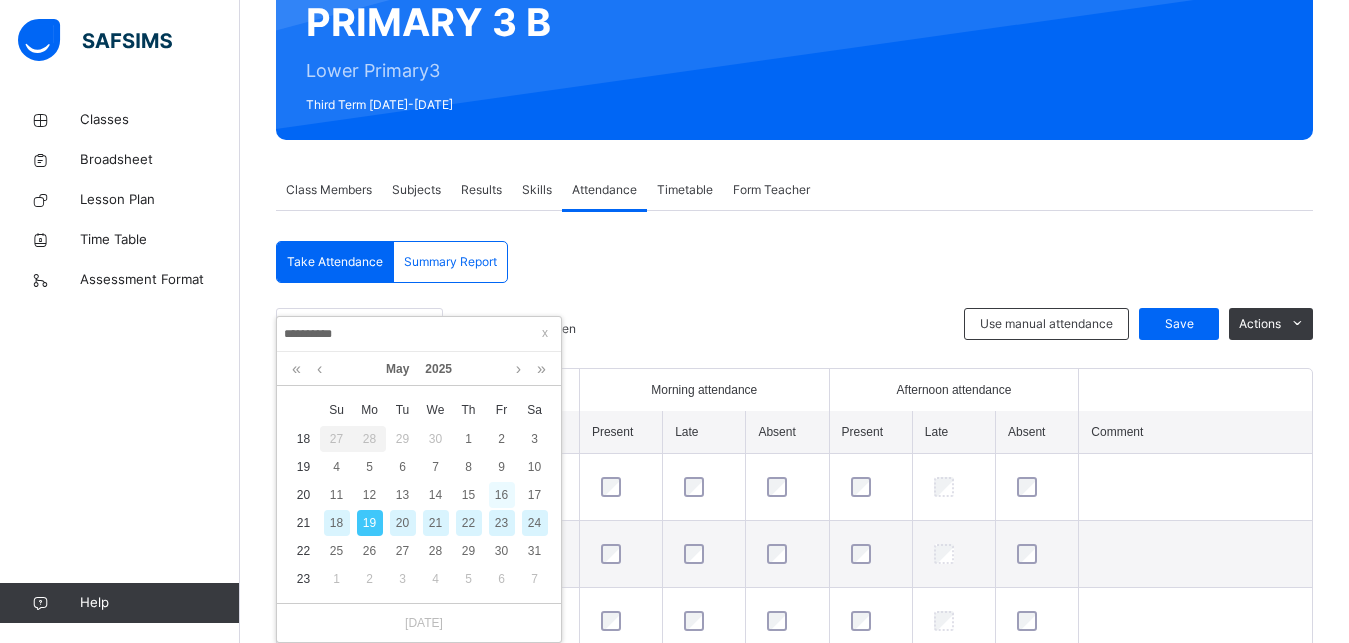 click on "16" at bounding box center [502, 495] 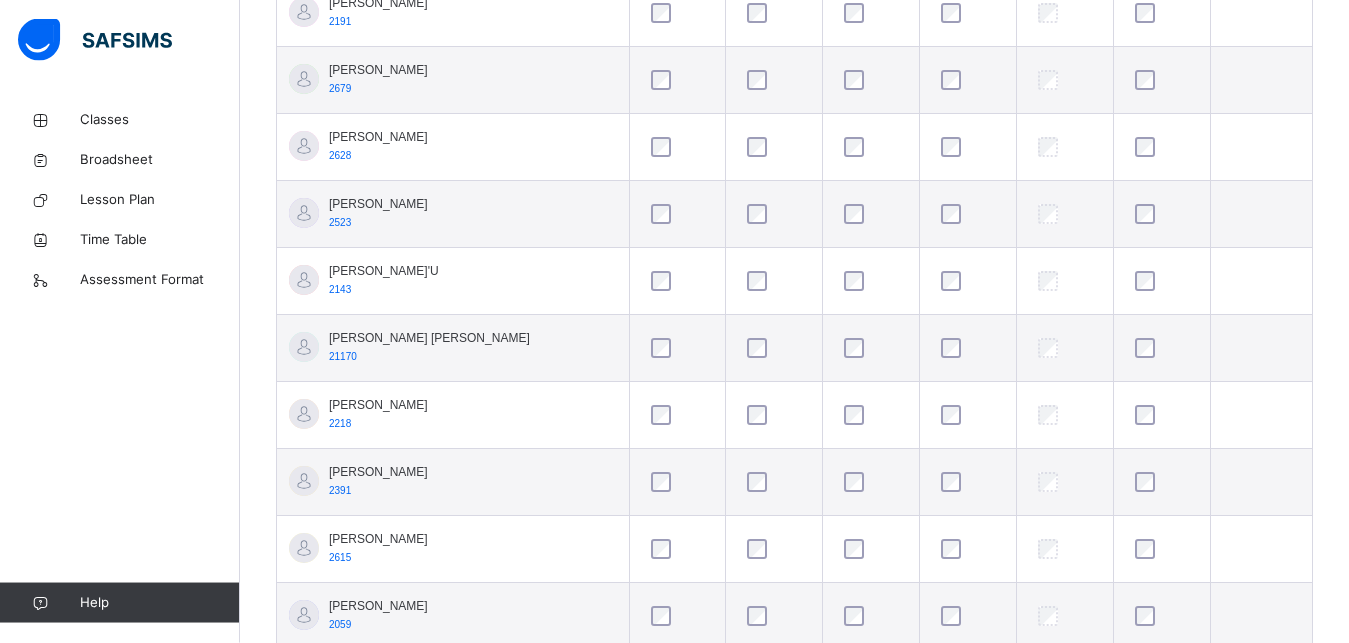 scroll, scrollTop: 688, scrollLeft: 0, axis: vertical 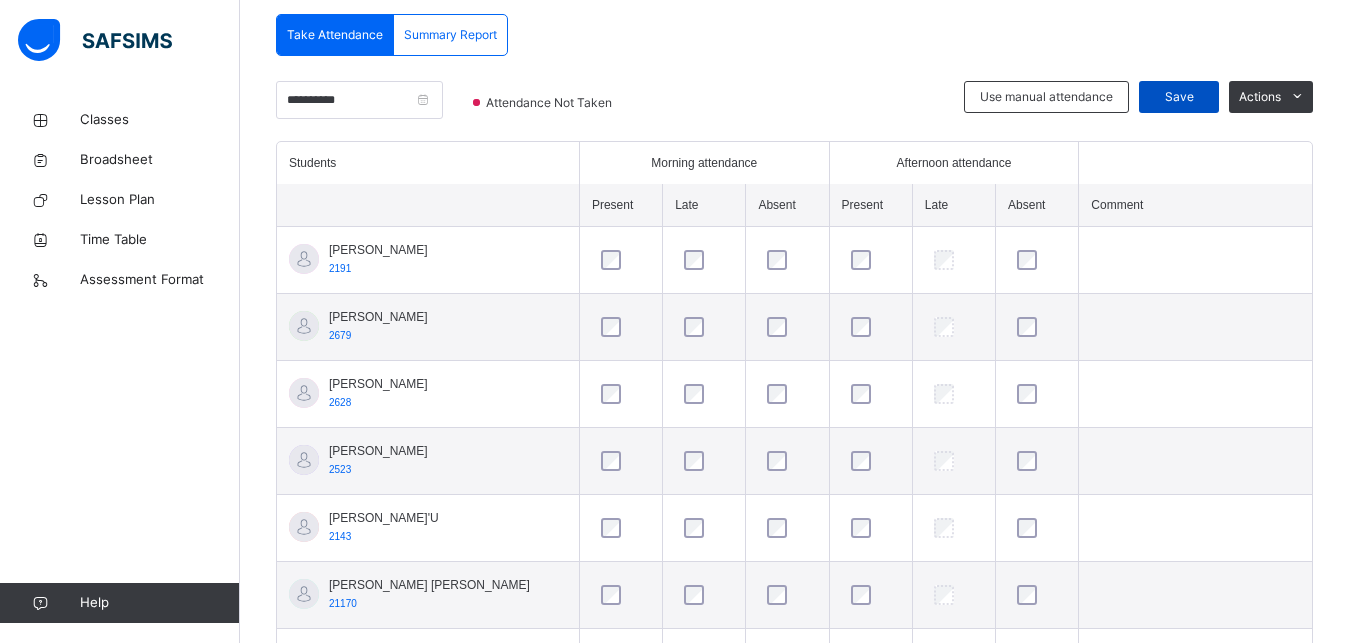 click on "Save" at bounding box center (1179, 97) 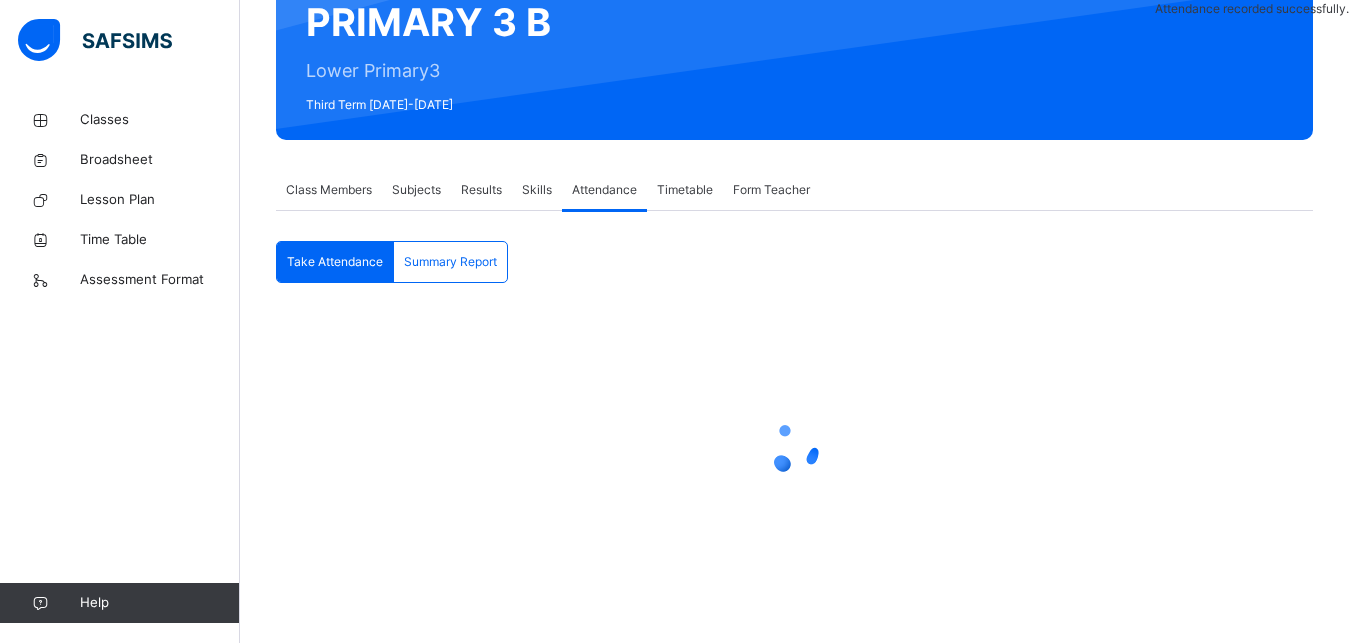 scroll, scrollTop: 206, scrollLeft: 0, axis: vertical 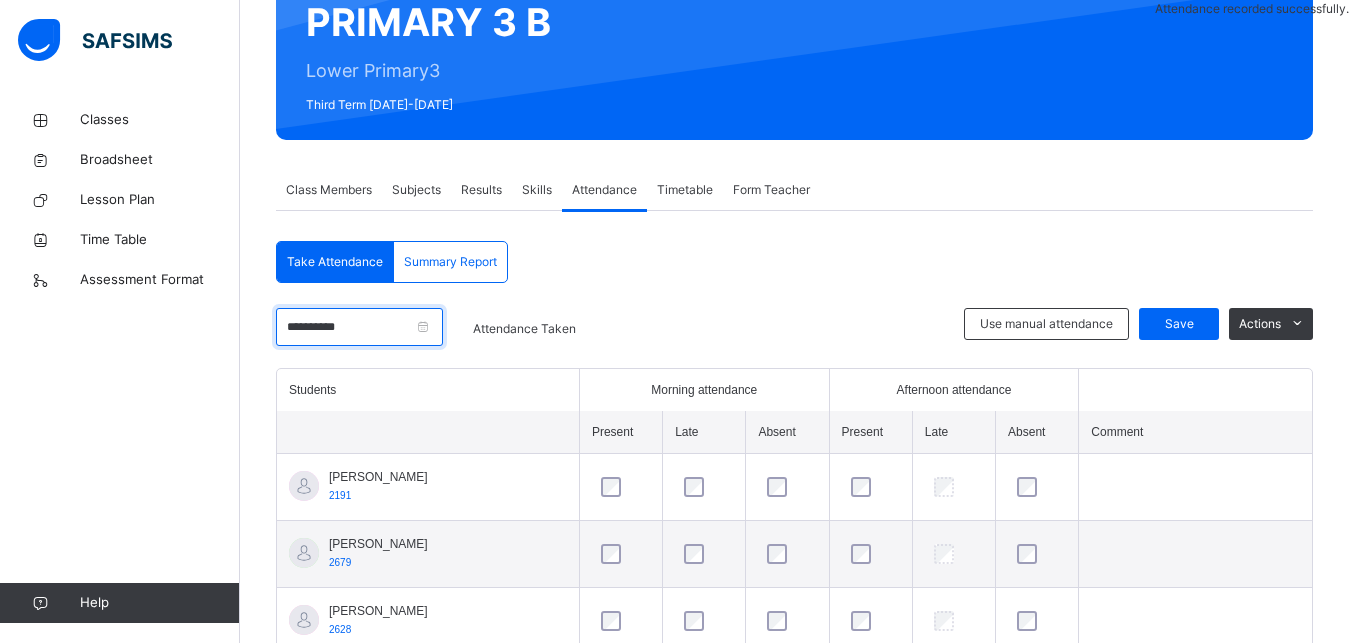 click on "**********" at bounding box center (359, 327) 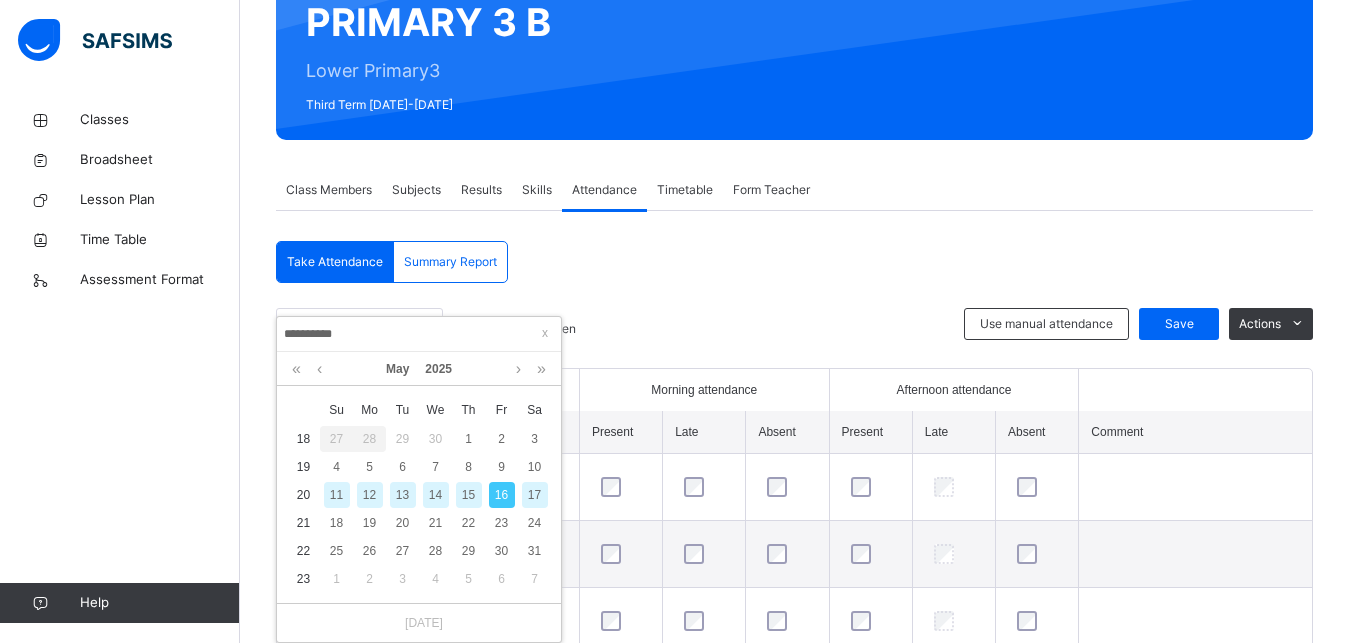 click on "15" at bounding box center (469, 495) 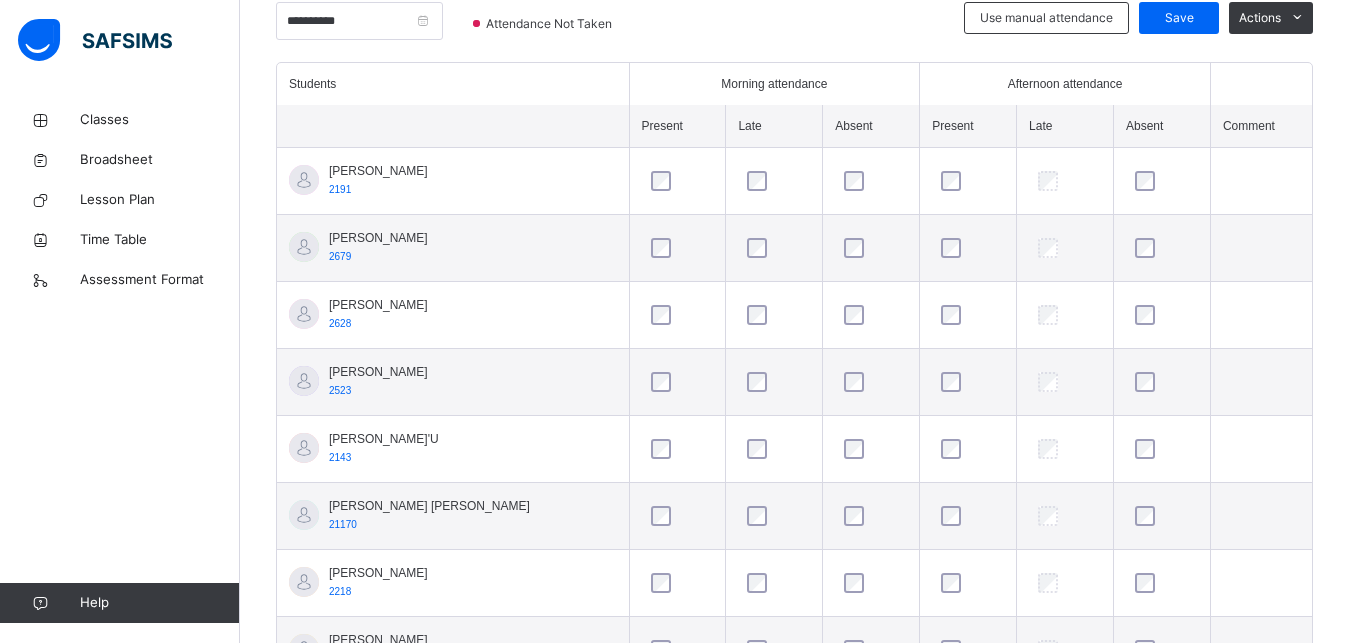 scroll, scrollTop: 563, scrollLeft: 0, axis: vertical 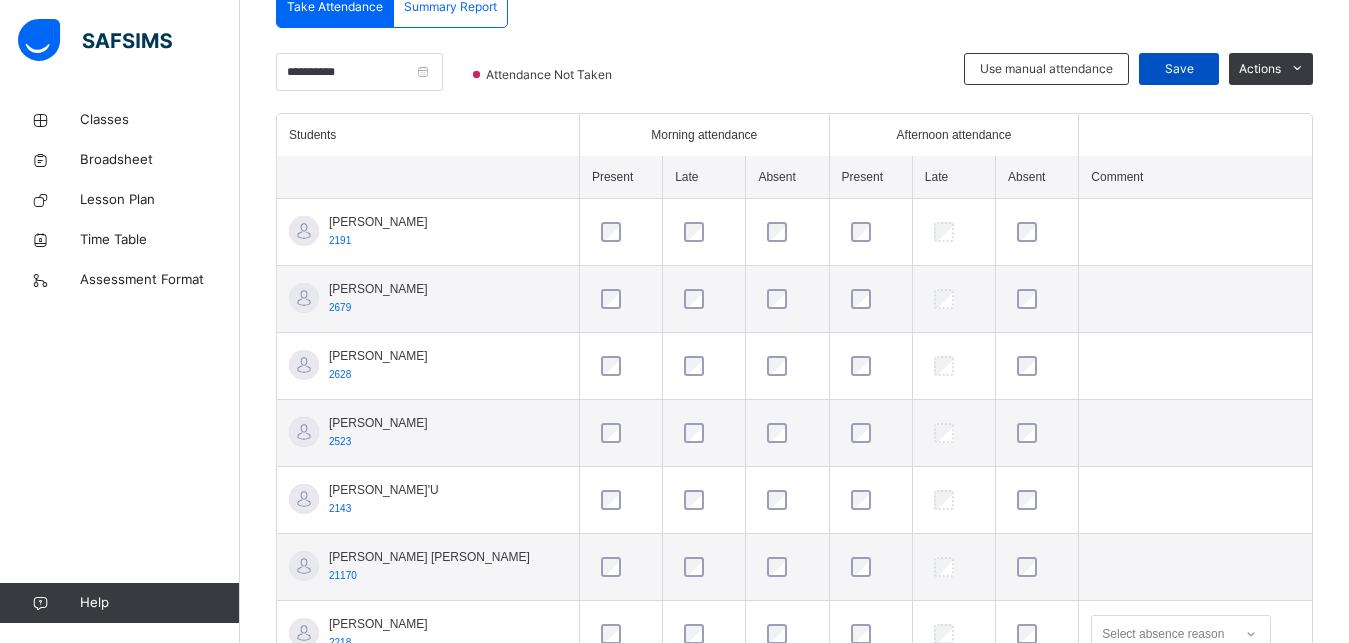 click on "Save" at bounding box center (1179, 69) 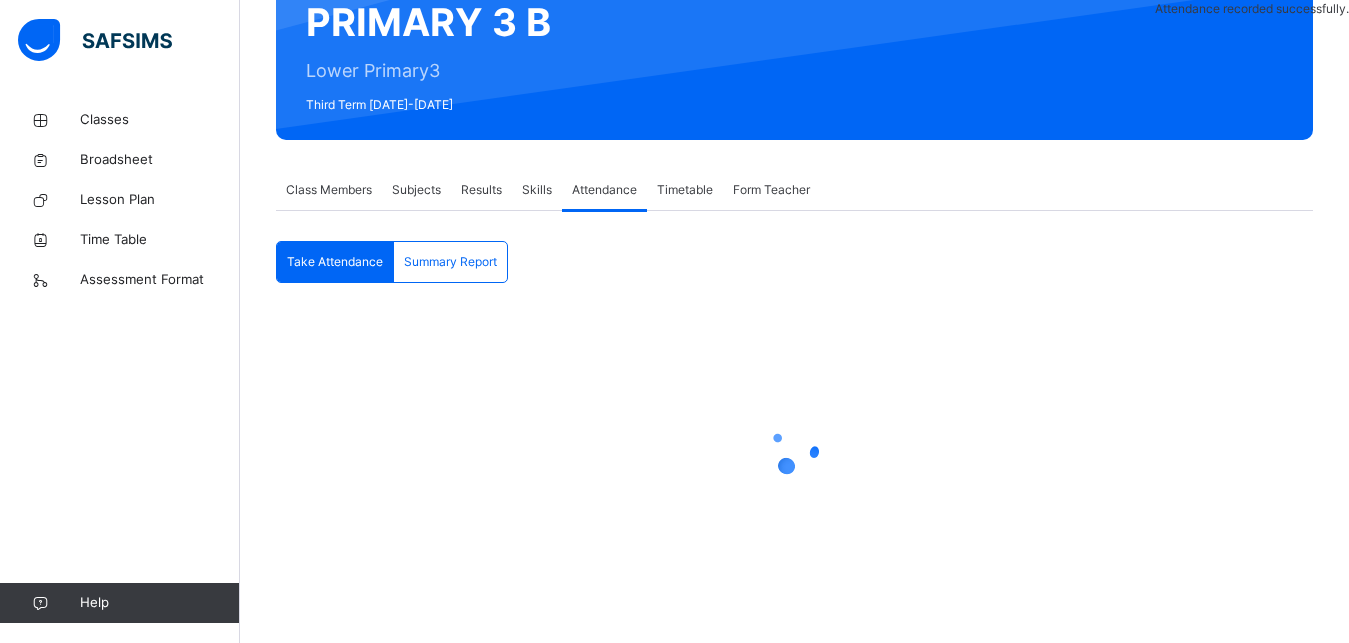 scroll, scrollTop: 206, scrollLeft: 0, axis: vertical 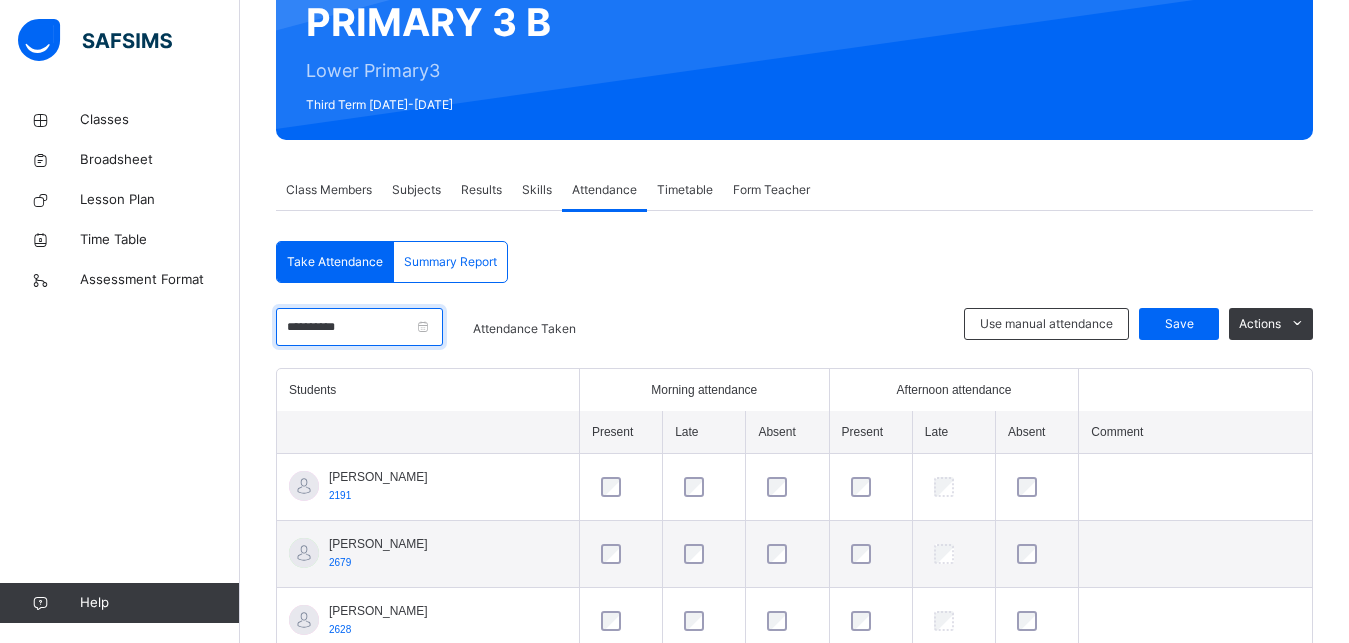 click on "**********" at bounding box center (359, 327) 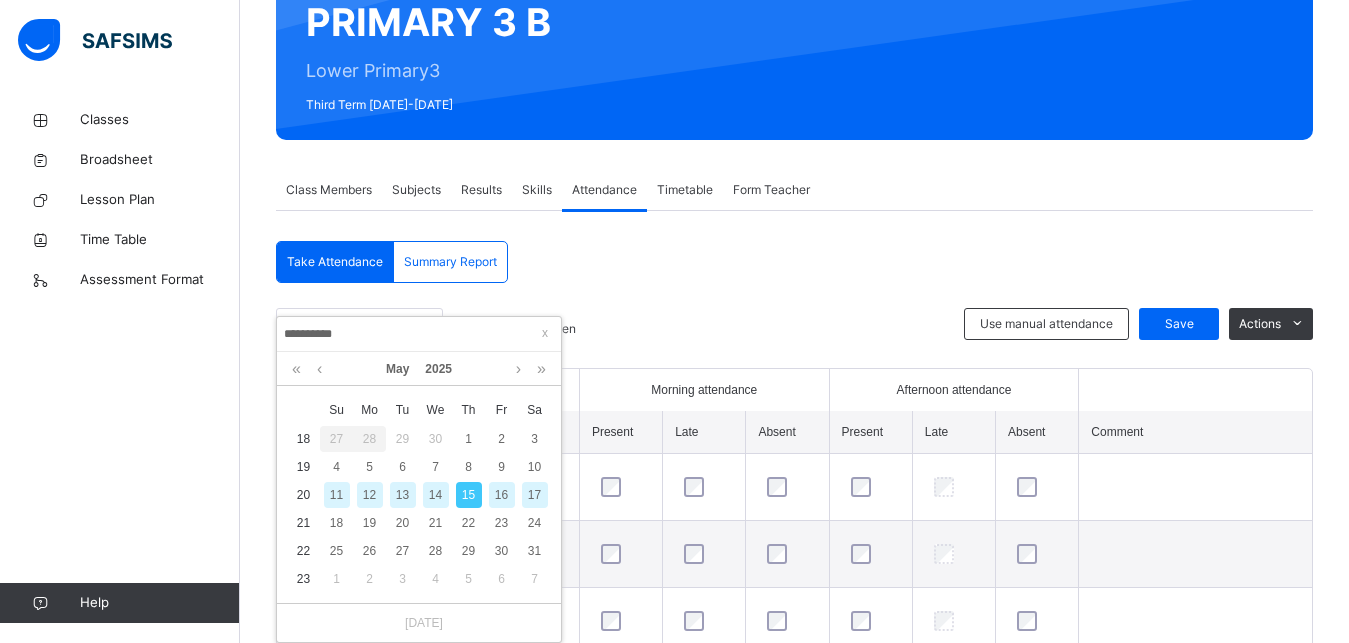 click on "14" at bounding box center [436, 495] 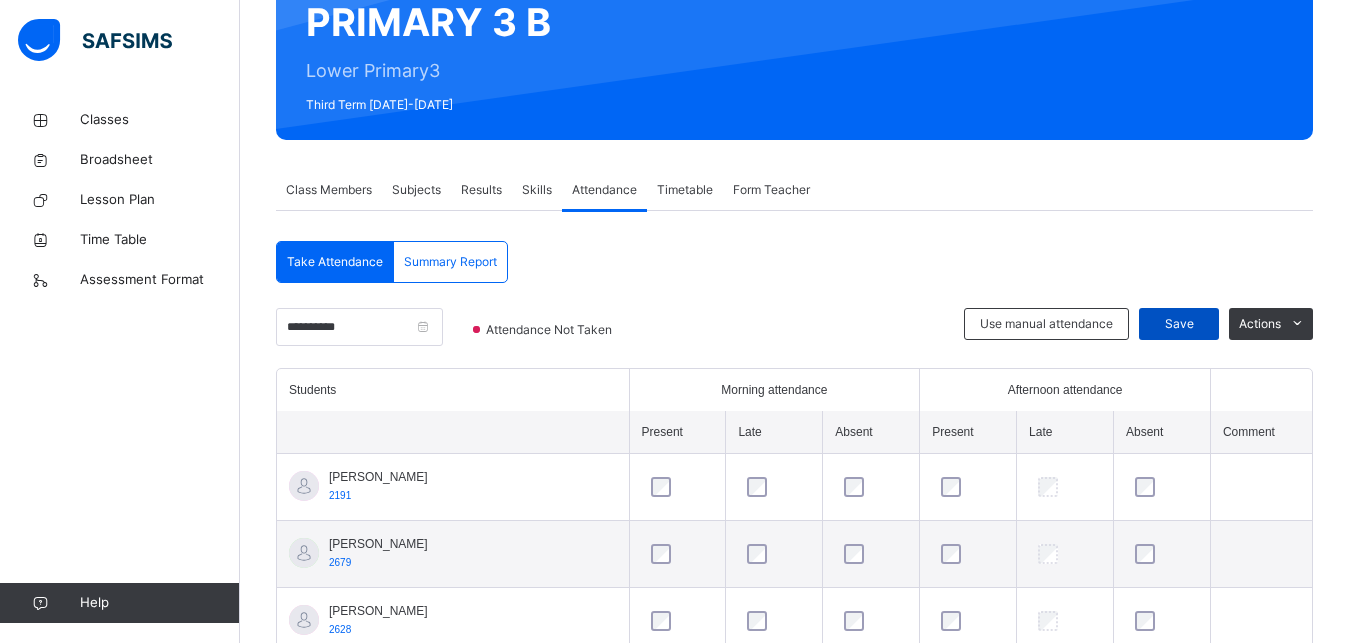 click on "Save" at bounding box center [1179, 324] 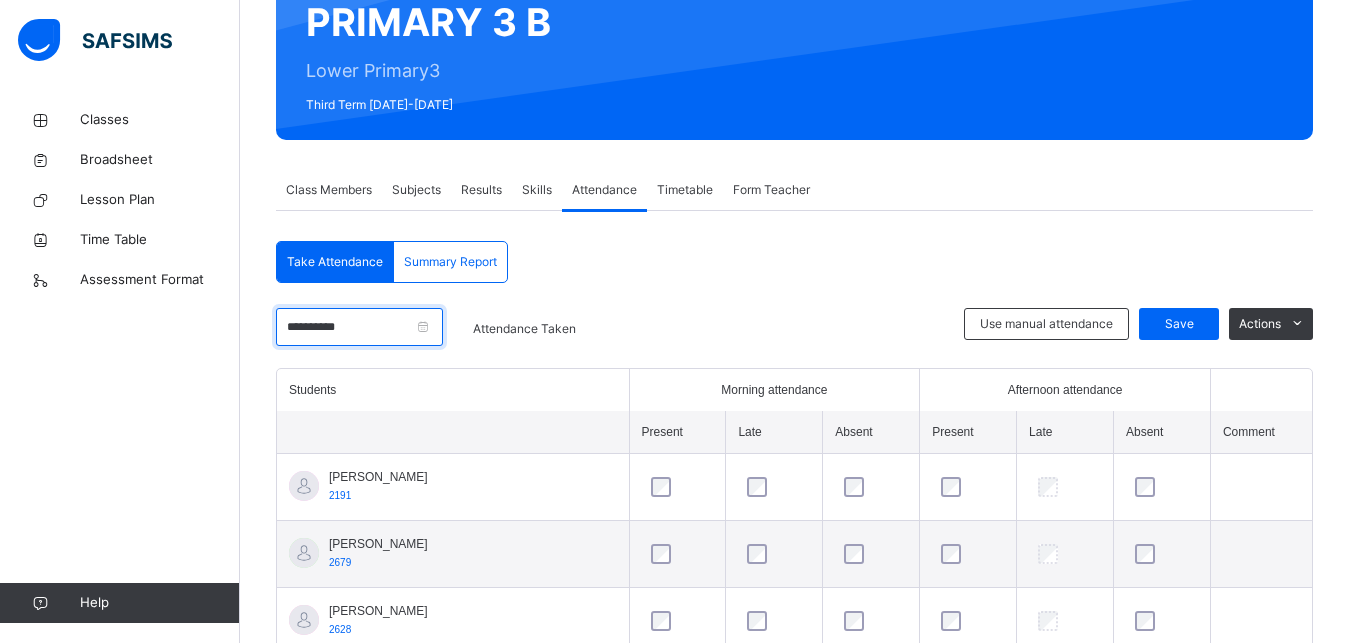 click on "**********" at bounding box center [359, 327] 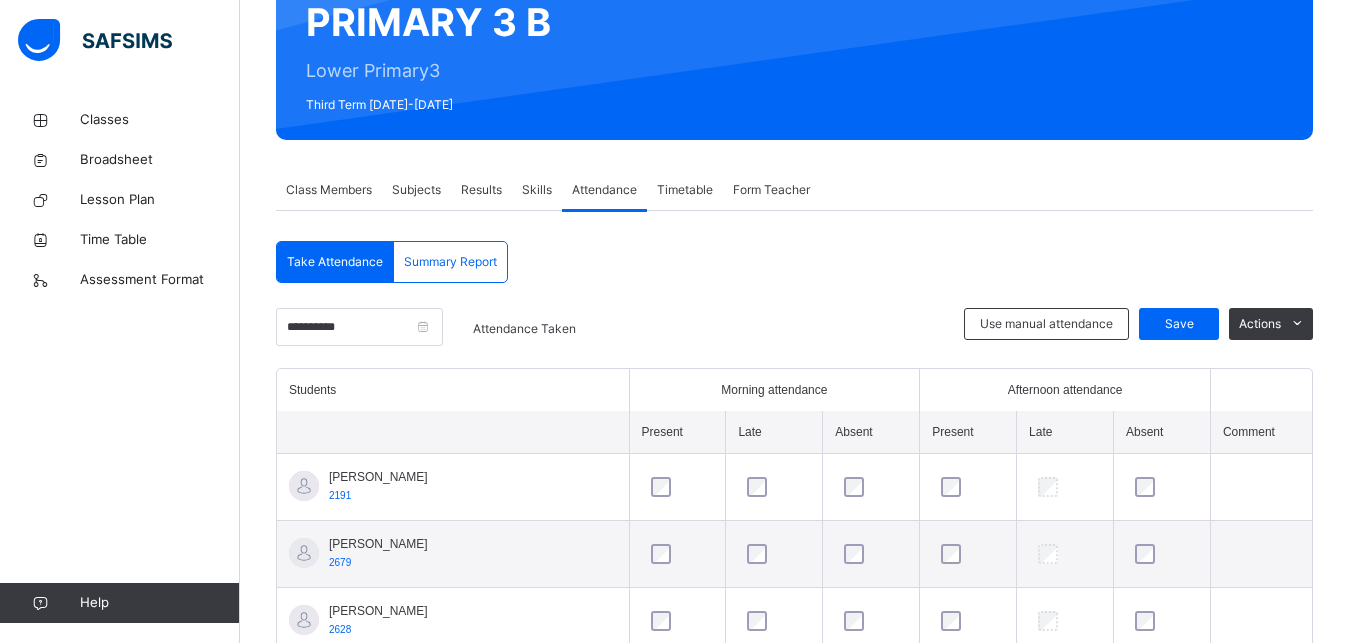 click on "**********" at bounding box center [419, 334] 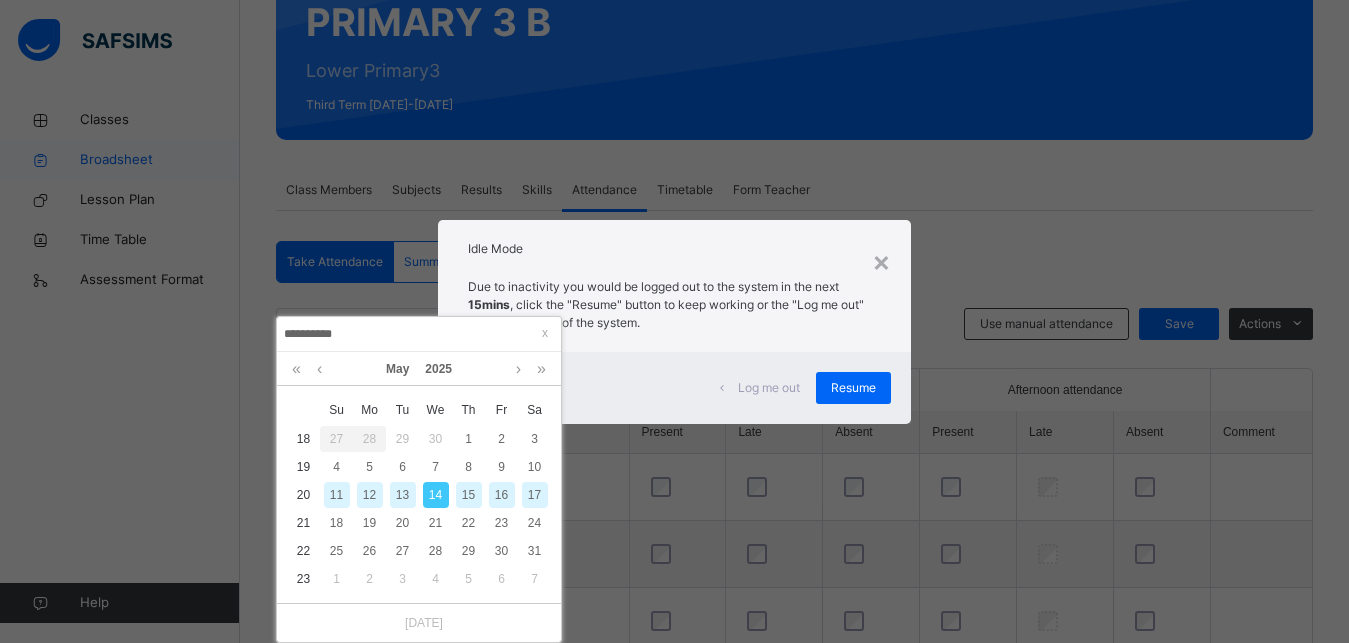 scroll, scrollTop: 0, scrollLeft: 0, axis: both 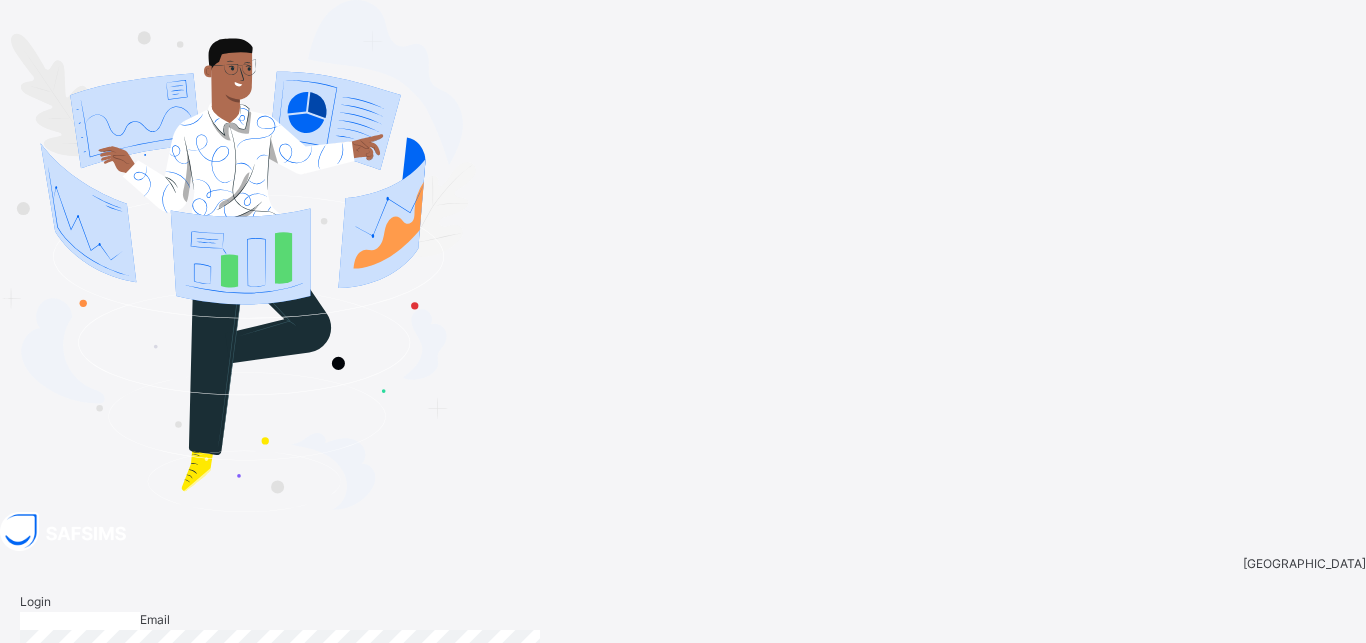 click at bounding box center (80, 621) 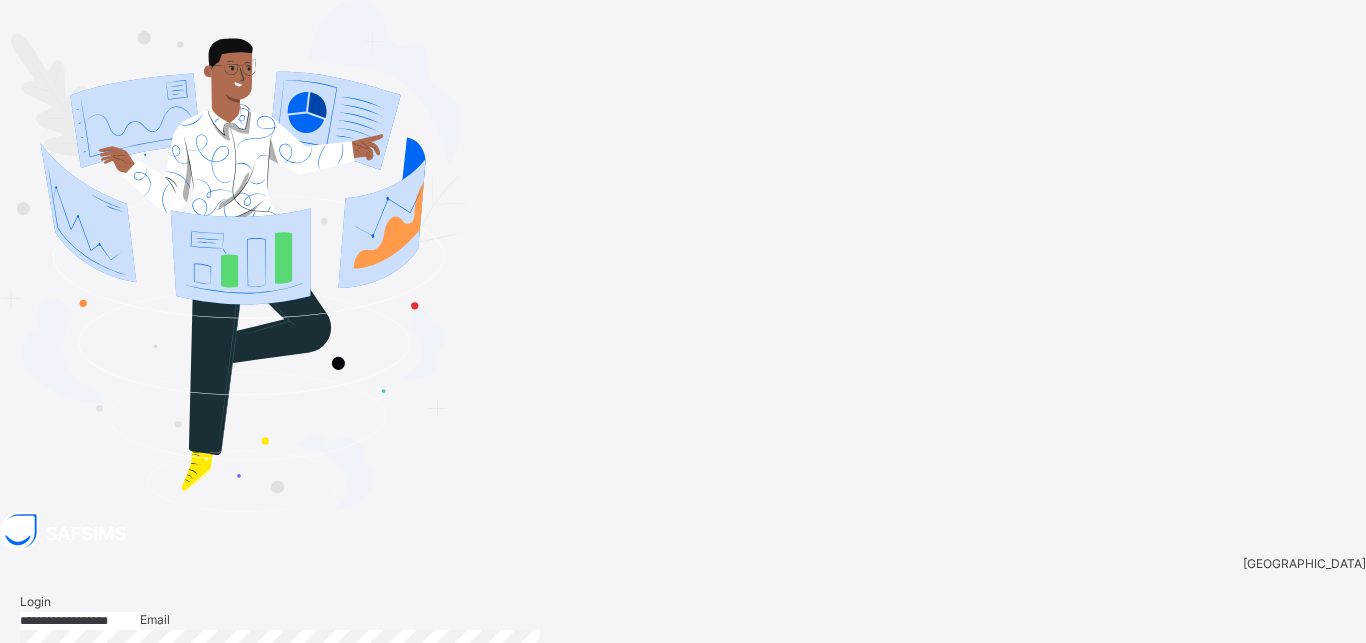 click on "View password" at bounding box center (683, 721) 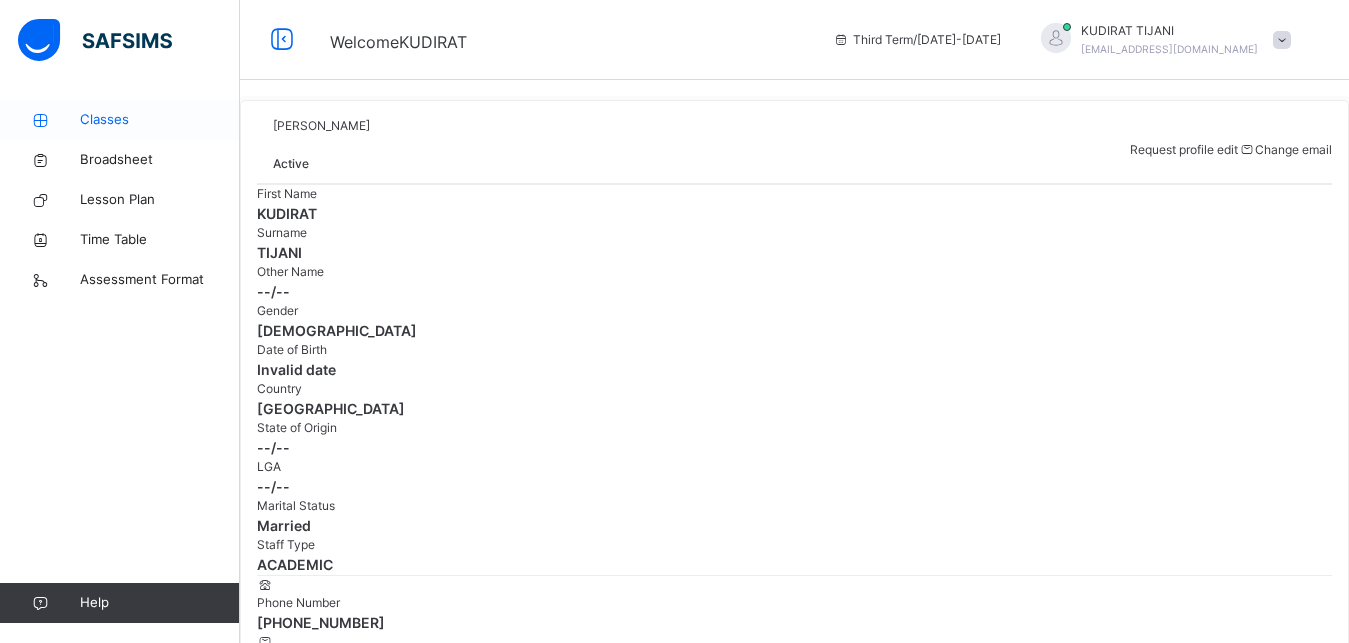 click on "Classes" at bounding box center [160, 120] 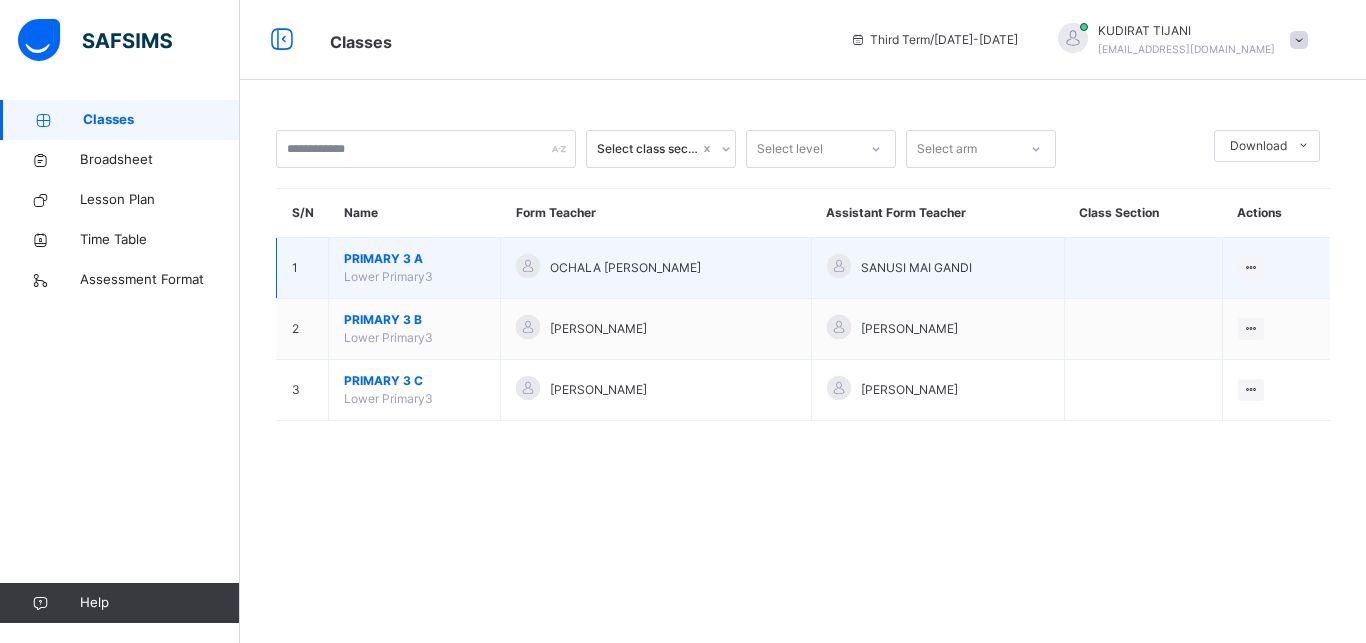 click on "OCHALA [PERSON_NAME]" at bounding box center (655, 268) 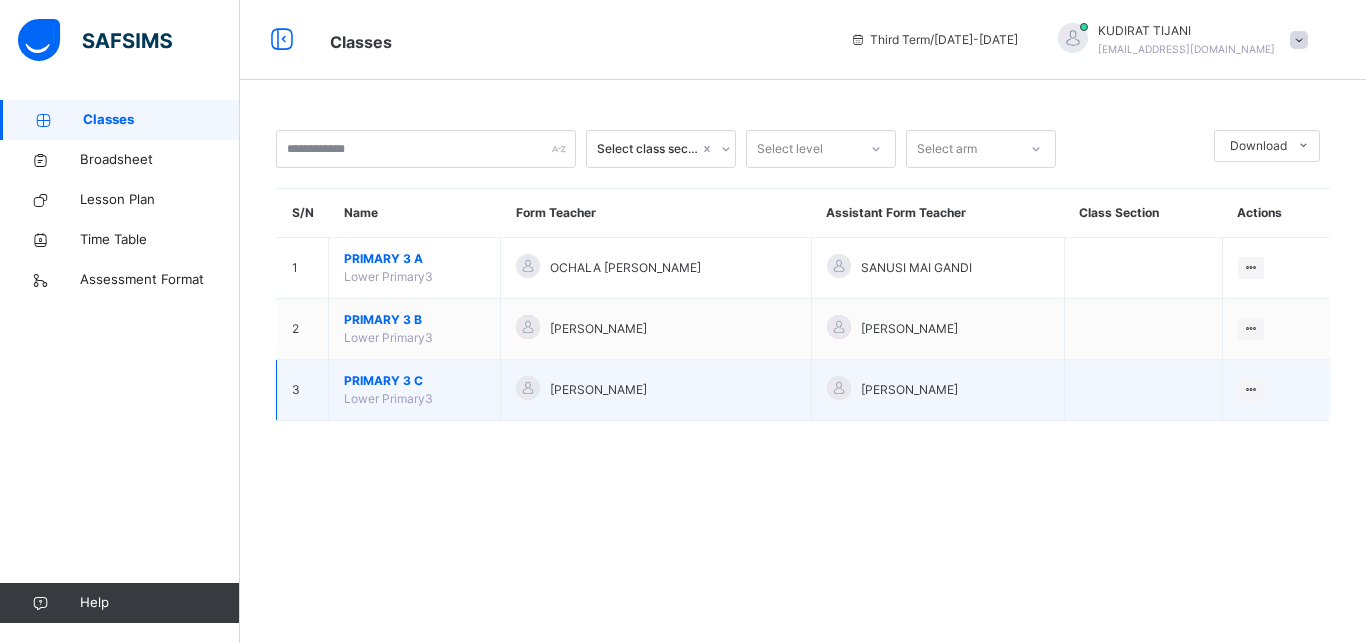 click on "[PERSON_NAME]" at bounding box center (656, 390) 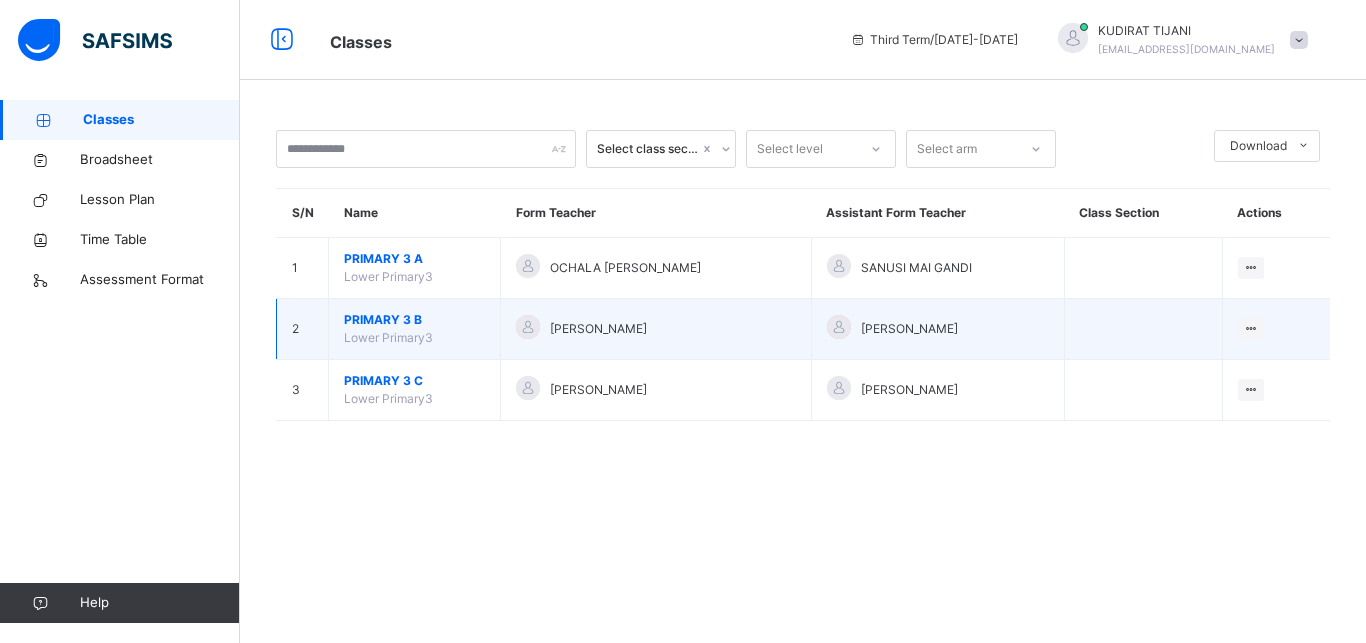click on "[PERSON_NAME]" at bounding box center (655, 329) 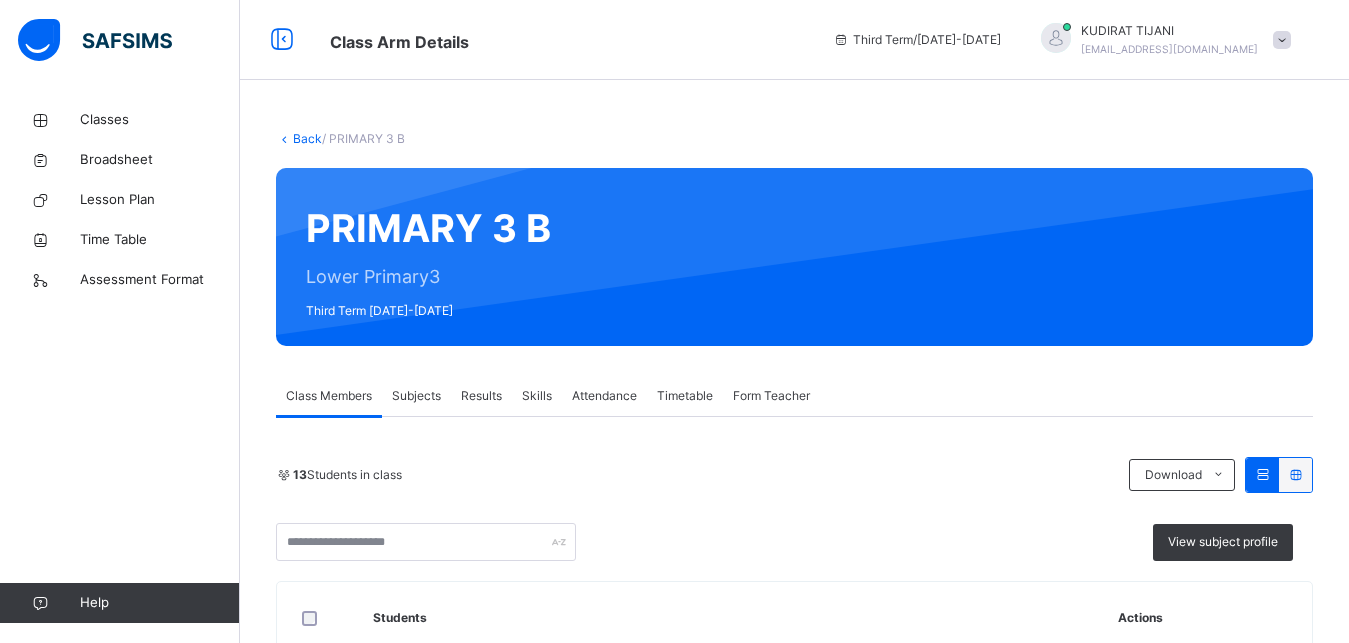 click on "Attendance" at bounding box center [604, 396] 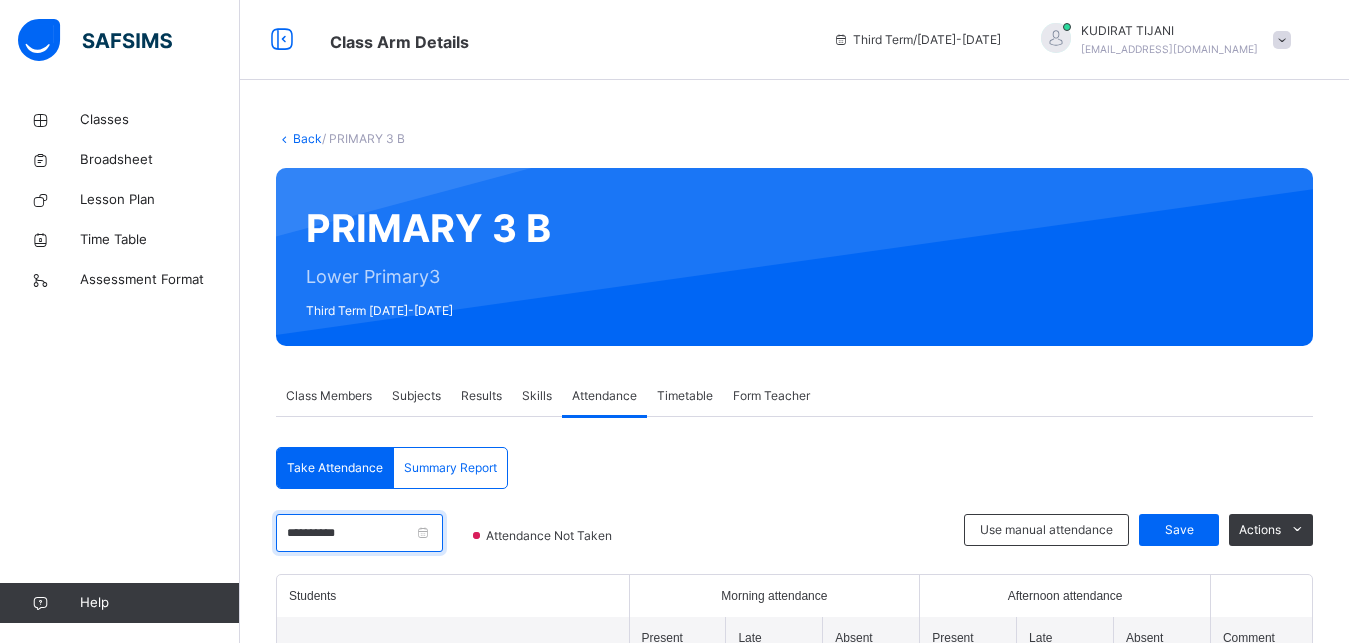 click on "**********" at bounding box center [359, 533] 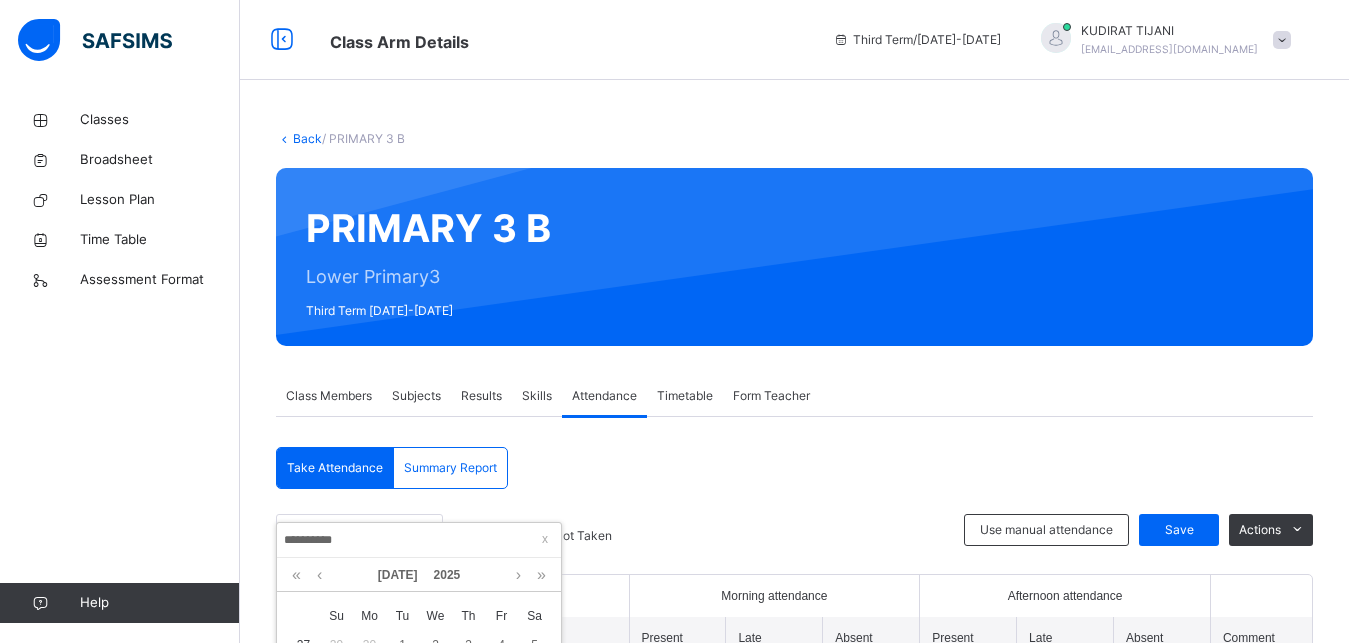 click on "**********" at bounding box center [419, 540] 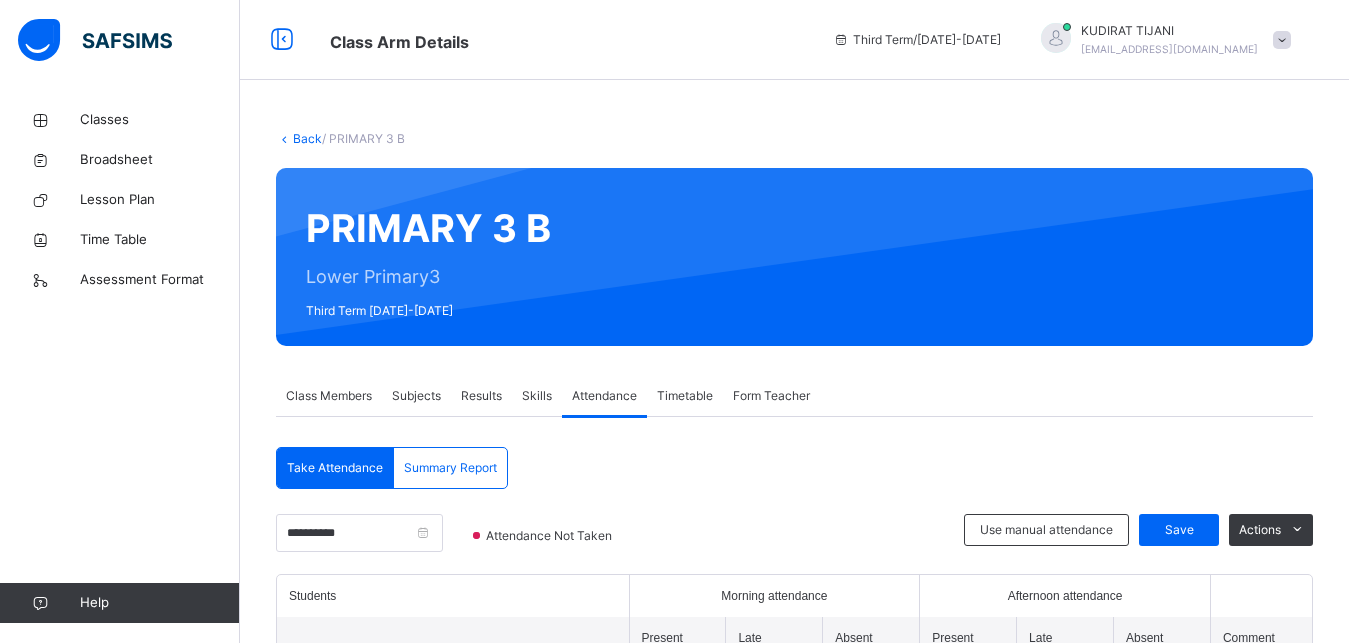 drag, startPoint x: 592, startPoint y: 531, endPoint x: 327, endPoint y: 610, distance: 276.52487 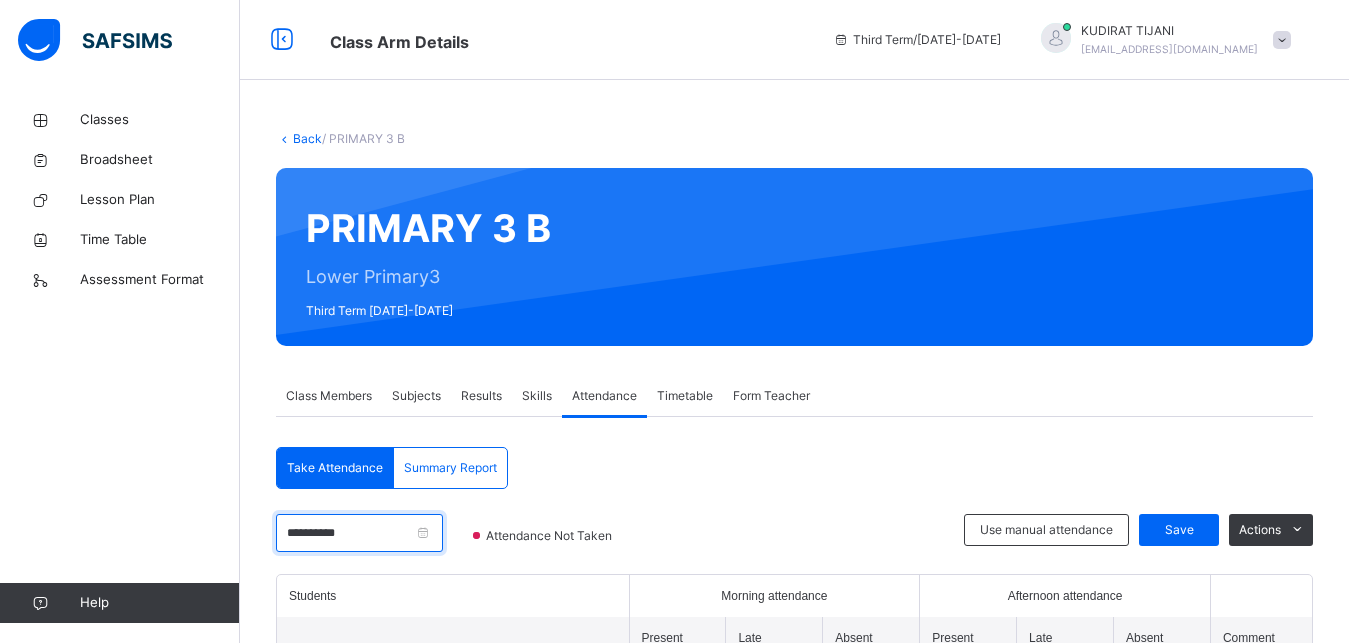 click on "**********" at bounding box center [359, 533] 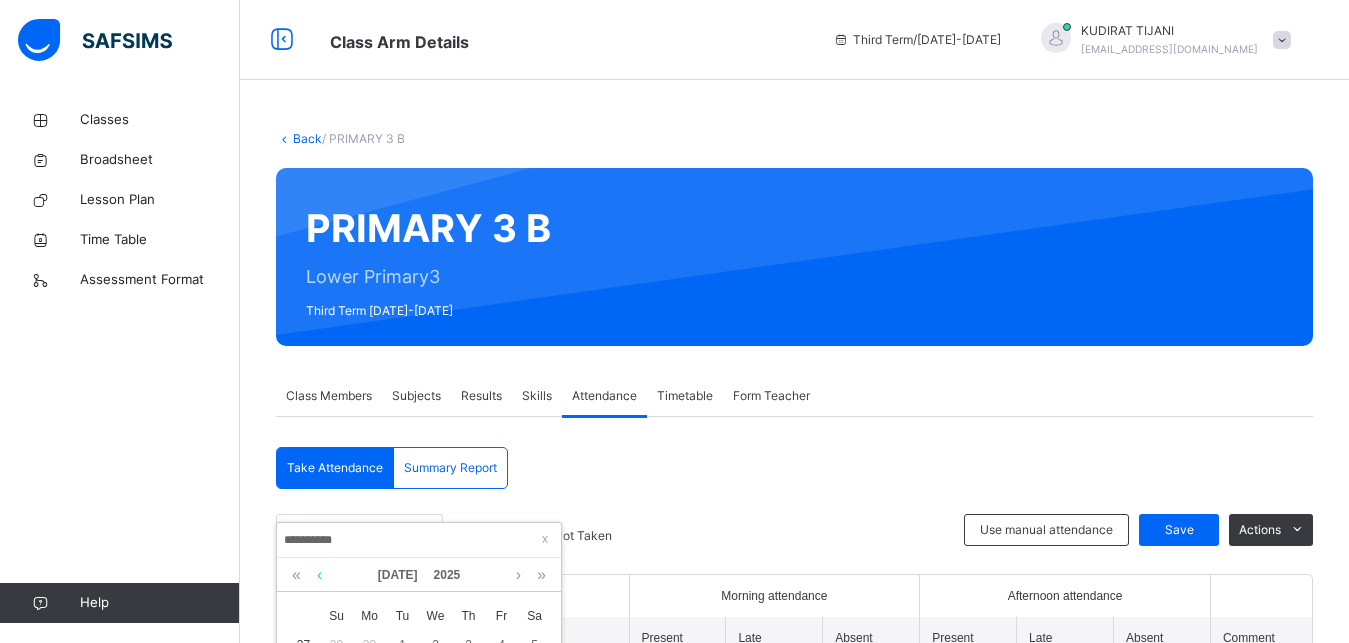 click at bounding box center [319, 575] 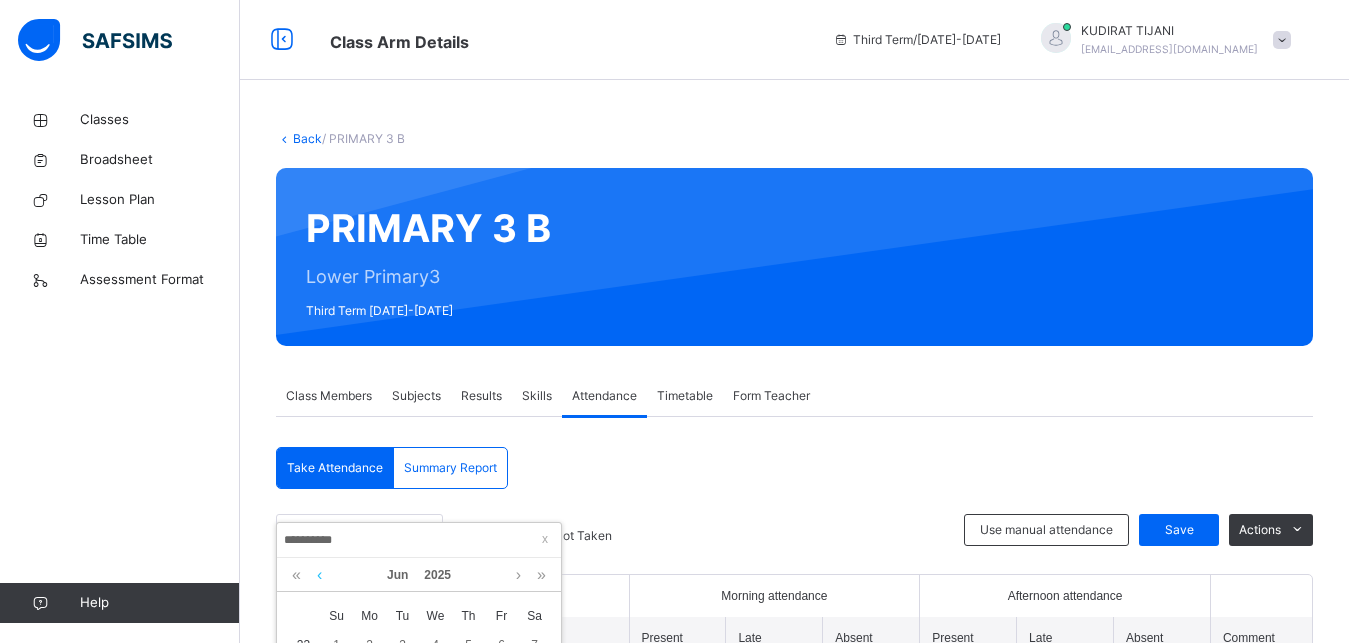 click at bounding box center [319, 575] 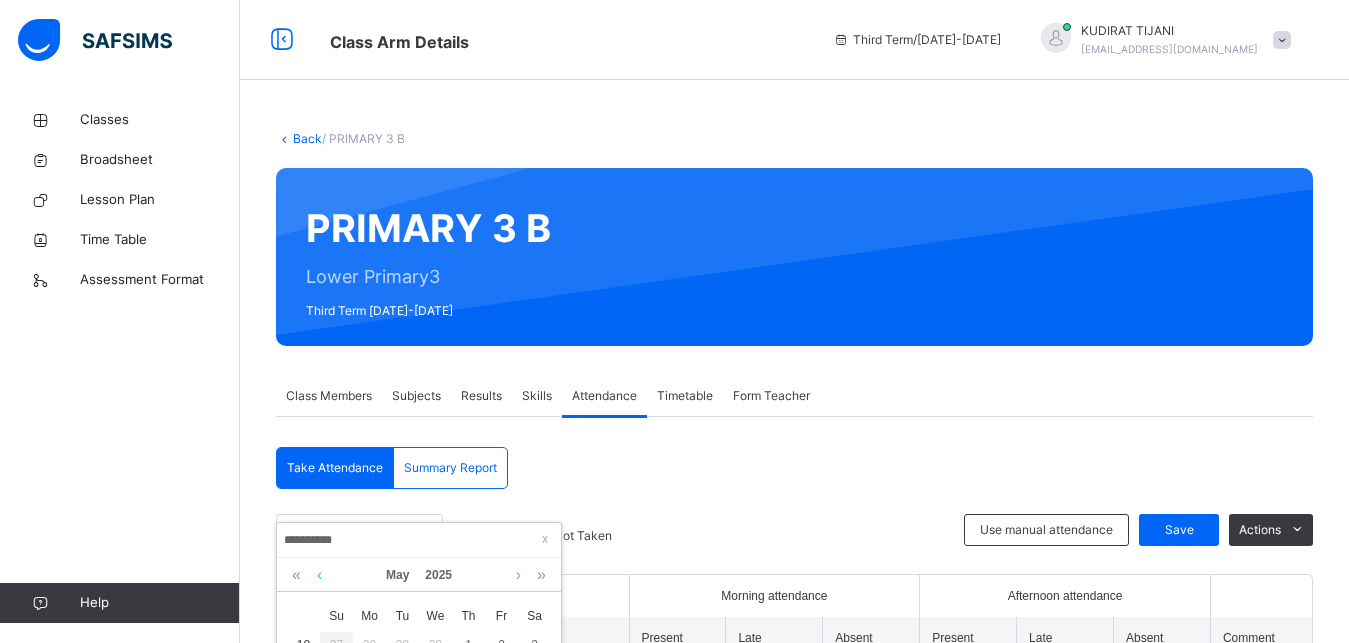 click at bounding box center (319, 575) 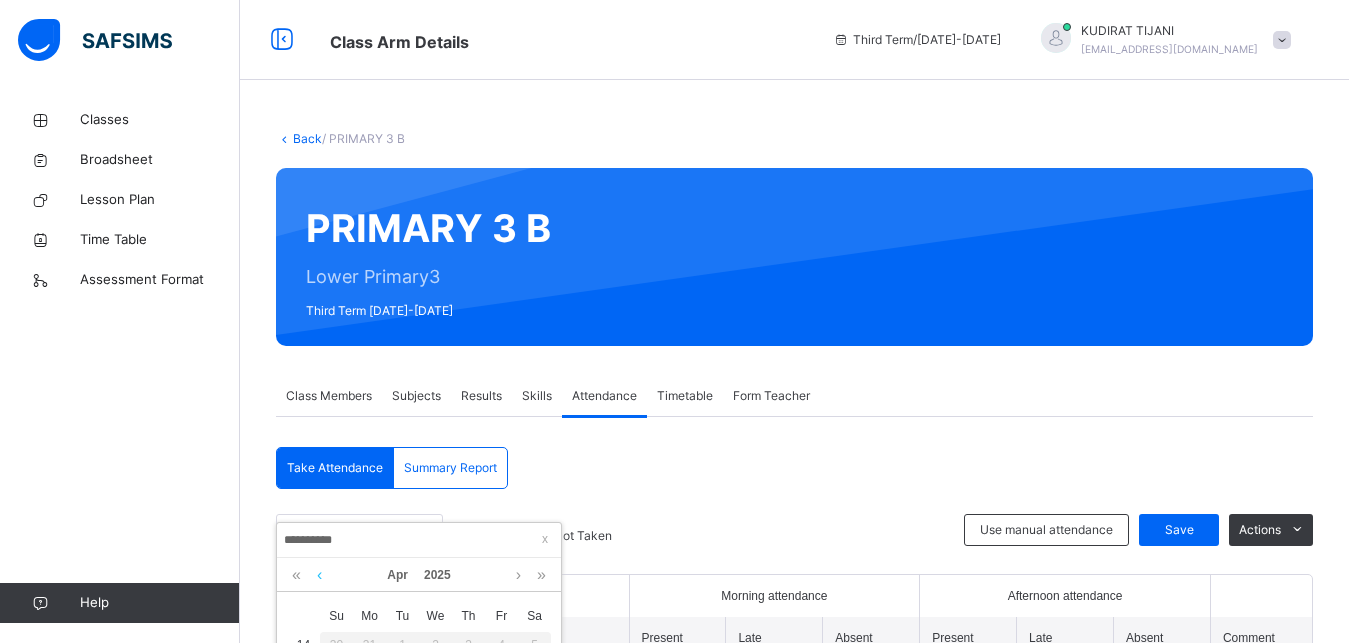click at bounding box center [319, 575] 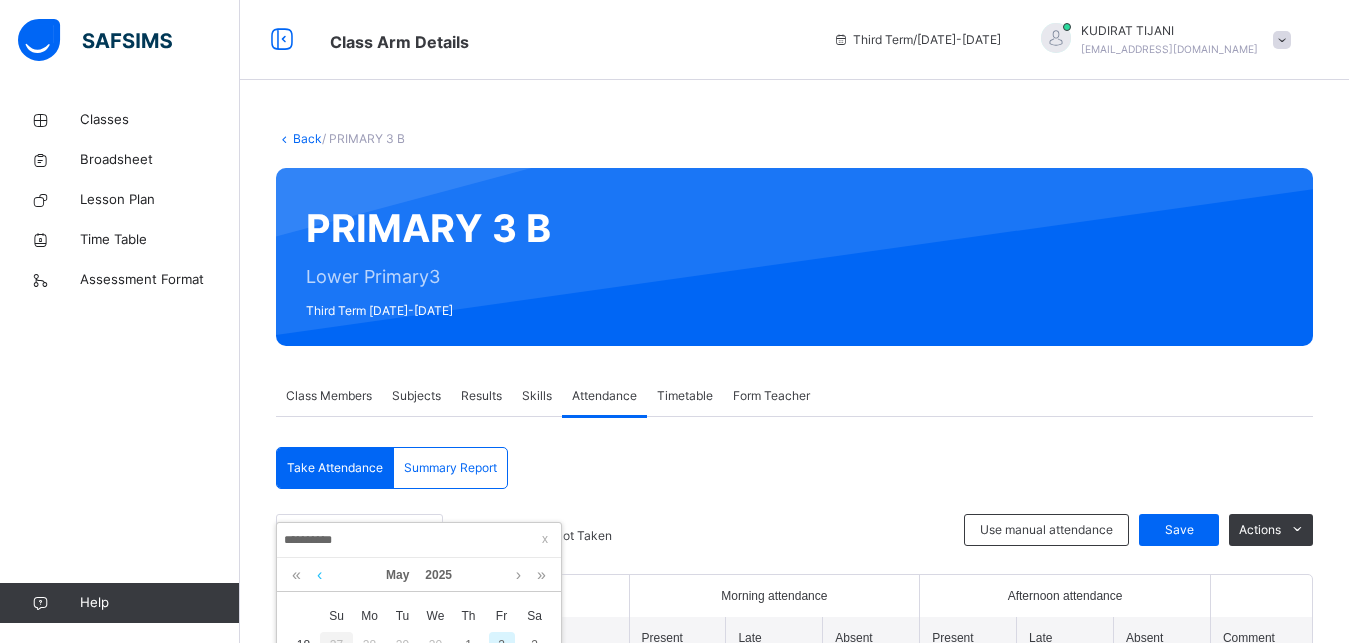 click at bounding box center [319, 575] 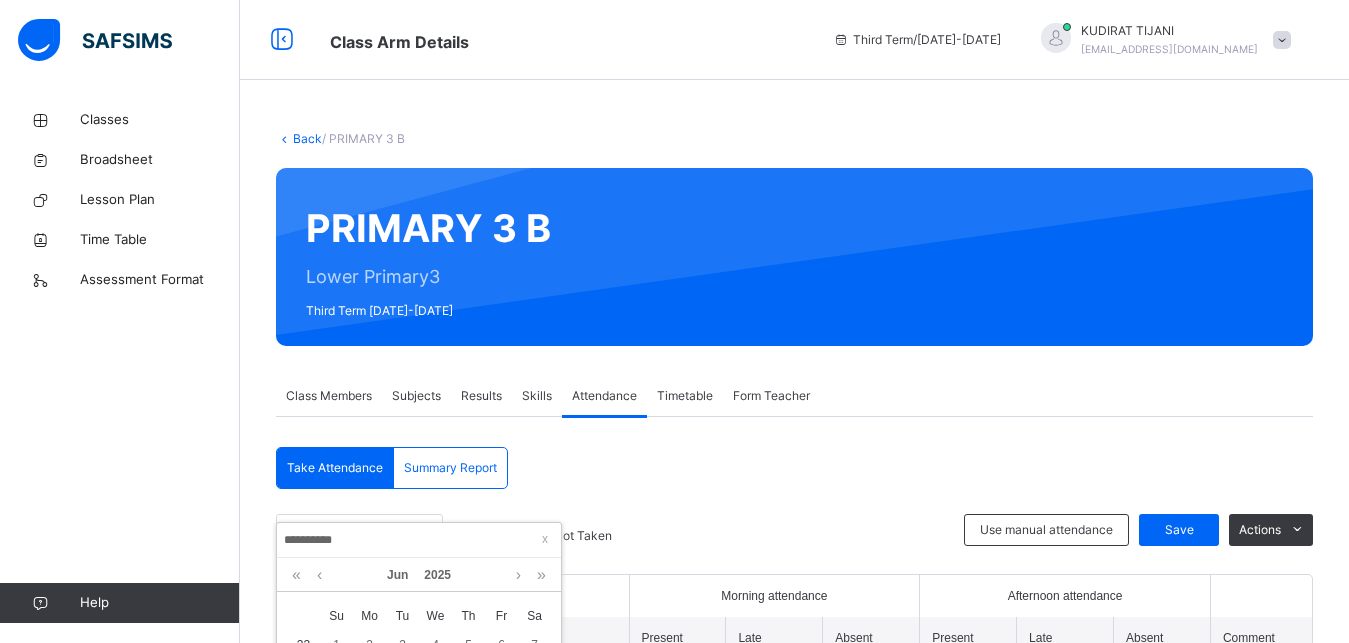 click on "Take Attendance" at bounding box center [335, 468] 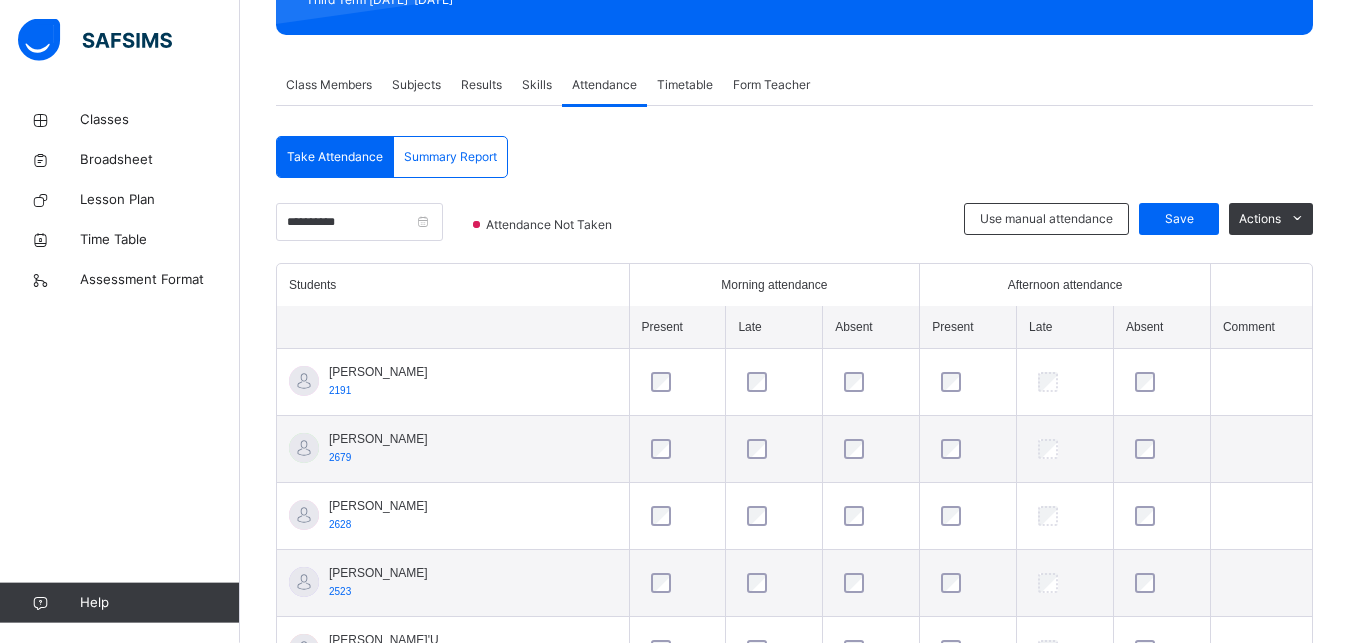 scroll, scrollTop: 357, scrollLeft: 0, axis: vertical 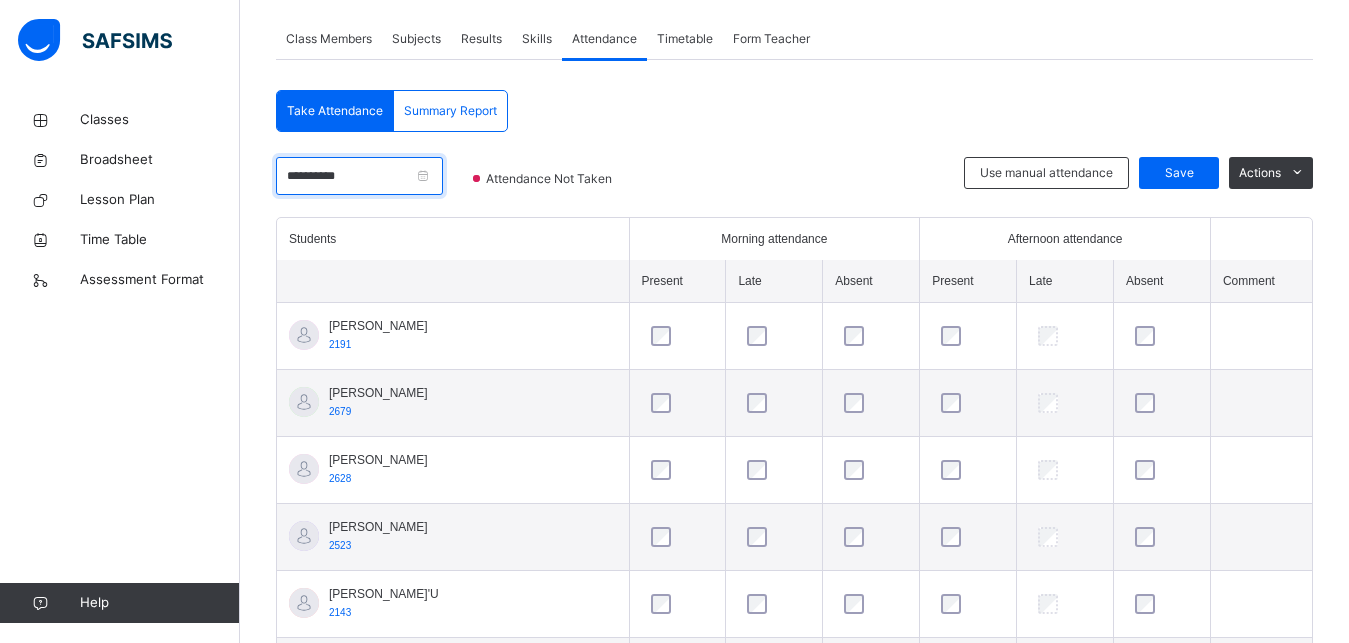 click on "**********" at bounding box center [359, 176] 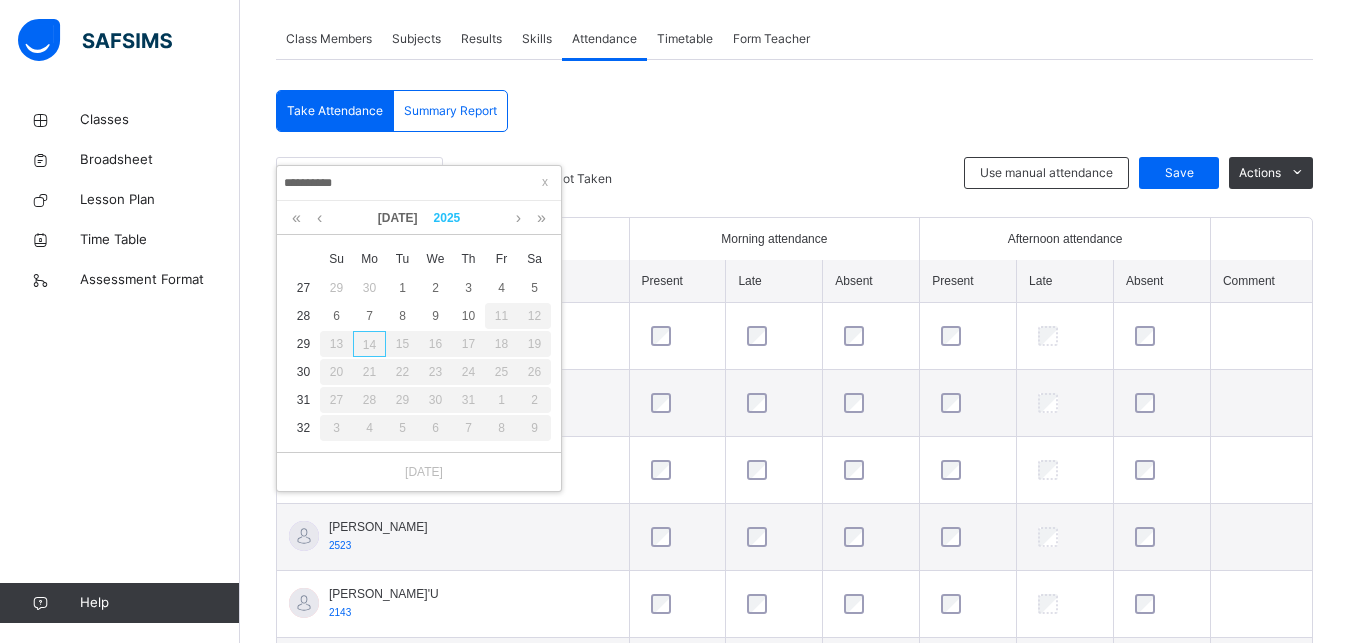 click on "2025" at bounding box center (447, 218) 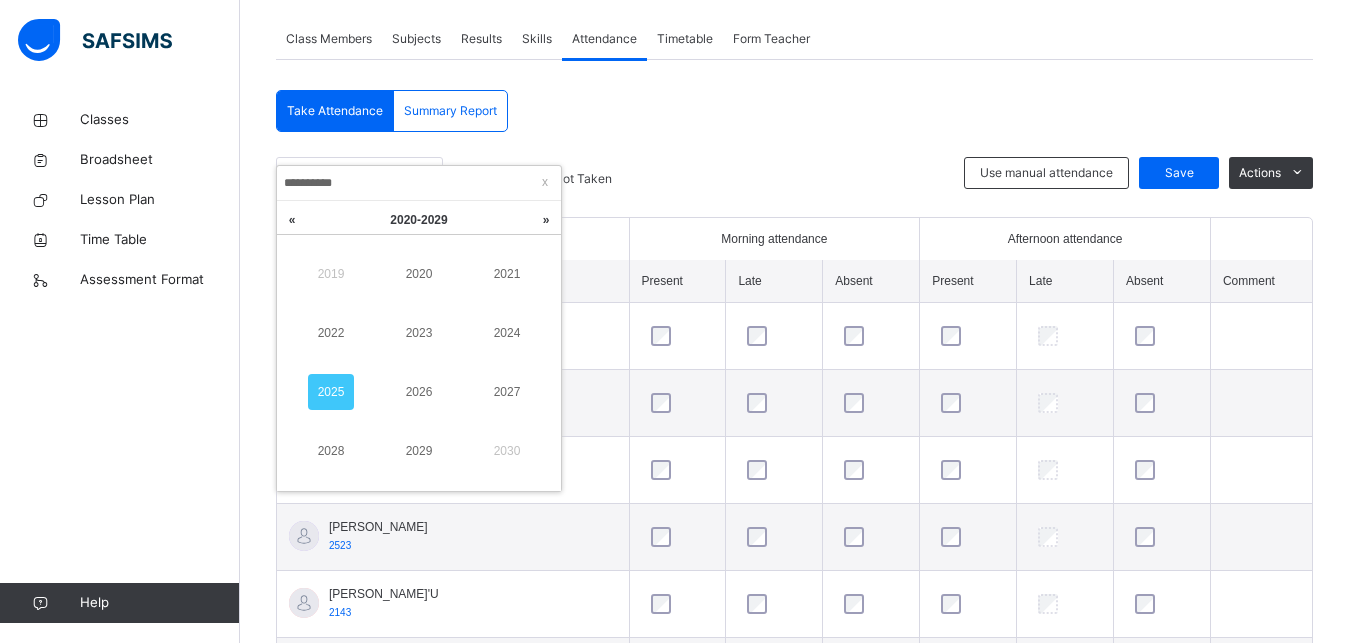 click on "[DATE] - [DATE] x" at bounding box center (419, 220) 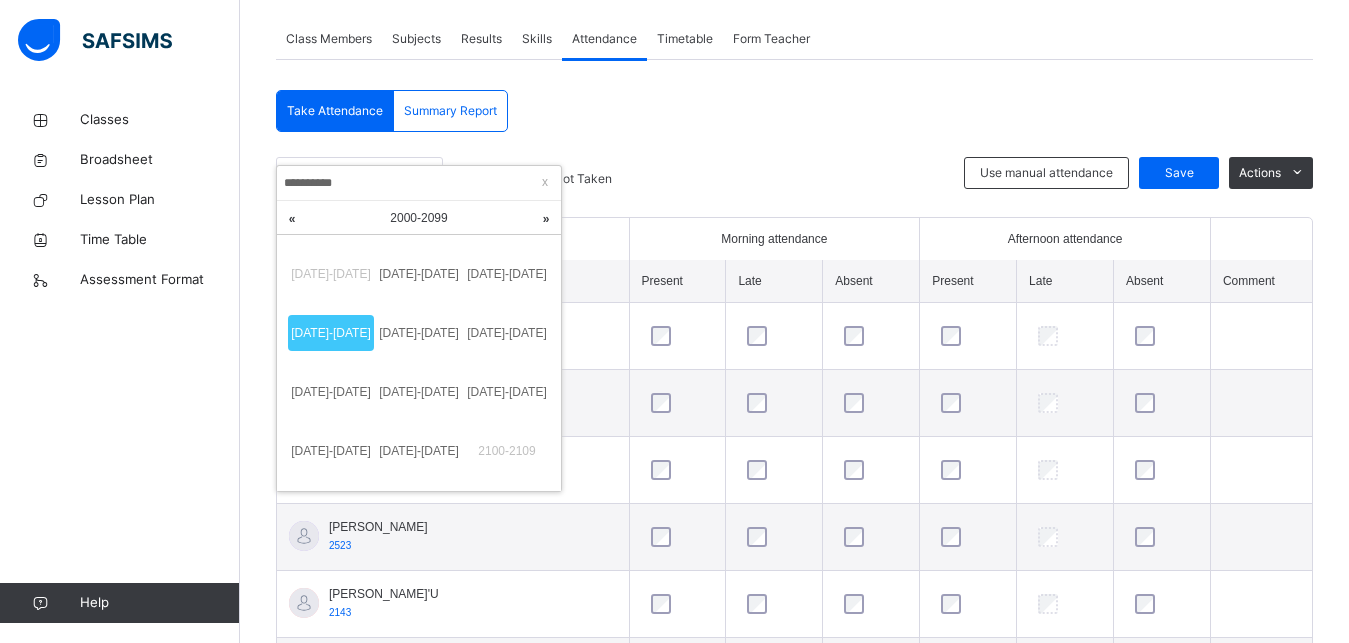 click on "[DATE] - [DATE]" at bounding box center [419, 218] 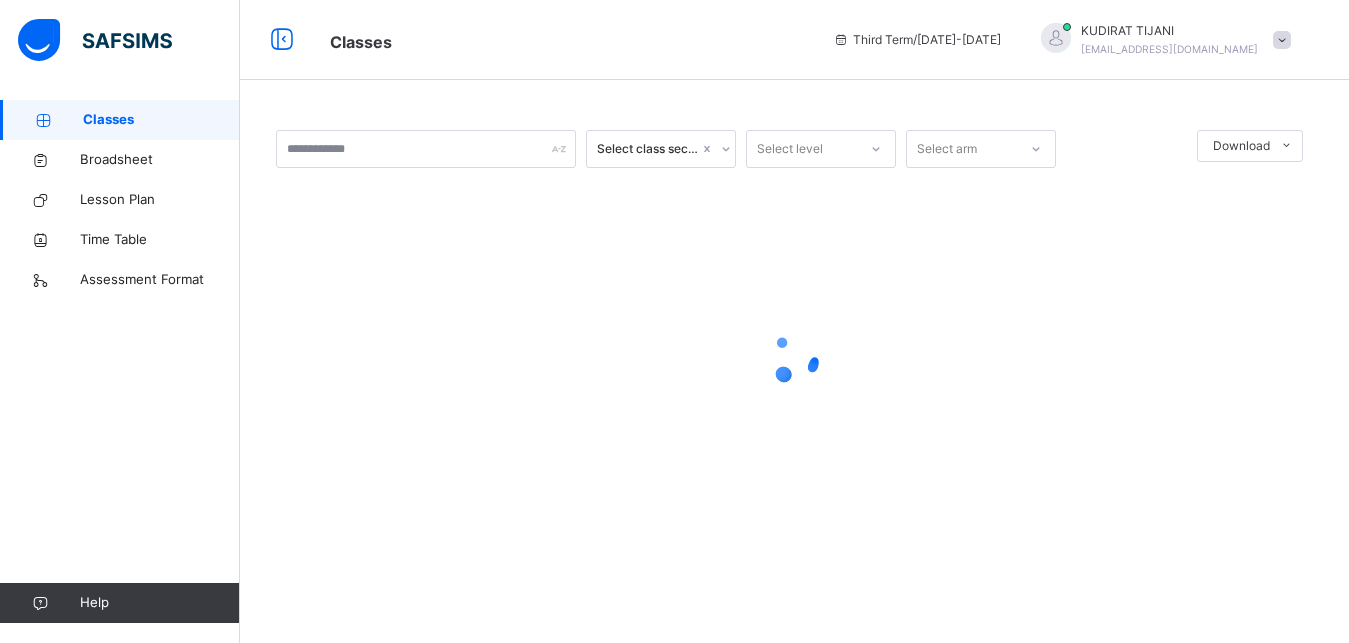 scroll, scrollTop: 0, scrollLeft: 0, axis: both 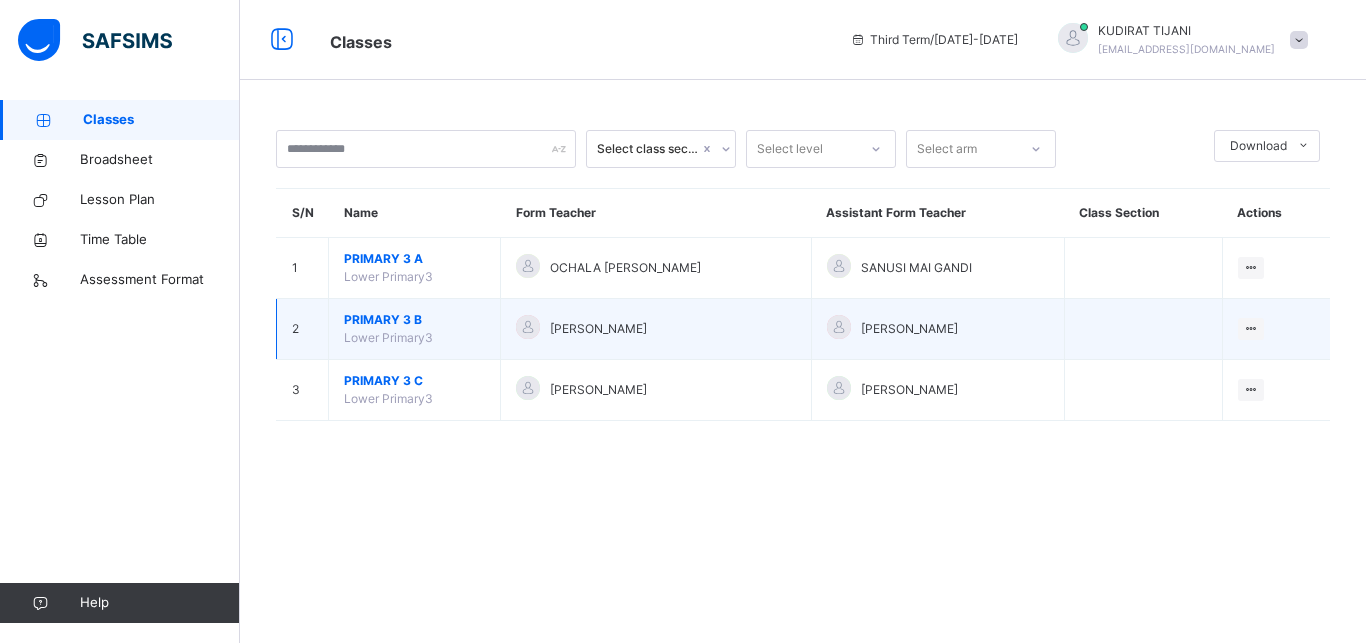 click on "PRIMARY 3   B" at bounding box center [414, 320] 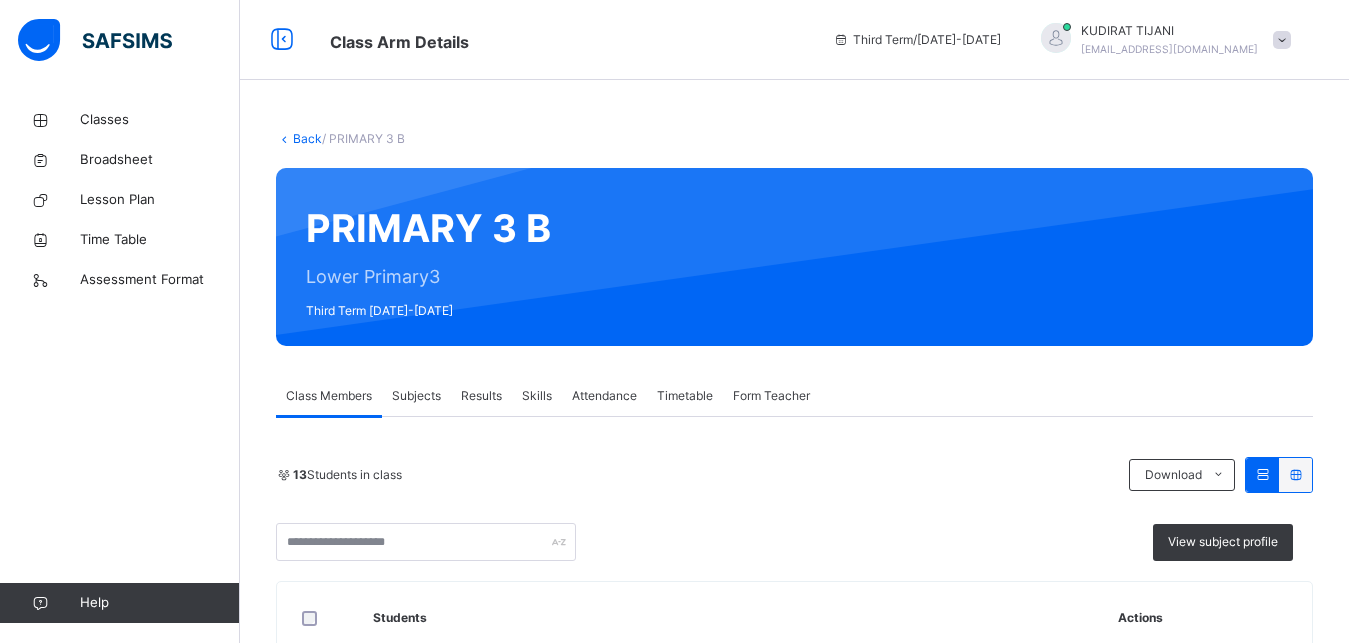 click on "Attendance" at bounding box center [604, 396] 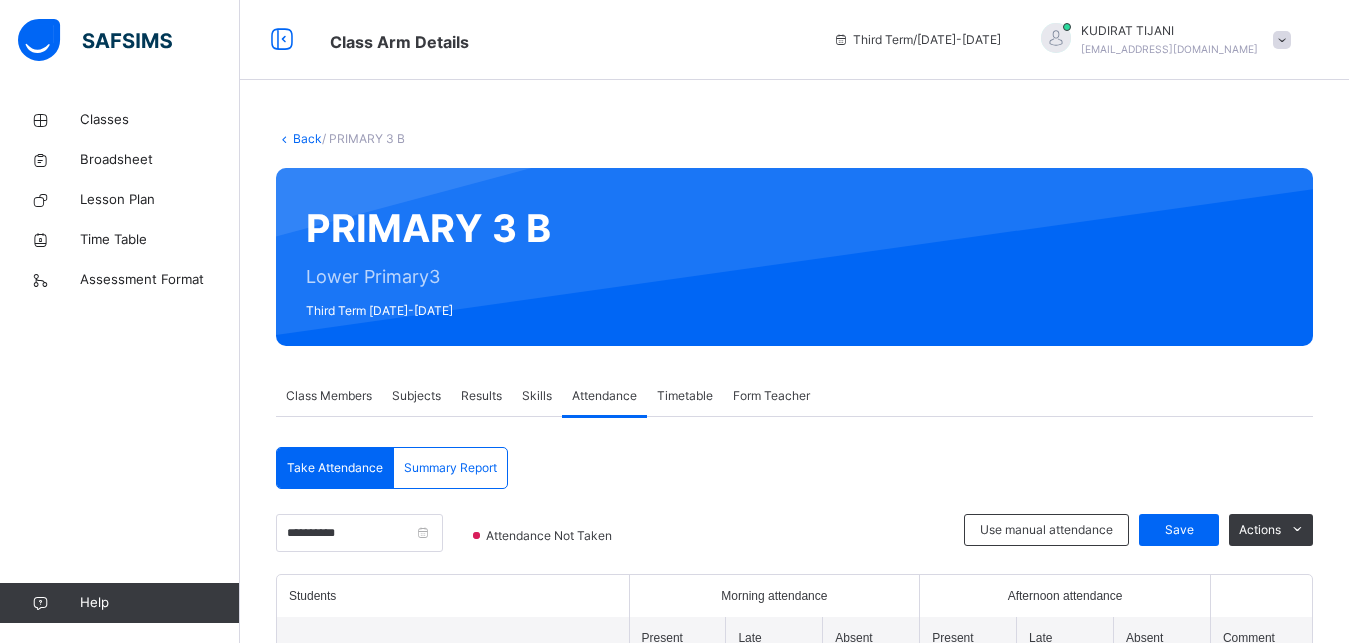 click on "Take Attendance" at bounding box center [335, 468] 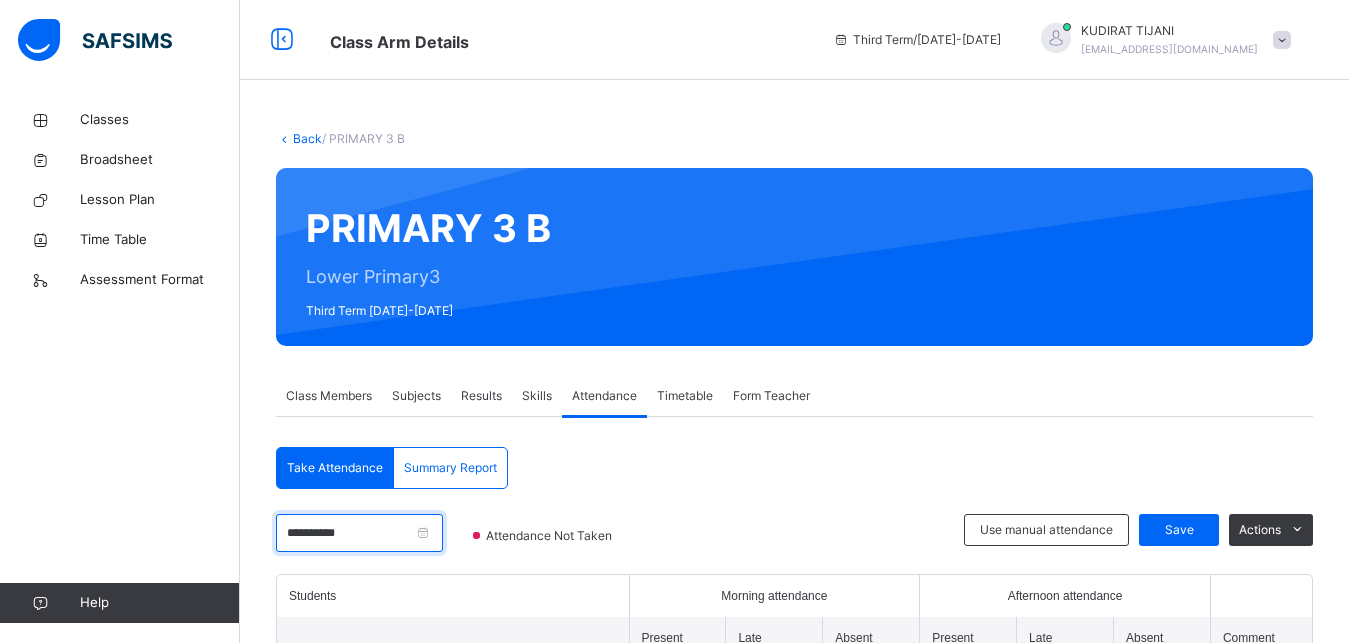 click on "**********" at bounding box center (359, 533) 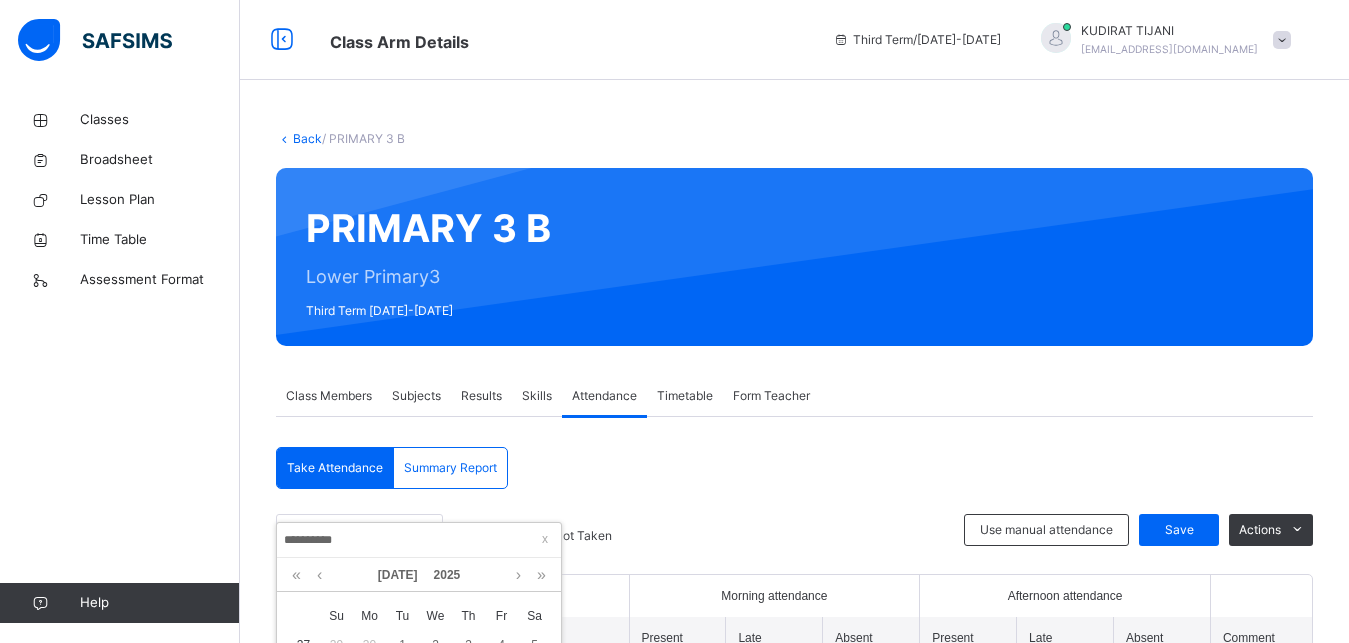 click on "Take Attendance" at bounding box center [335, 468] 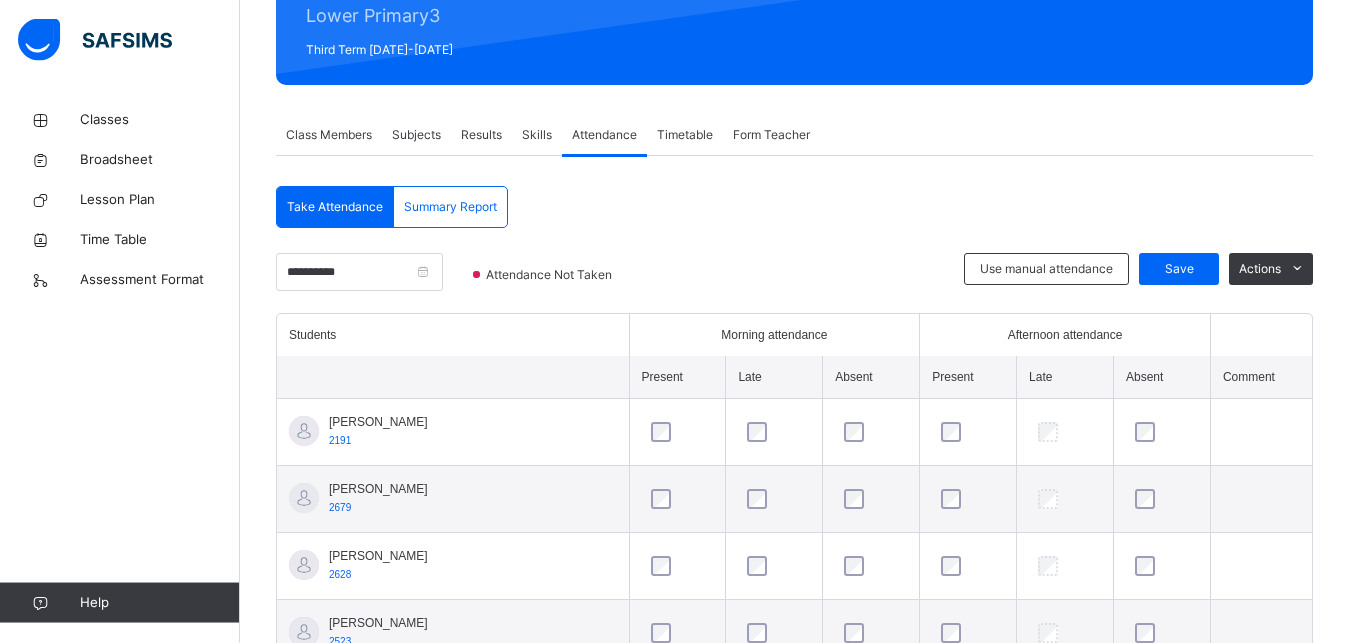 scroll, scrollTop: 306, scrollLeft: 0, axis: vertical 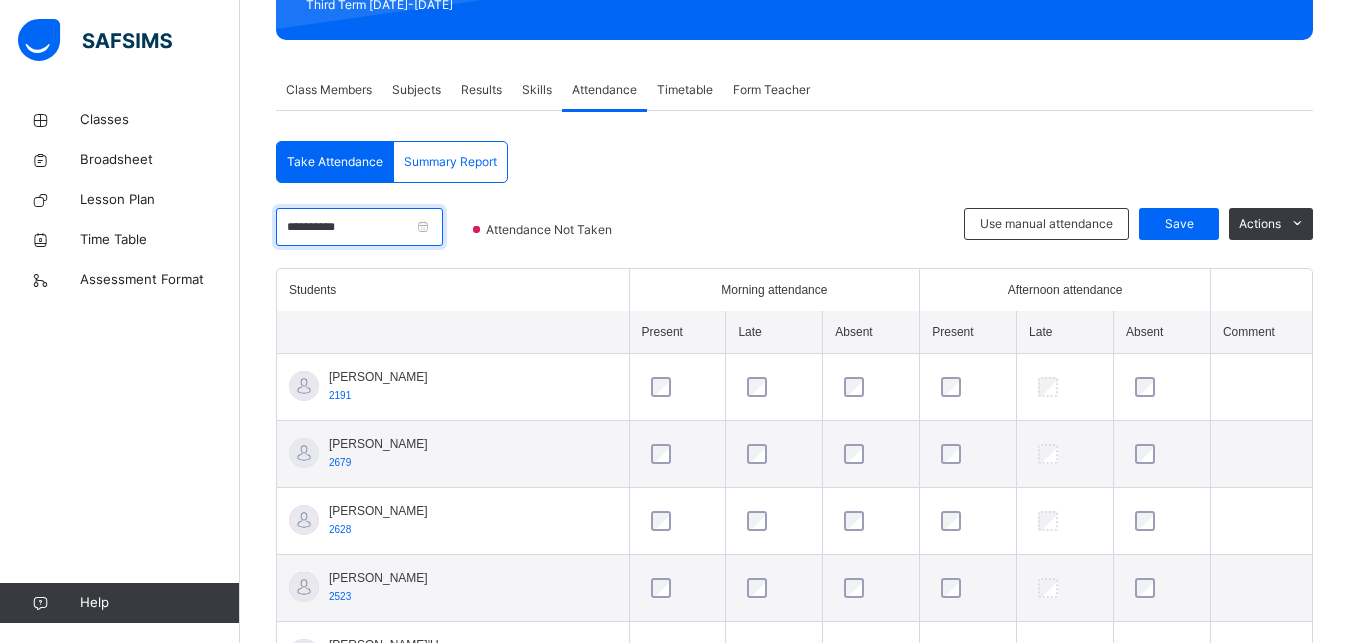 click on "**********" at bounding box center [359, 227] 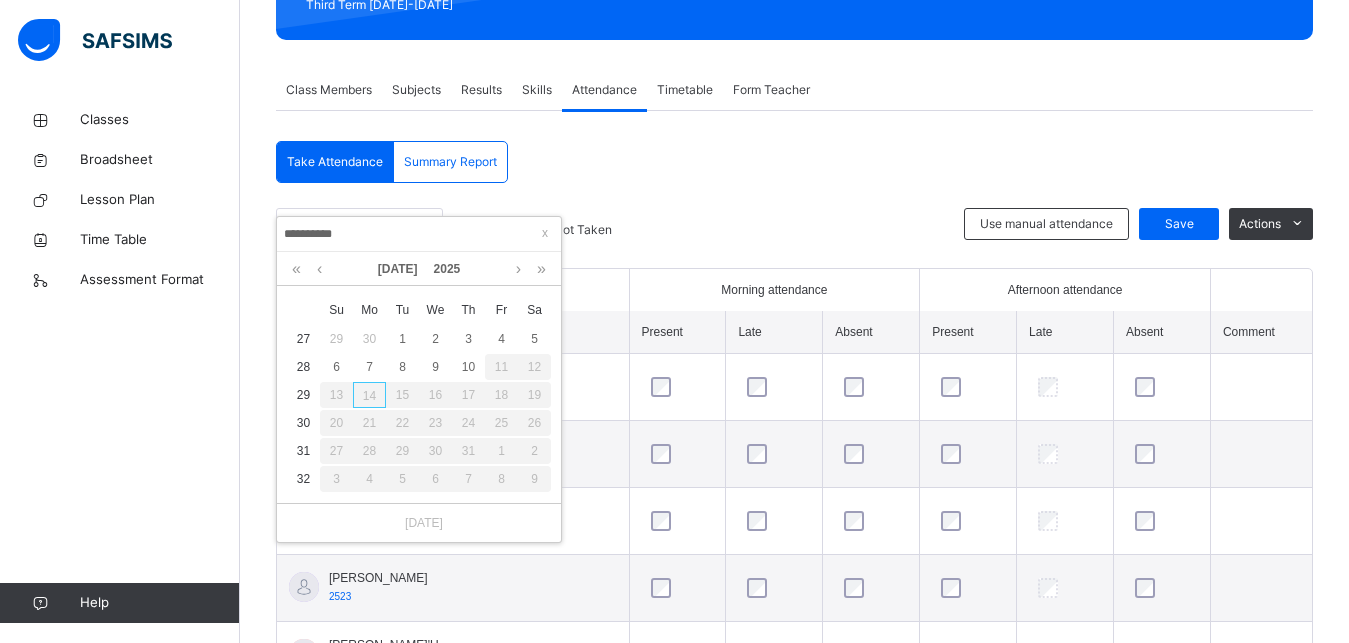 click on "11" at bounding box center [501, 367] 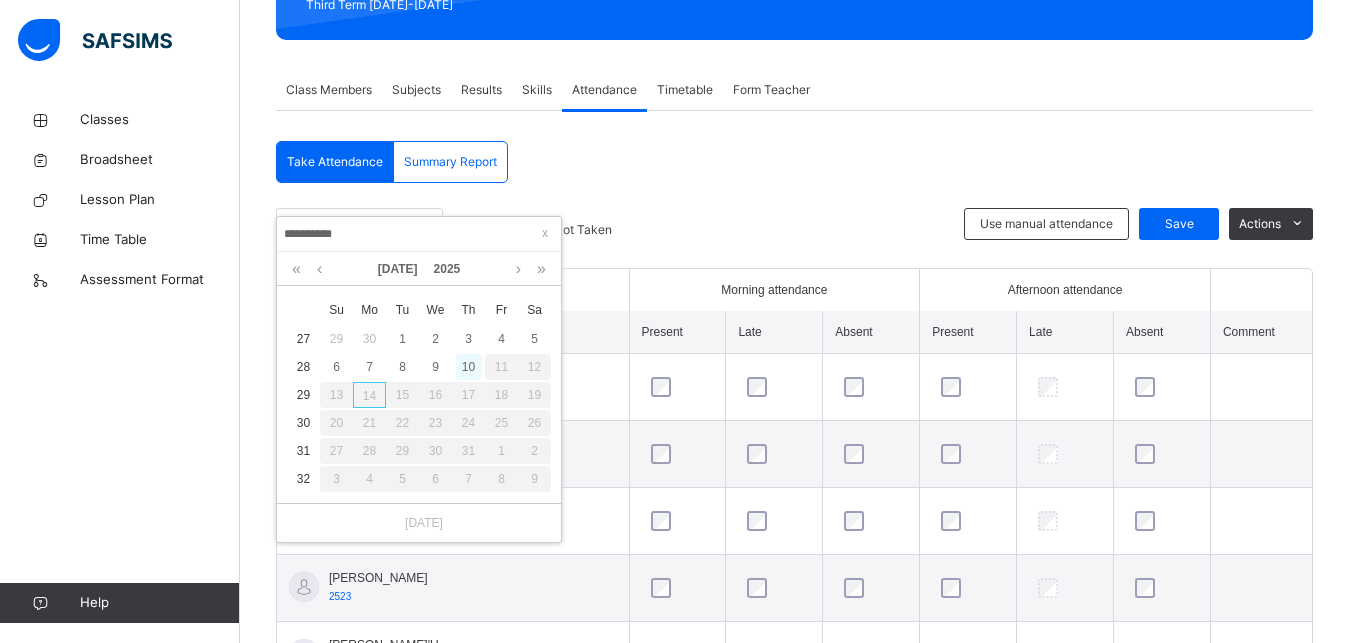 click on "10" at bounding box center [469, 367] 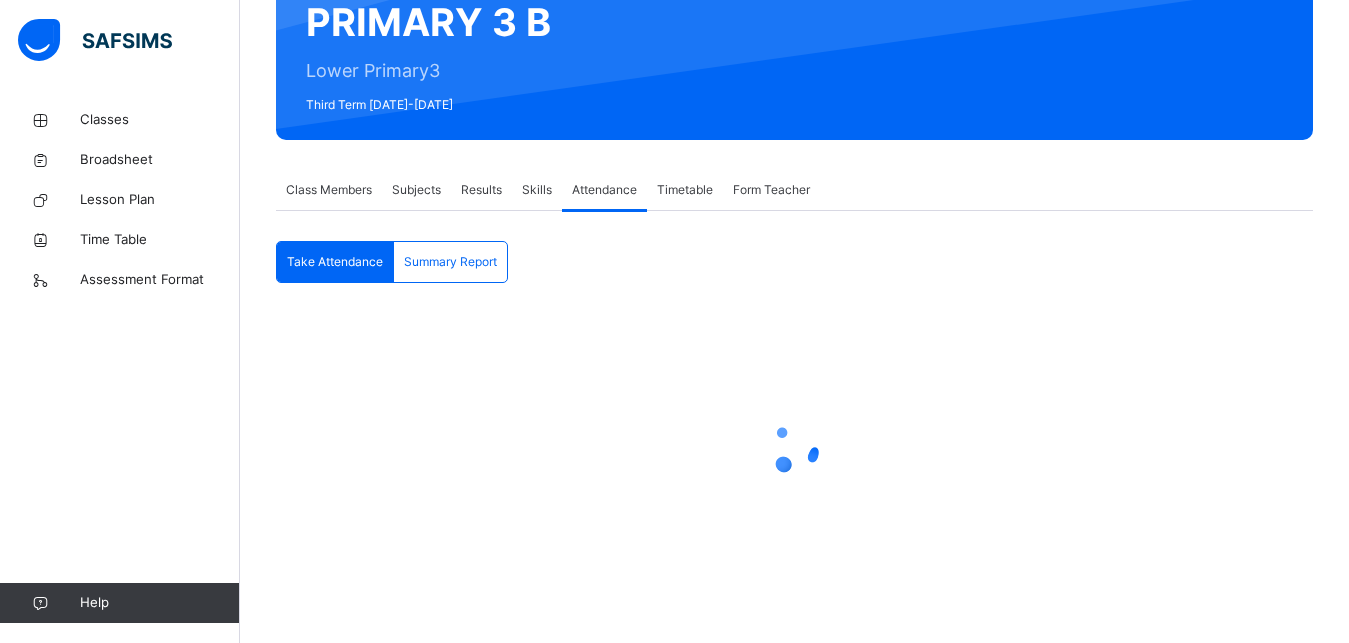 scroll, scrollTop: 206, scrollLeft: 0, axis: vertical 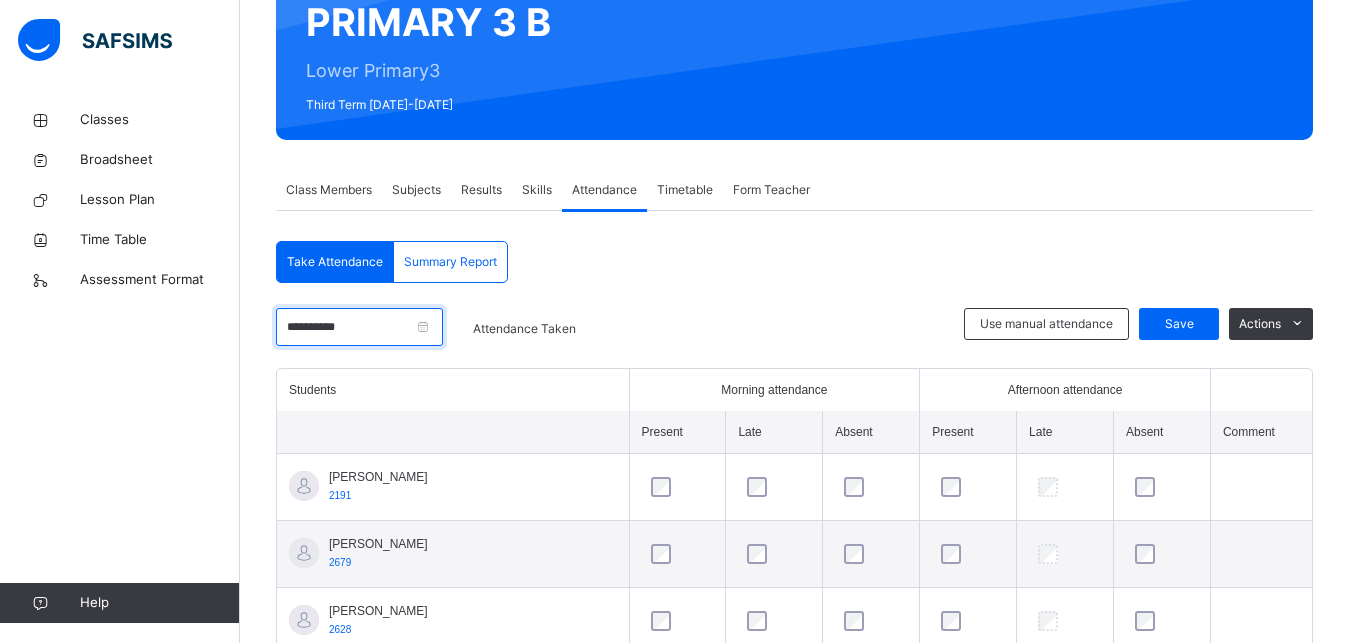 click on "**********" at bounding box center [359, 327] 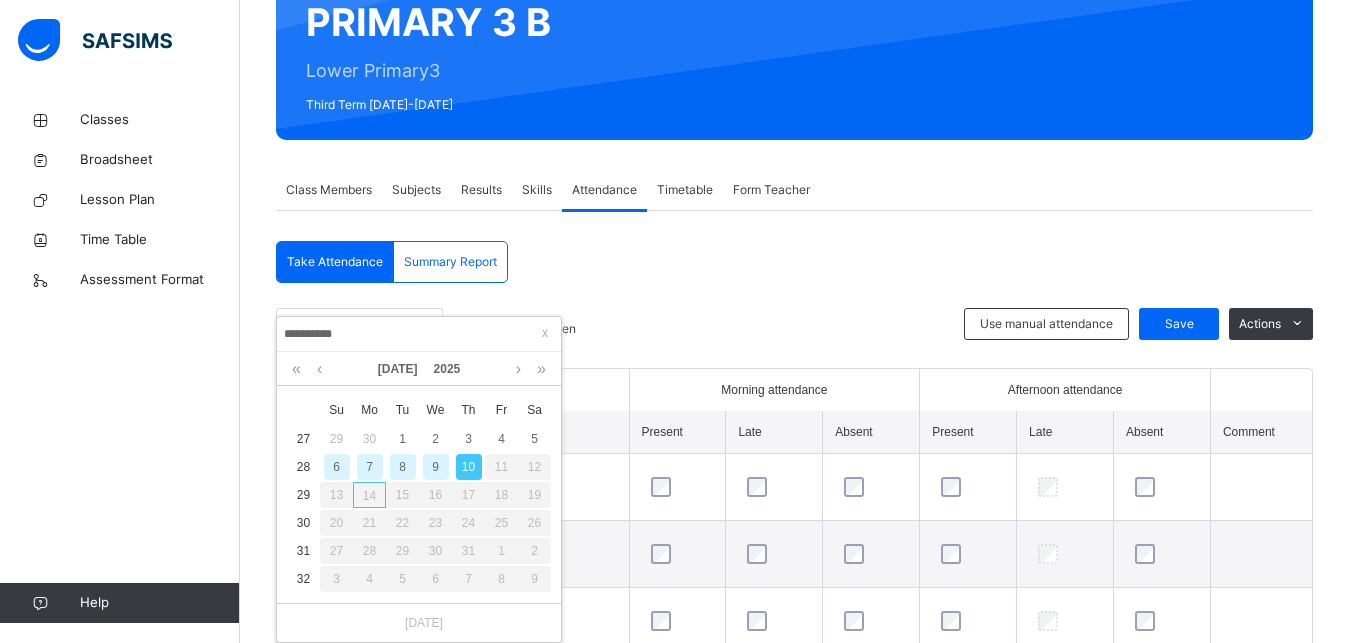 click on "**********" at bounding box center (419, 334) 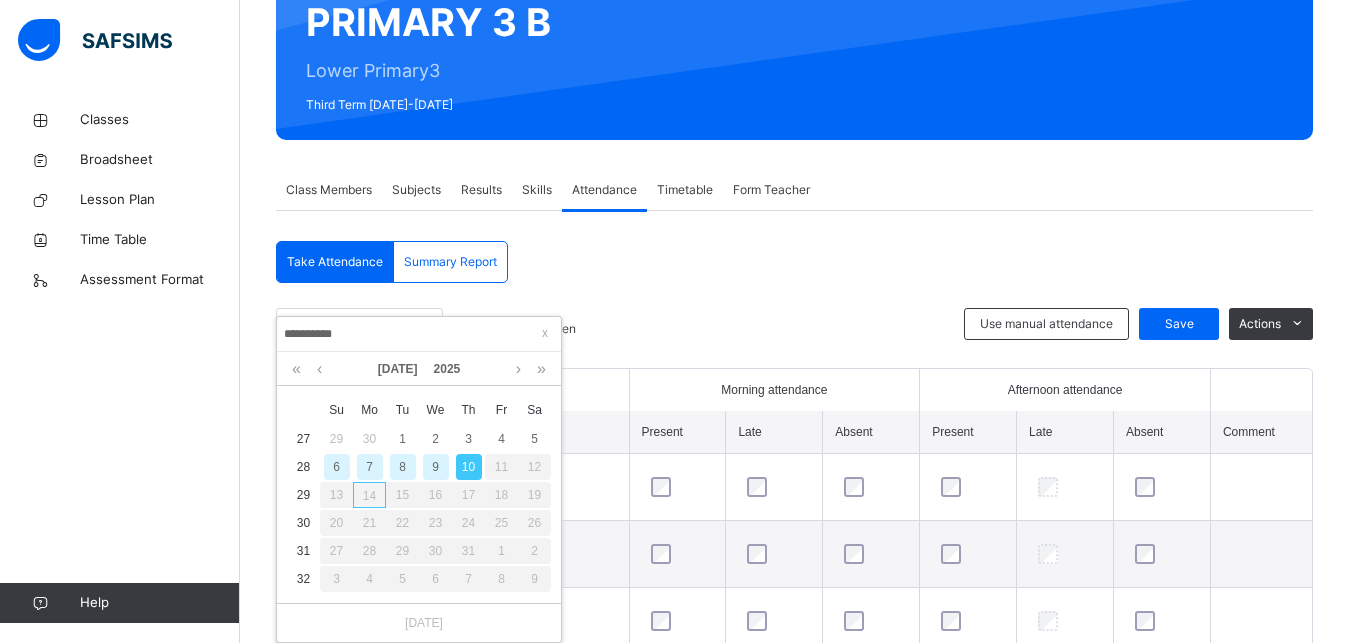 click on "9" at bounding box center [436, 467] 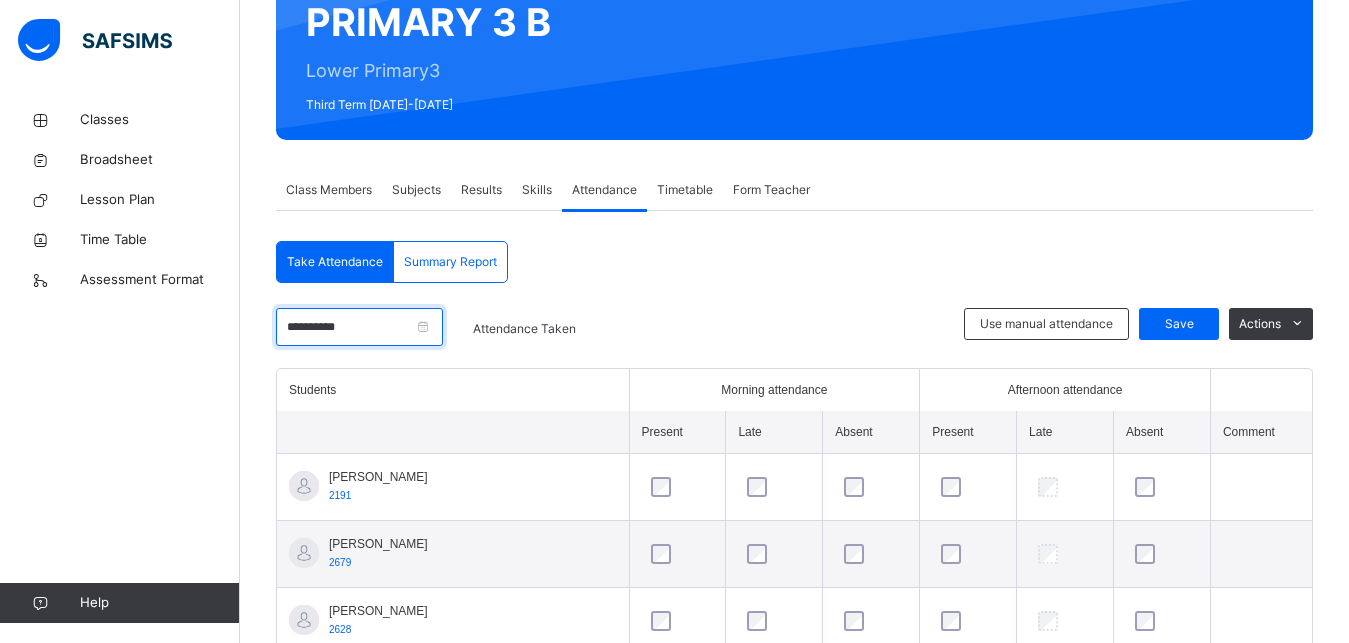 click on "**********" at bounding box center [359, 327] 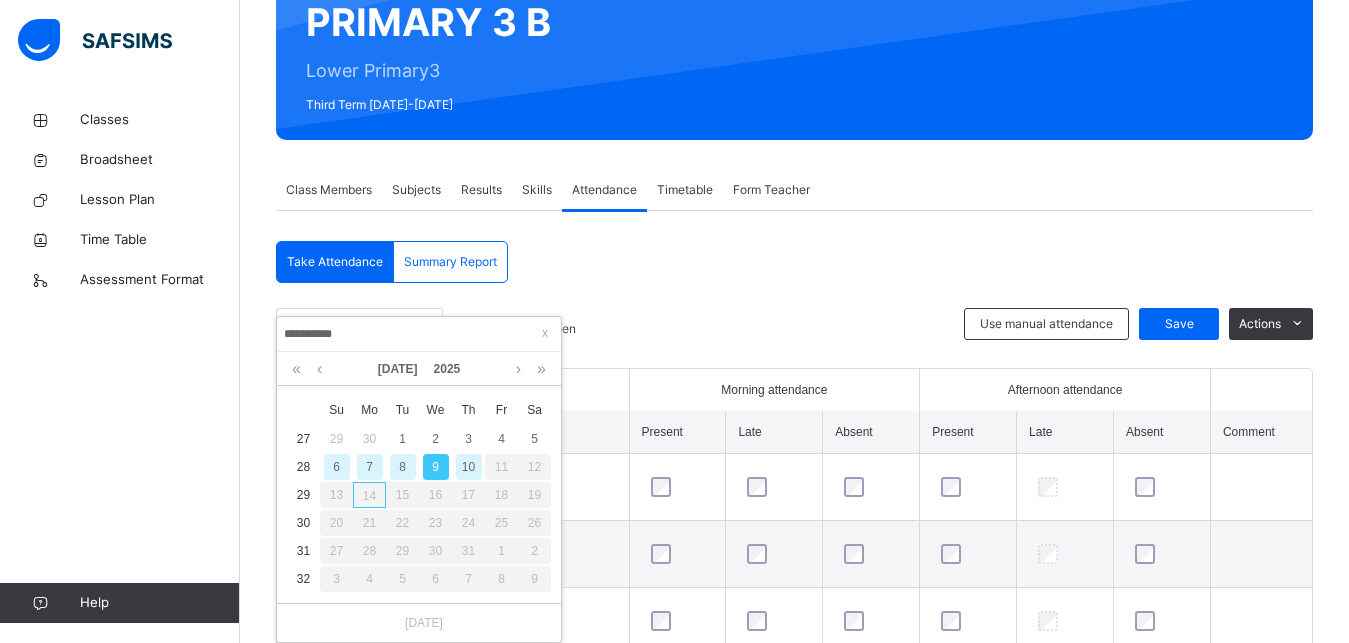 click on "**********" at bounding box center [419, 334] 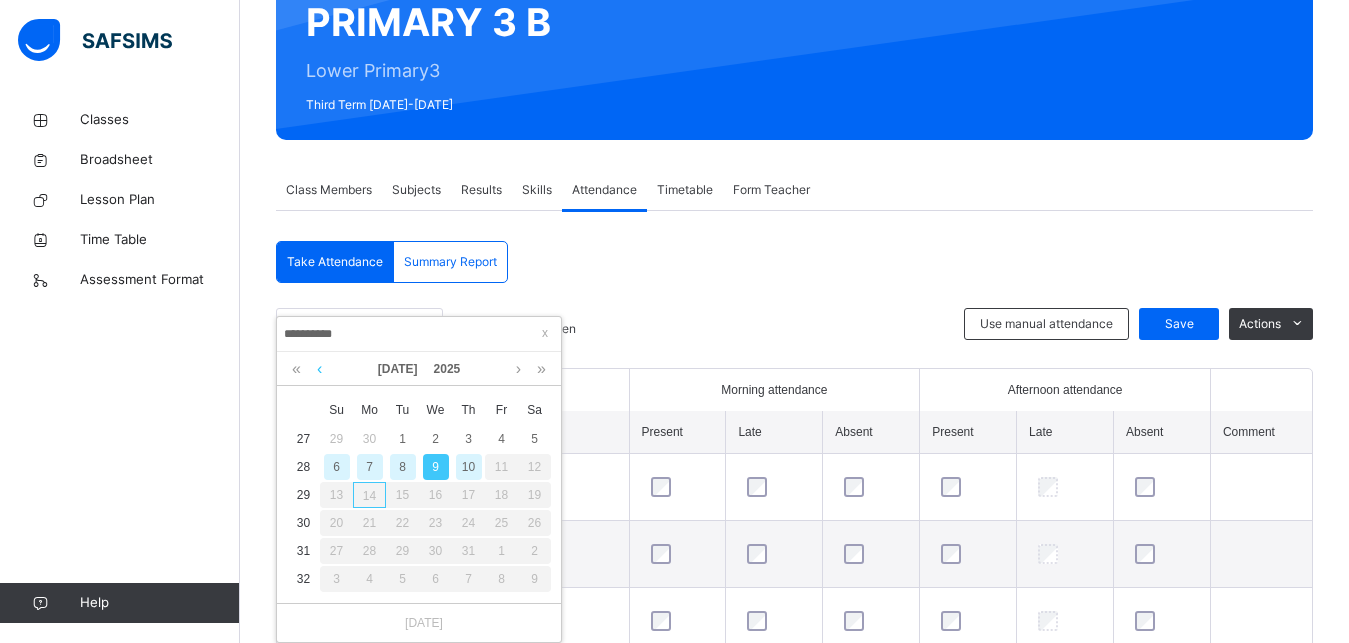 click at bounding box center [319, 369] 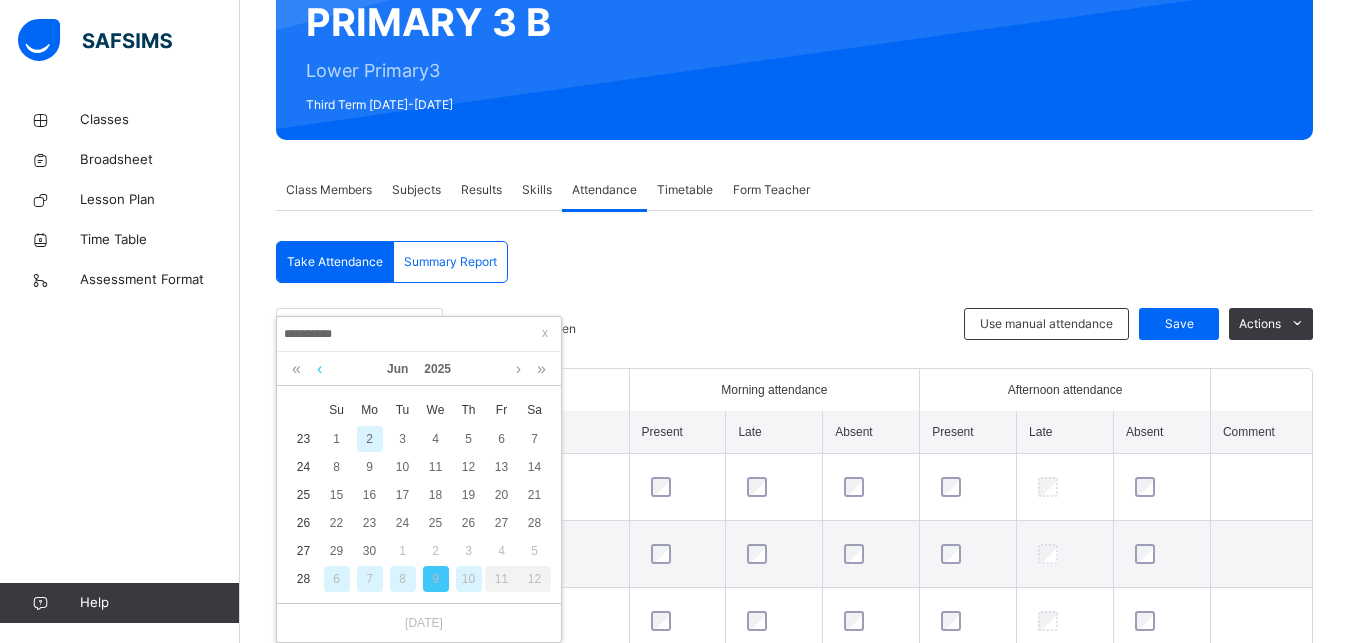 click at bounding box center (319, 369) 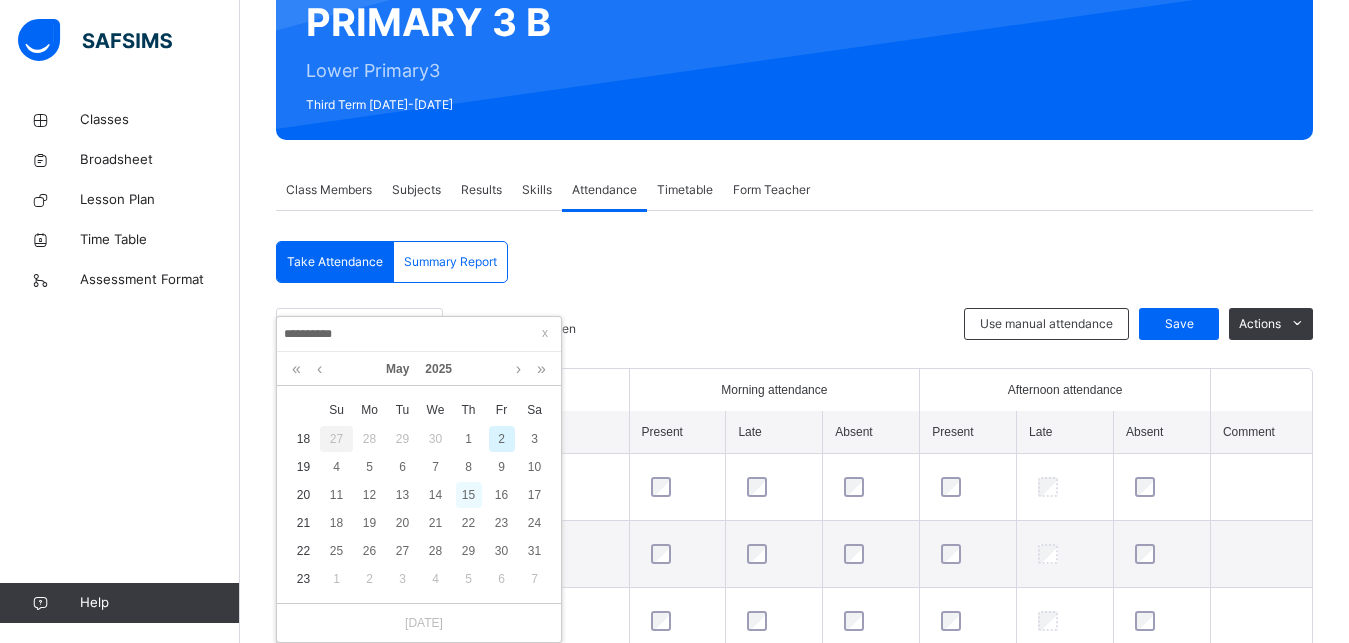 click on "15" at bounding box center (469, 495) 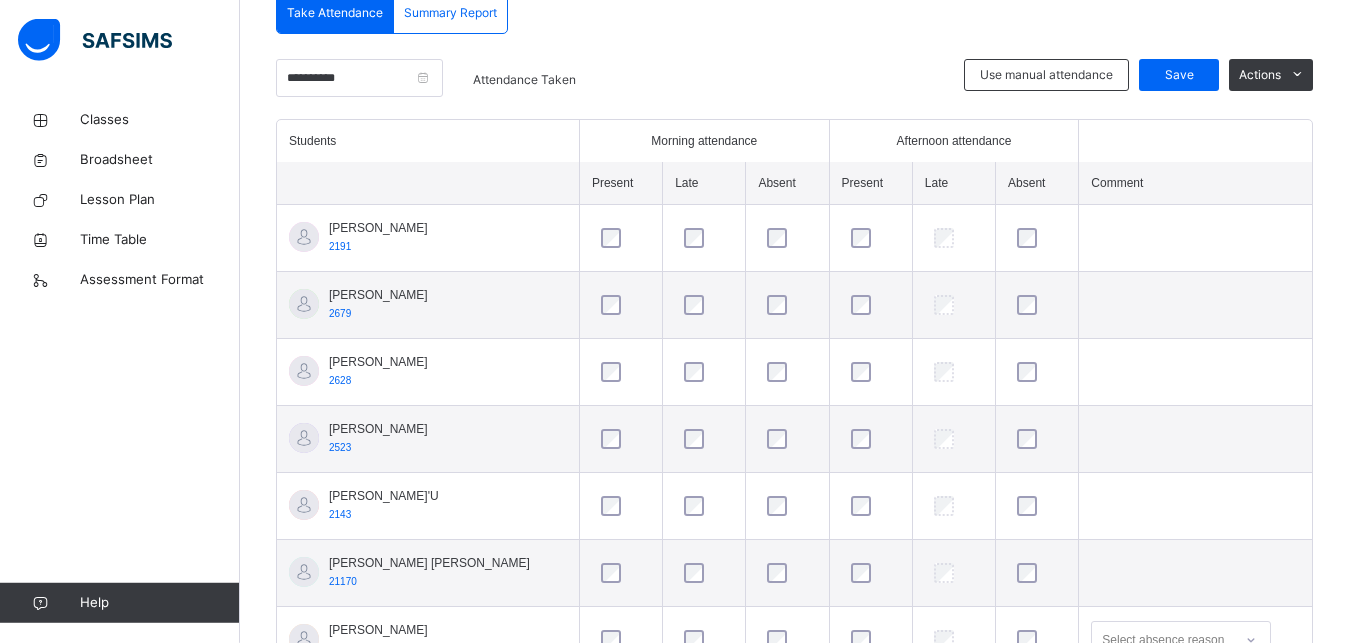 scroll, scrollTop: 410, scrollLeft: 0, axis: vertical 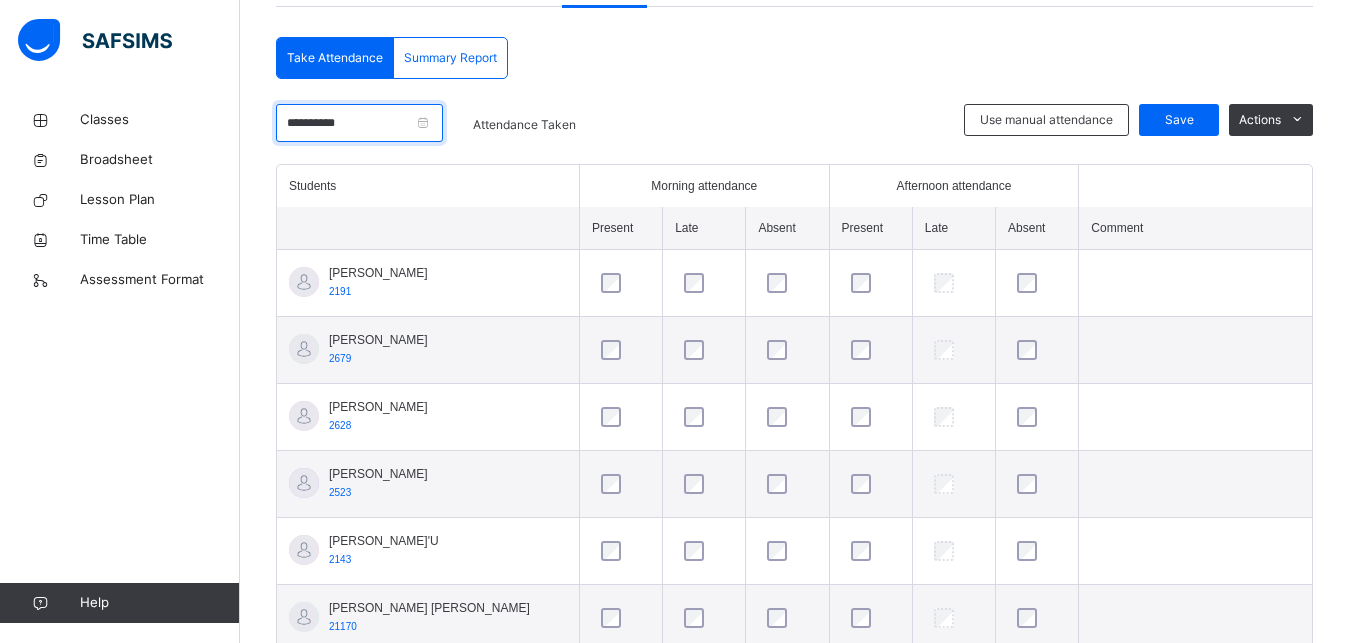click on "**********" at bounding box center [359, 123] 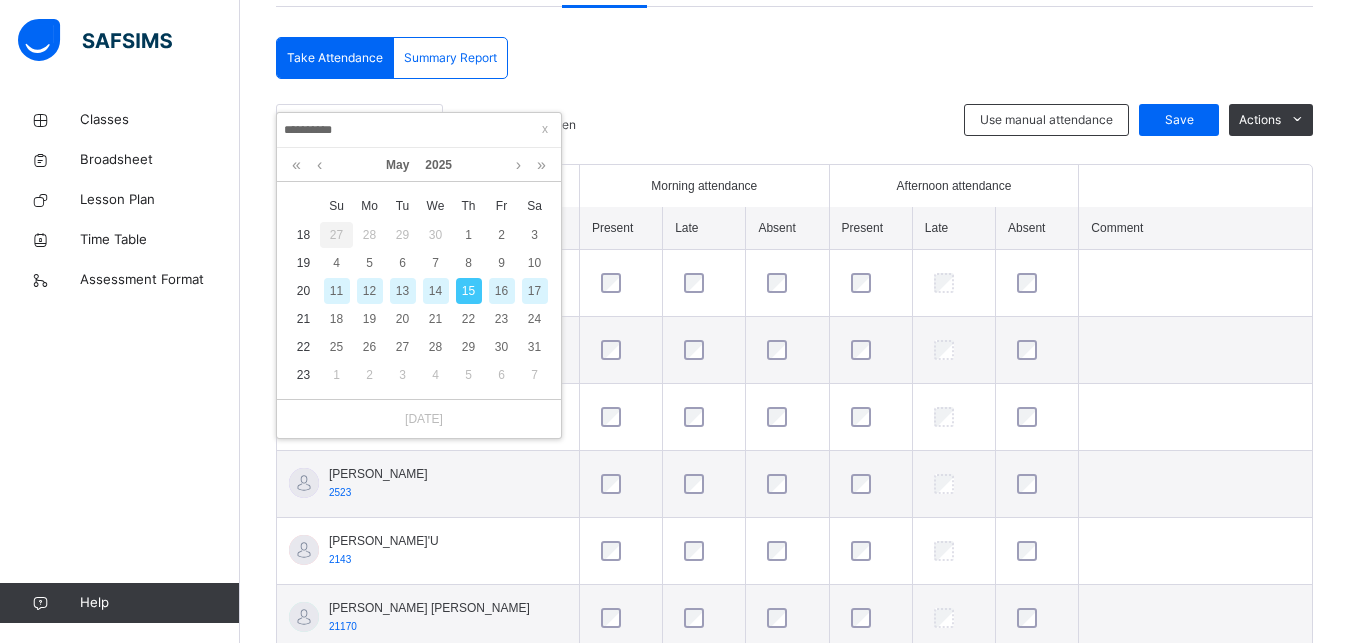 click on "14" at bounding box center [436, 291] 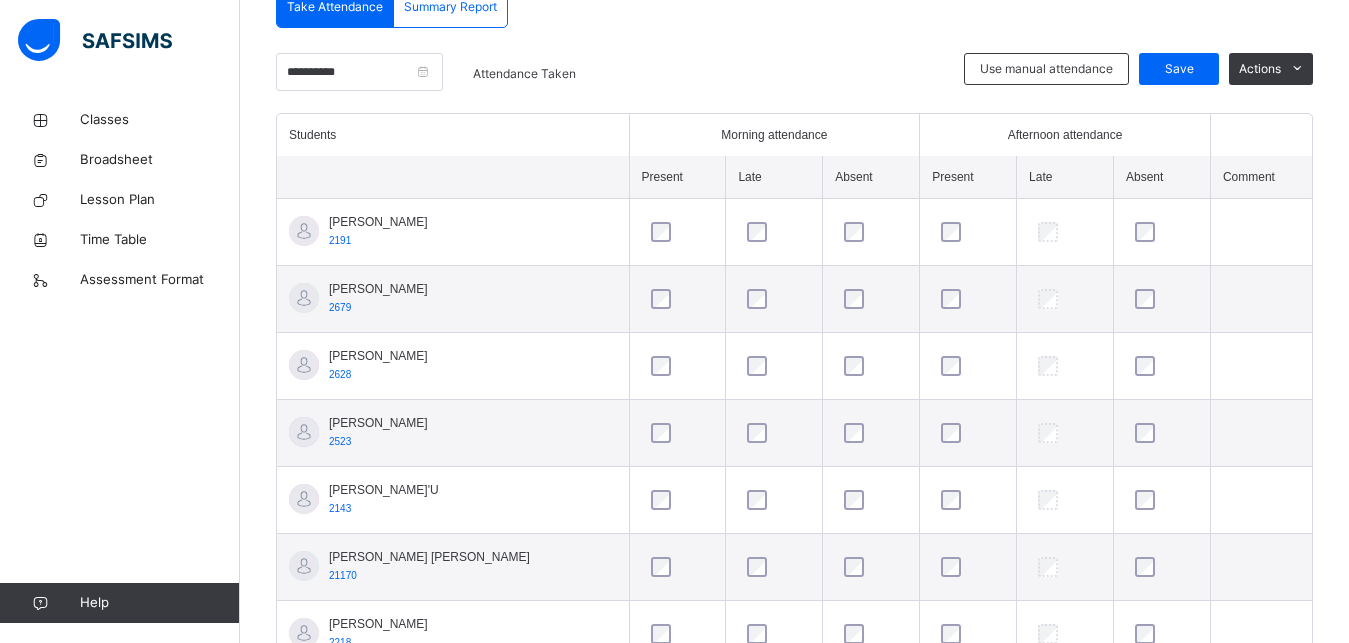 scroll, scrollTop: 410, scrollLeft: 0, axis: vertical 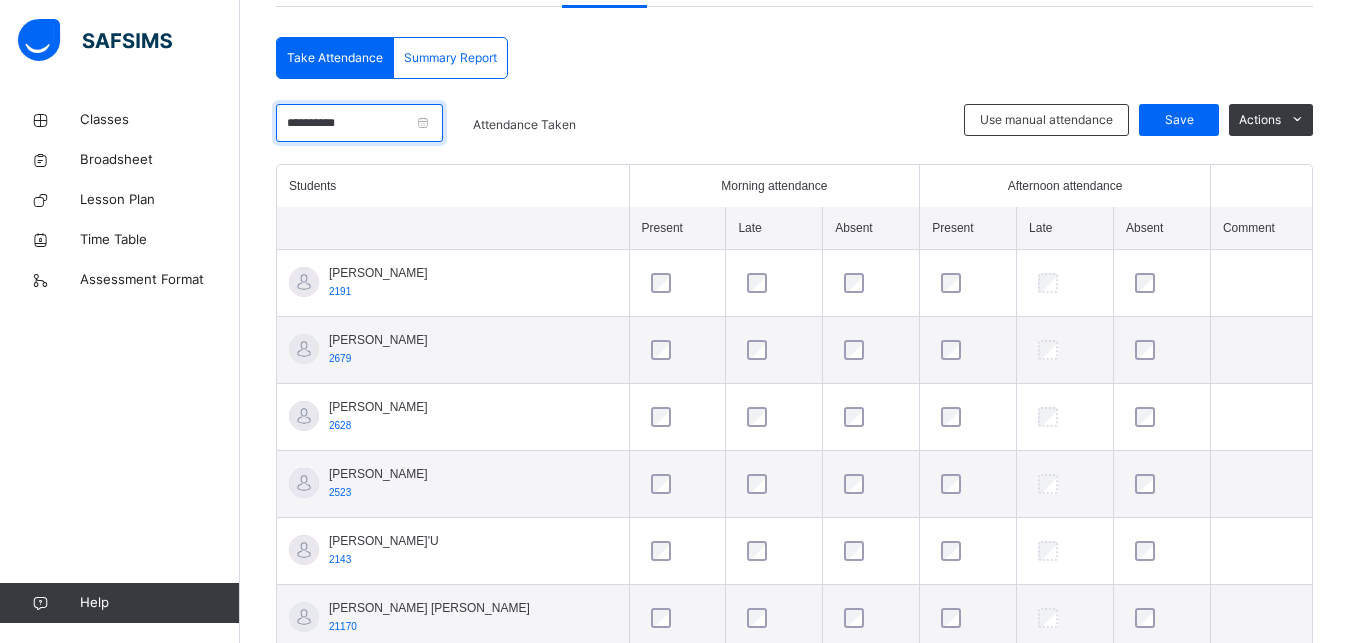 click on "**********" at bounding box center [359, 123] 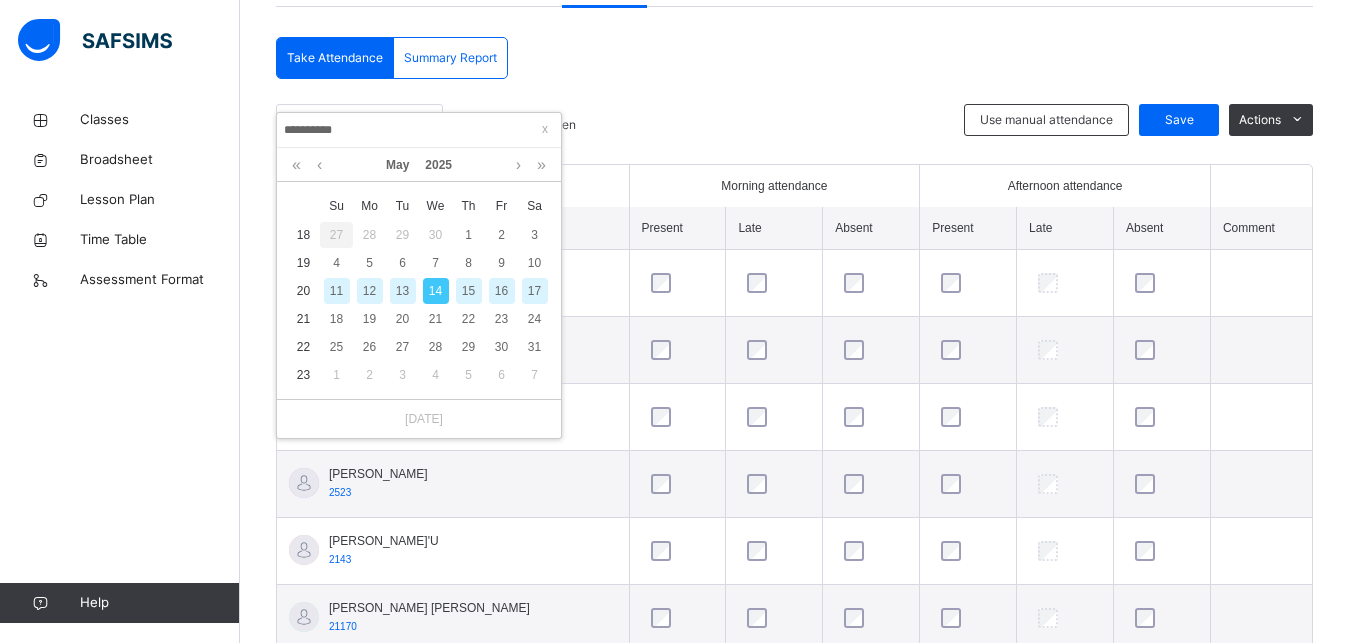 click on "13" at bounding box center [403, 291] 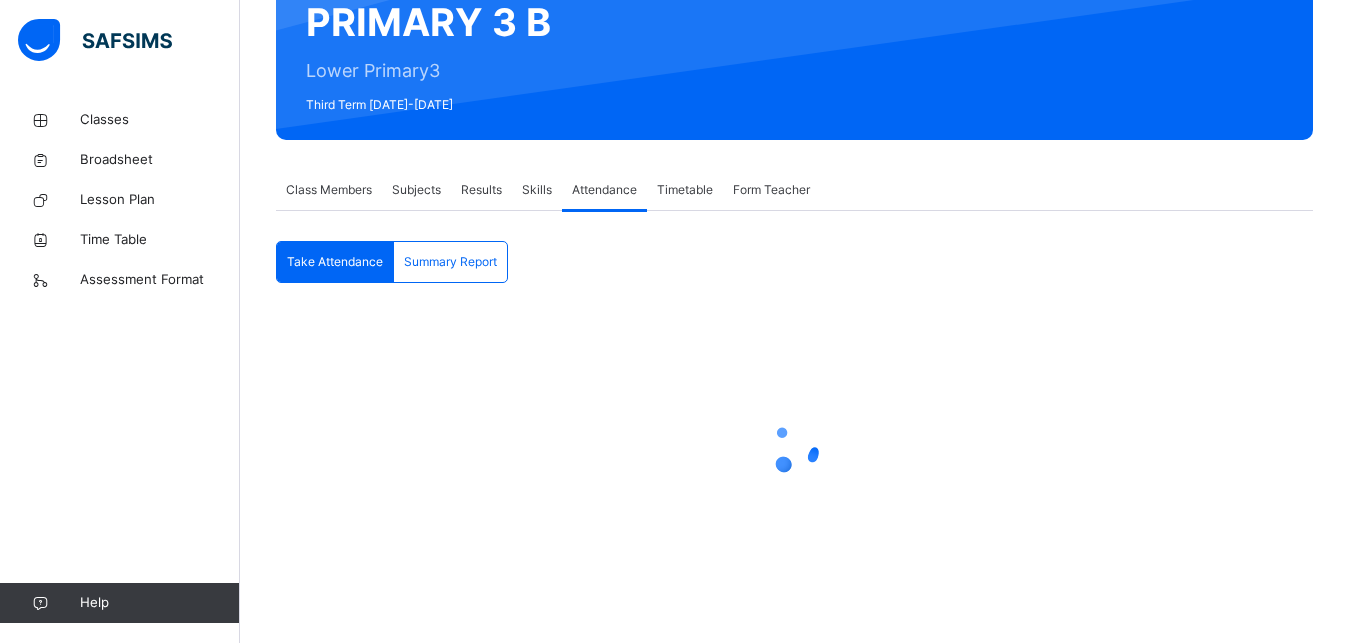 scroll, scrollTop: 206, scrollLeft: 0, axis: vertical 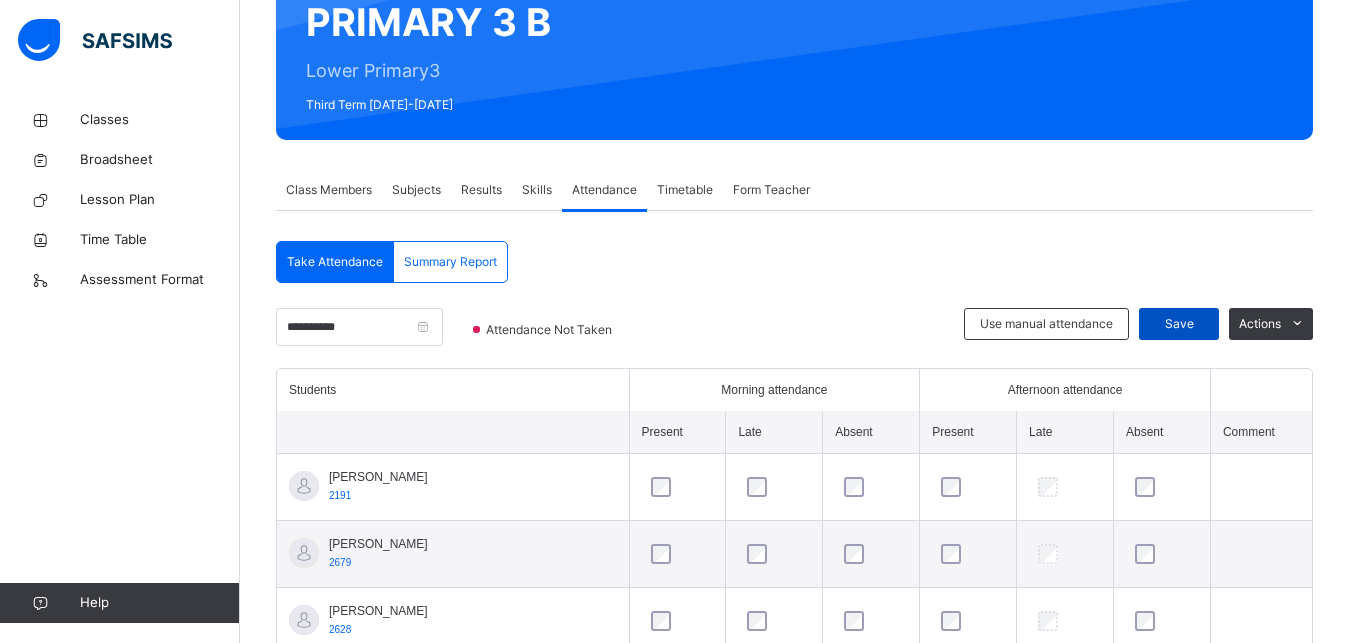 click on "Save" at bounding box center [1179, 324] 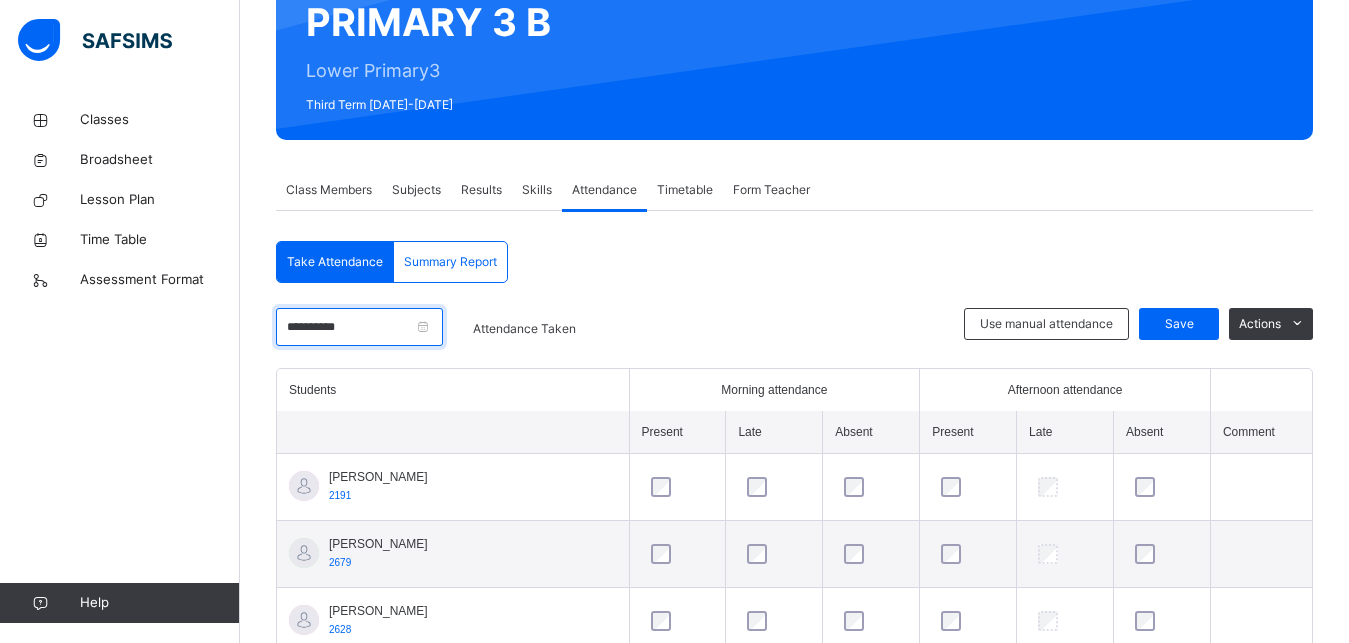click on "**********" at bounding box center [359, 327] 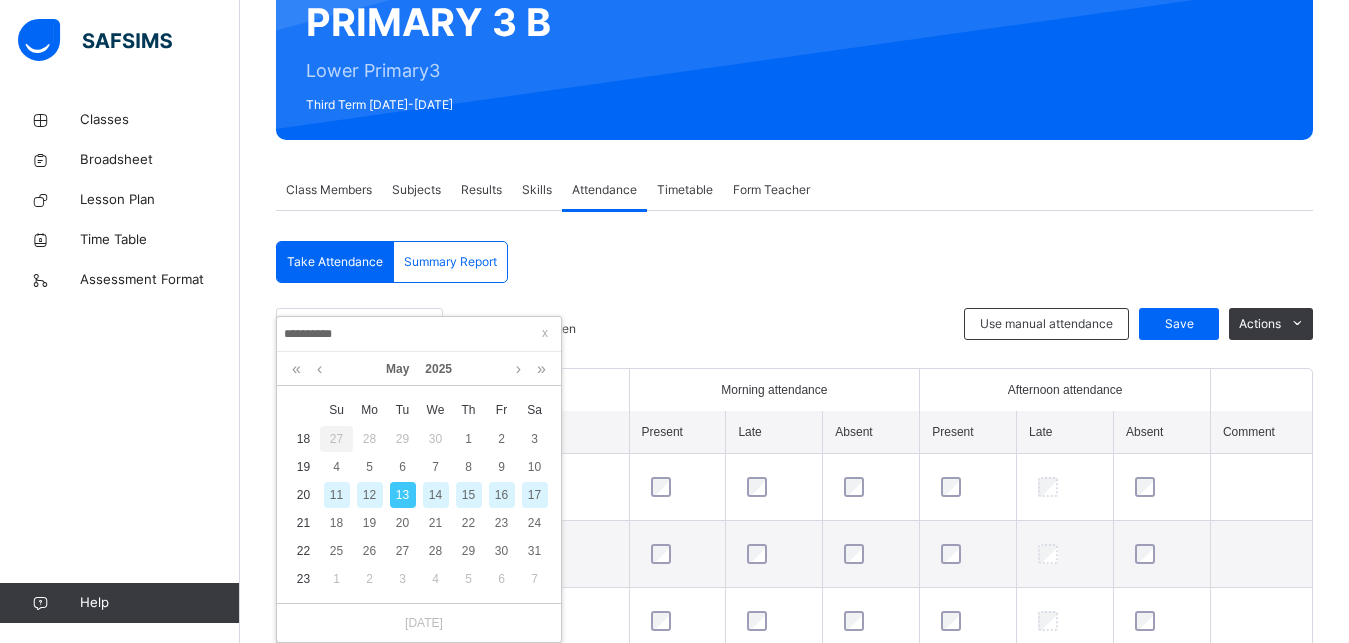click on "12" at bounding box center [370, 495] 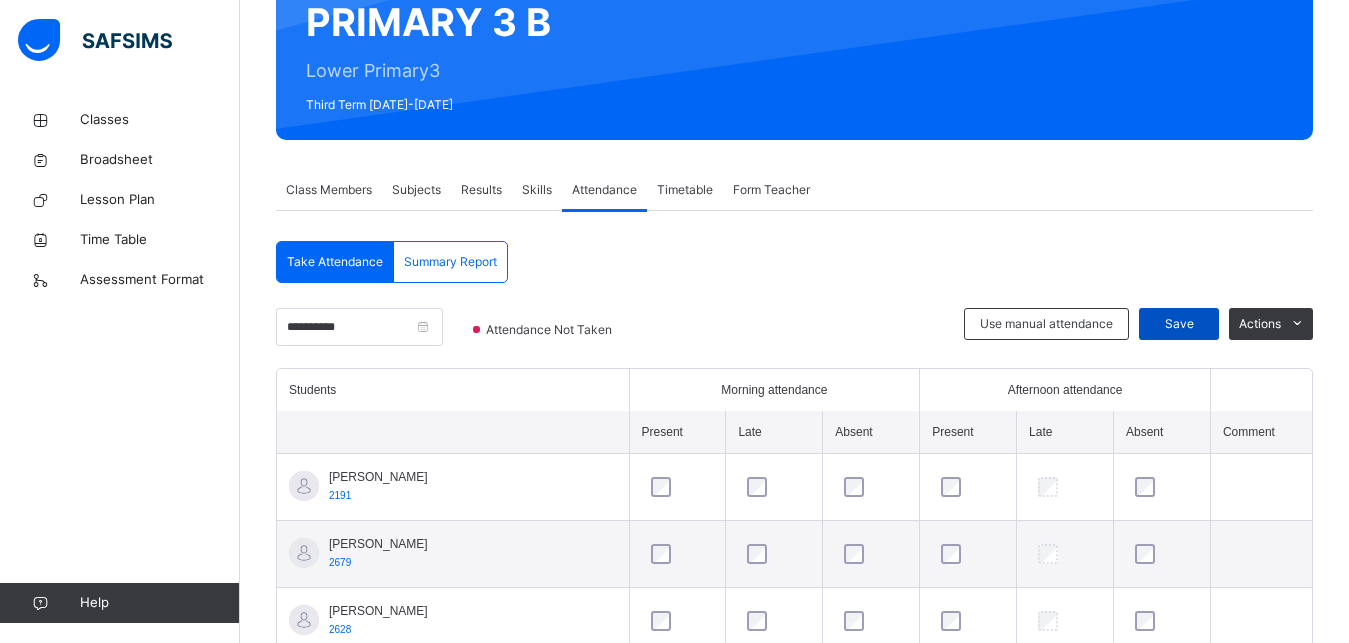 click on "Save" at bounding box center [1179, 324] 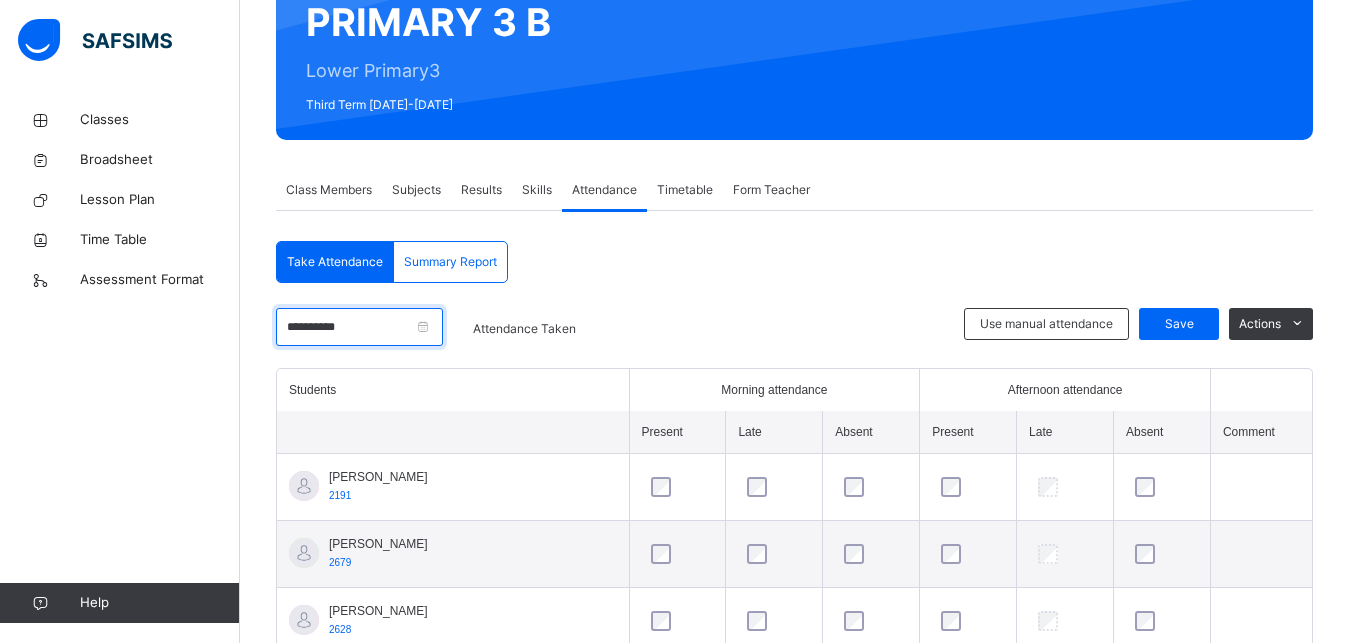 click on "**********" at bounding box center [359, 327] 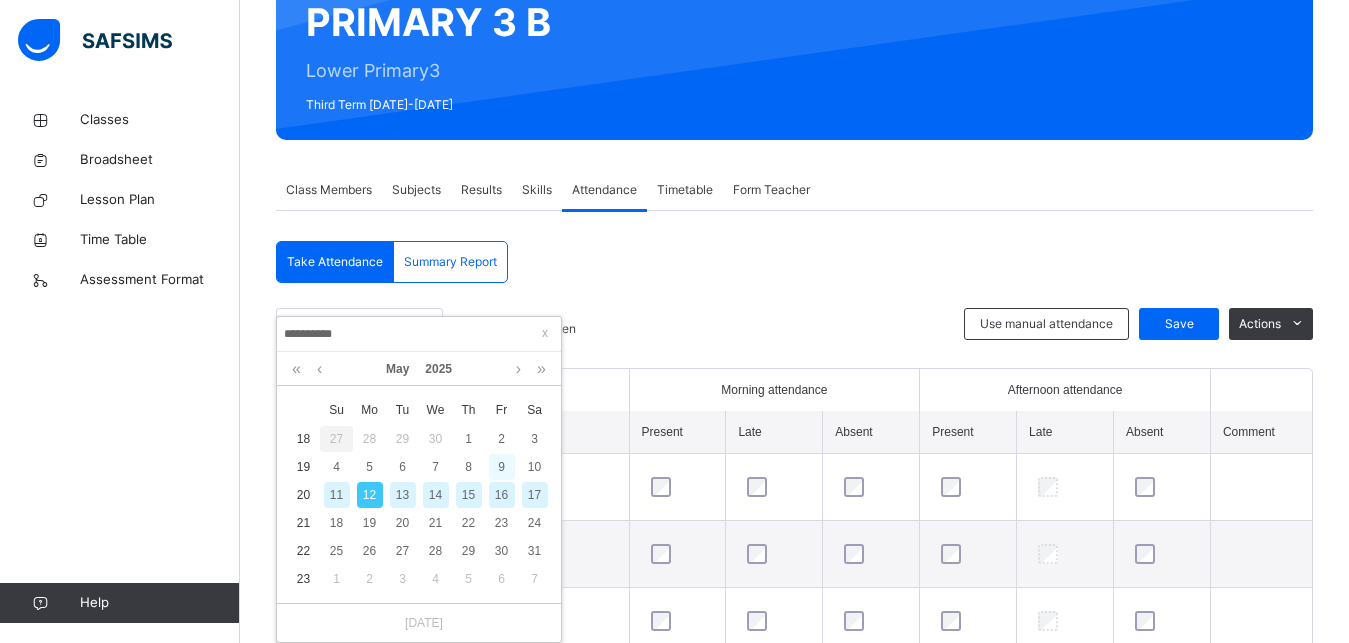 click on "9" at bounding box center [502, 467] 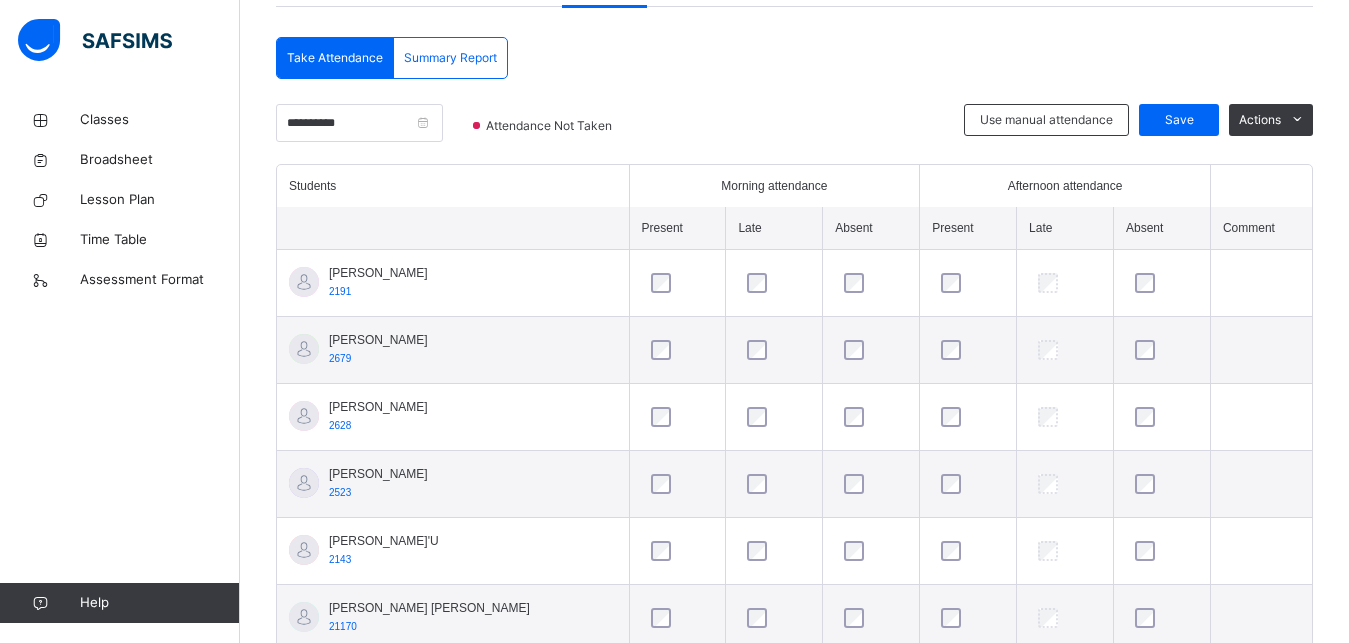 scroll, scrollTop: 461, scrollLeft: 0, axis: vertical 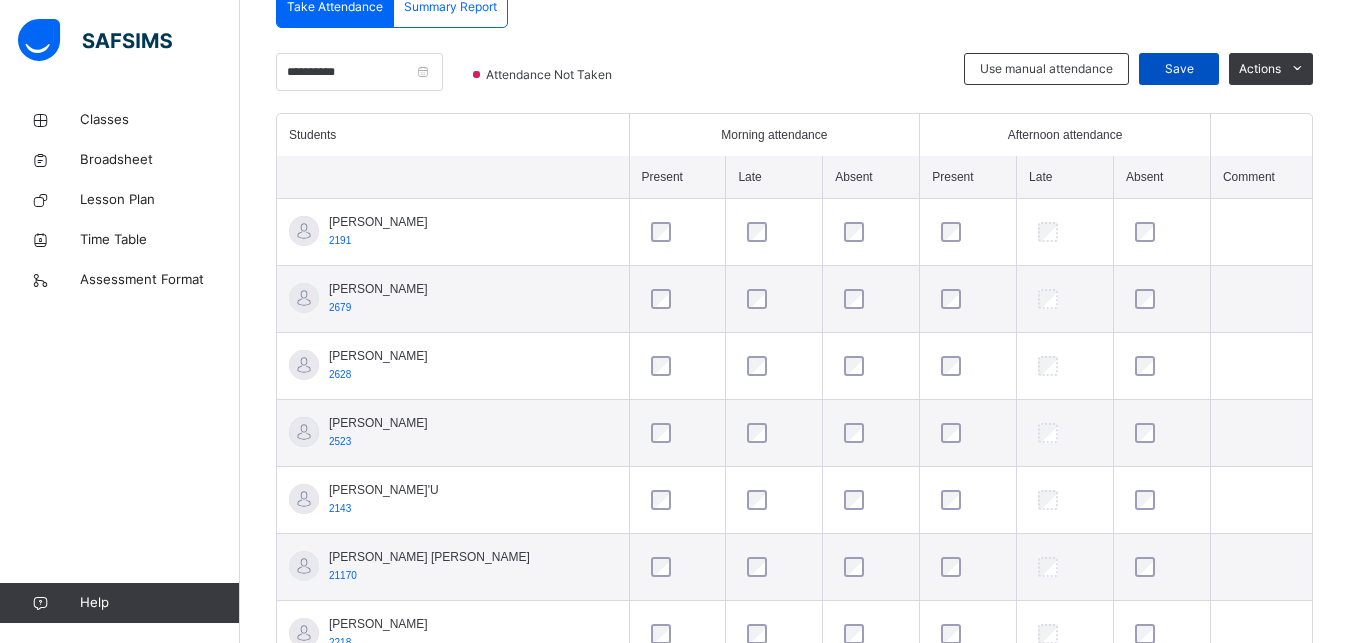 click on "Save" at bounding box center (1179, 69) 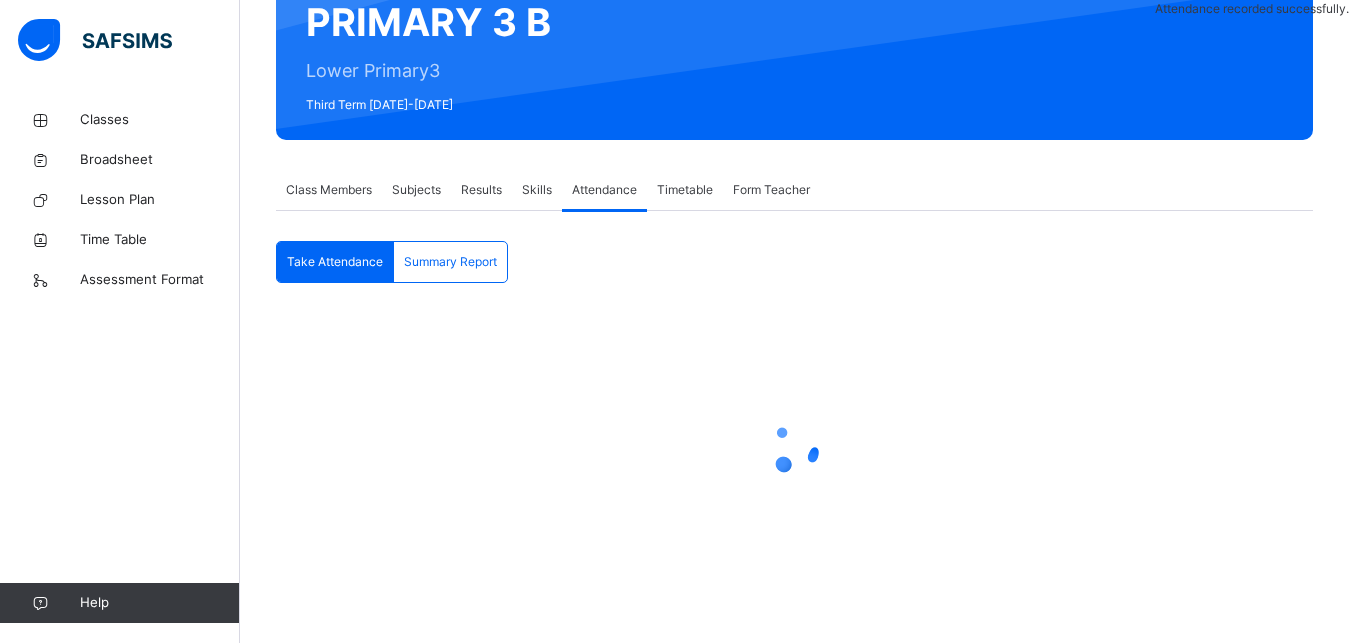 scroll, scrollTop: 206, scrollLeft: 0, axis: vertical 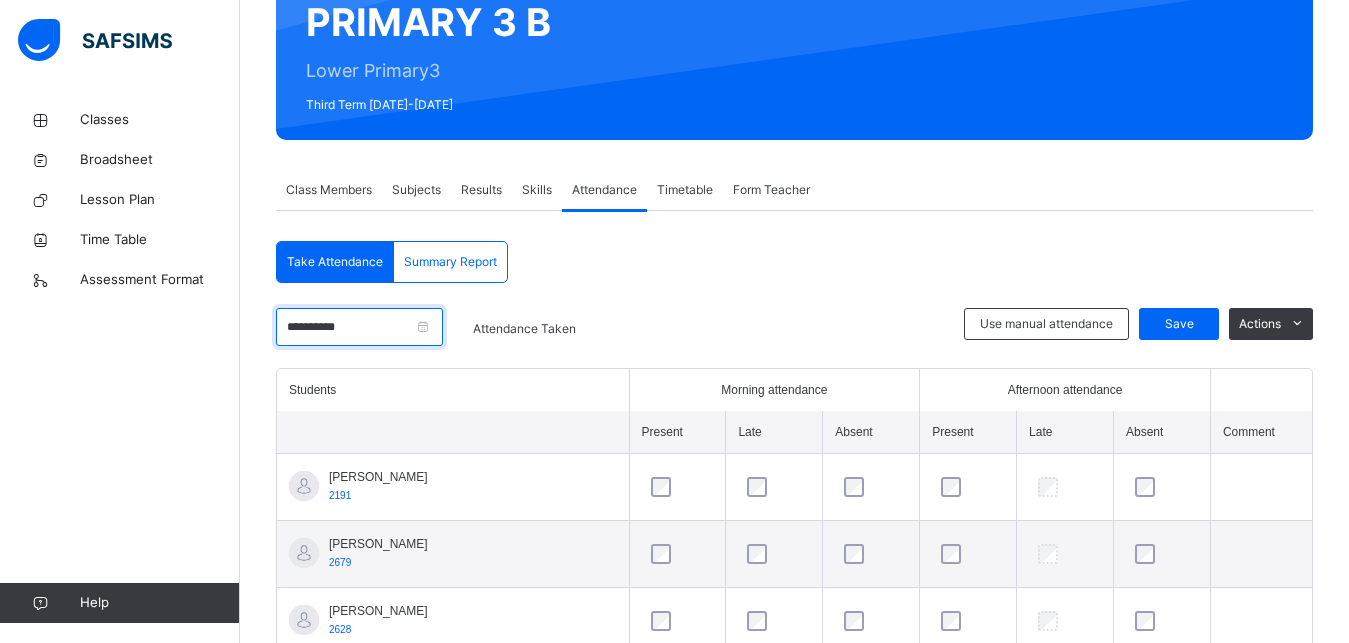 click on "**********" at bounding box center (359, 327) 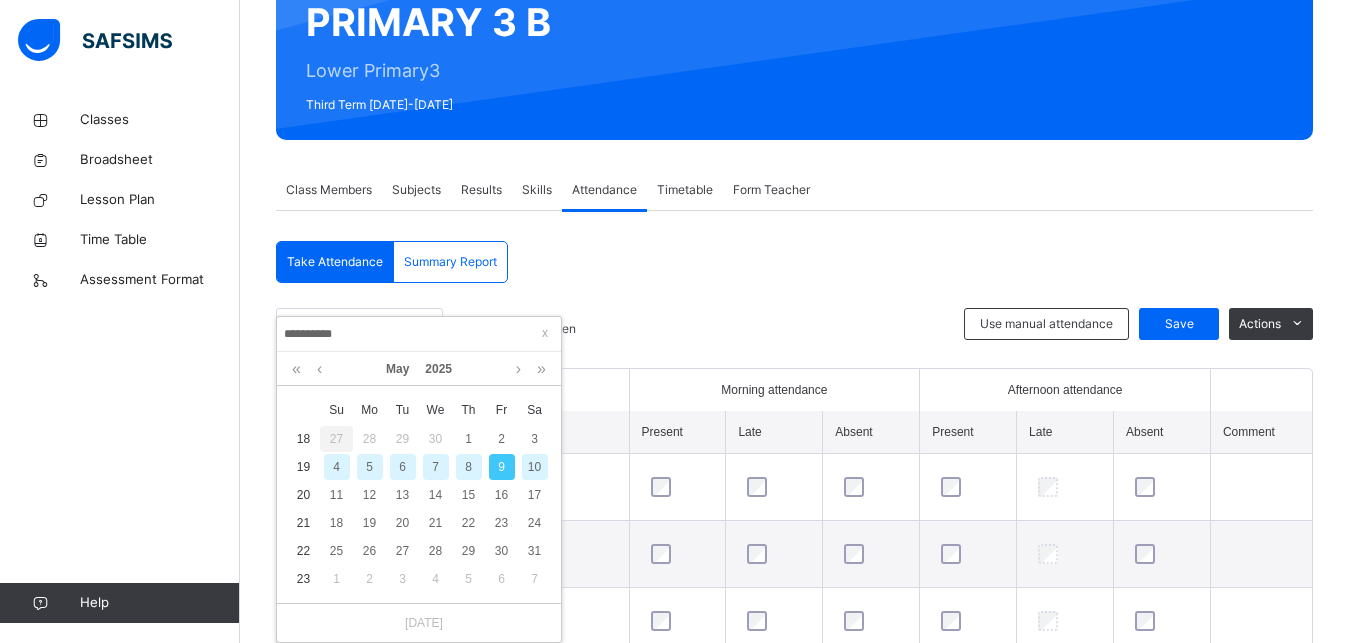 click on "8" at bounding box center (469, 467) 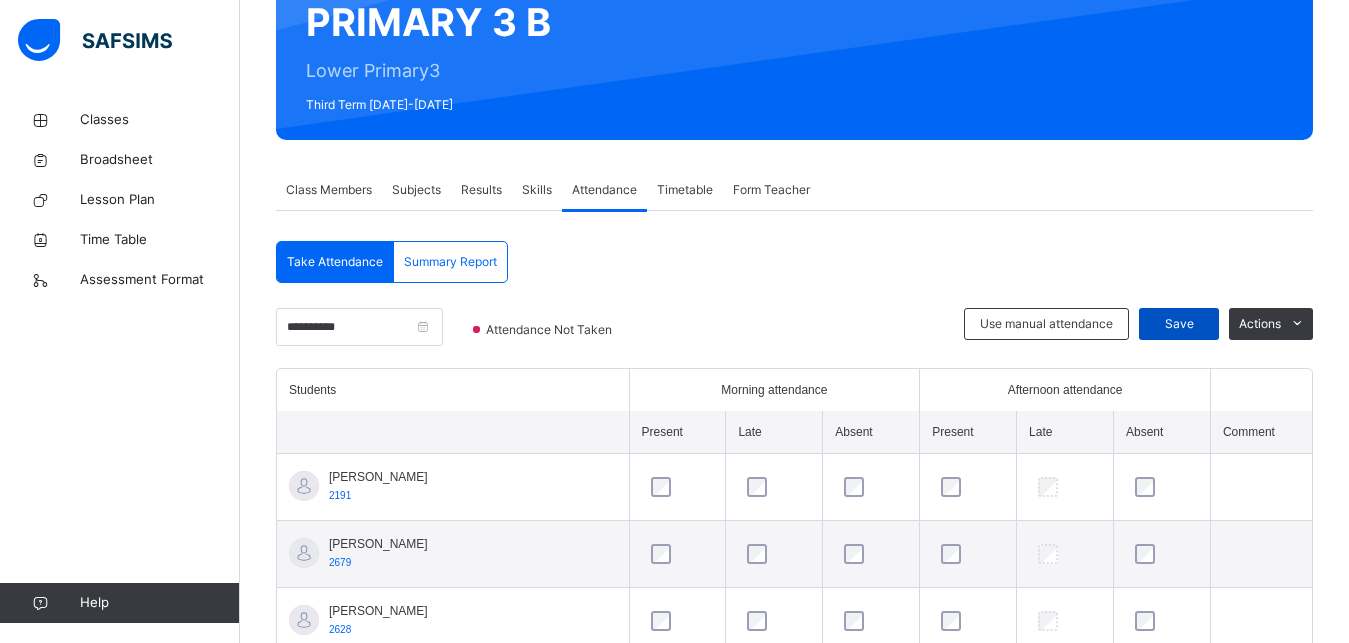 click on "Save" at bounding box center (1179, 324) 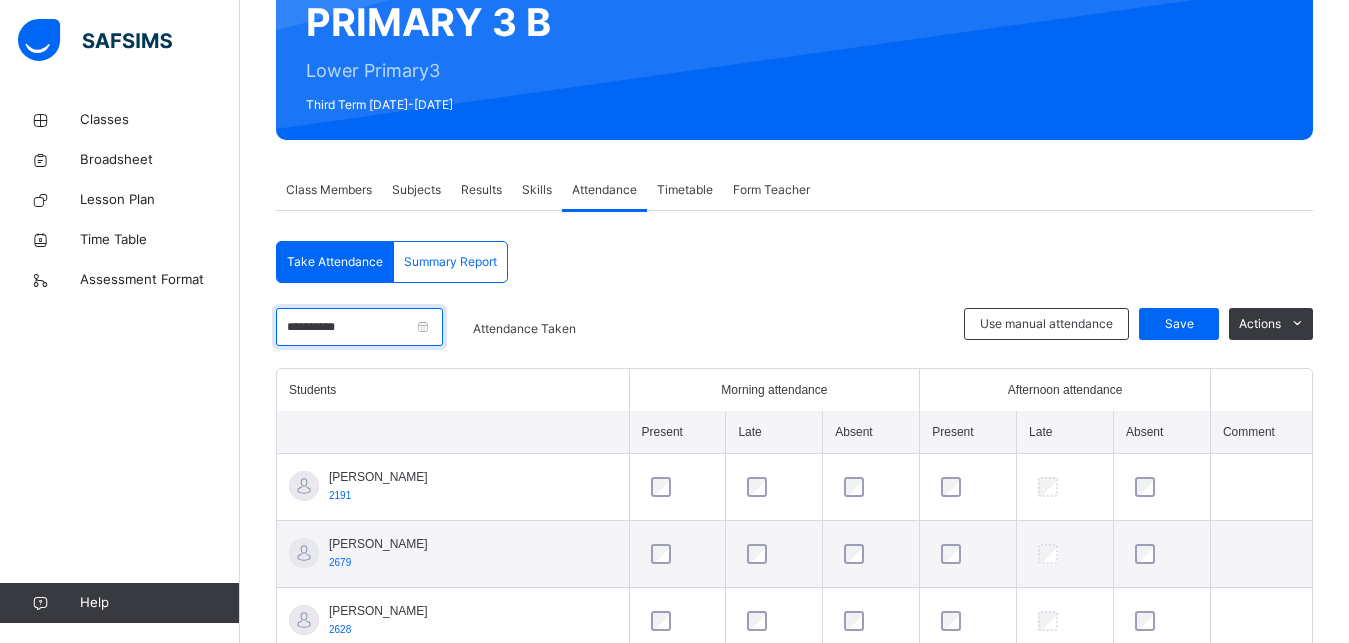 click on "**********" at bounding box center [359, 327] 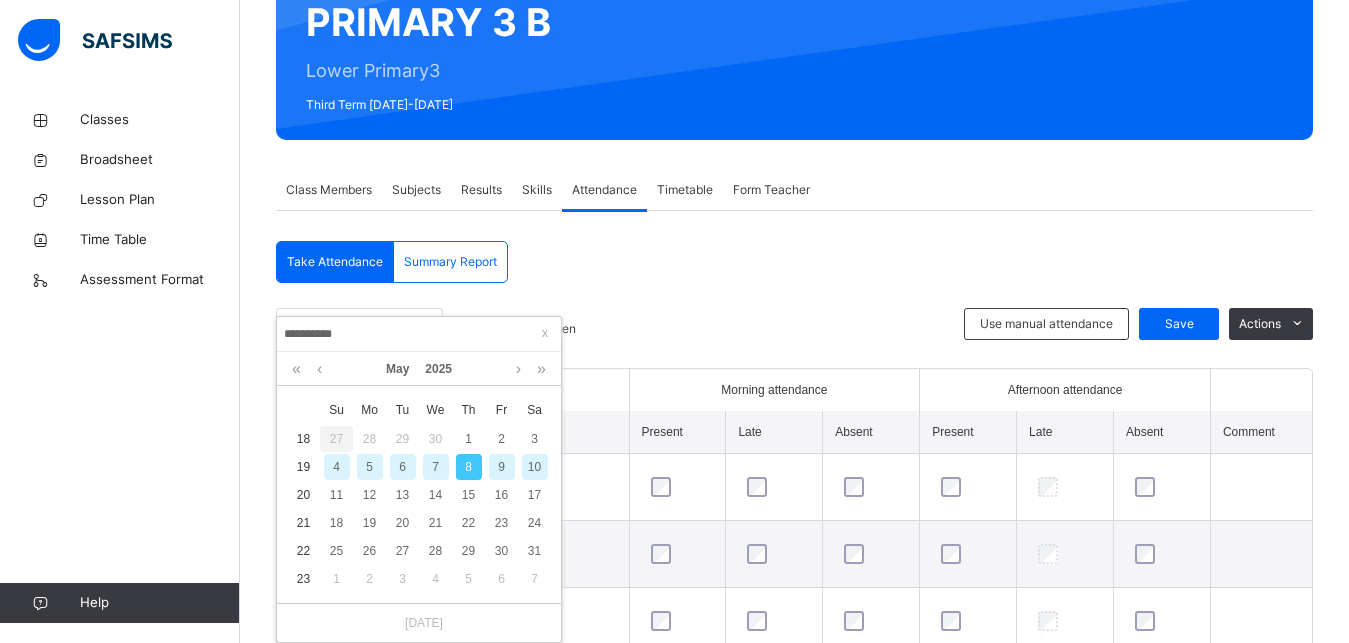click on "9" at bounding box center (502, 467) 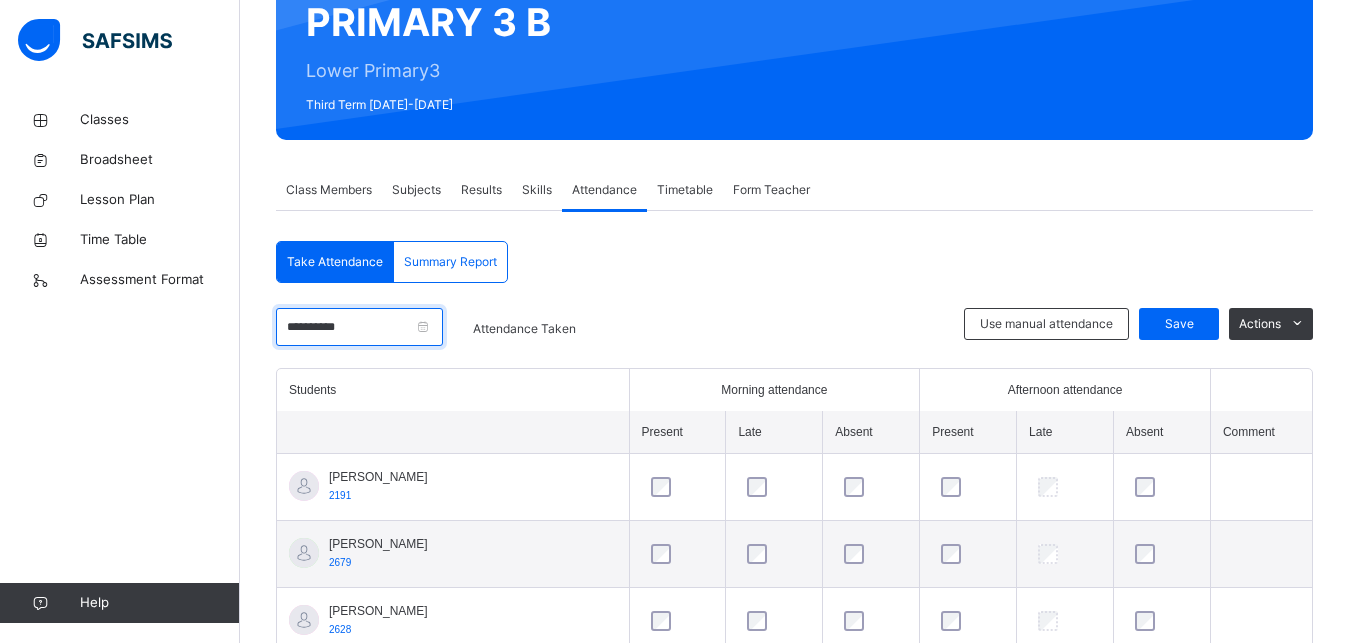 click on "**********" at bounding box center [359, 327] 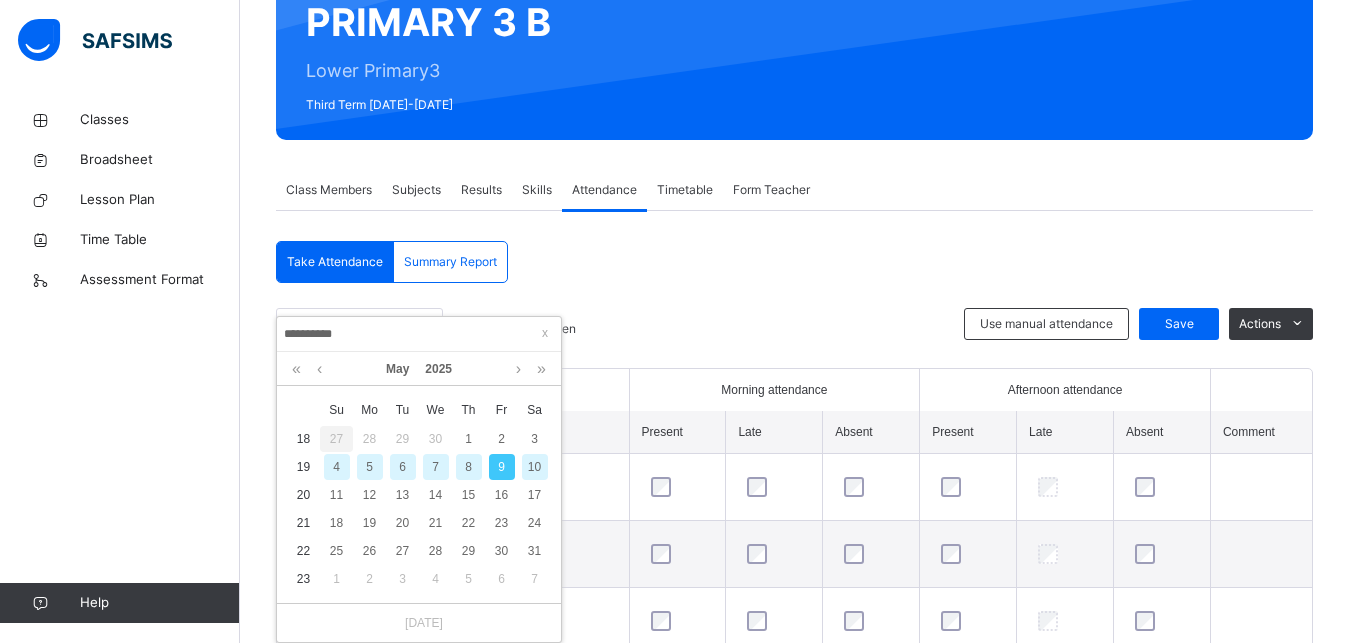 click on "7" at bounding box center (436, 467) 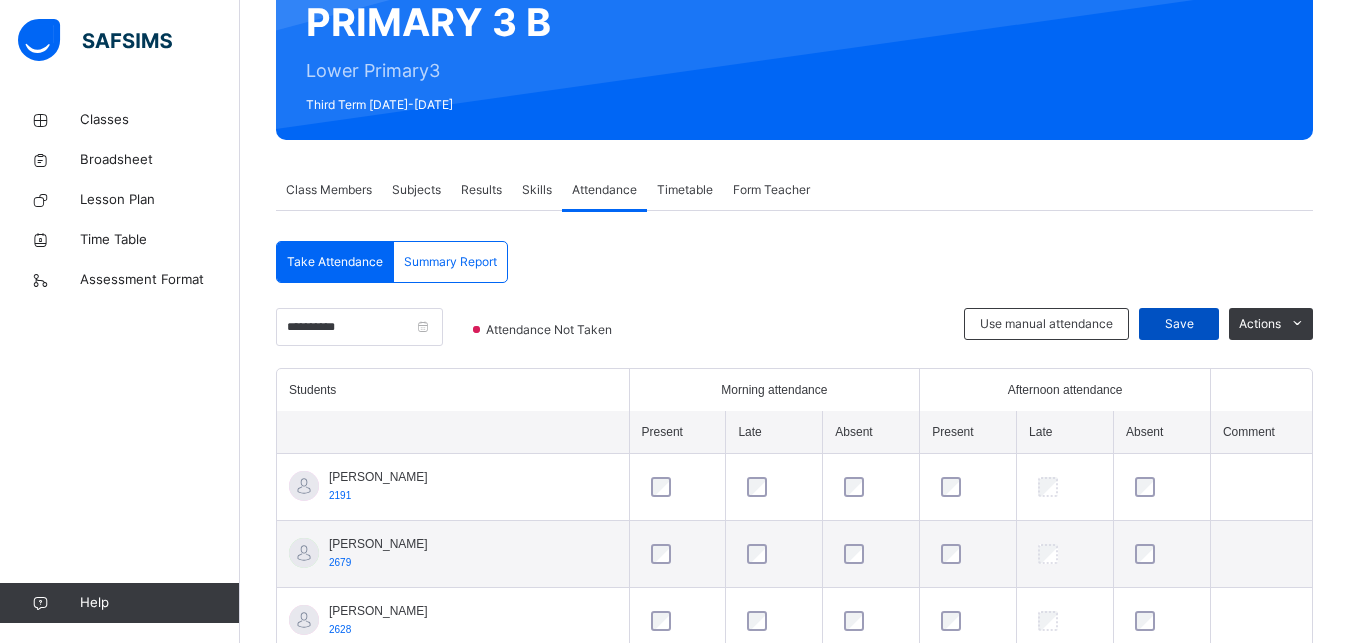click on "Save" at bounding box center [1179, 324] 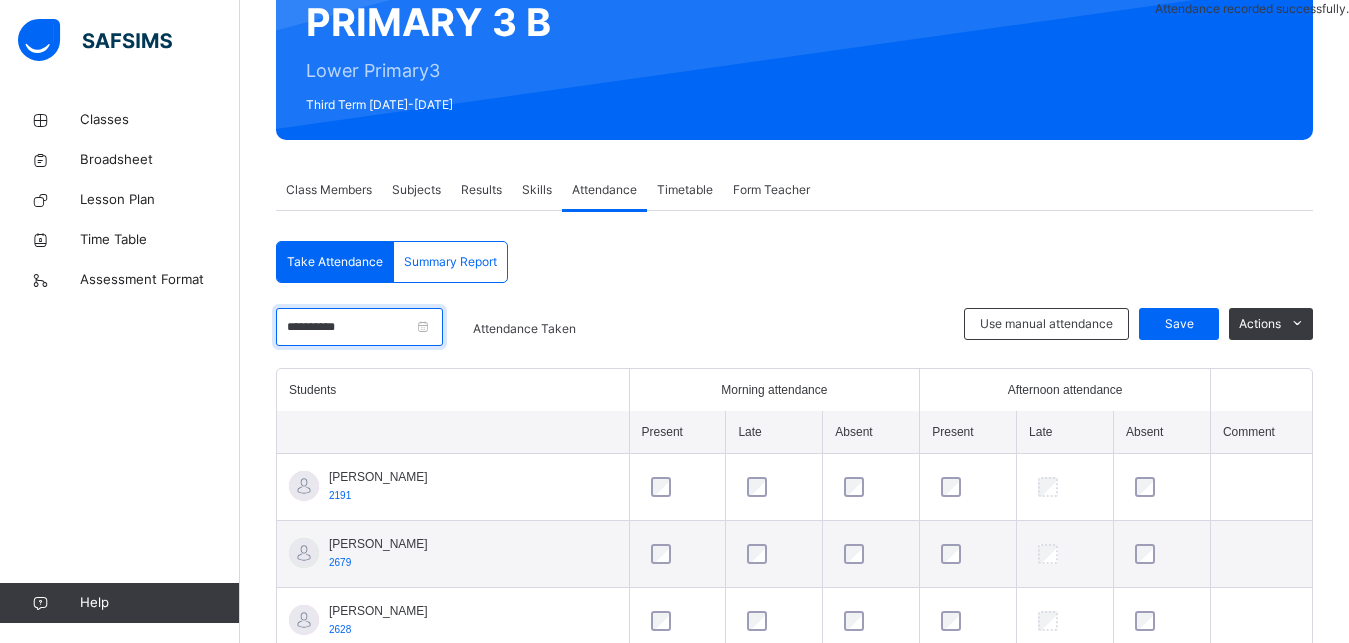 click on "**********" at bounding box center (359, 327) 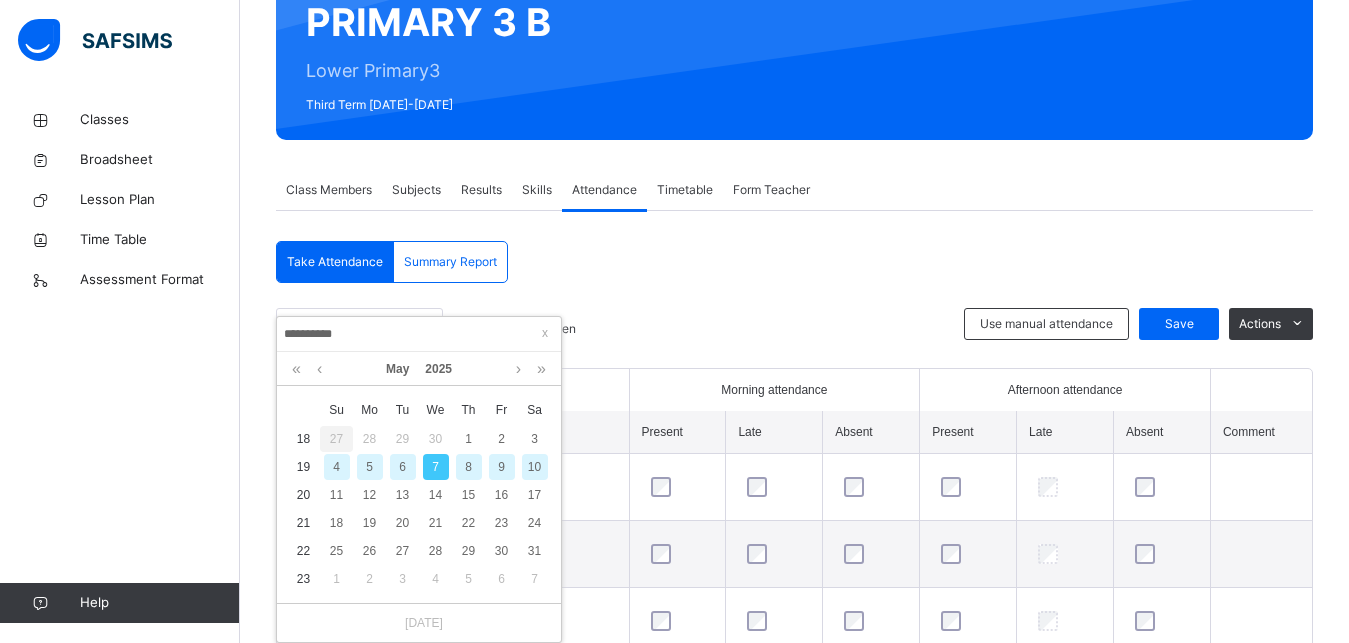 click on "6" at bounding box center (403, 467) 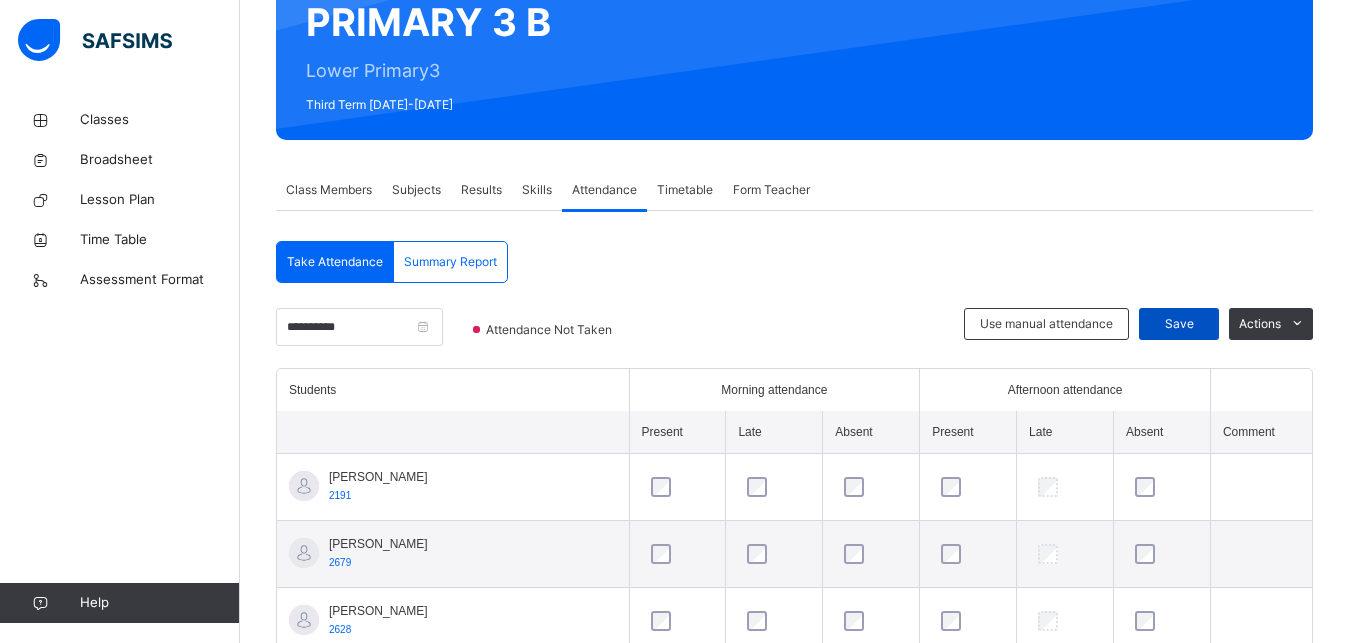 click on "Save" at bounding box center [1179, 324] 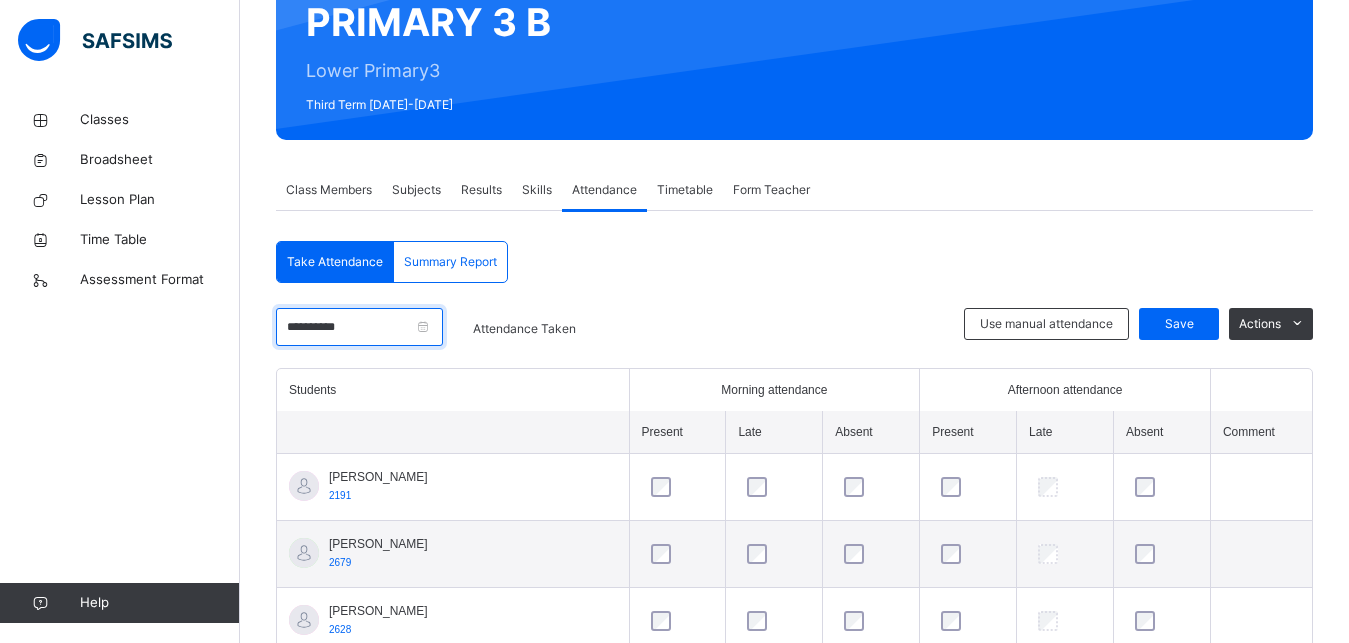 click on "**********" at bounding box center (359, 327) 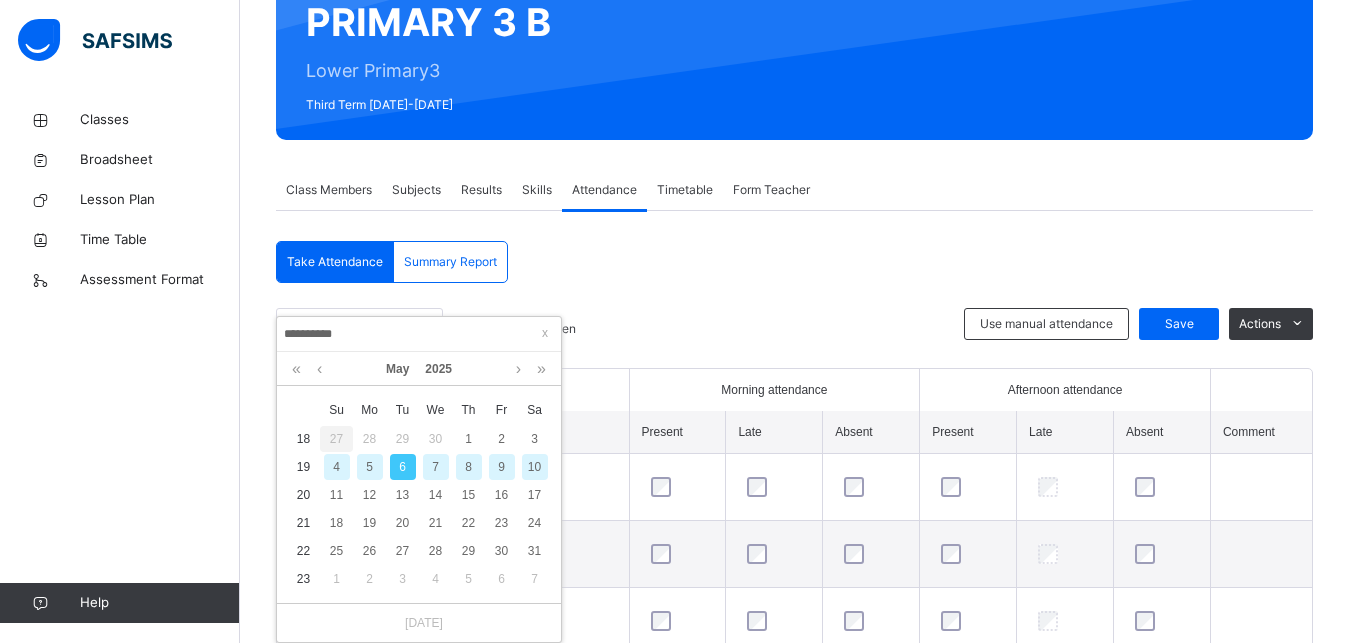 click on "6" at bounding box center [403, 467] 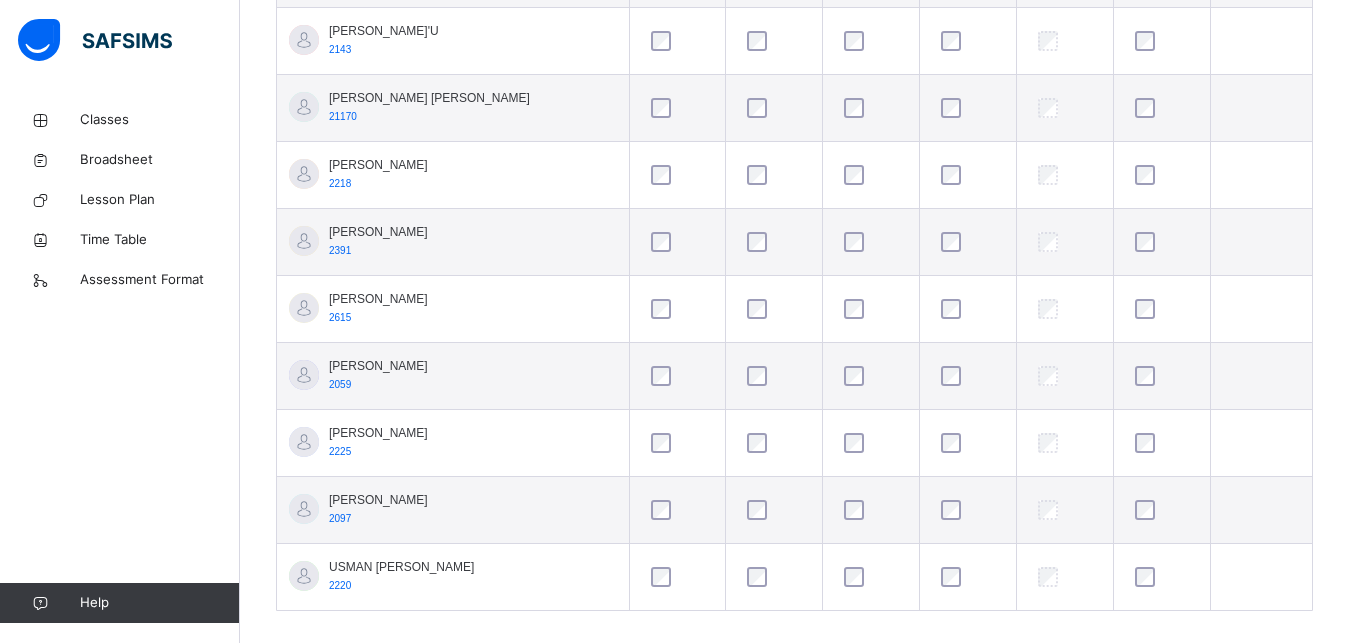 scroll, scrollTop: 943, scrollLeft: 0, axis: vertical 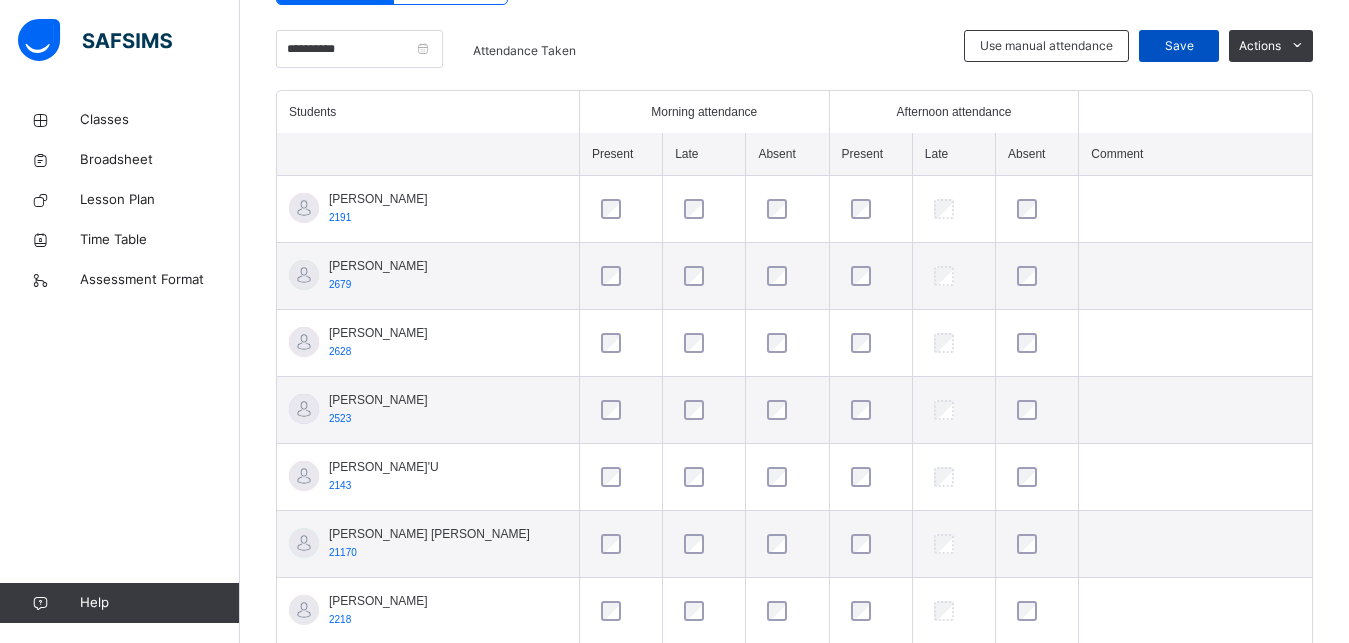click on "Save" at bounding box center (1179, 46) 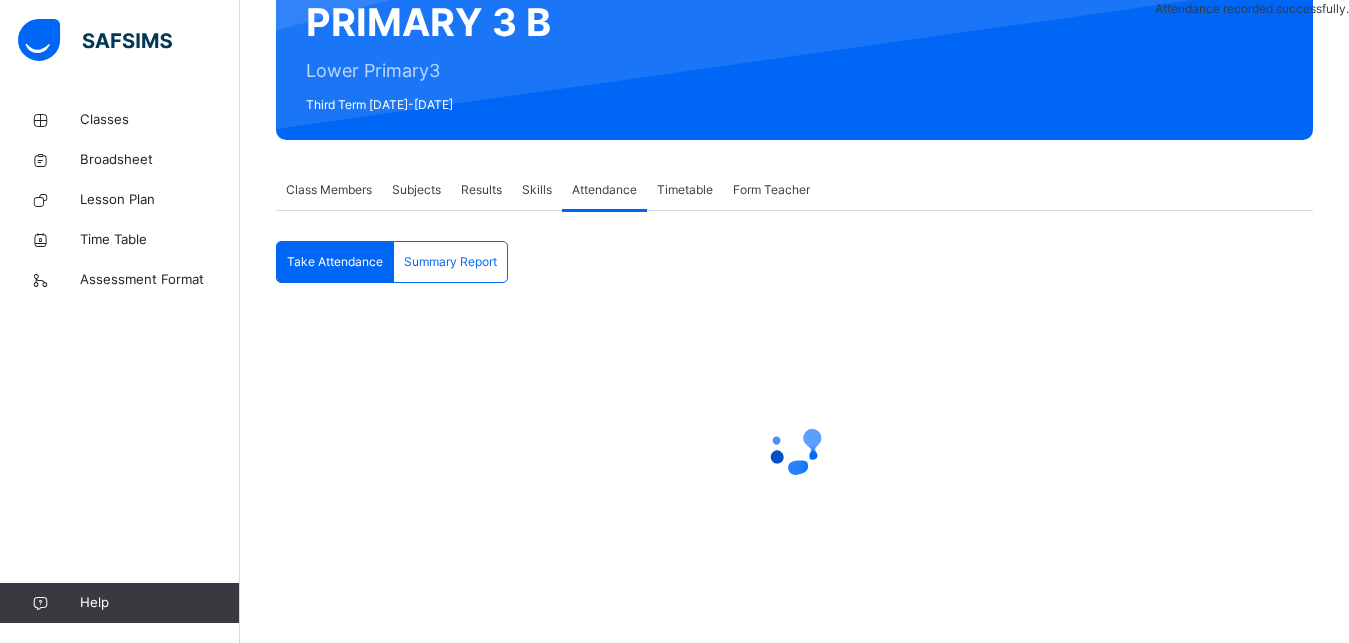 scroll, scrollTop: 206, scrollLeft: 0, axis: vertical 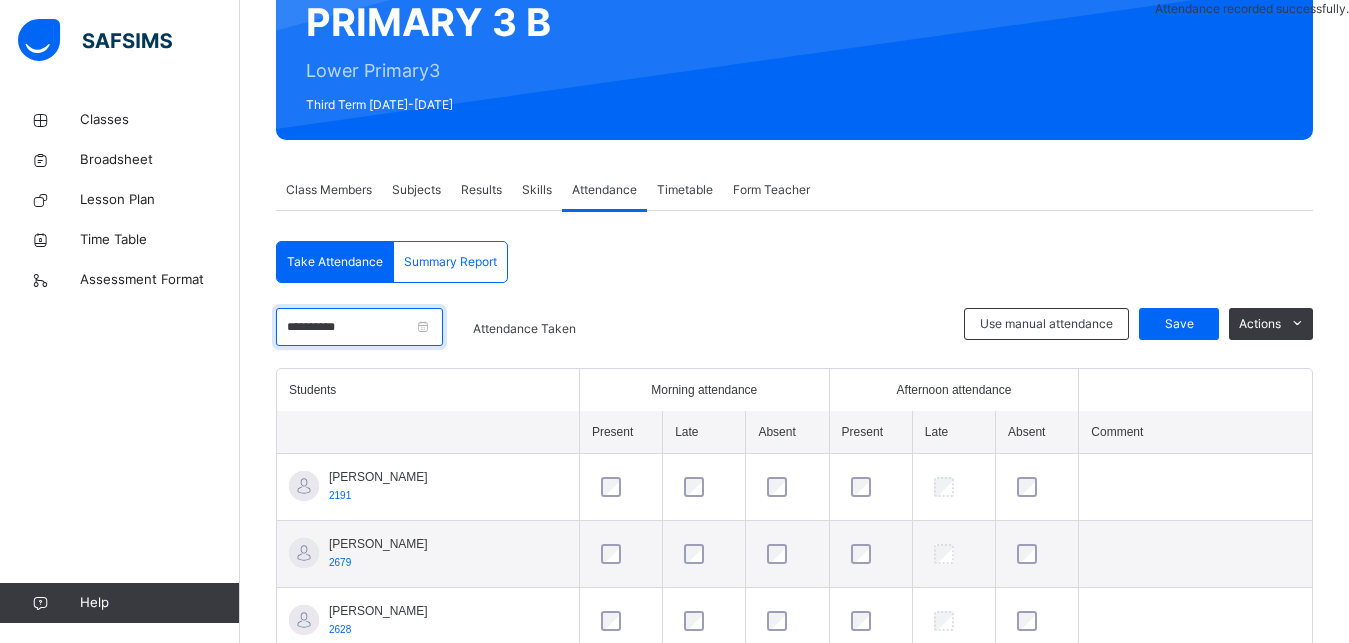 click on "**********" at bounding box center [359, 327] 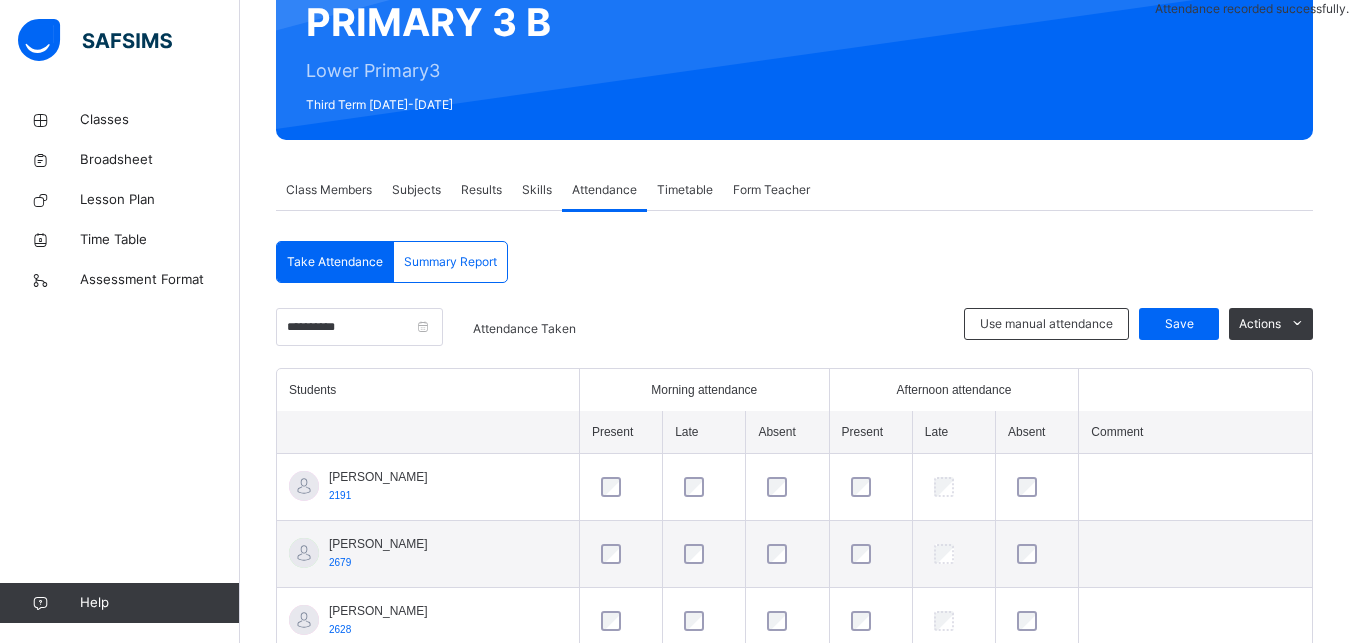click on "**********" at bounding box center [419, 334] 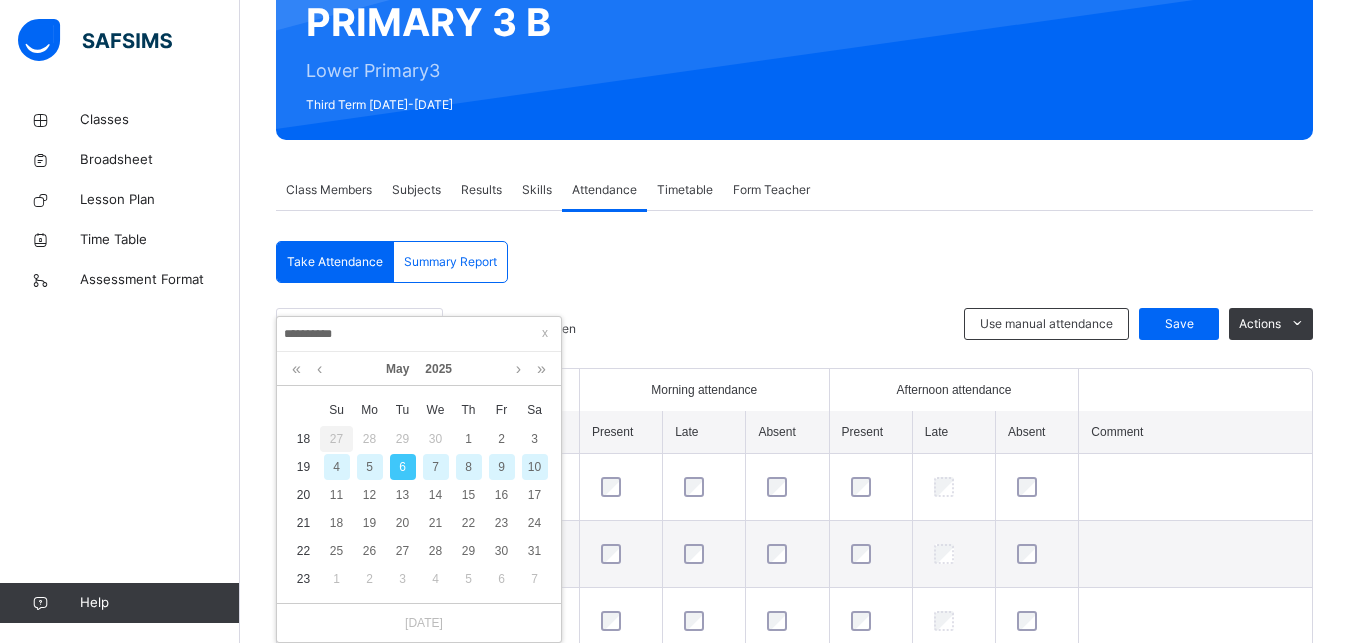 click on "5" at bounding box center [370, 467] 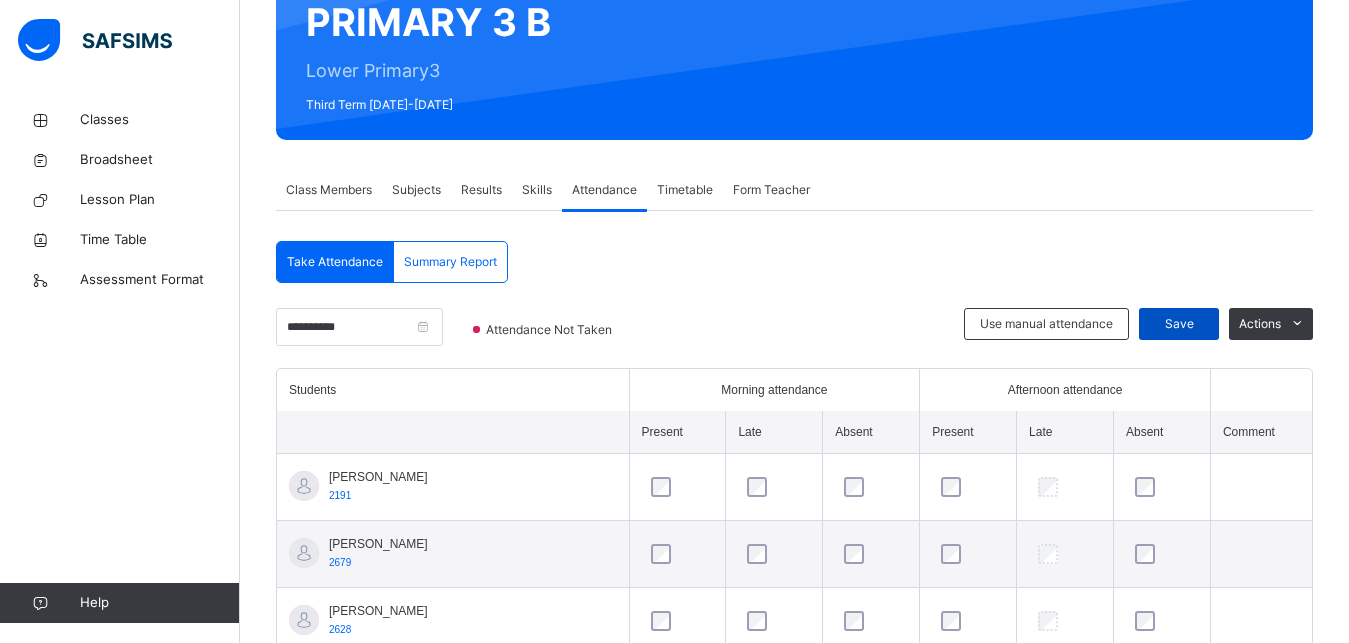click on "Save" at bounding box center (1179, 324) 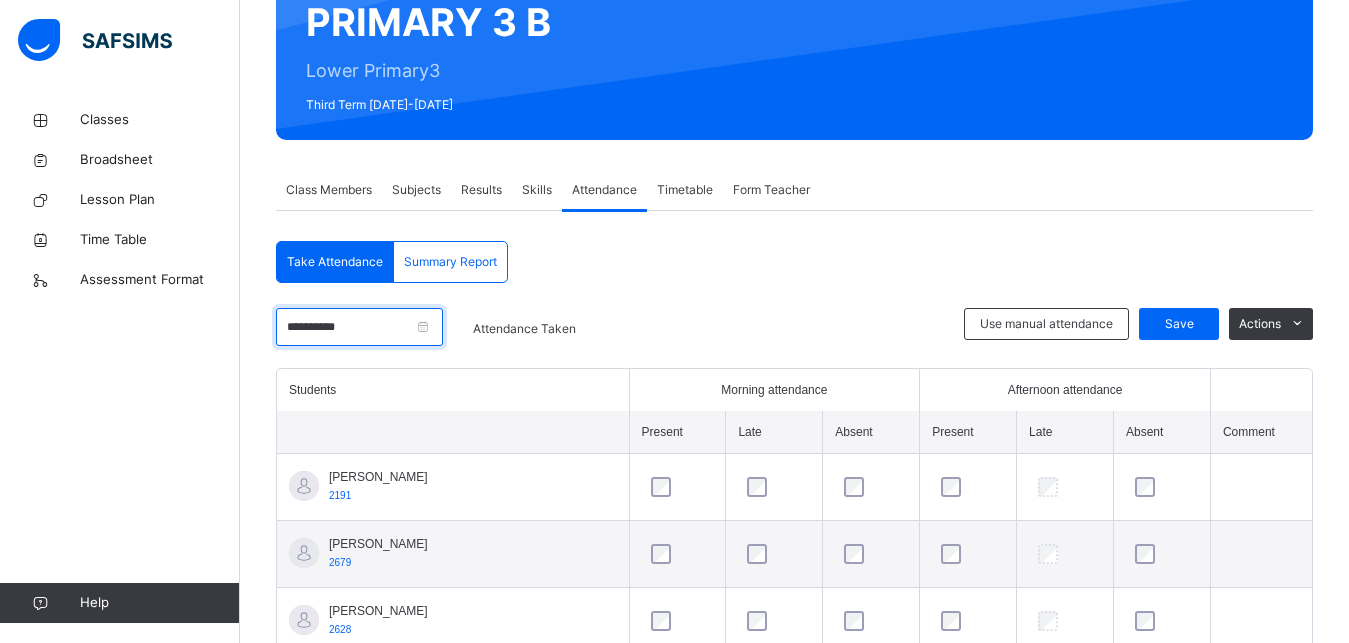 click on "**********" at bounding box center [359, 327] 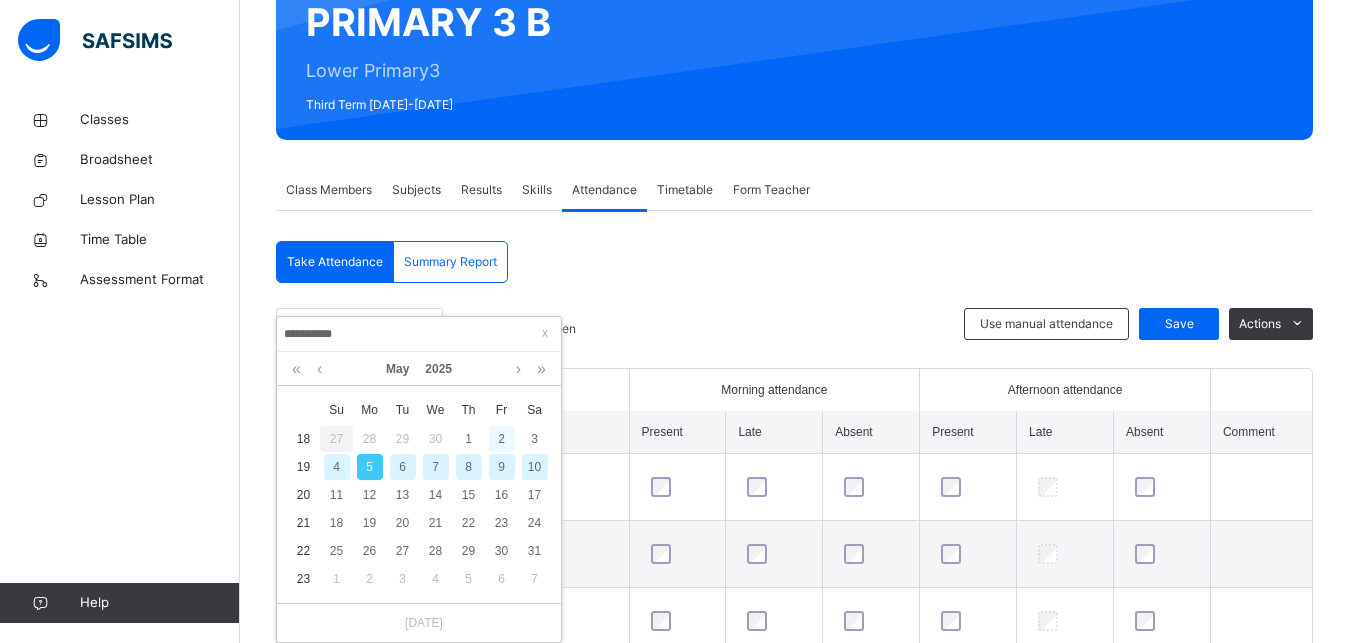 click on "2" at bounding box center (502, 439) 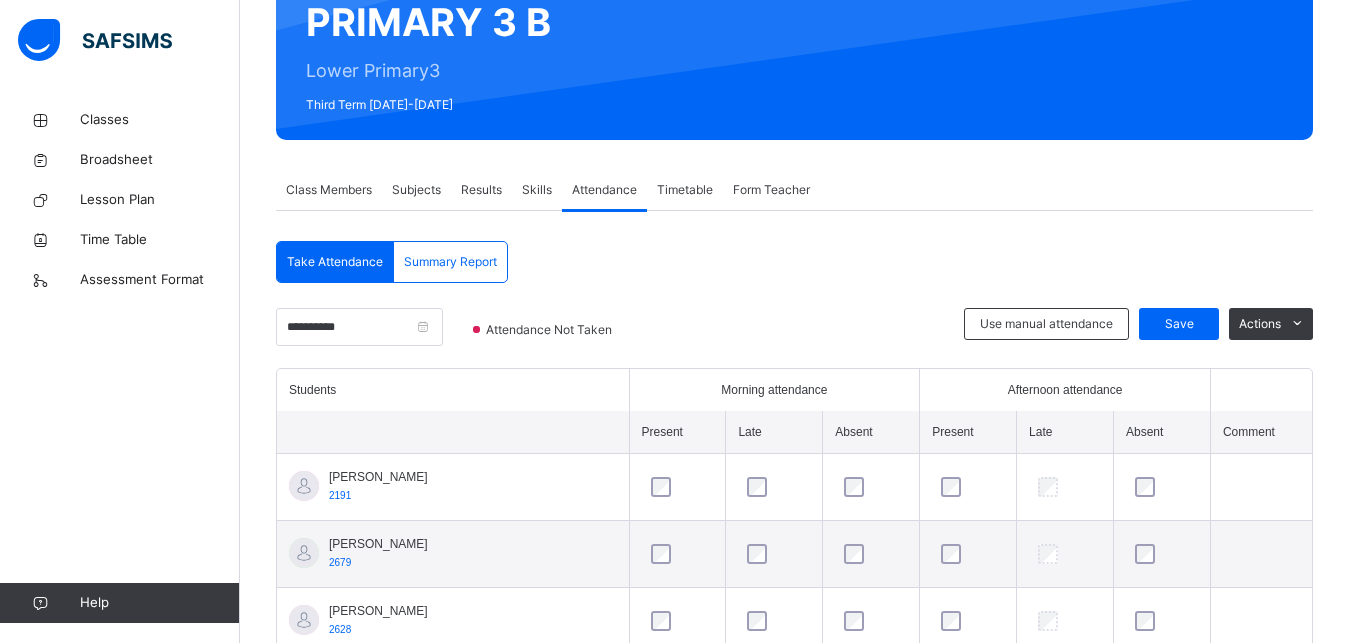 drag, startPoint x: 496, startPoint y: 442, endPoint x: 550, endPoint y: 456, distance: 55.7853 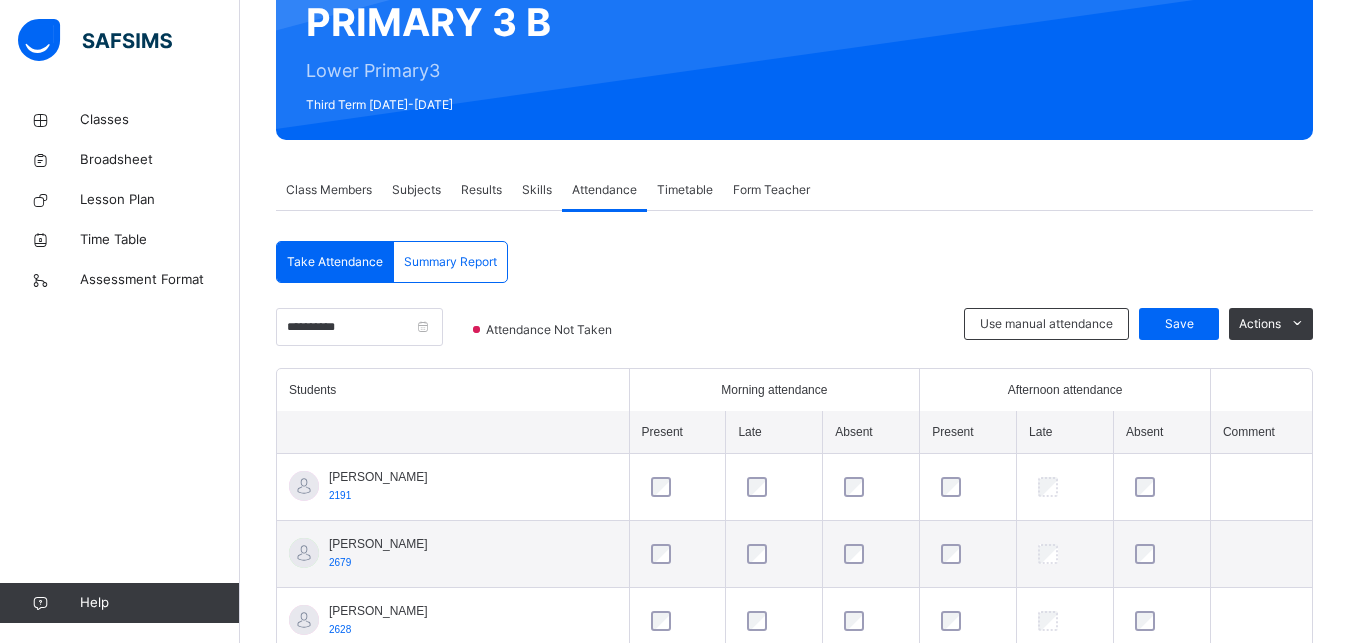 click on "Students Morning attendance Afternoon attendance Present Late Absent Present Late Absent Comment [PERSON_NAME]  2191 [PERSON_NAME] 2679 [PERSON_NAME]  2628 [PERSON_NAME]  2523 [PERSON_NAME]  2143 [PERSON_NAME] [PERSON_NAME] 21170 [PERSON_NAME] 2218 [PERSON_NAME] 2391 [PERSON_NAME] OGAH 2615 [PERSON_NAME] 2059 [PERSON_NAME] 2225 [PERSON_NAME] 2097 USMAN [PERSON_NAME] 2220" at bounding box center (794, 846) 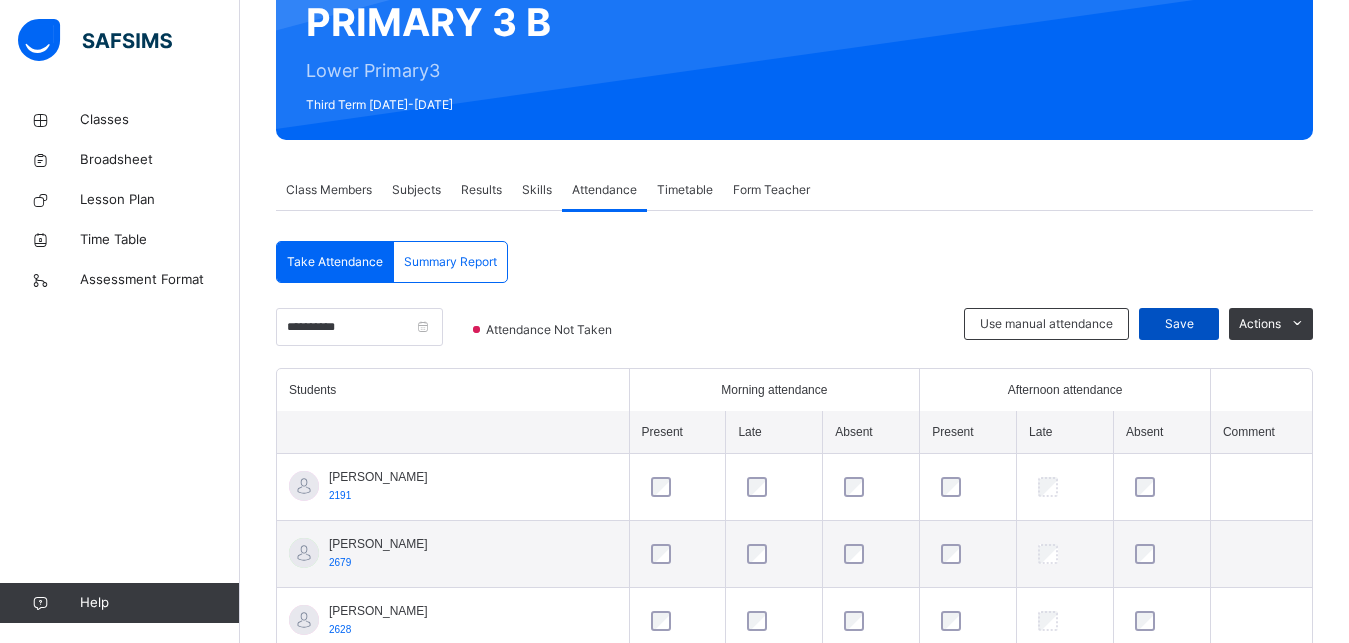click on "Save" at bounding box center [1179, 324] 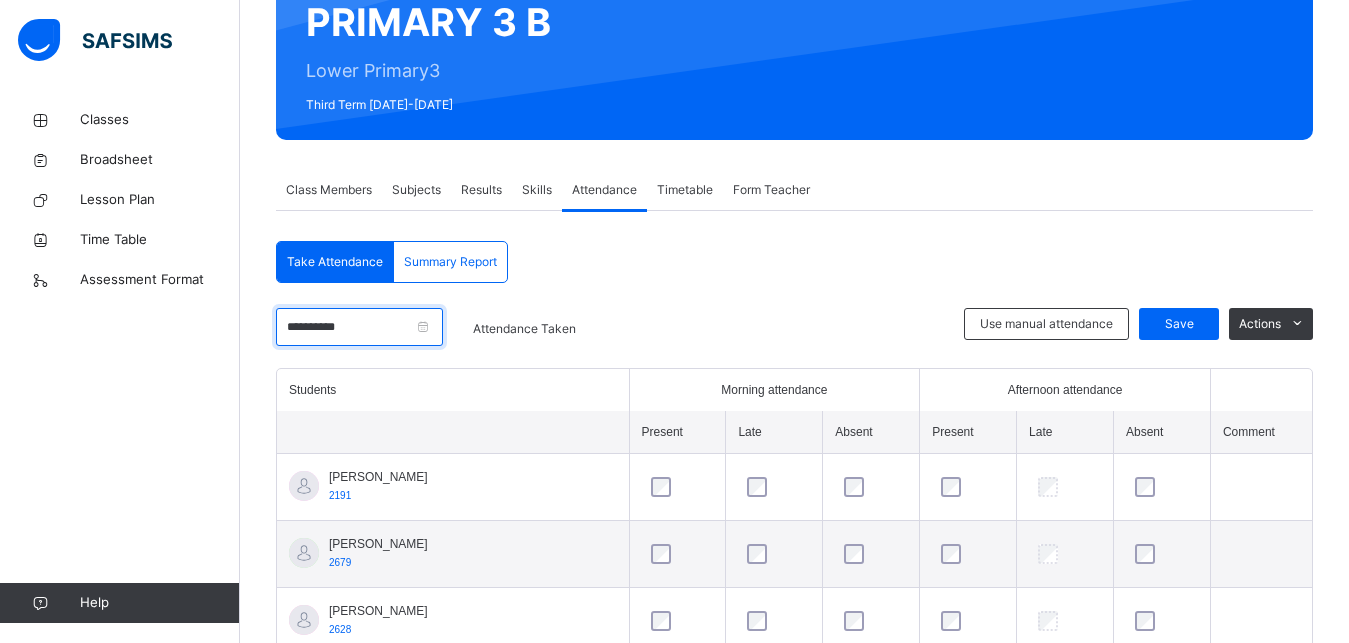 click on "**********" at bounding box center [359, 327] 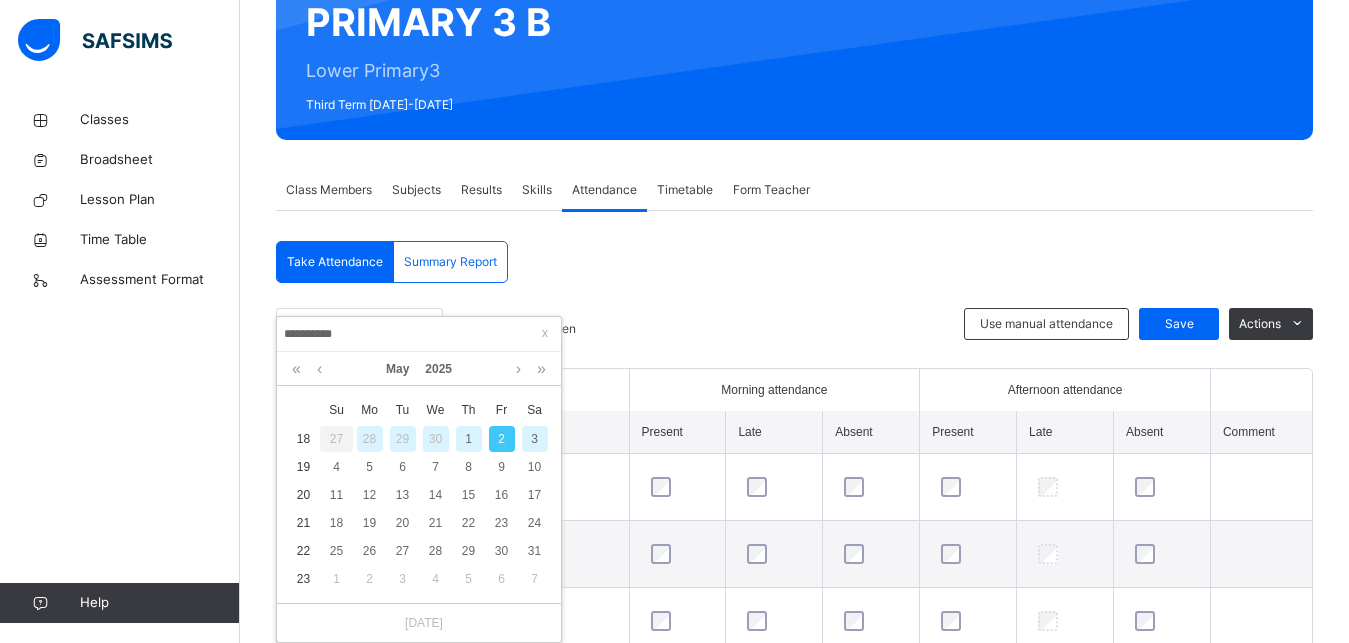 click on "1" at bounding box center [469, 439] 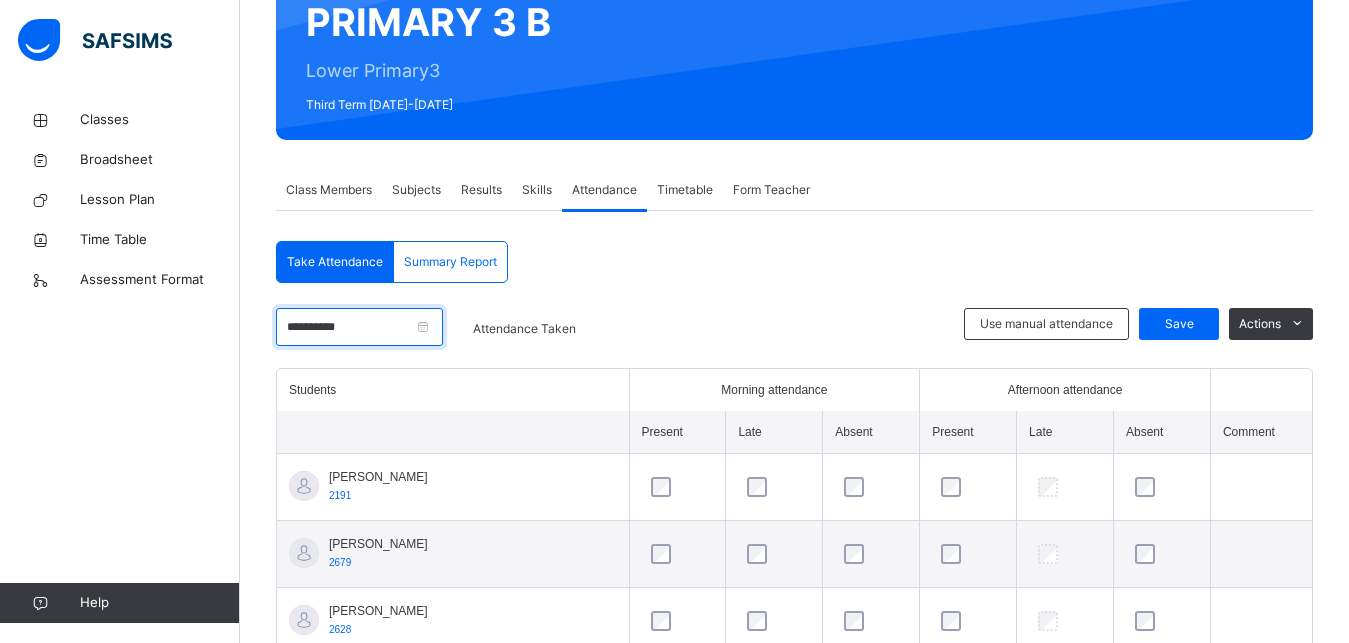 click on "**********" at bounding box center [359, 327] 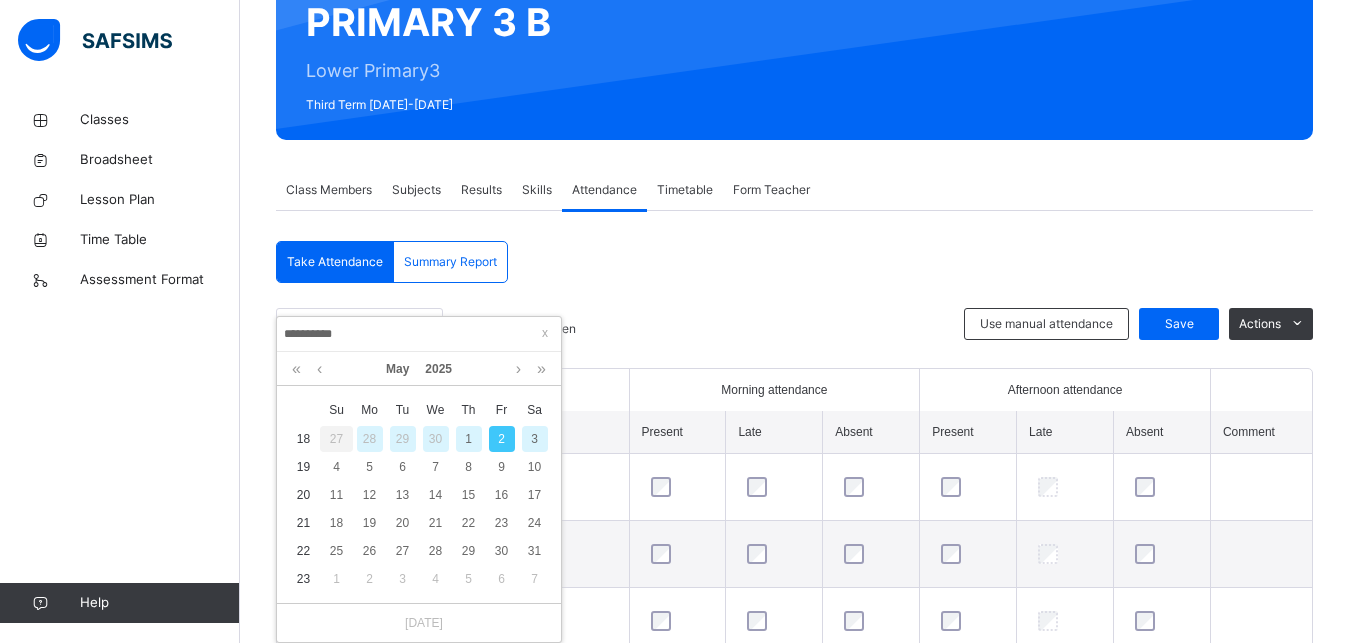 click on "30" at bounding box center (436, 439) 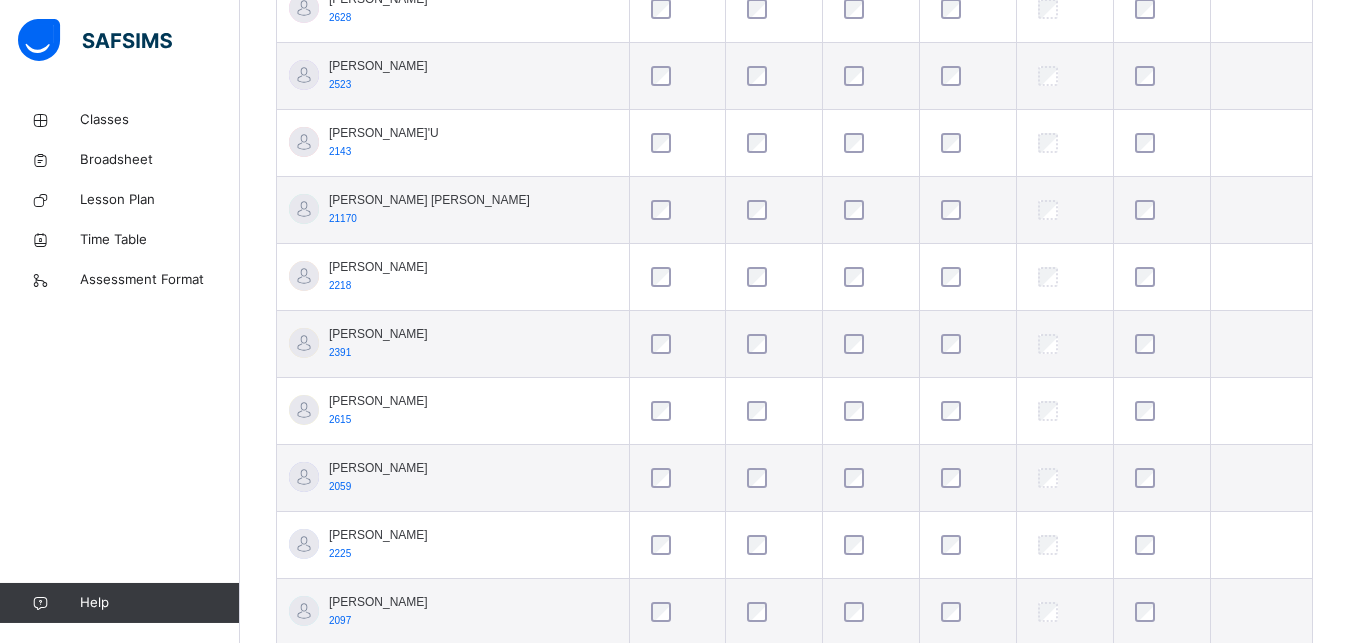 scroll, scrollTop: 869, scrollLeft: 0, axis: vertical 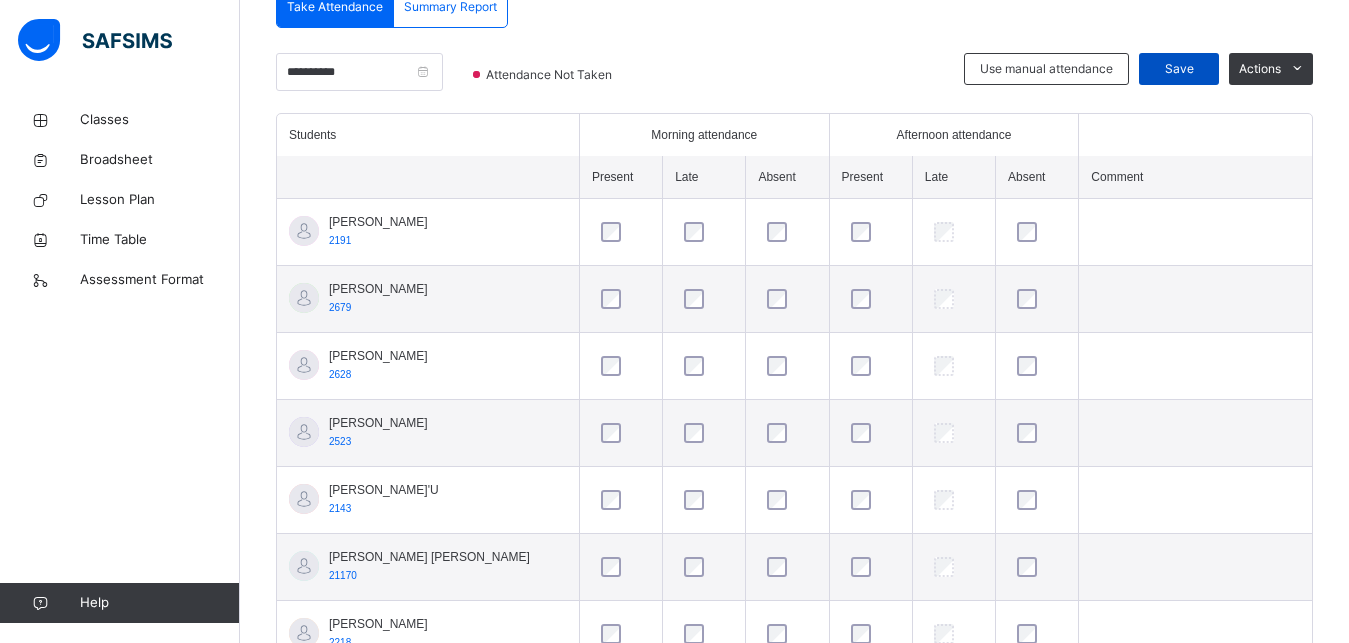 click on "Save" at bounding box center (1179, 69) 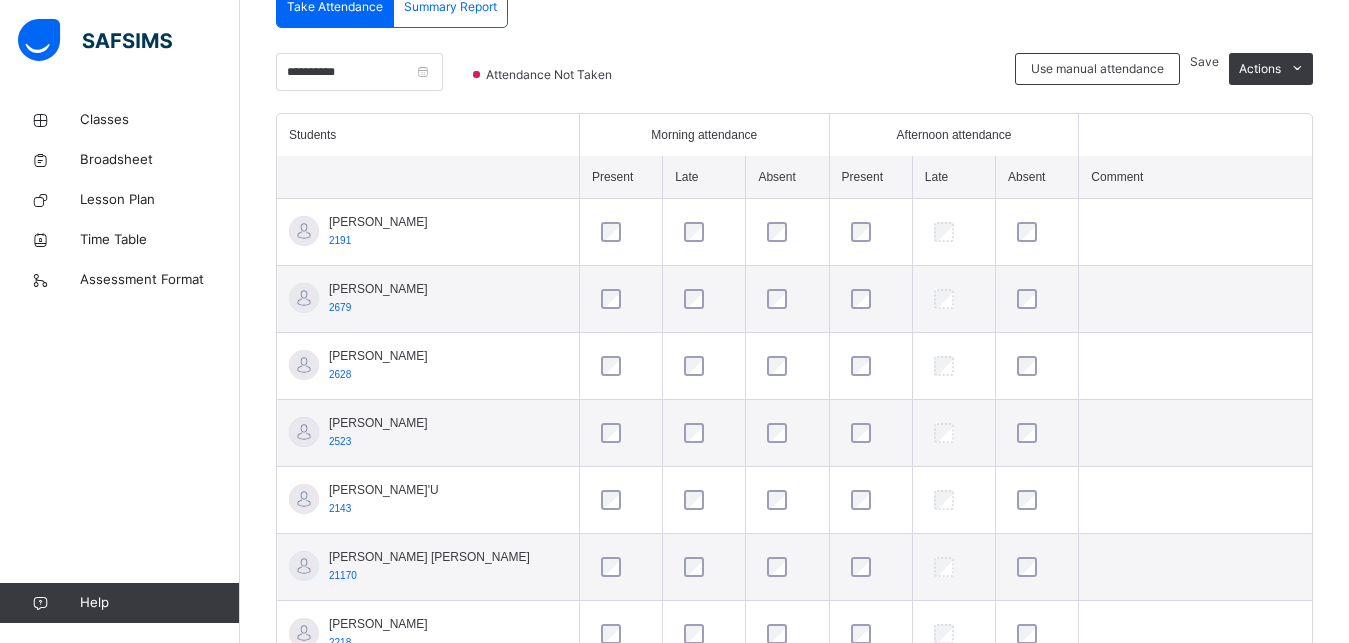 scroll, scrollTop: 206, scrollLeft: 0, axis: vertical 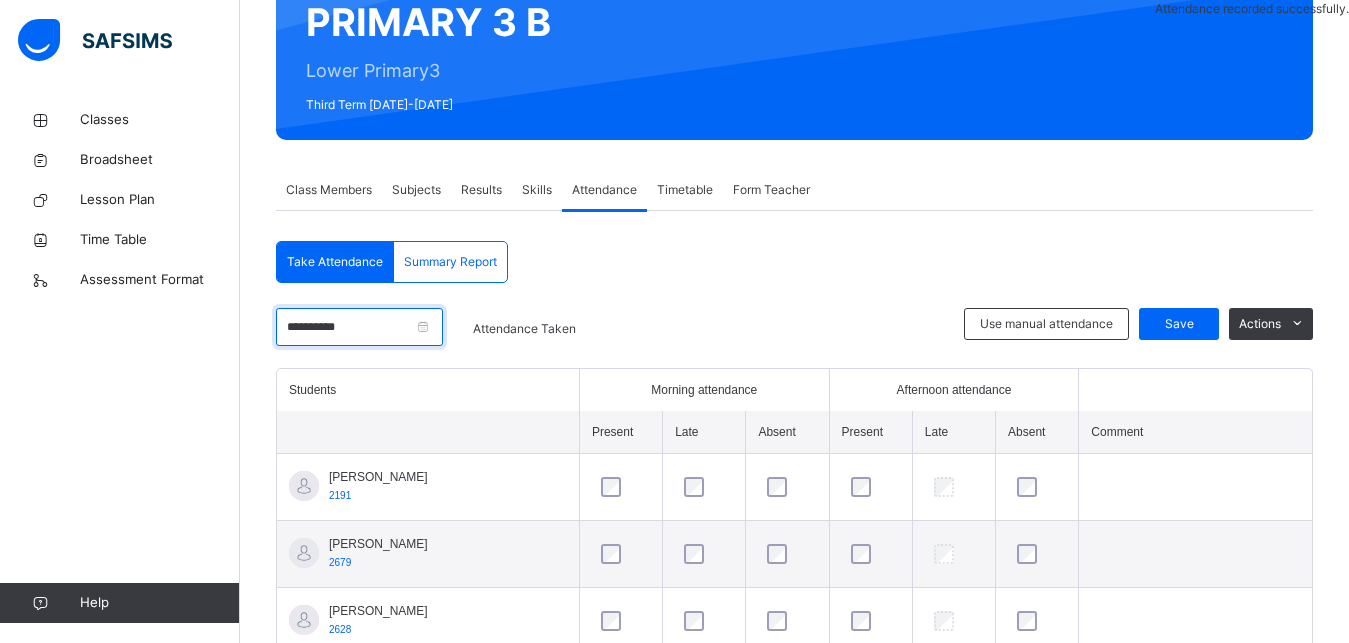 click on "**********" at bounding box center (359, 327) 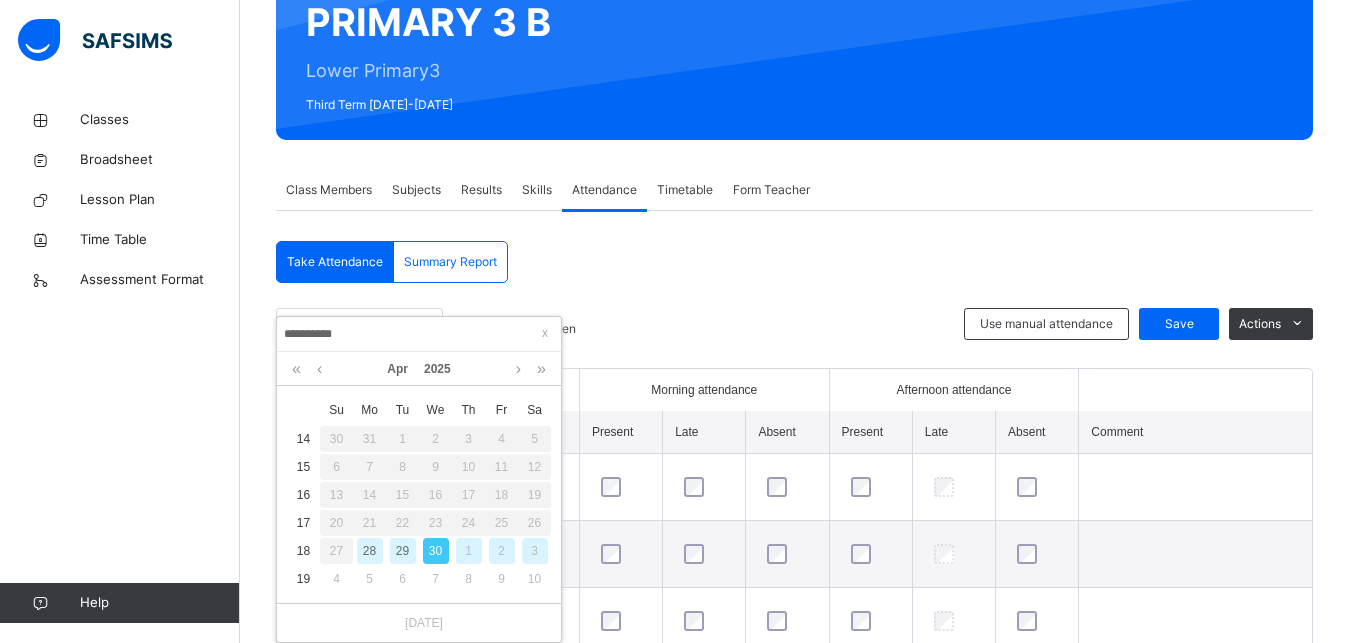 click on "29" at bounding box center [403, 551] 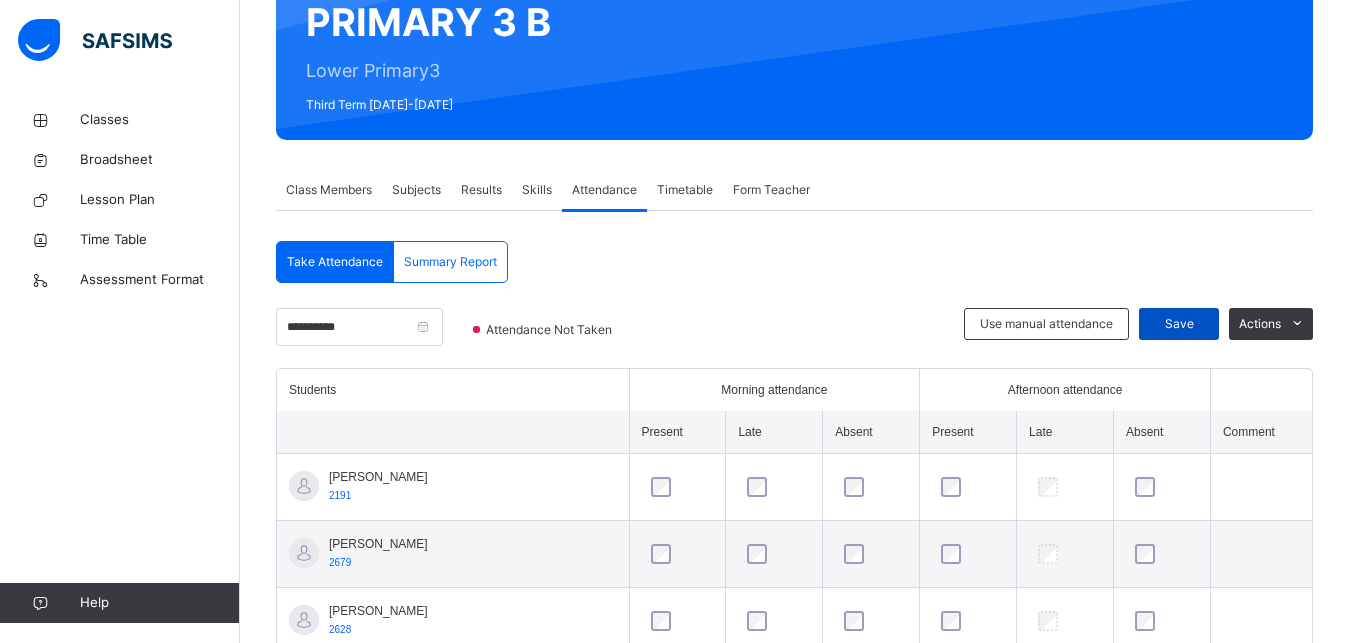 click on "Save" at bounding box center [1179, 324] 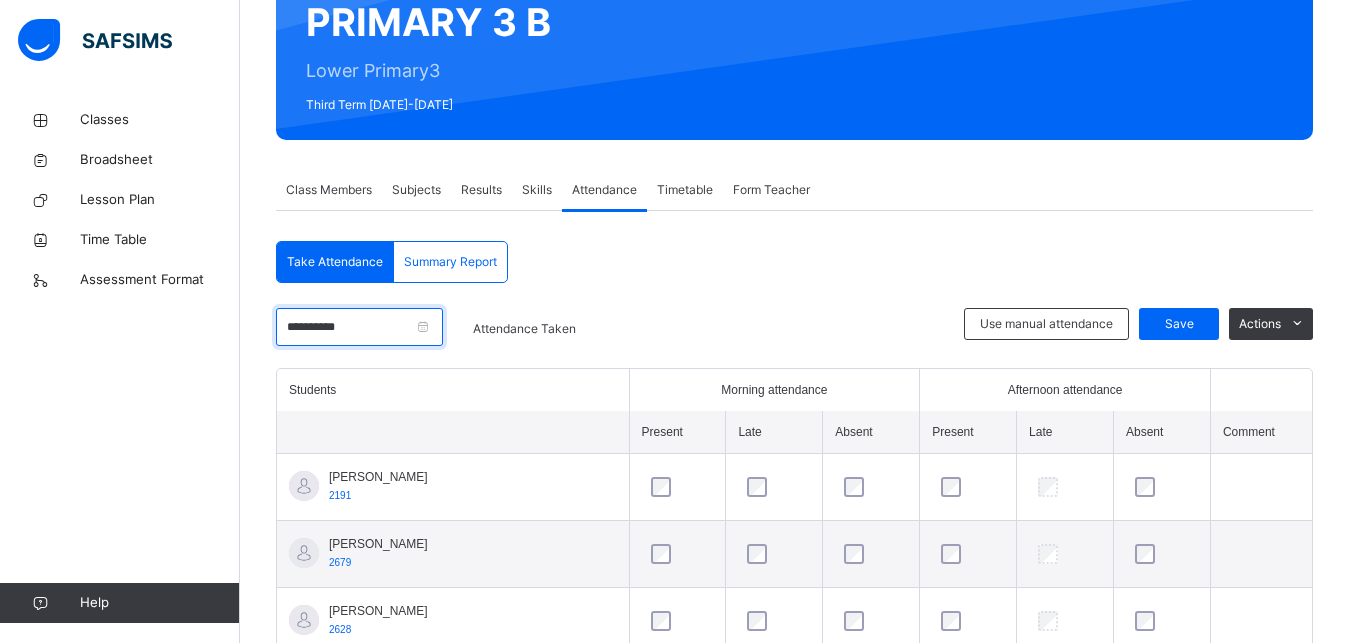 click on "**********" at bounding box center (359, 327) 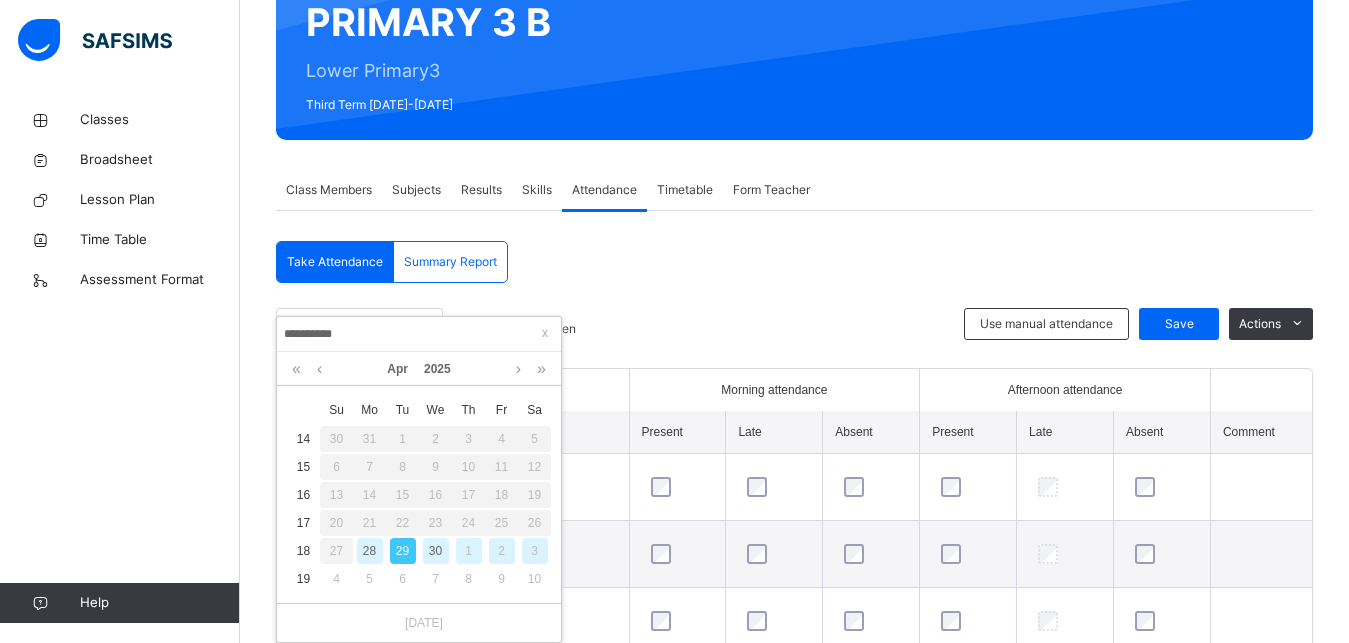 click on "28" at bounding box center (370, 551) 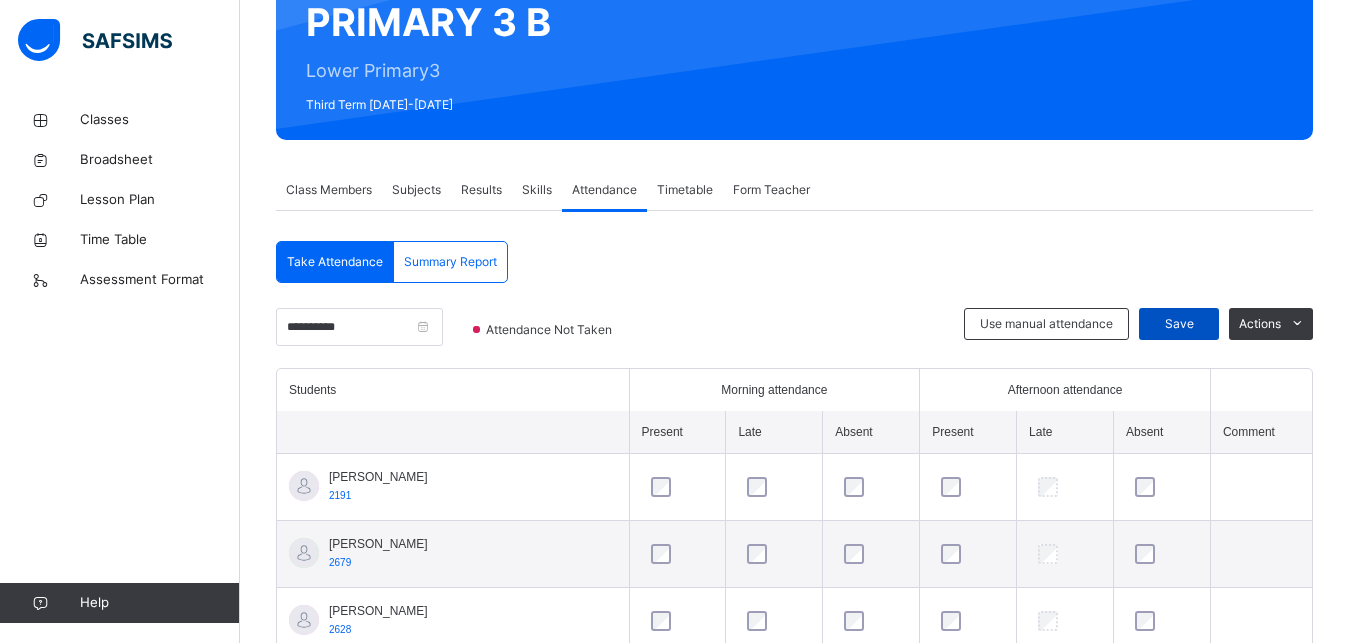 click on "Save" at bounding box center [1179, 324] 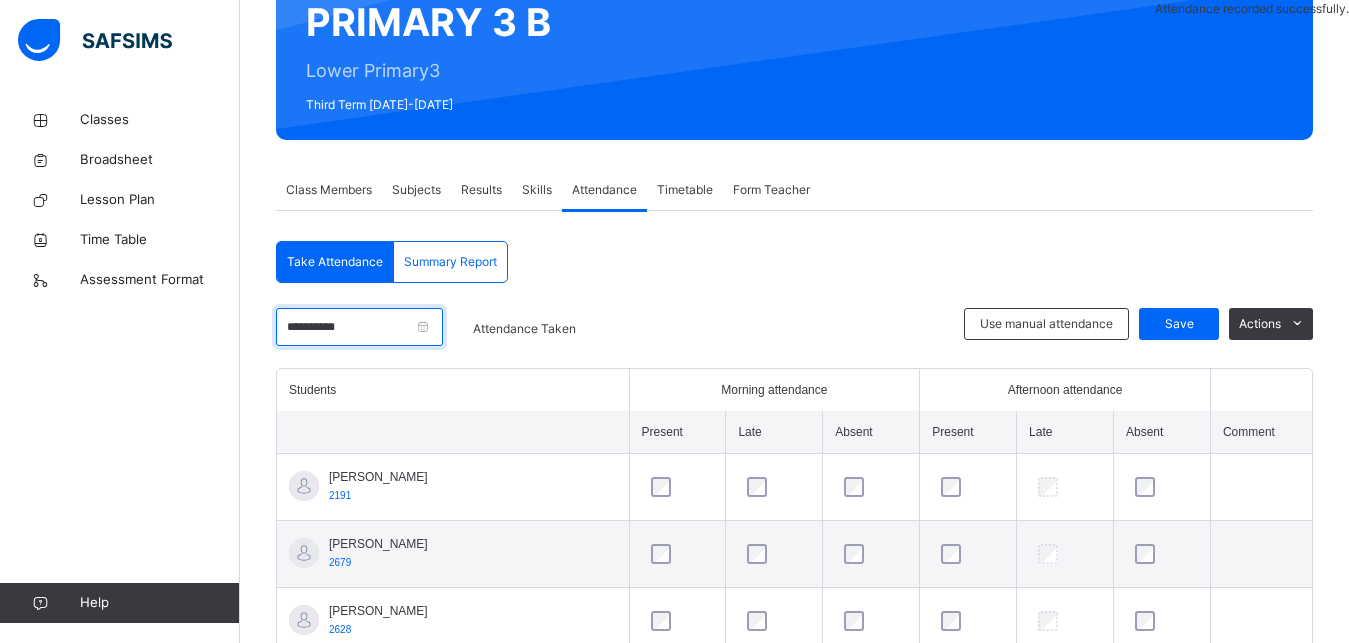 click on "**********" at bounding box center (359, 327) 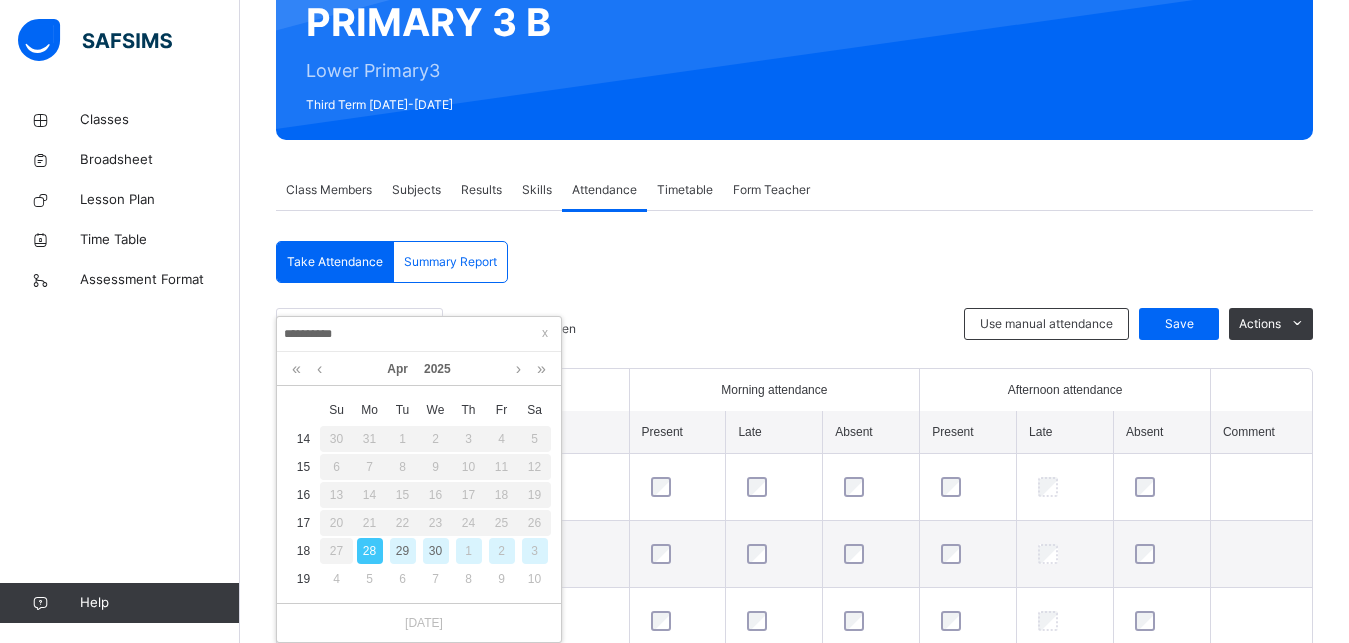 click on "29" at bounding box center [403, 551] 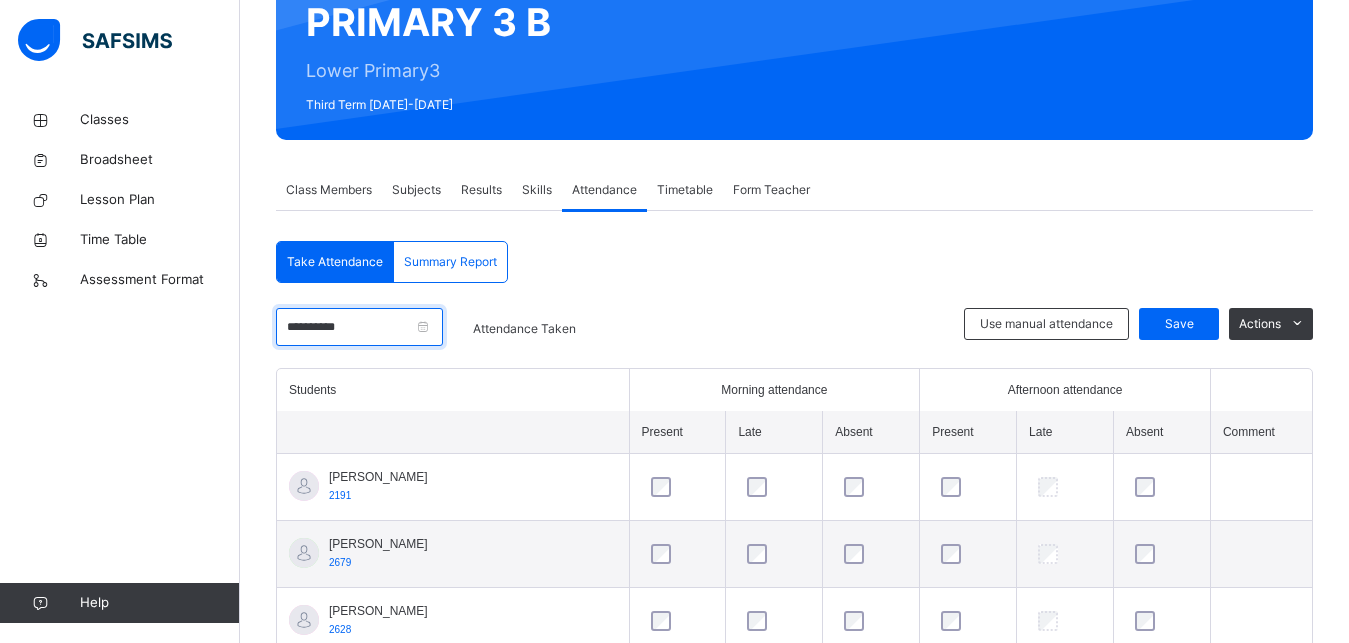 click on "**********" at bounding box center (359, 327) 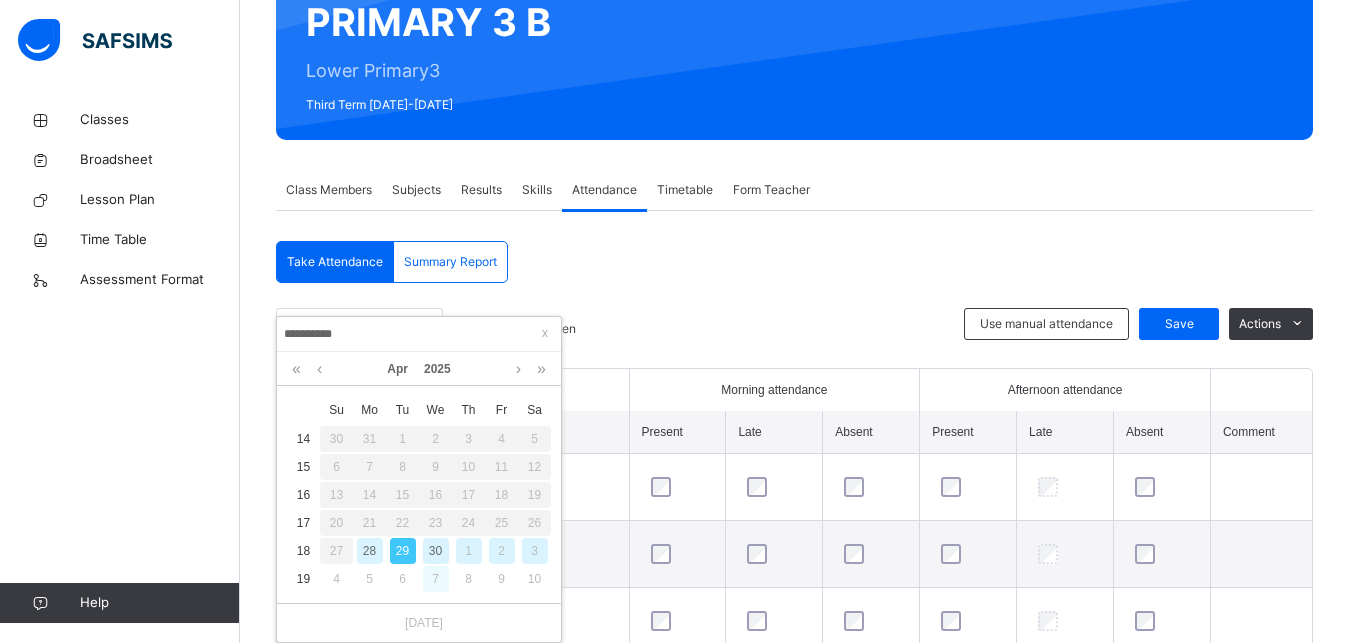 click on "7" at bounding box center (436, 579) 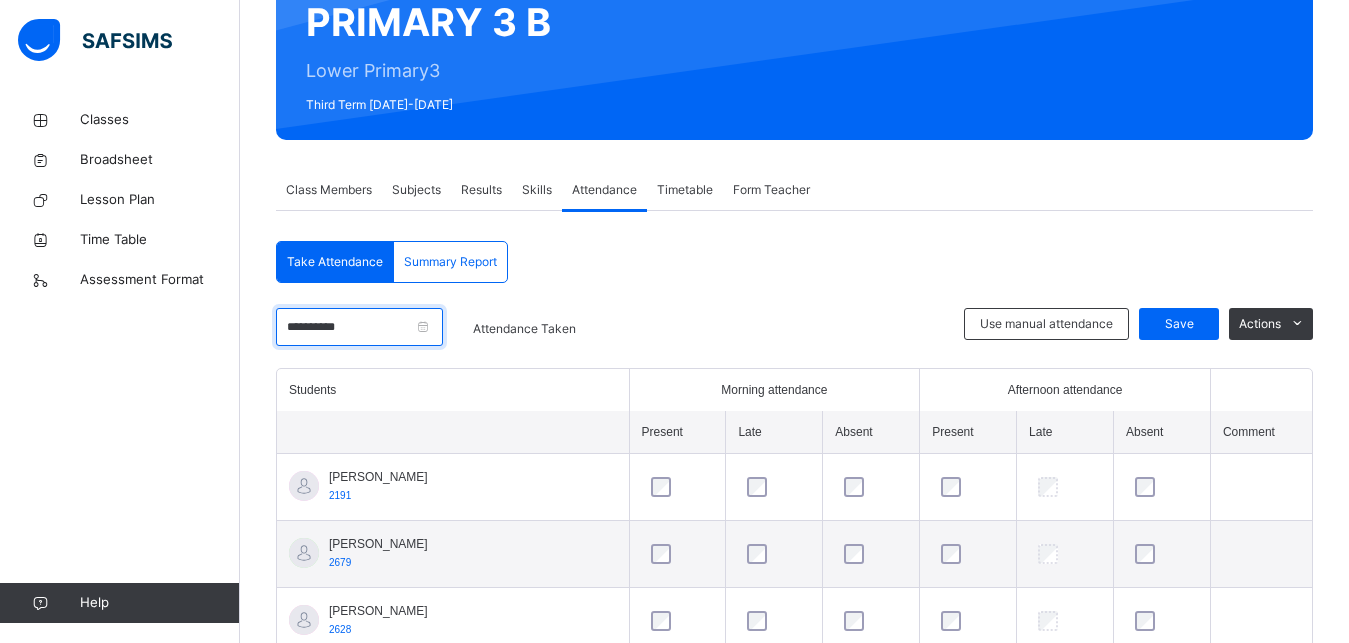 click on "**********" at bounding box center (359, 327) 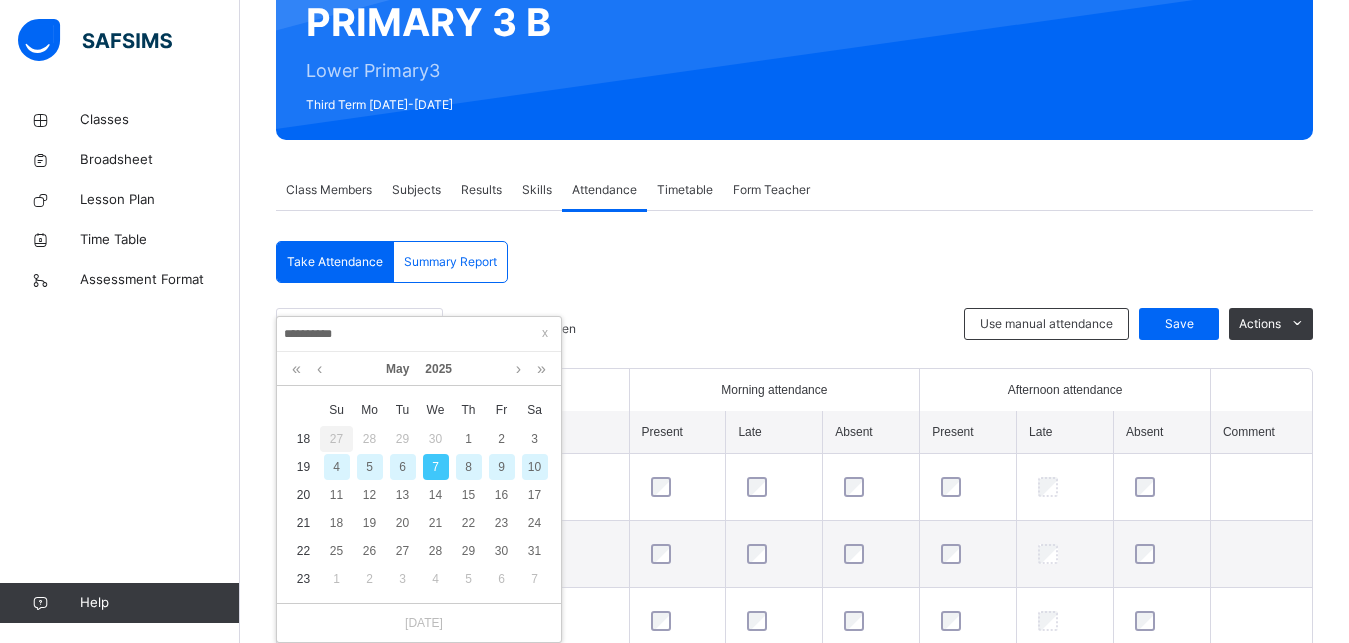 click on "8" at bounding box center [469, 467] 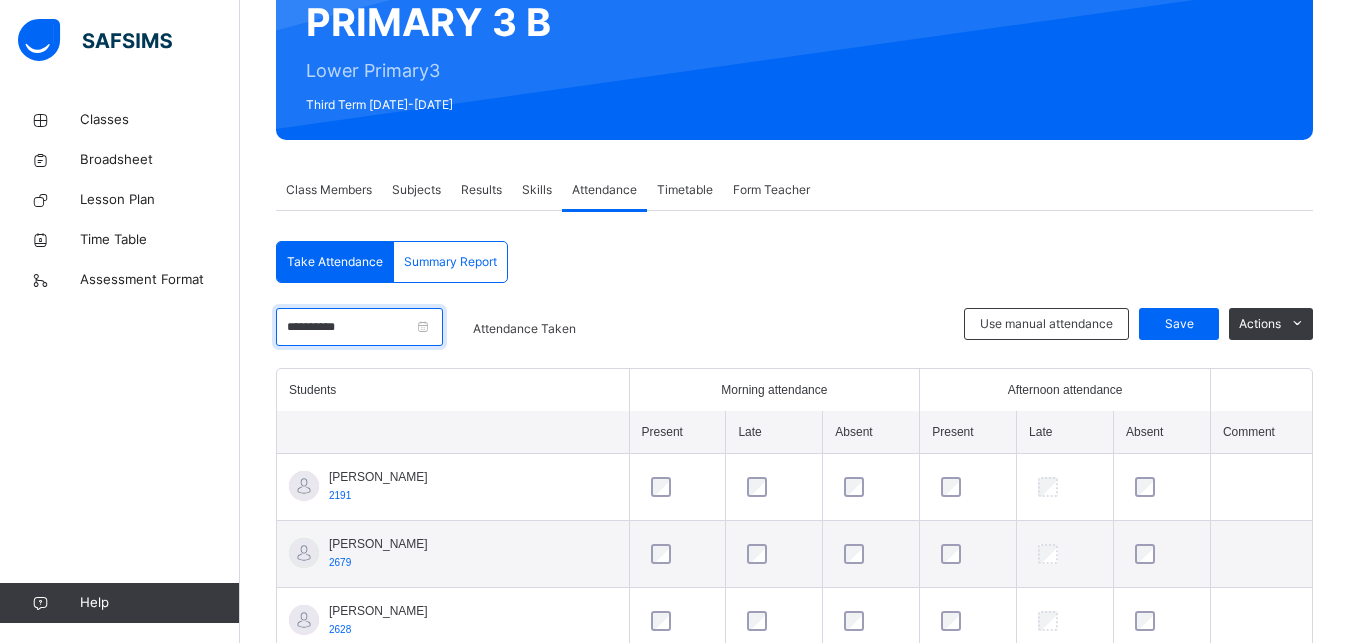 click on "**********" at bounding box center (359, 327) 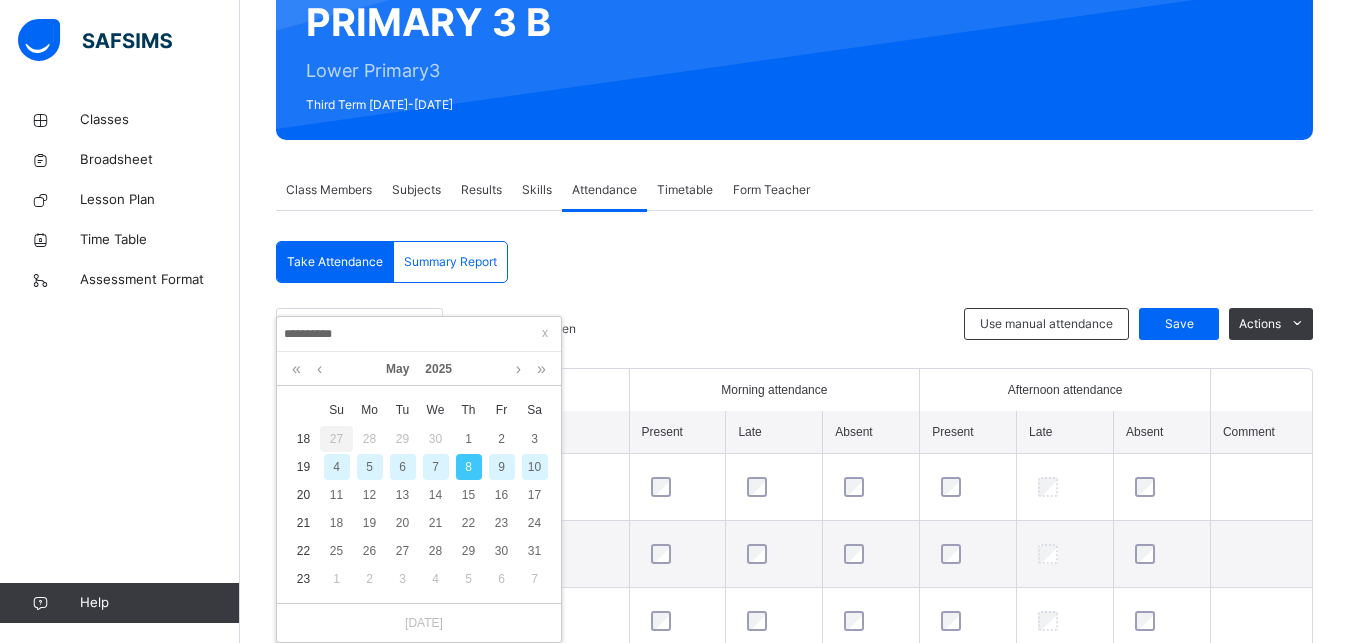 click on "Summary Report" at bounding box center (450, 262) 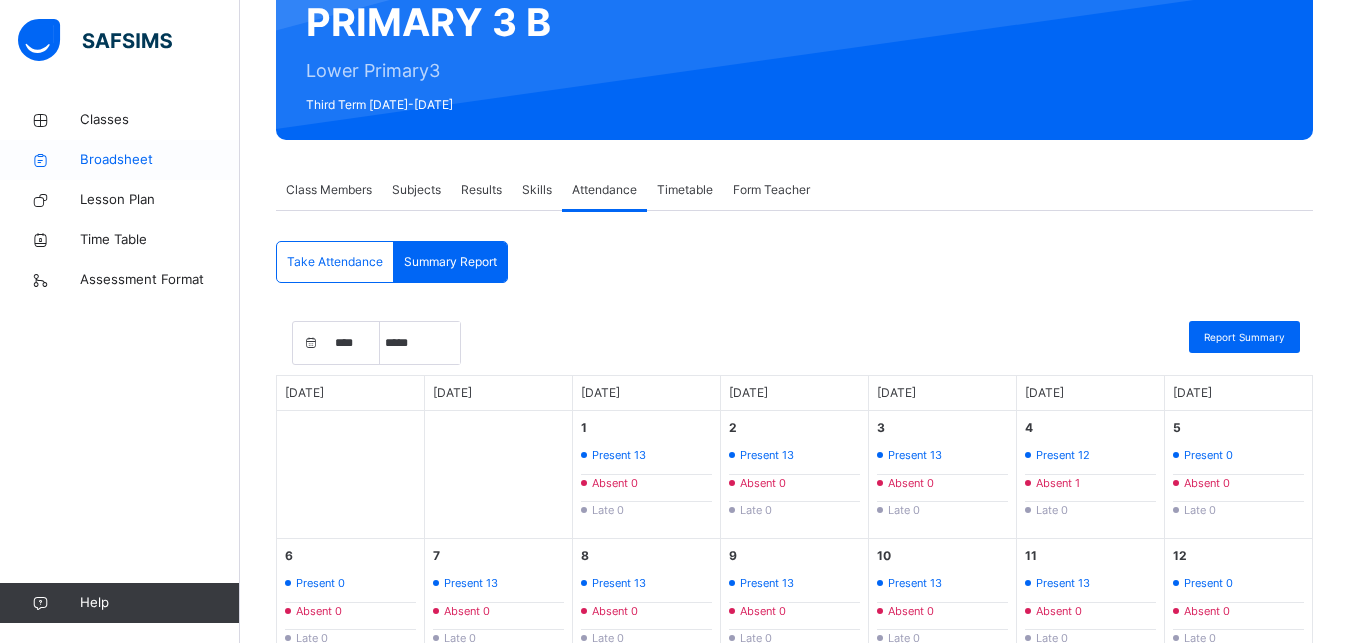 click on "Broadsheet" at bounding box center [160, 160] 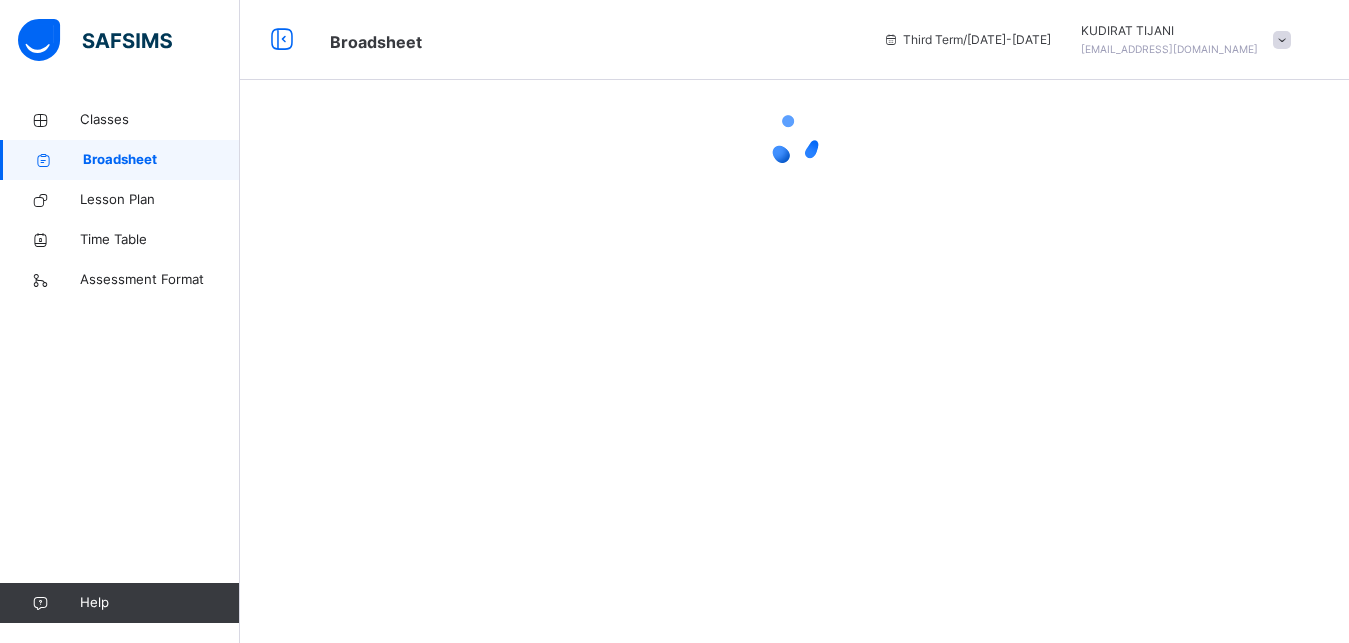 scroll, scrollTop: 0, scrollLeft: 0, axis: both 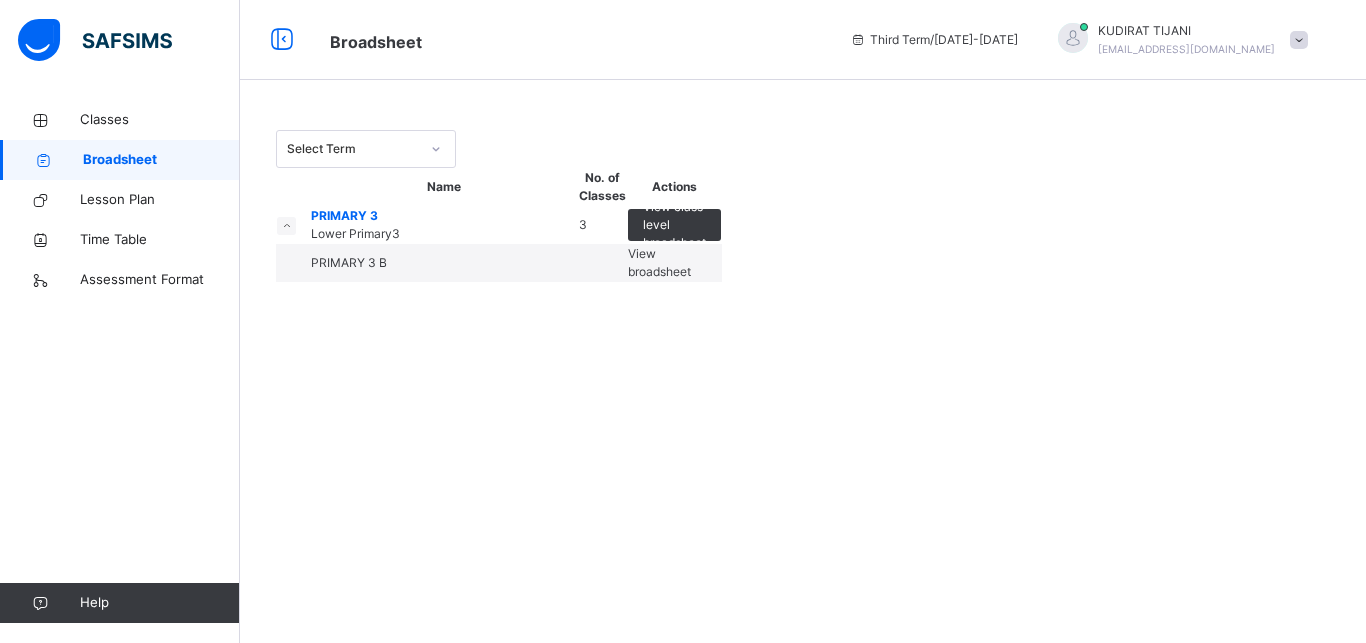 click on "View broadsheet" at bounding box center (659, 262) 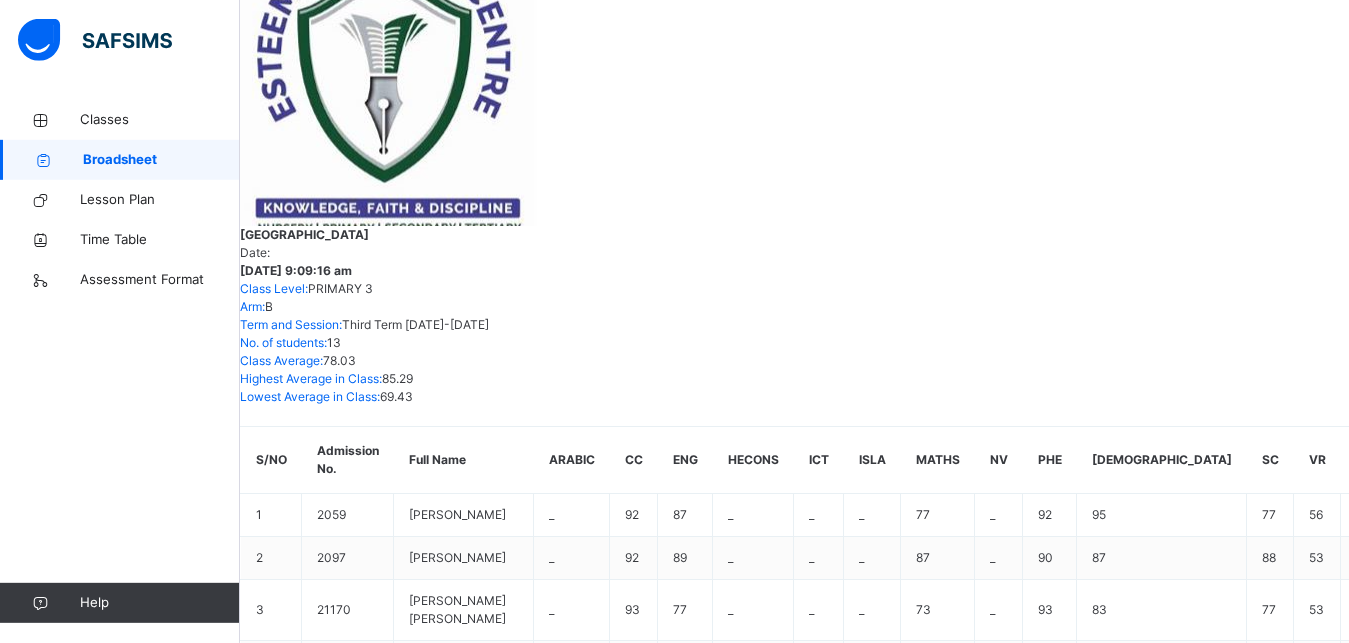 scroll, scrollTop: 450, scrollLeft: 0, axis: vertical 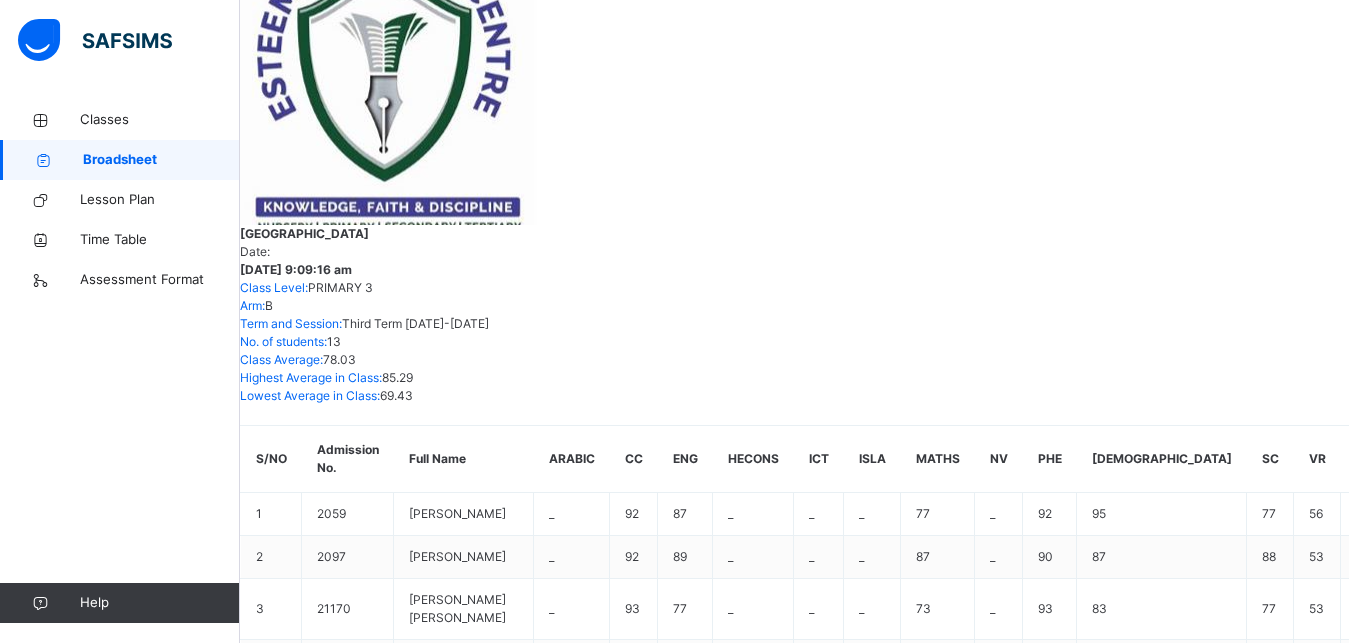 click on "MA [PERSON_NAME]   2059" at bounding box center (379, 991) 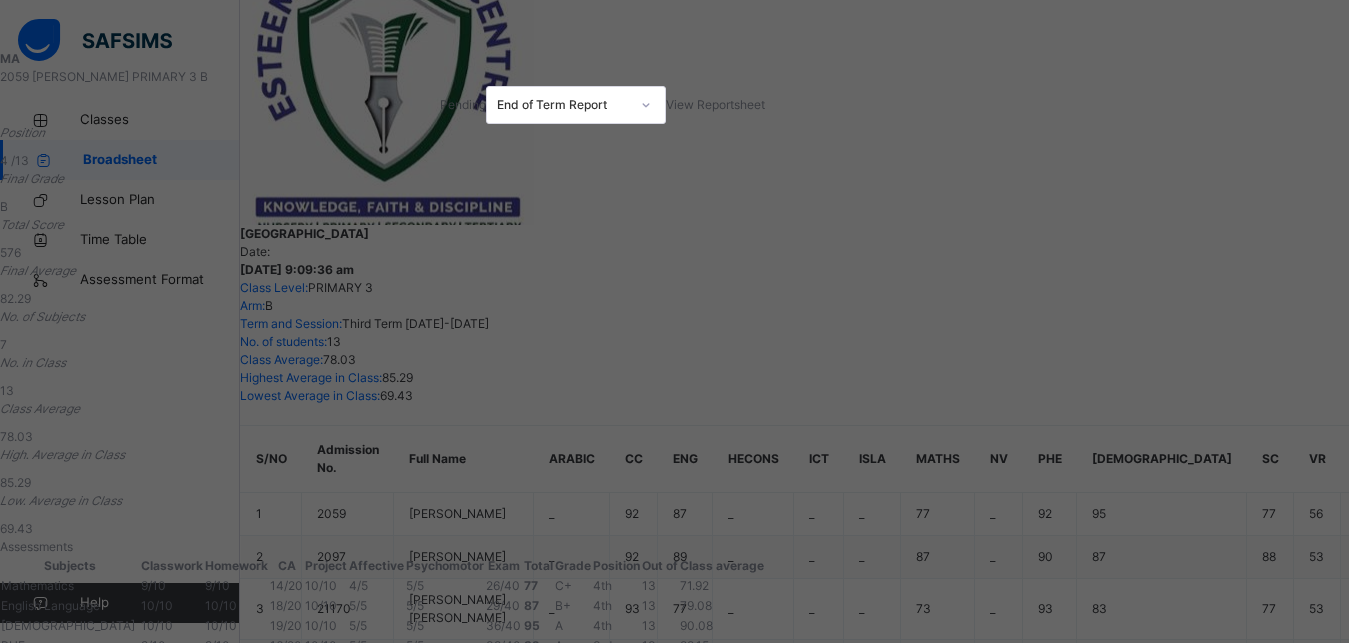 click on "Position         4       /13         Final Grade         B         Total Score         576         Final Average         82.29         No. of Subjects         7         No. in Class         13         Class Average         78.03         High. Average in Class         85.29         Low. Average in Class         69.43" at bounding box center (382, 331) 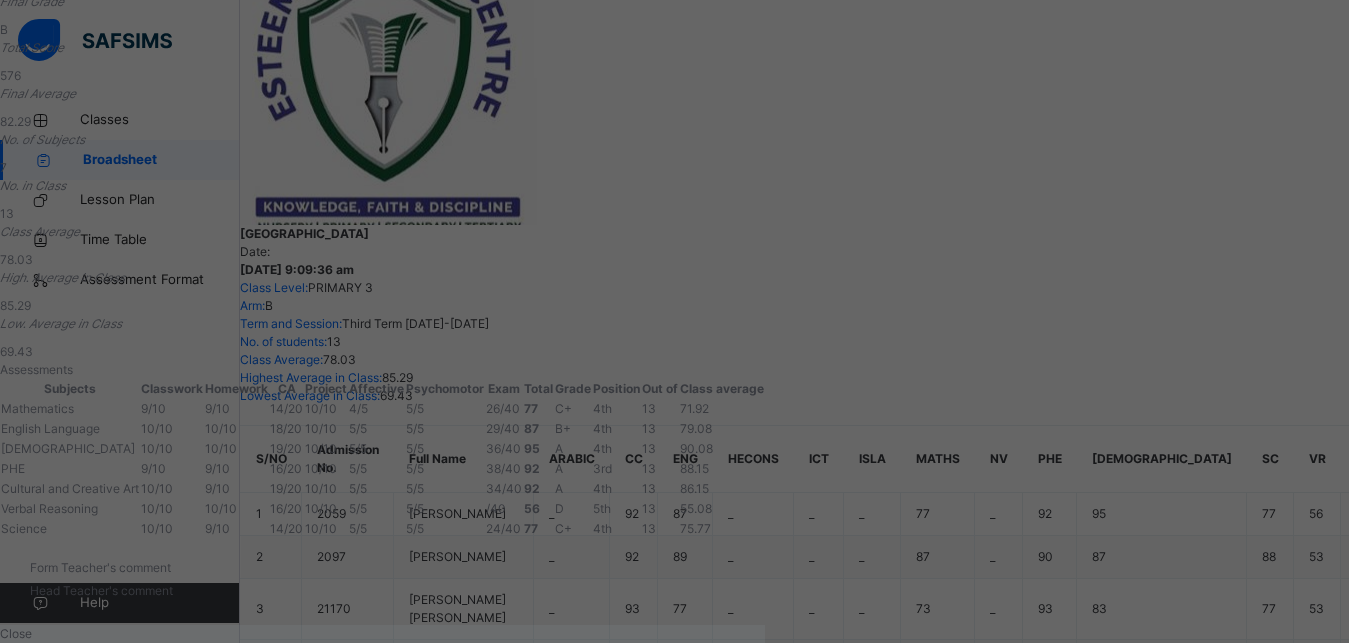 scroll, scrollTop: 473, scrollLeft: 0, axis: vertical 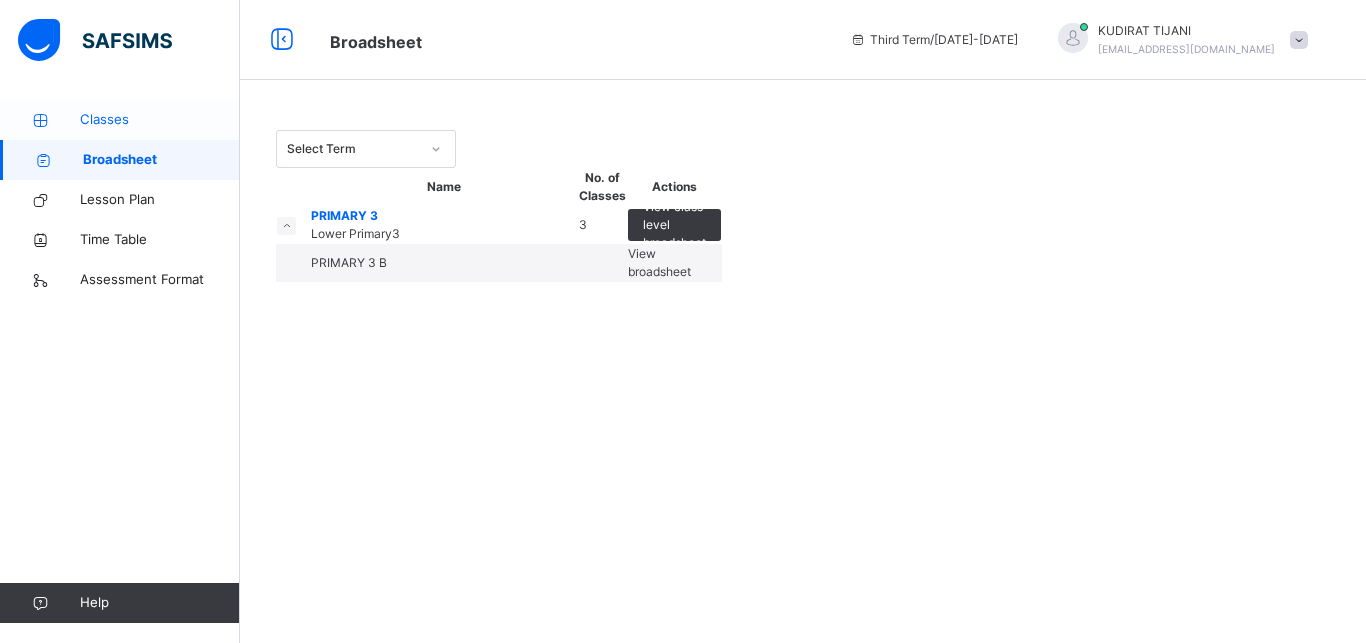 click on "Classes" at bounding box center (160, 120) 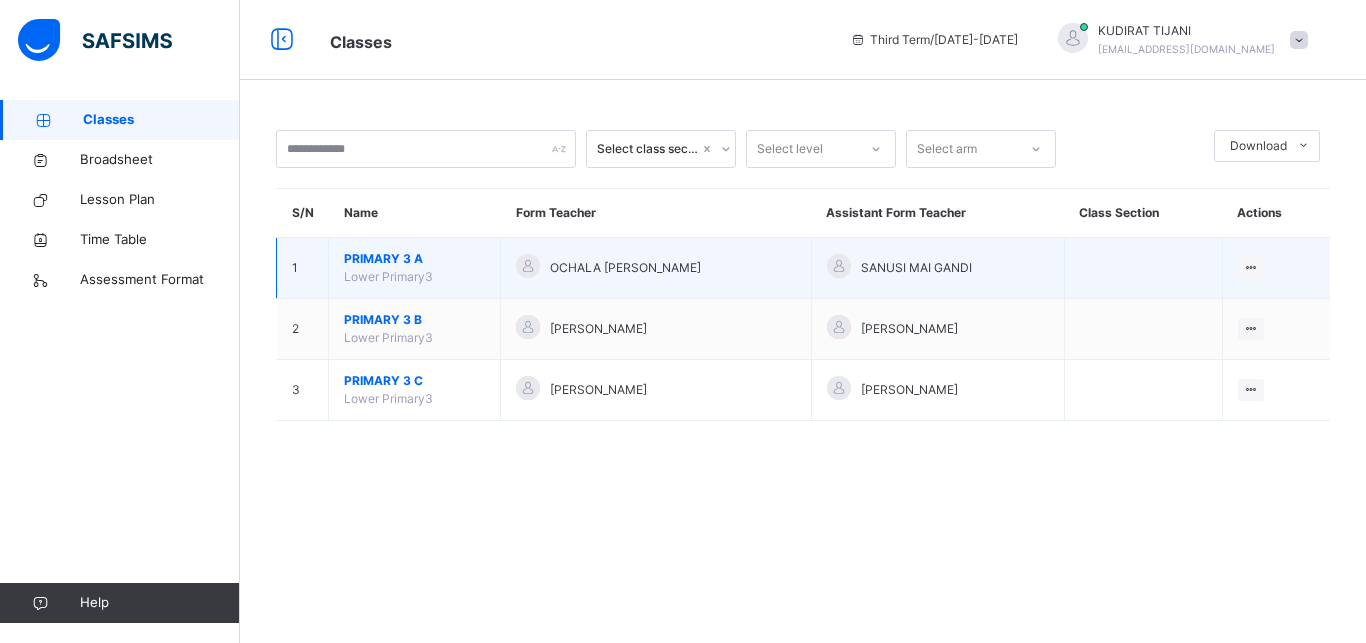 click at bounding box center (528, 266) 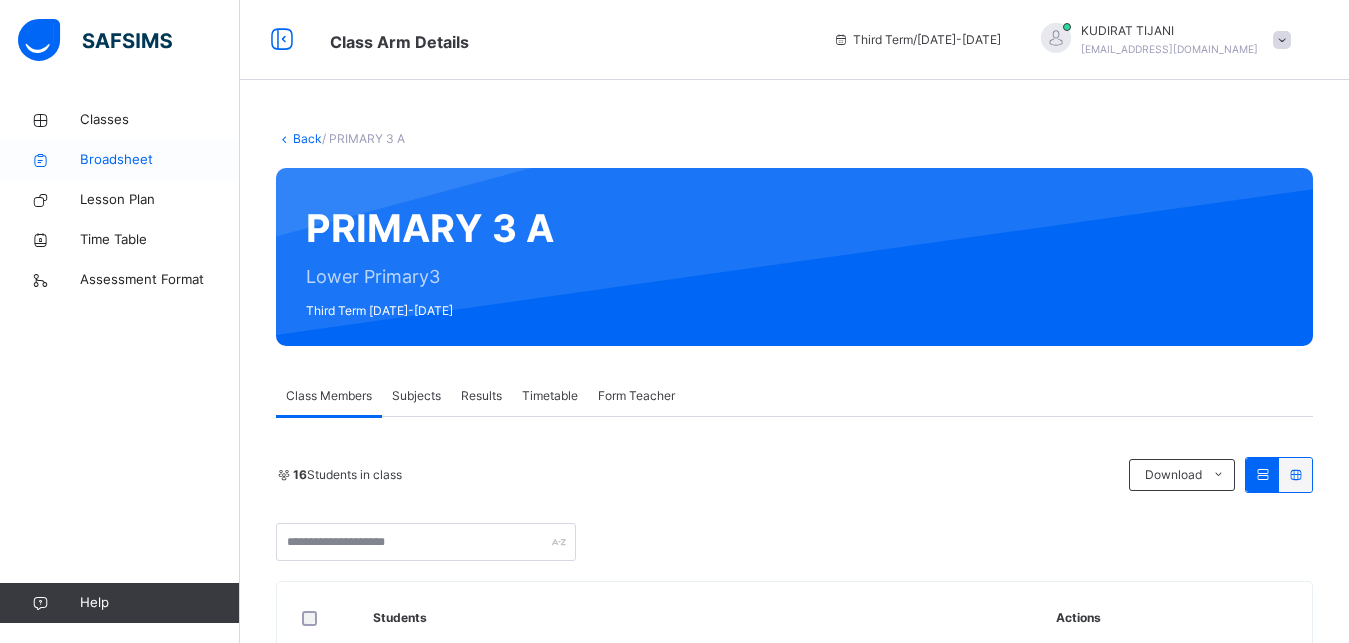 click on "Broadsheet" at bounding box center [160, 160] 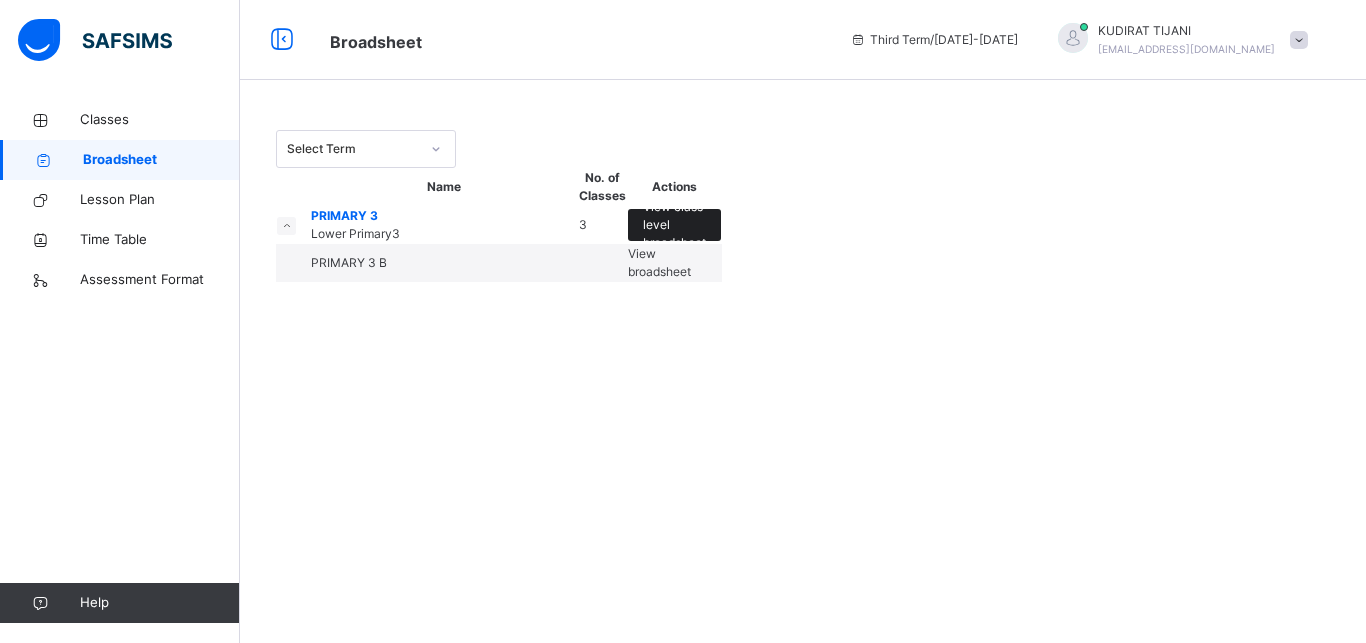 click on "View class level broadsheet" at bounding box center [674, 225] 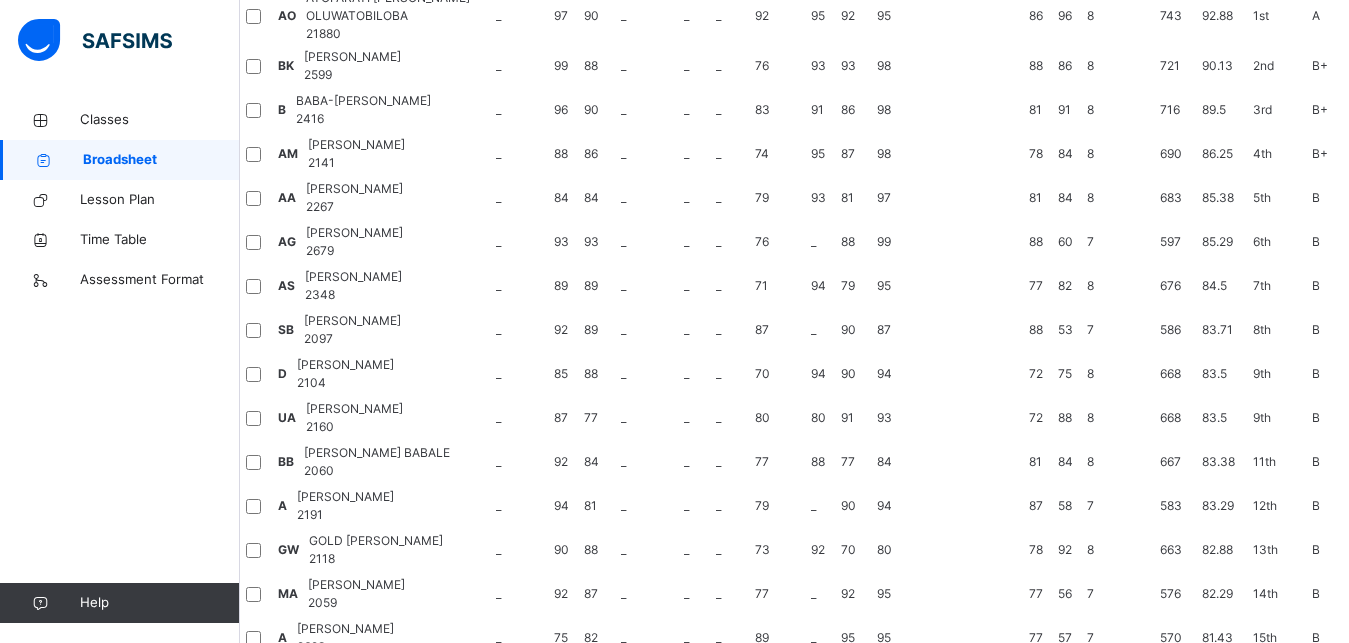 scroll, scrollTop: 3172, scrollLeft: 0, axis: vertical 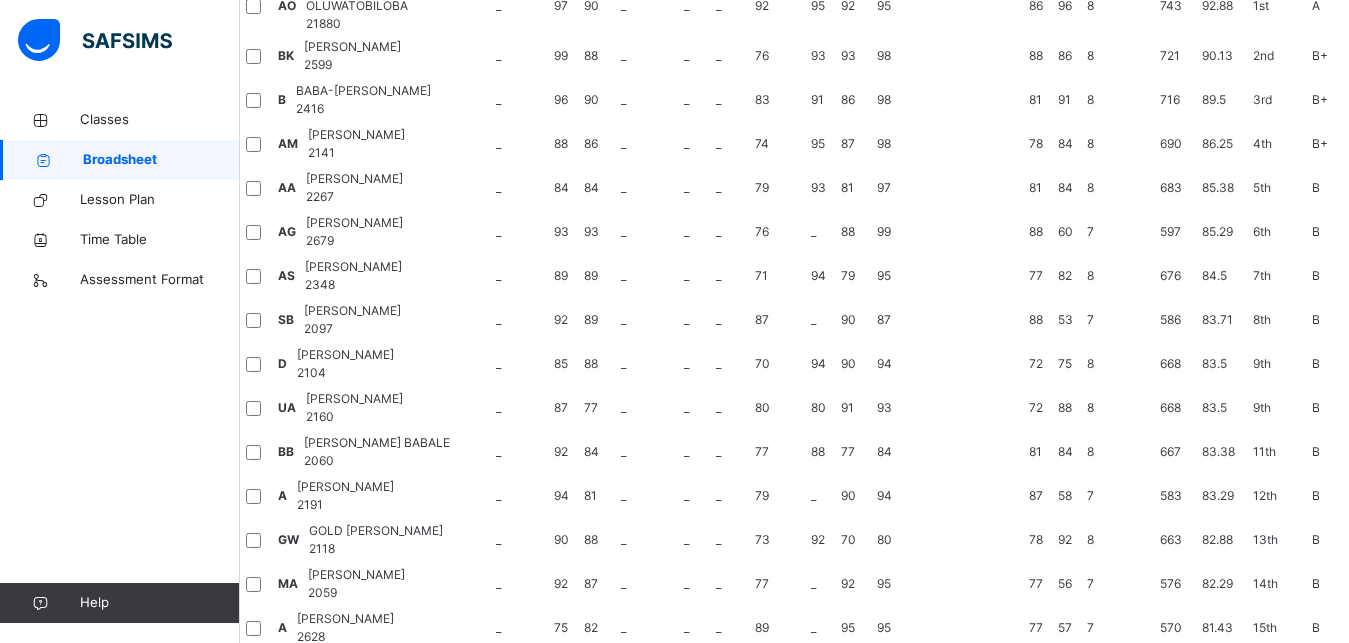 click on "[PERSON_NAME]" at bounding box center (345, 1823) 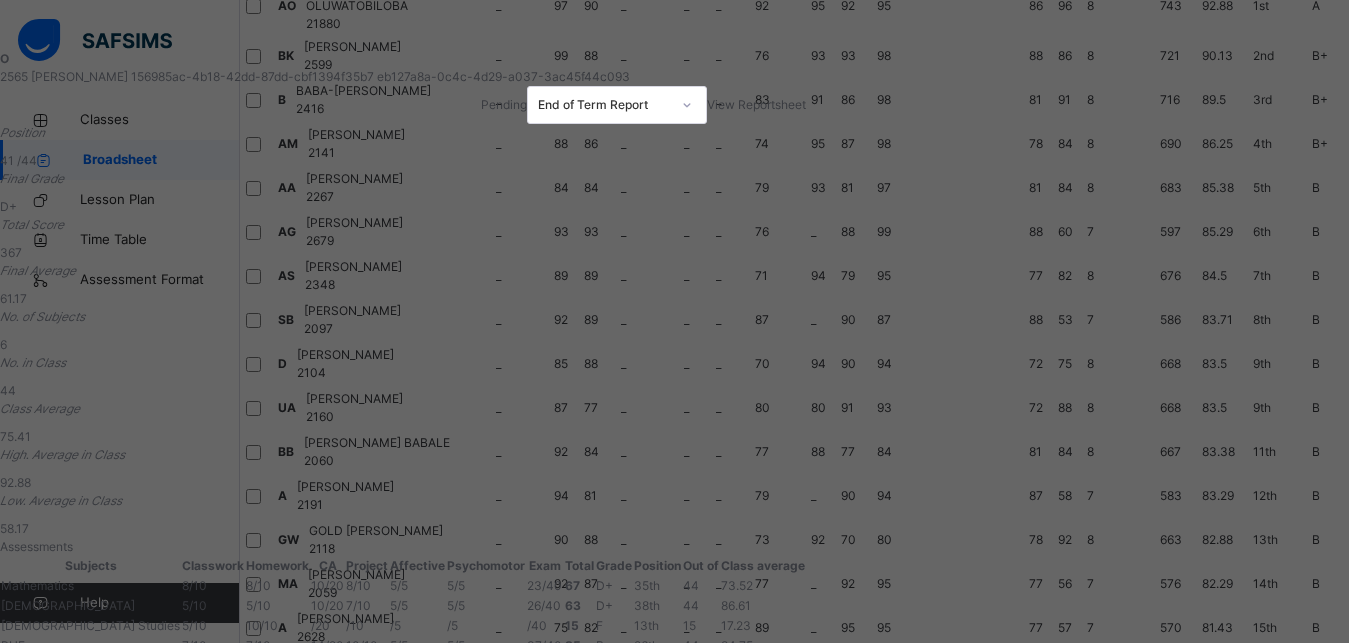 click on "Position         41       /44         Final Grade         D+         Total Score         367         Final Average         61.17         No. of Subjects         6         No. in Class         44         Class Average         75.41         High. Average in Class         92.88         Low. Average in Class         58.17" at bounding box center [403, 331] 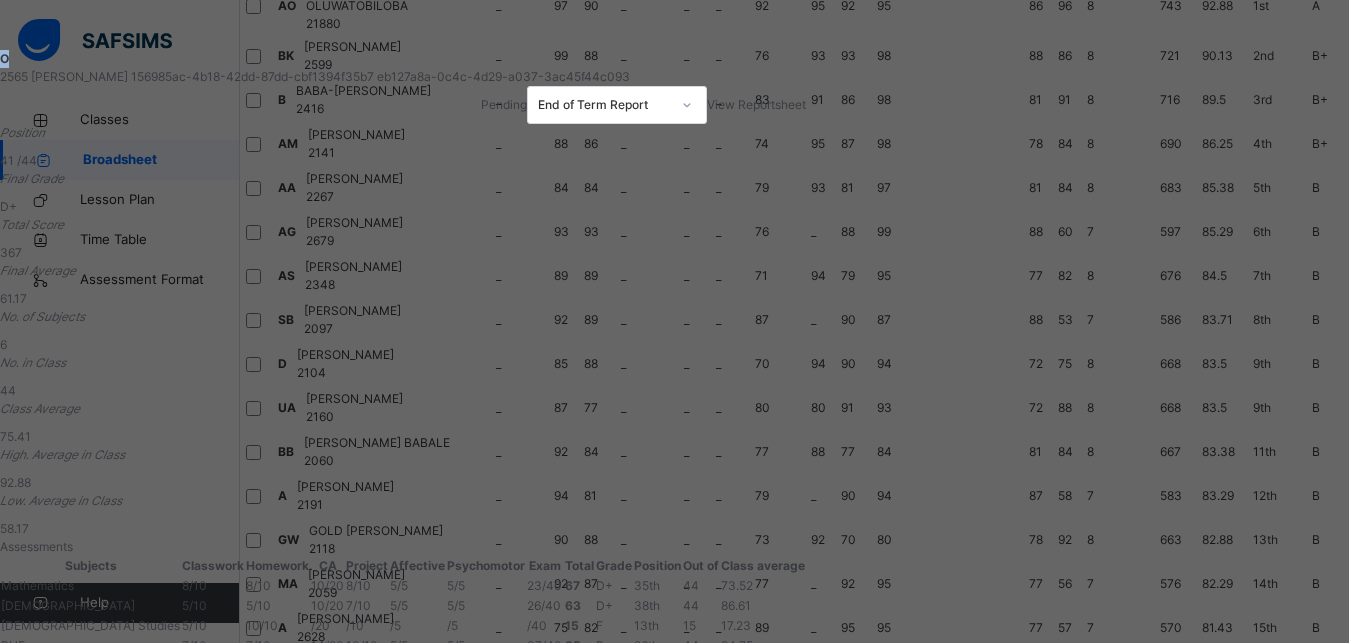 click on "O" at bounding box center [403, 59] 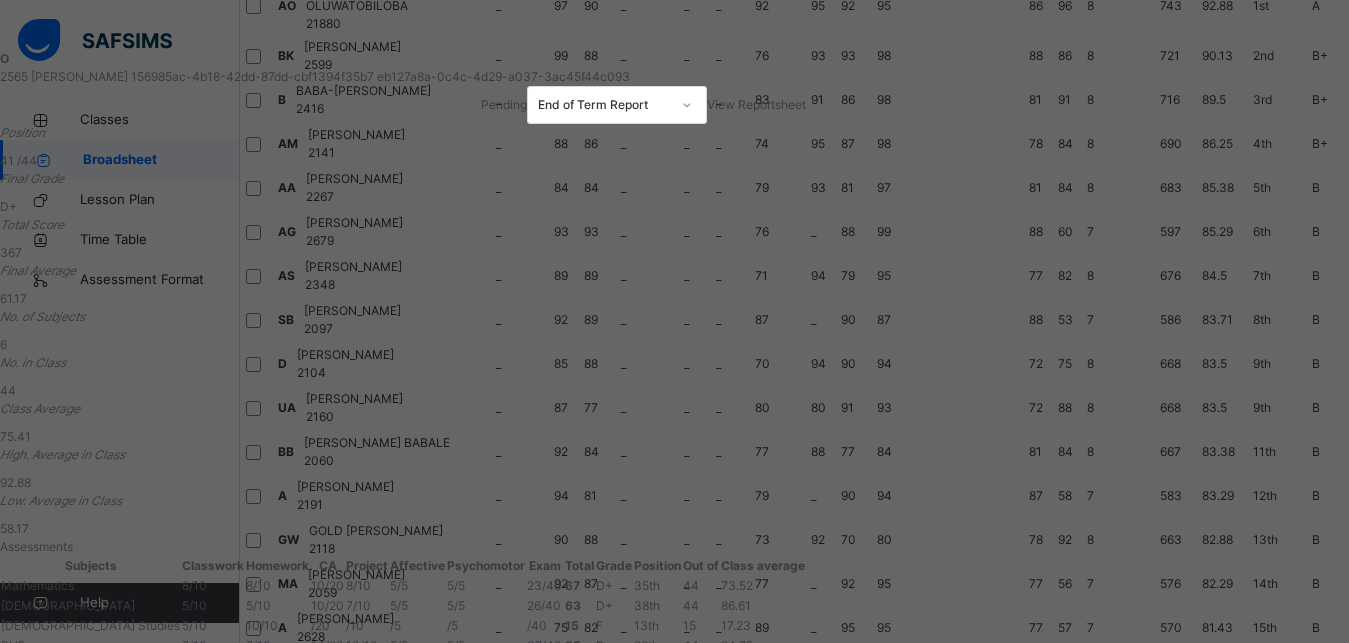 click on "O" at bounding box center [403, 59] 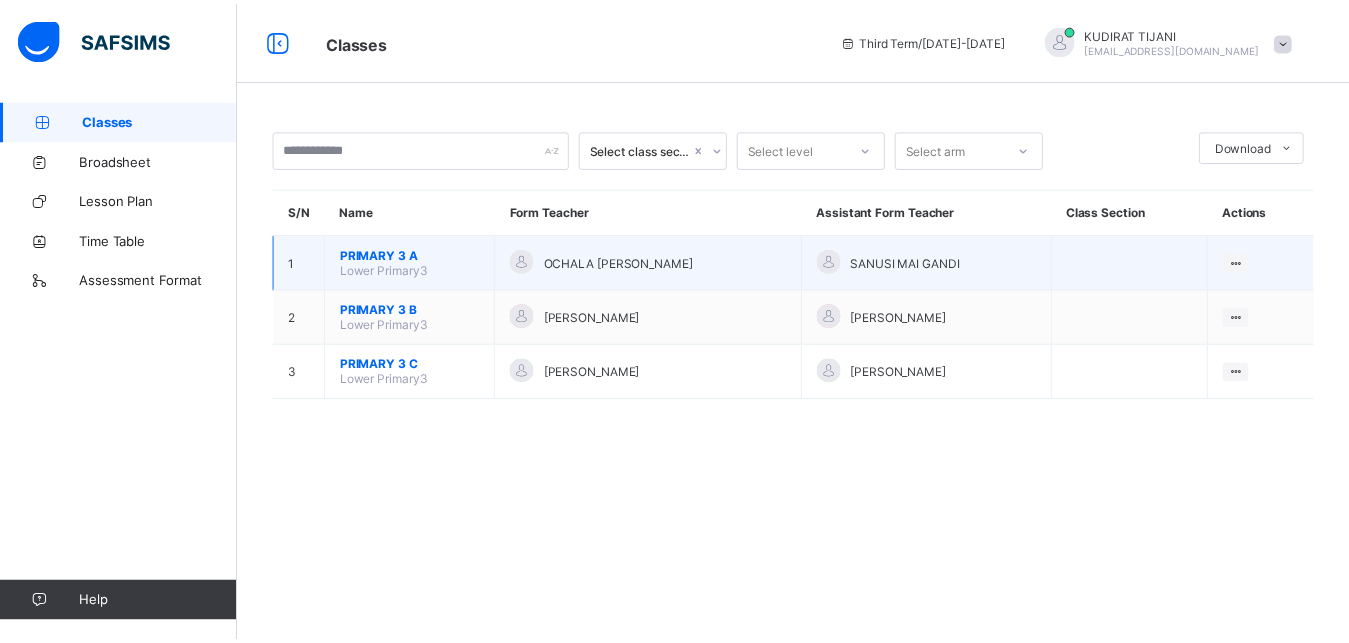 scroll, scrollTop: 0, scrollLeft: 0, axis: both 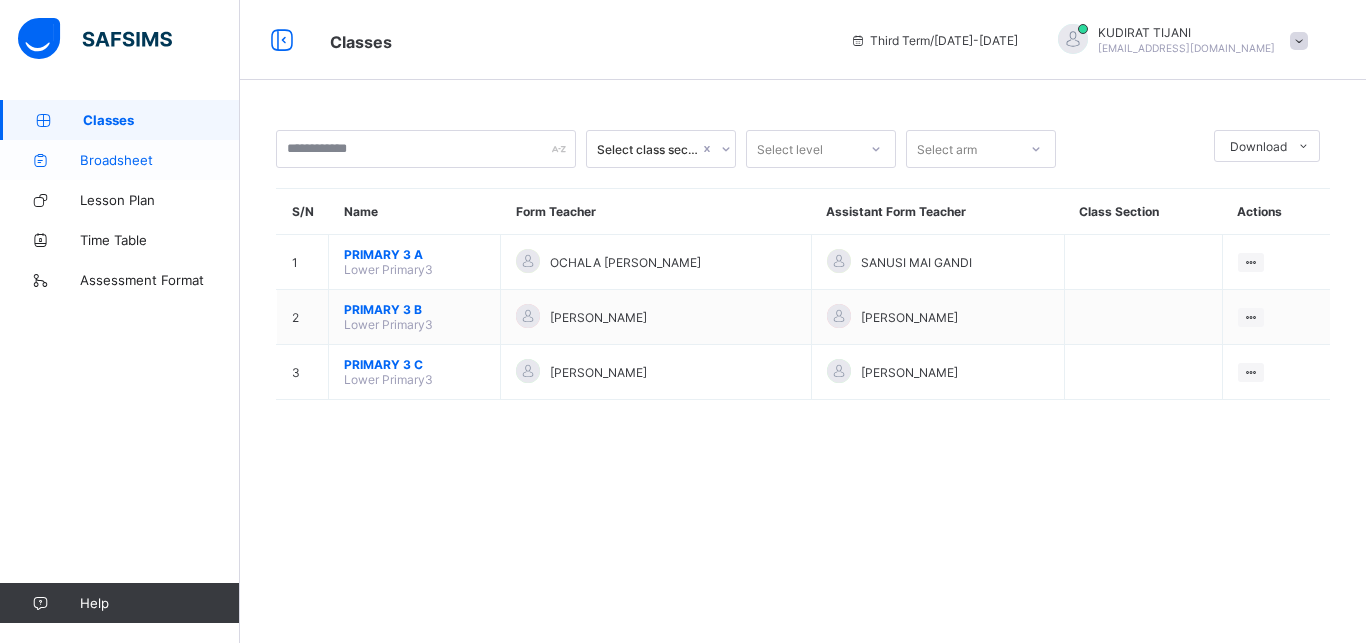 click on "Broadsheet" at bounding box center (160, 160) 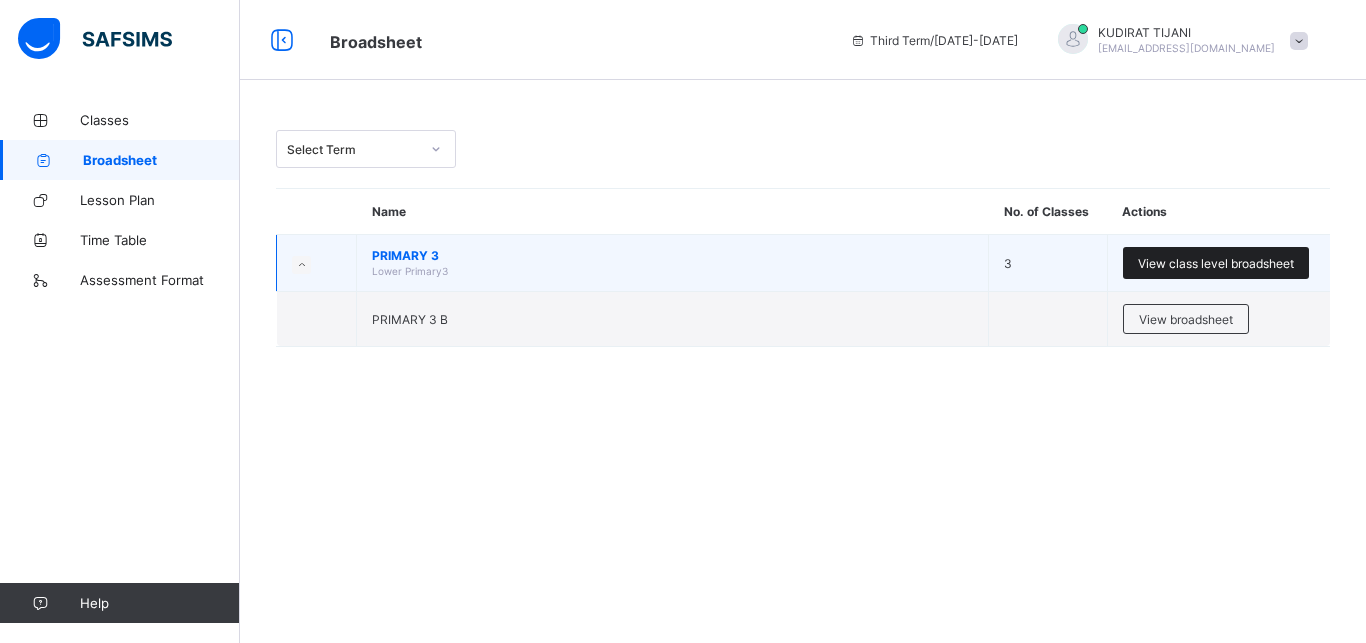 click on "View class level broadsheet" at bounding box center (1216, 263) 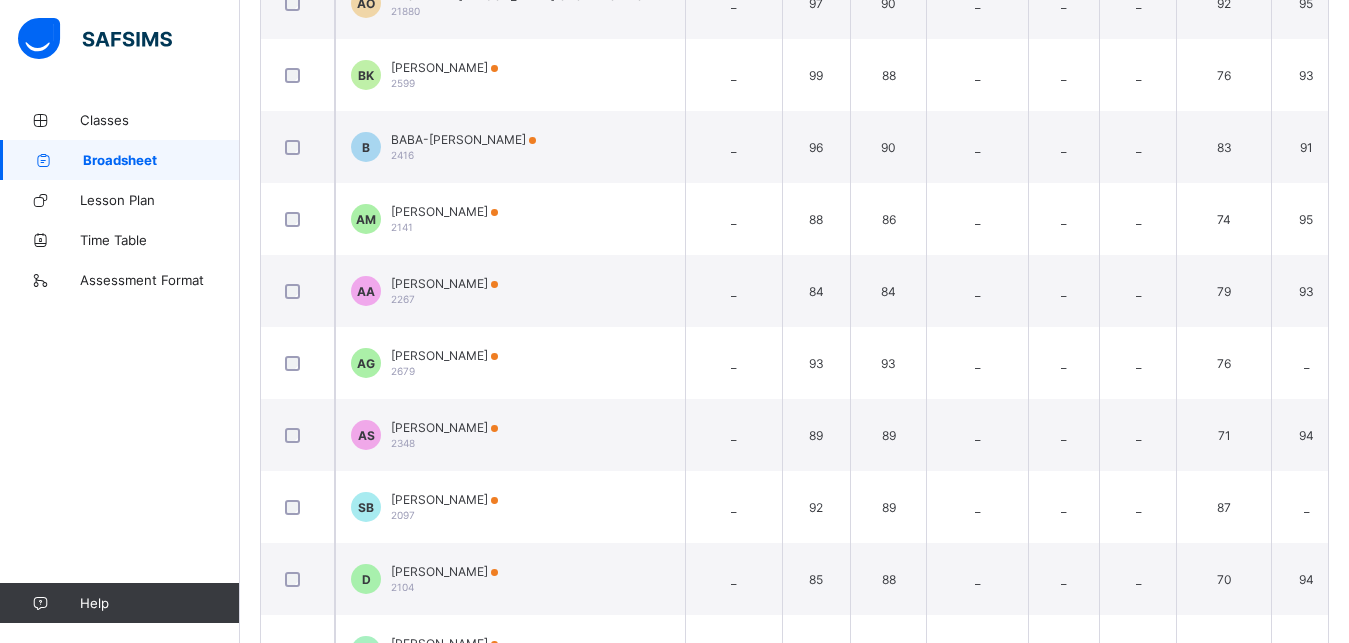 scroll, scrollTop: 659, scrollLeft: 0, axis: vertical 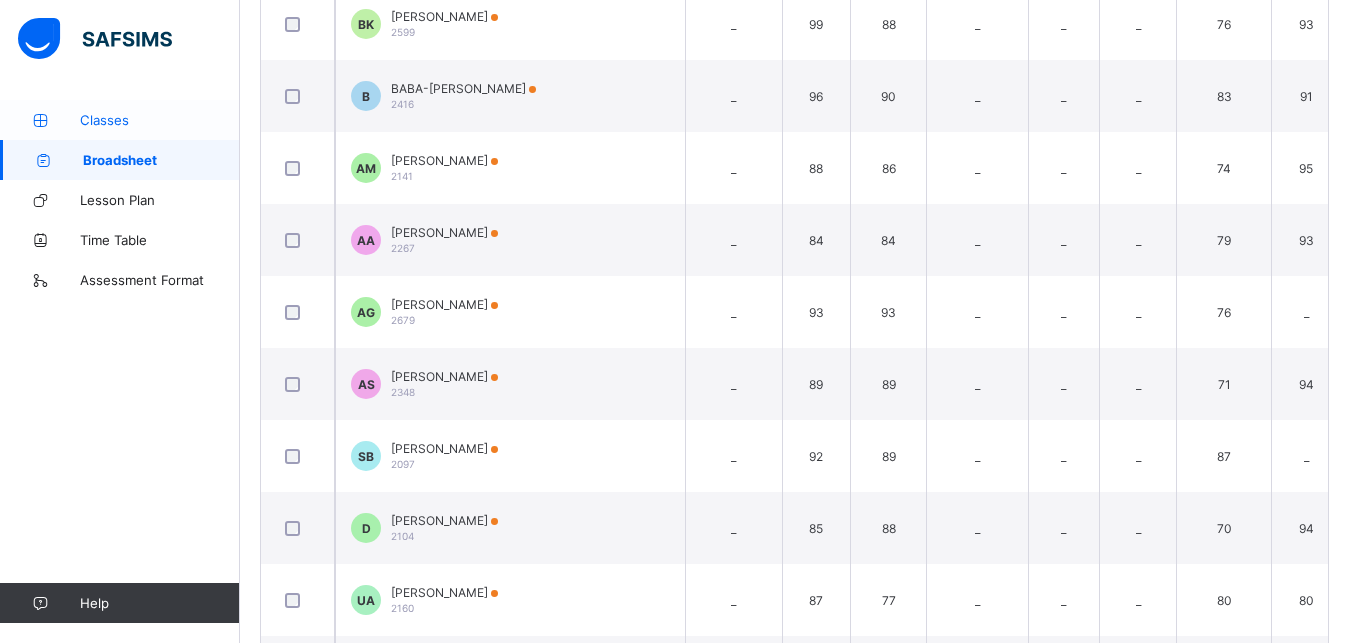 click at bounding box center (40, 120) 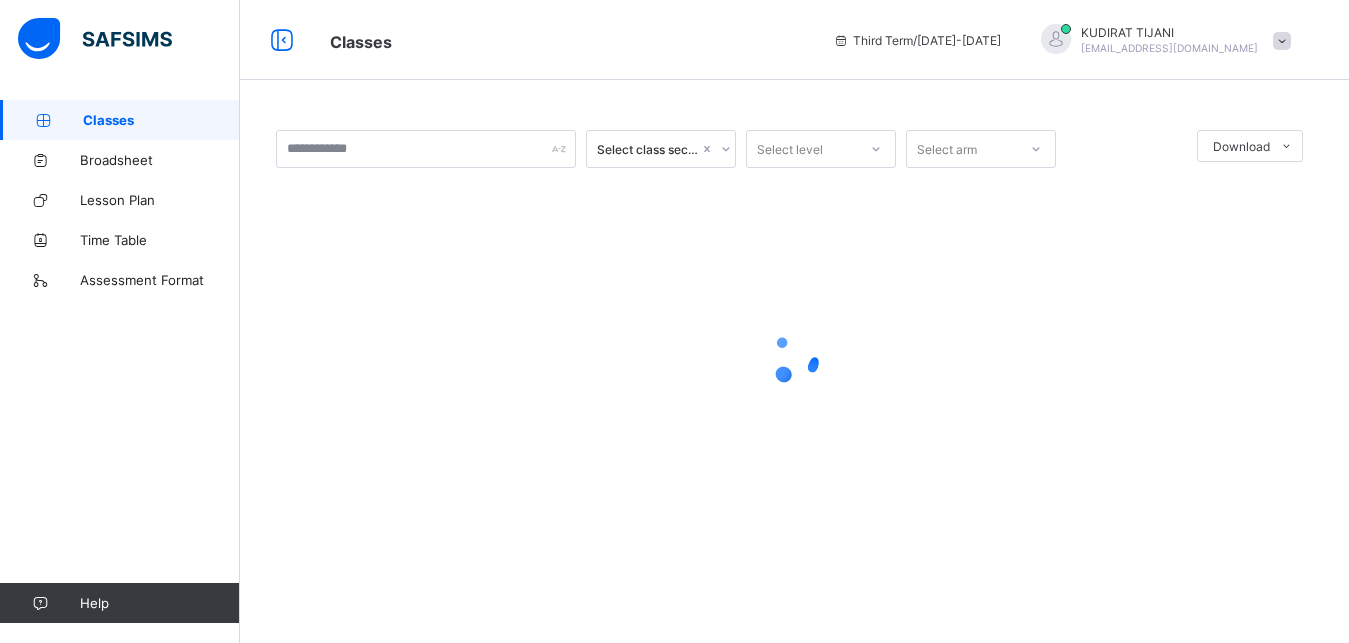 scroll, scrollTop: 0, scrollLeft: 0, axis: both 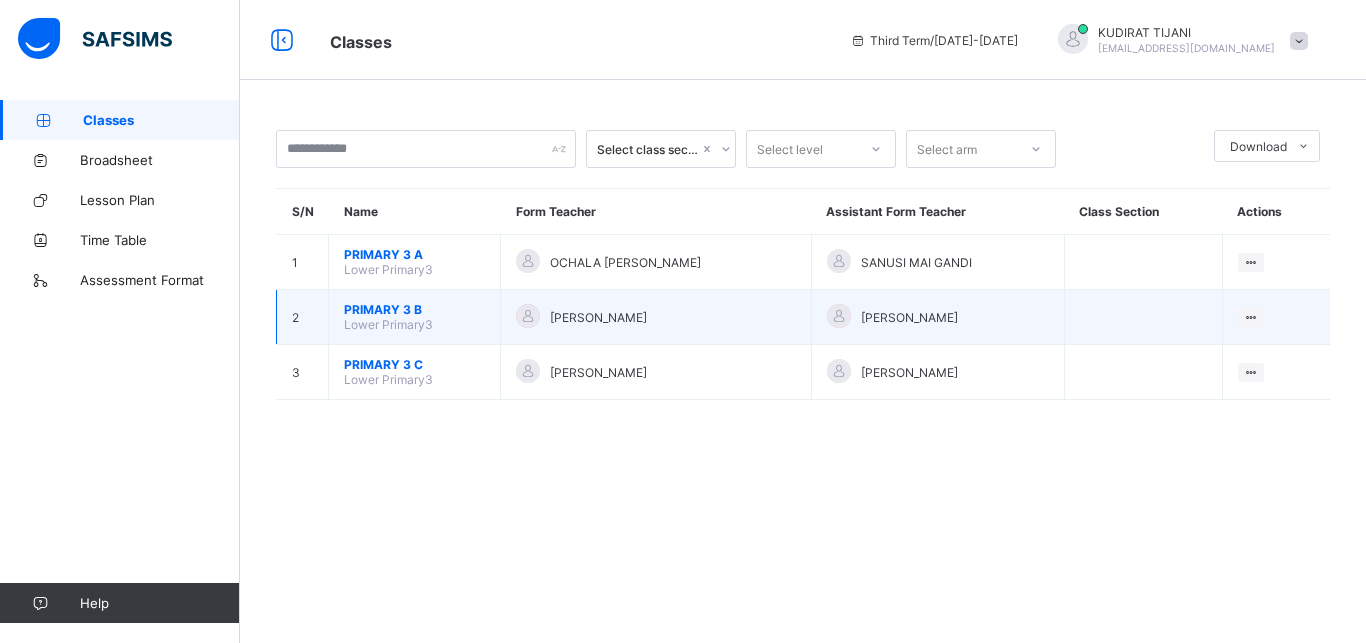 click on "PRIMARY 3   B" at bounding box center (414, 309) 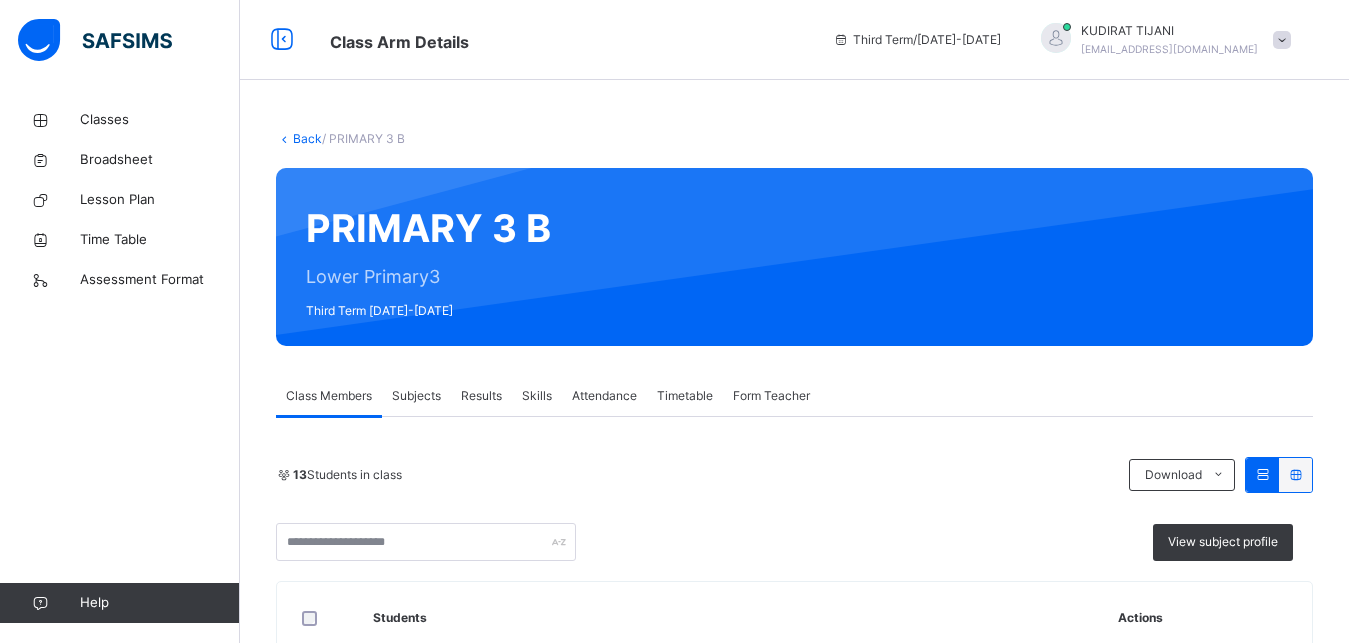 click on "Class Members" at bounding box center (329, 396) 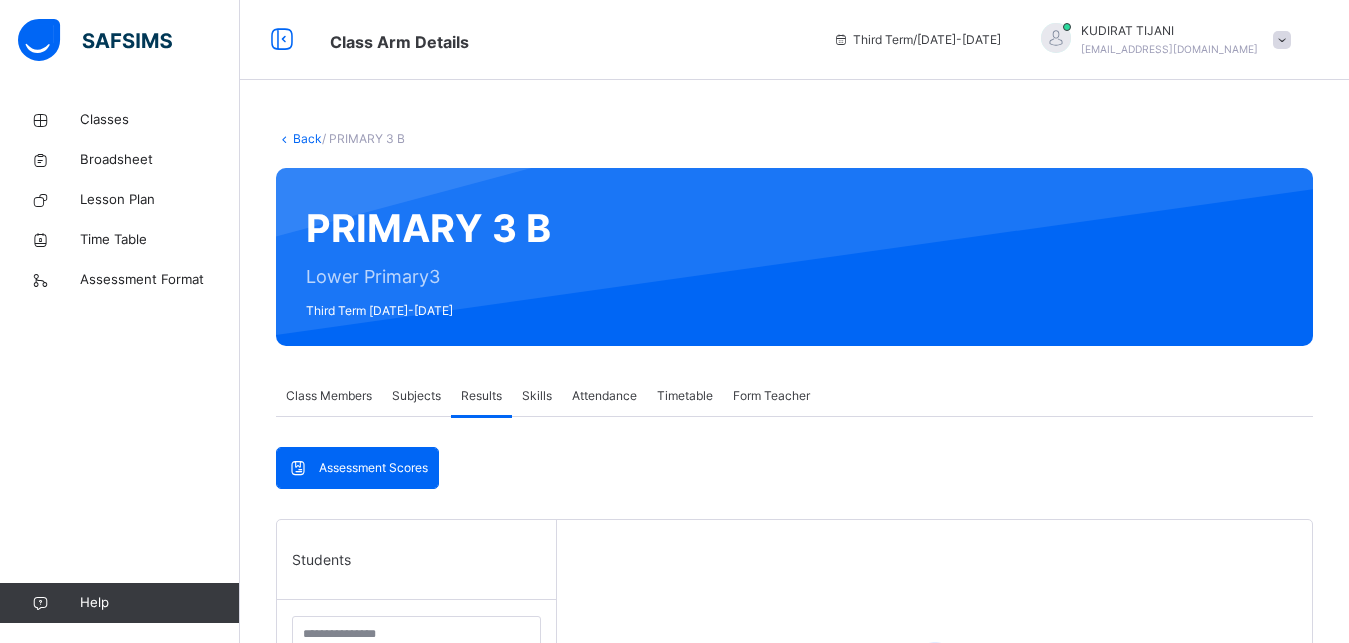 click on "Results" at bounding box center (481, 396) 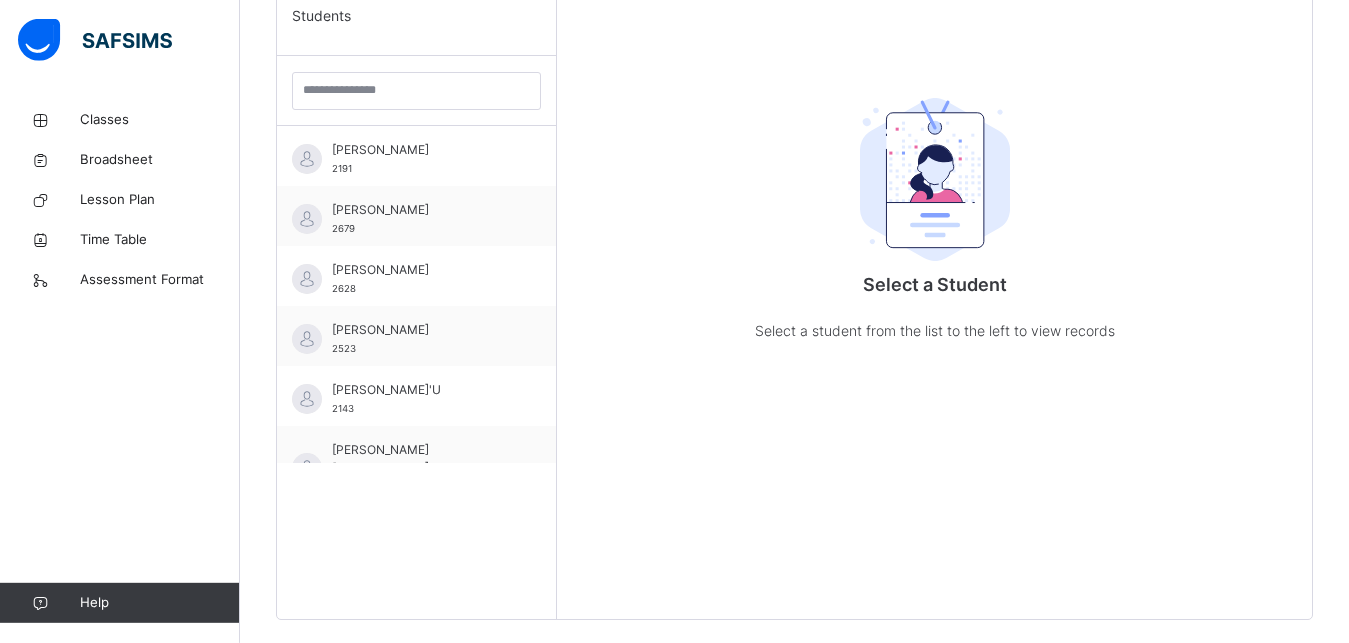 scroll, scrollTop: 561, scrollLeft: 0, axis: vertical 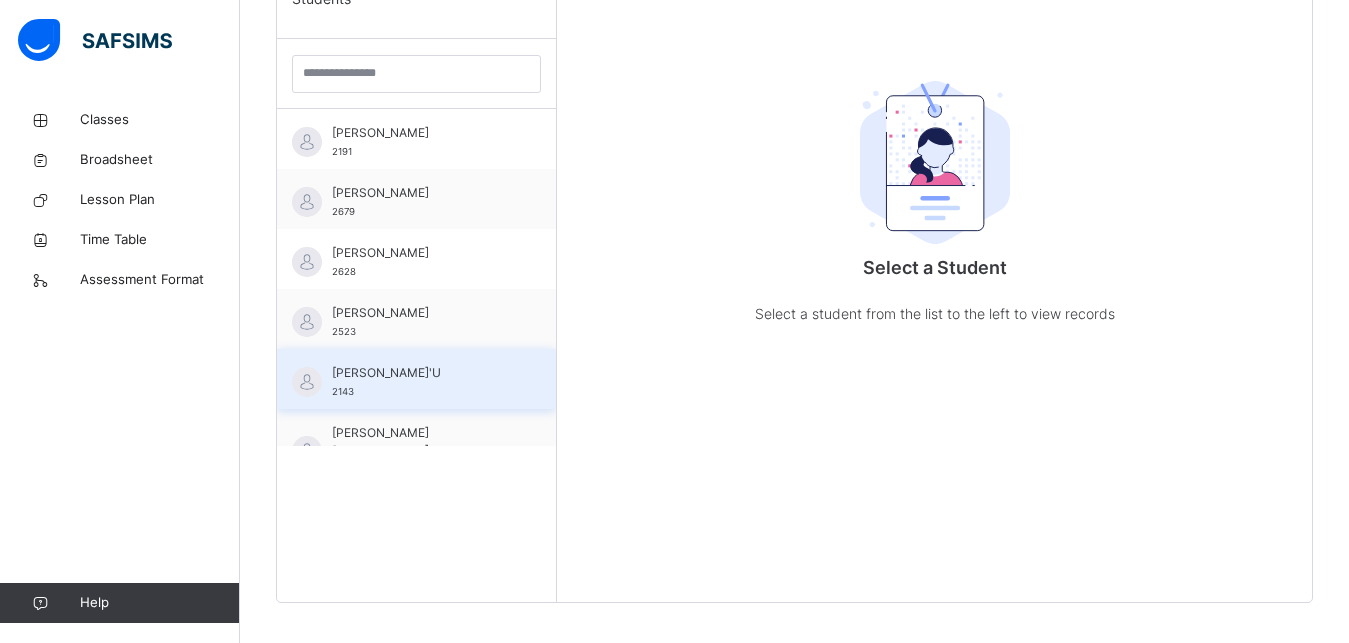 click on "BELLO HAUWA'U  2143" at bounding box center (416, 379) 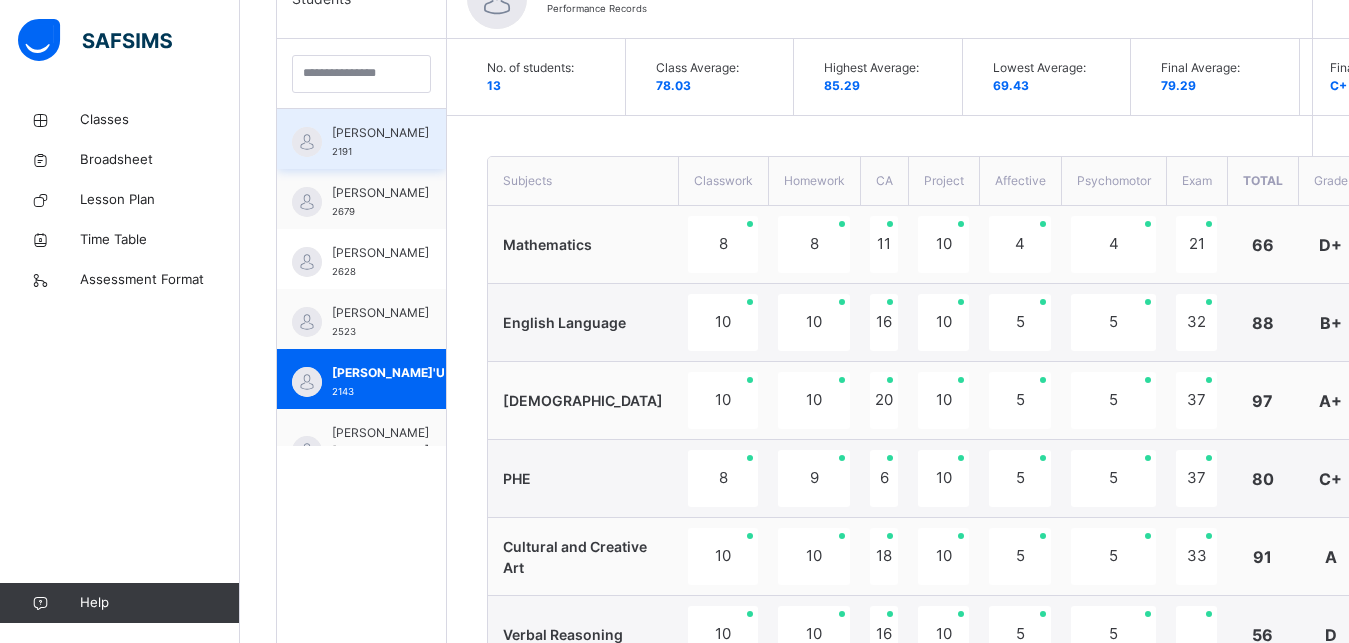 click on "[PERSON_NAME]" at bounding box center [380, 133] 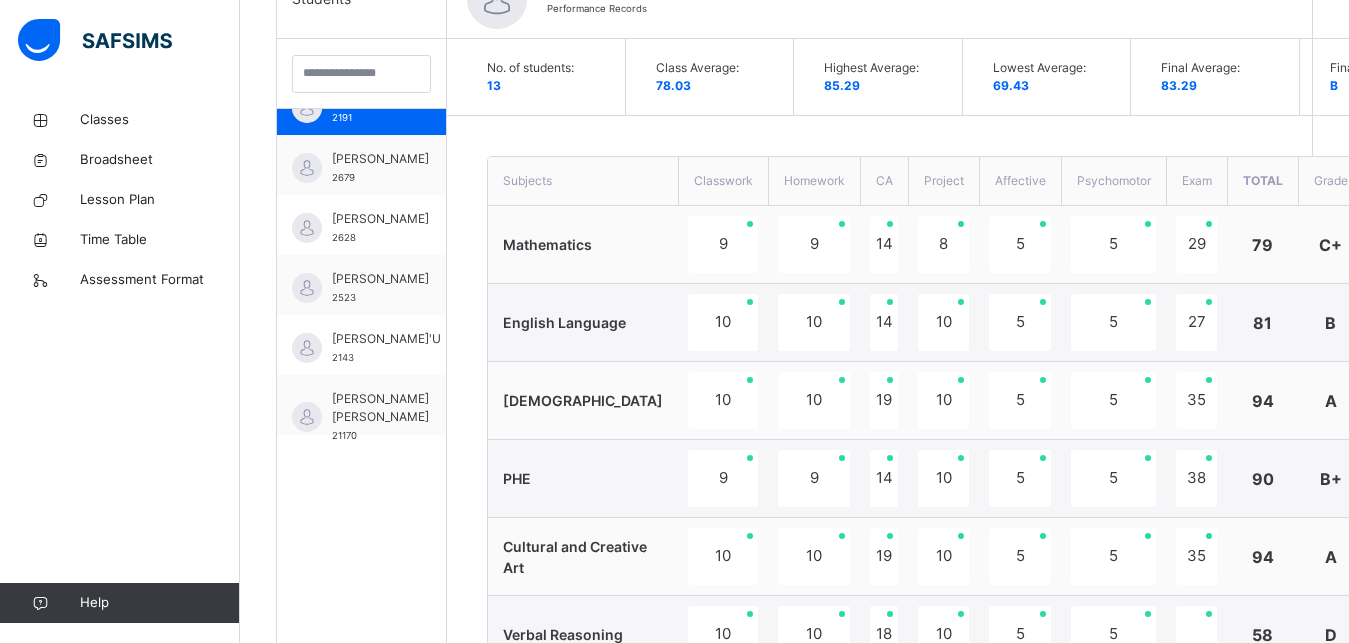 scroll, scrollTop: 0, scrollLeft: 0, axis: both 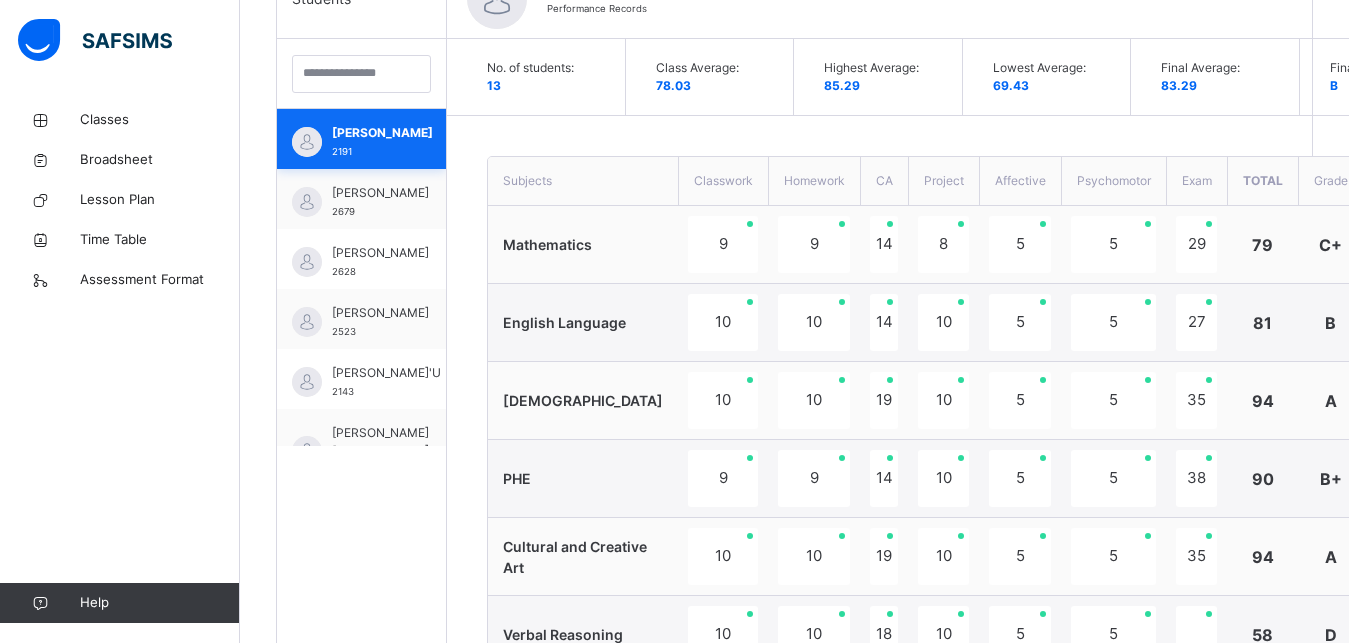 click on "ABDU ALI AMINA  2191" at bounding box center [361, 139] 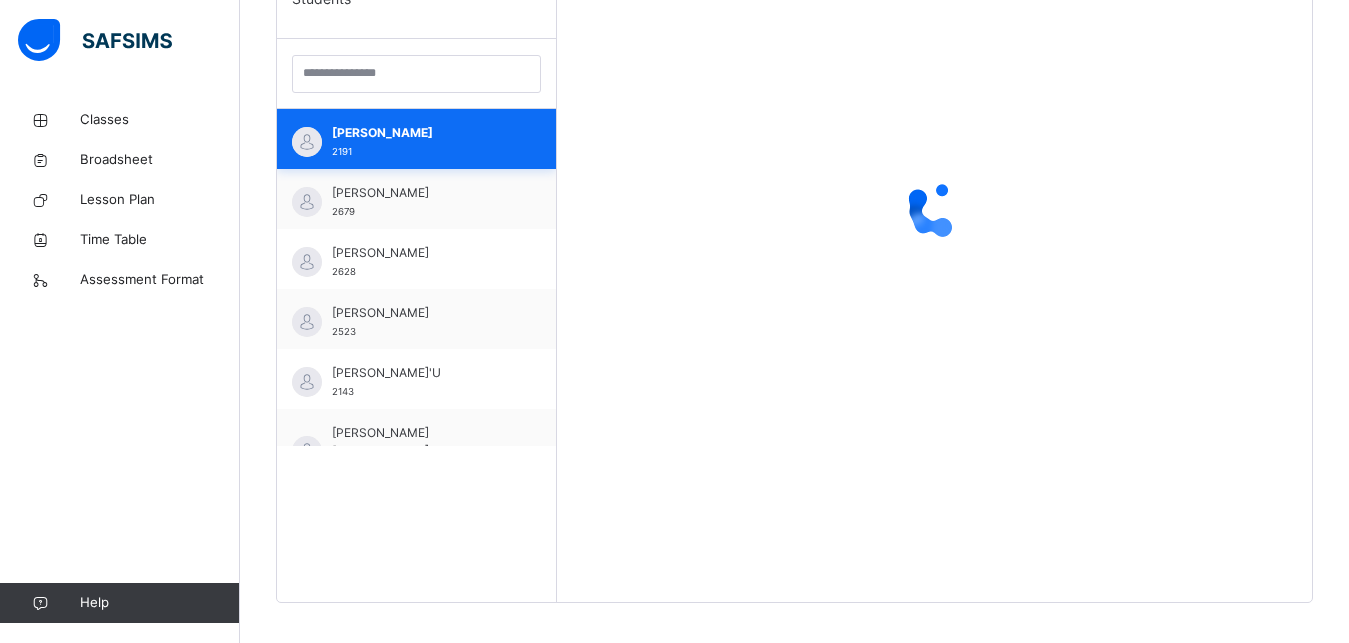 click on "[PERSON_NAME]" at bounding box center (421, 133) 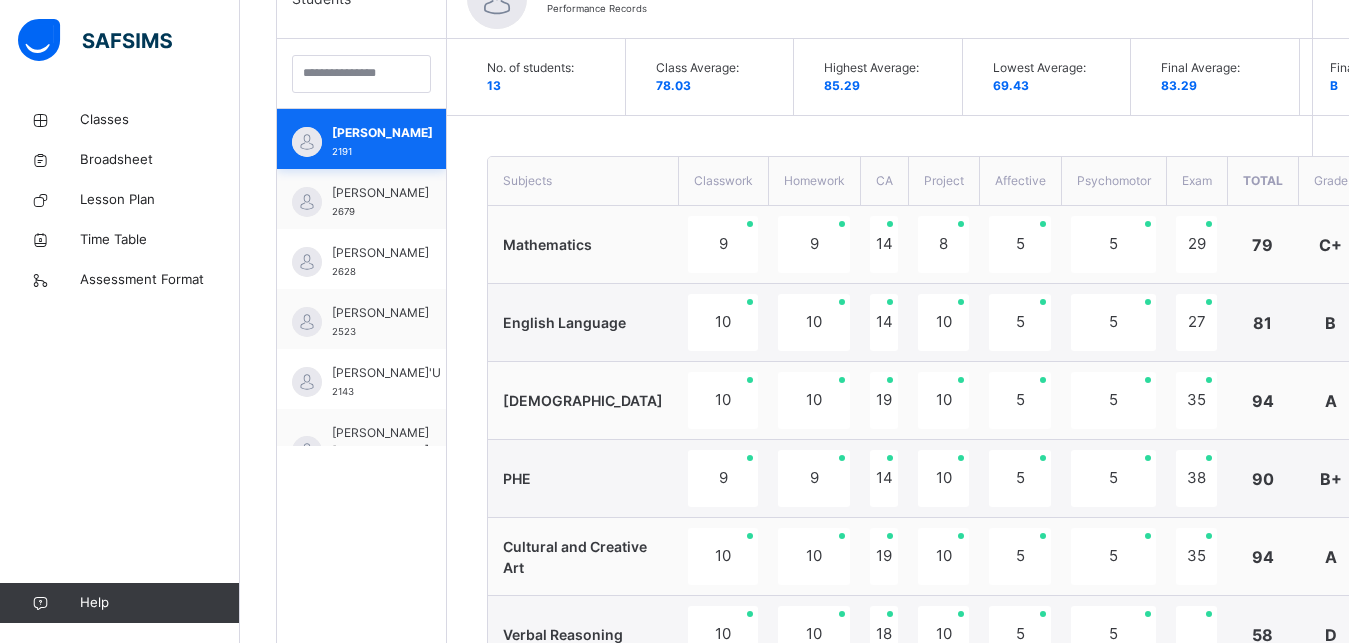 click on "ABDU ALI AMINA  2191" at bounding box center [361, 139] 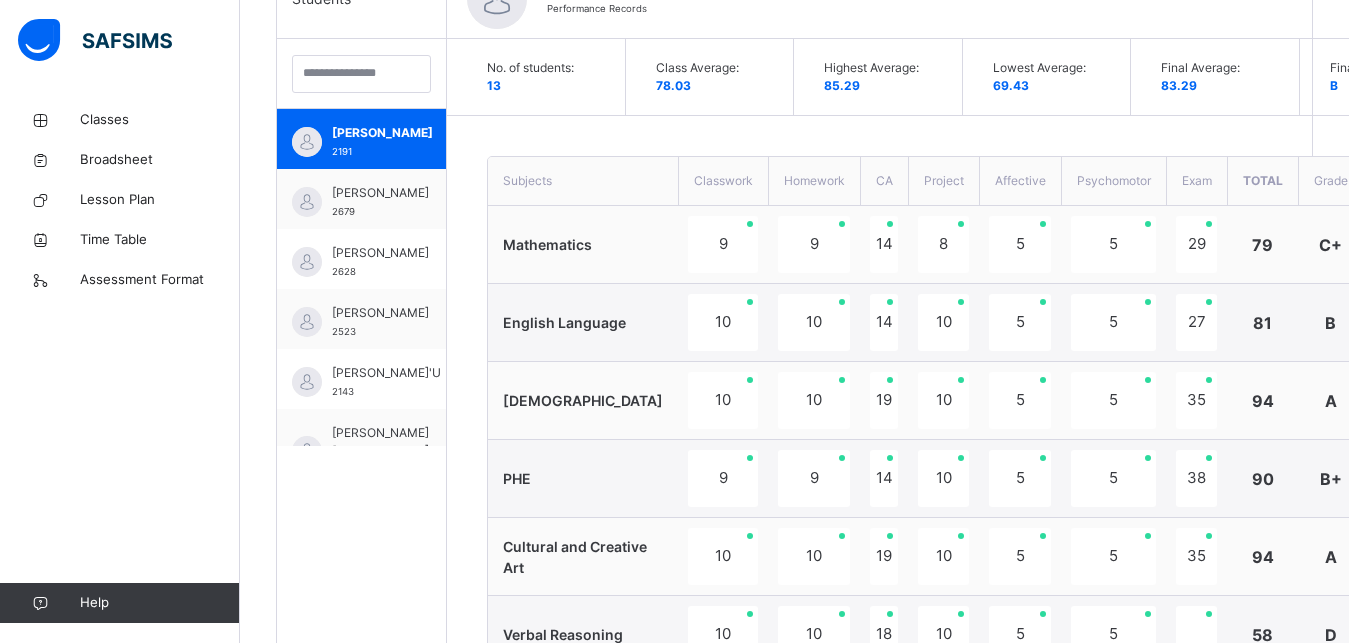 click on "Comment" at bounding box center [1405, 181] 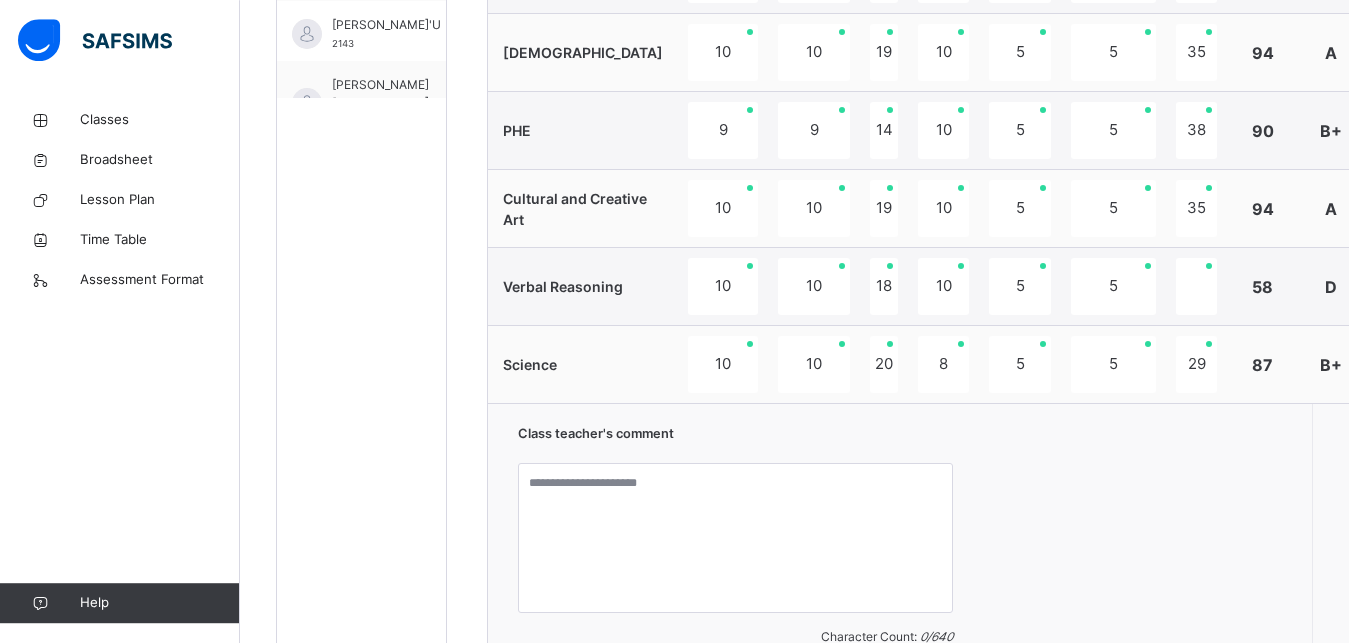 scroll, scrollTop: 918, scrollLeft: 0, axis: vertical 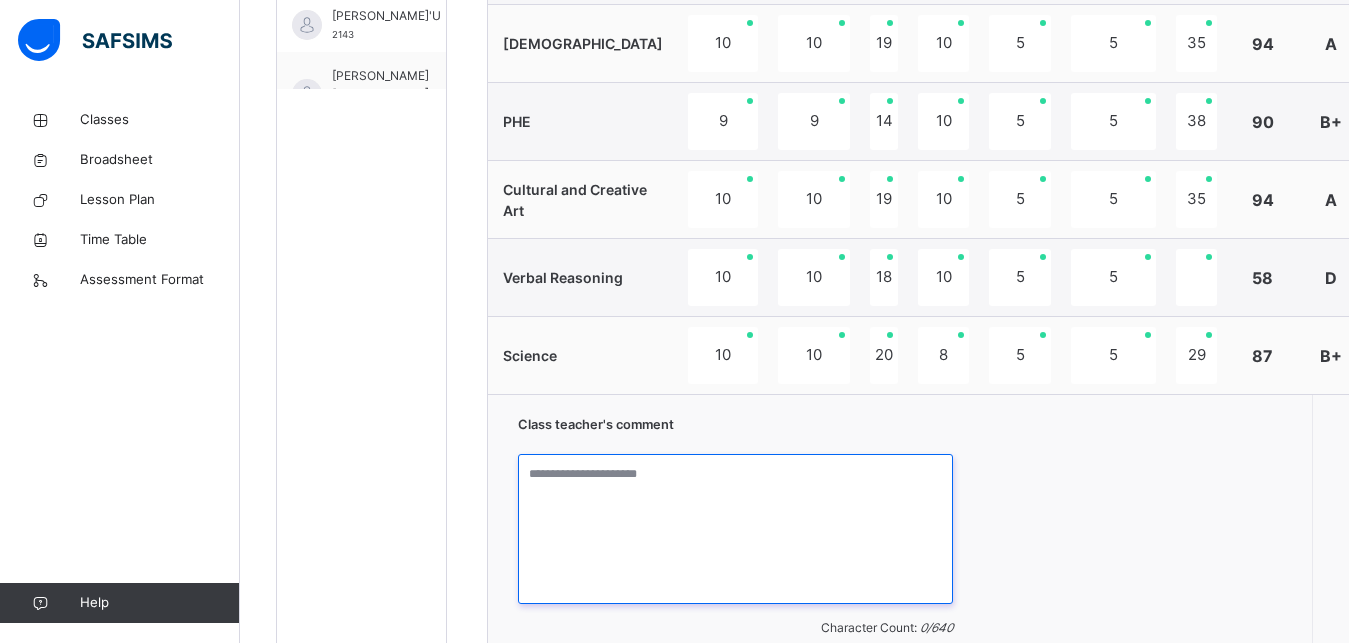 click at bounding box center (735, 529) 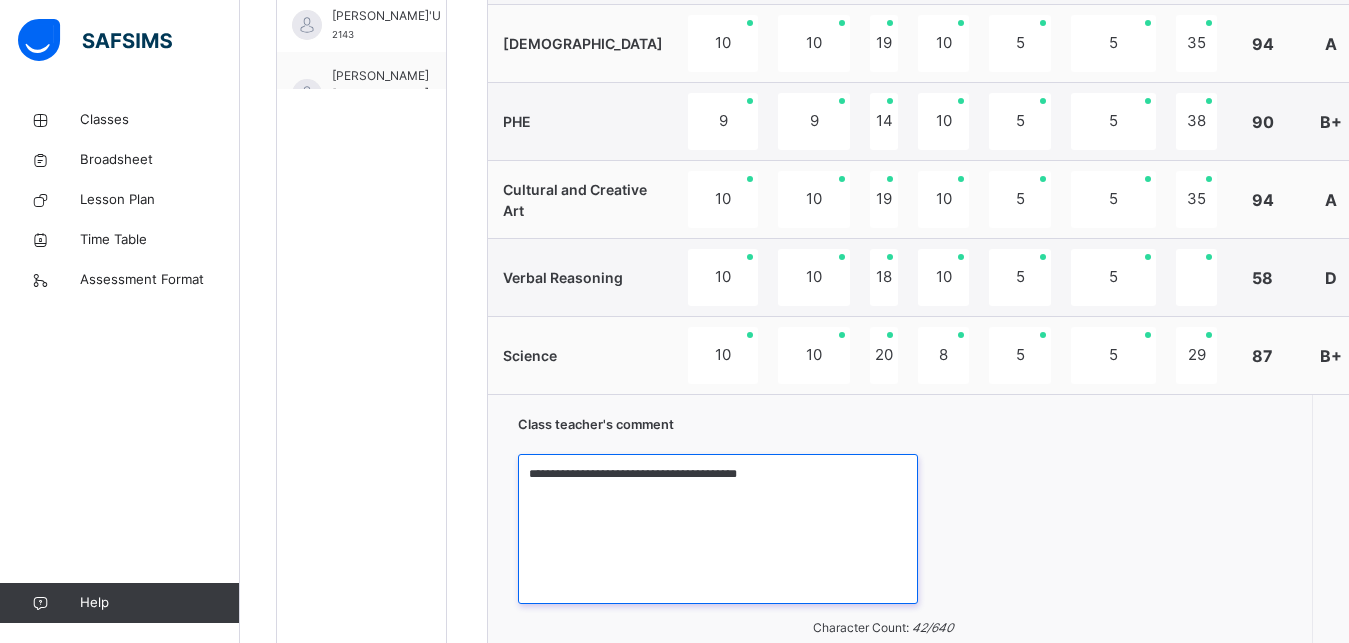 click on "**********" at bounding box center (718, 529) 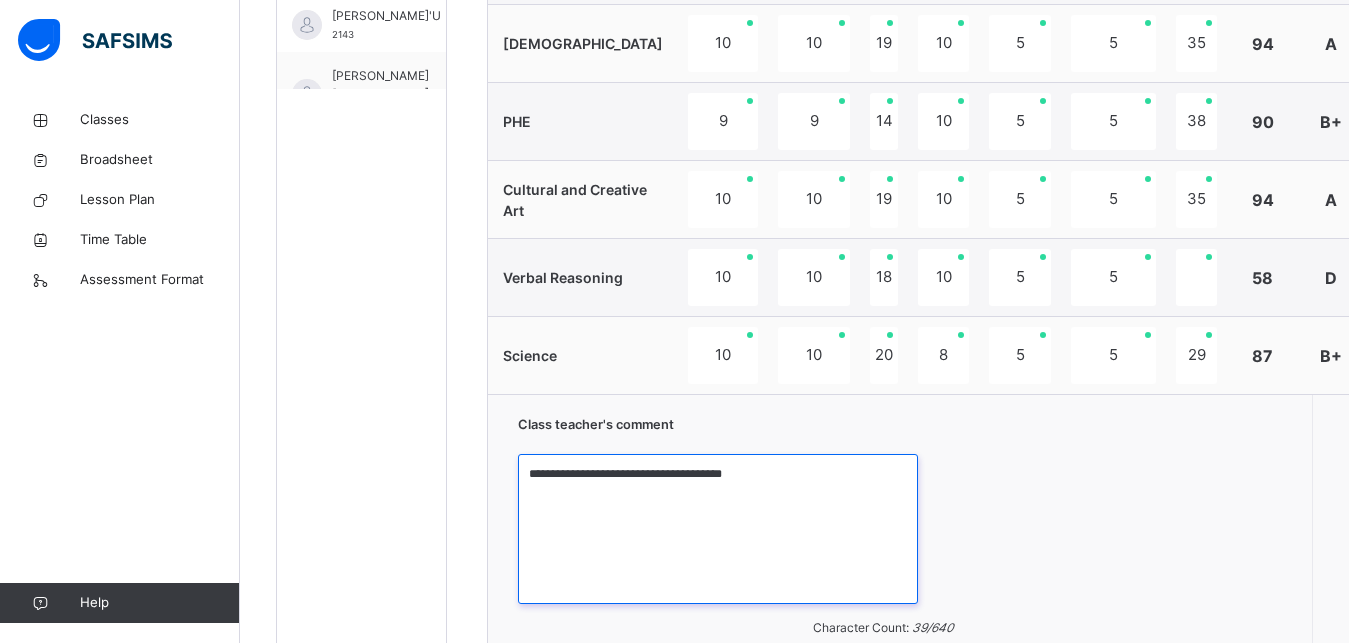 click on "**********" at bounding box center (718, 529) 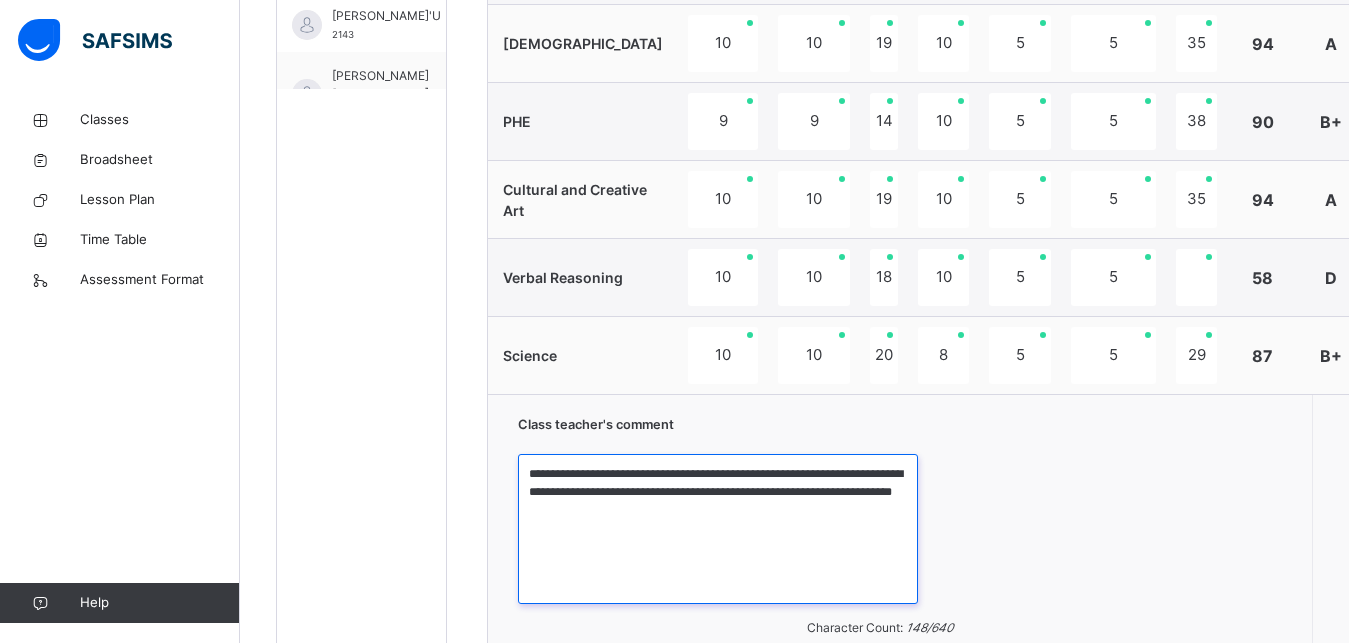 click on "**********" at bounding box center [718, 529] 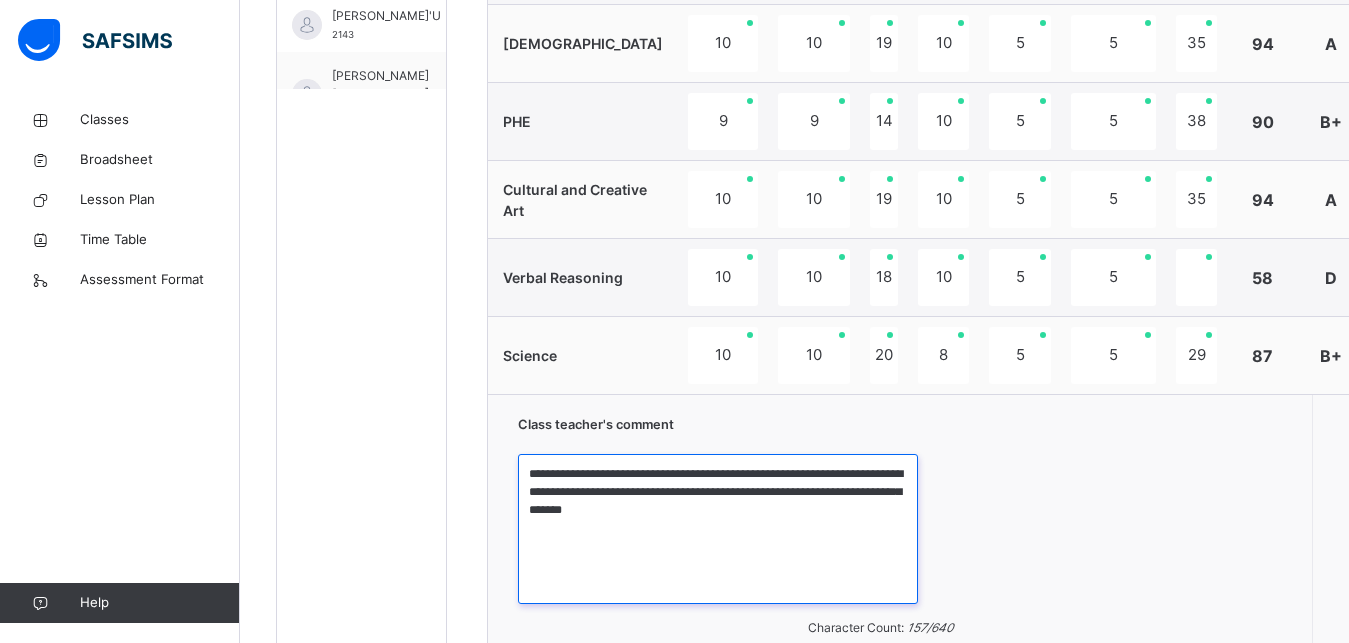 click on "**********" at bounding box center (718, 529) 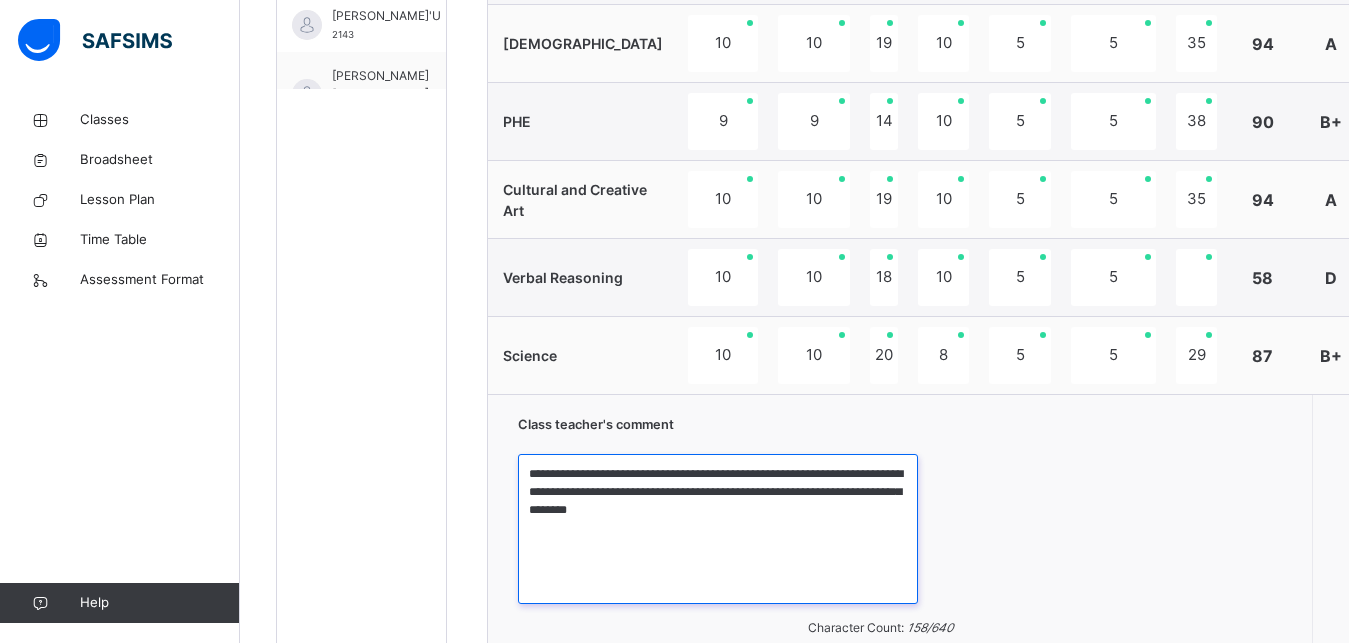 click on "**********" at bounding box center (718, 529) 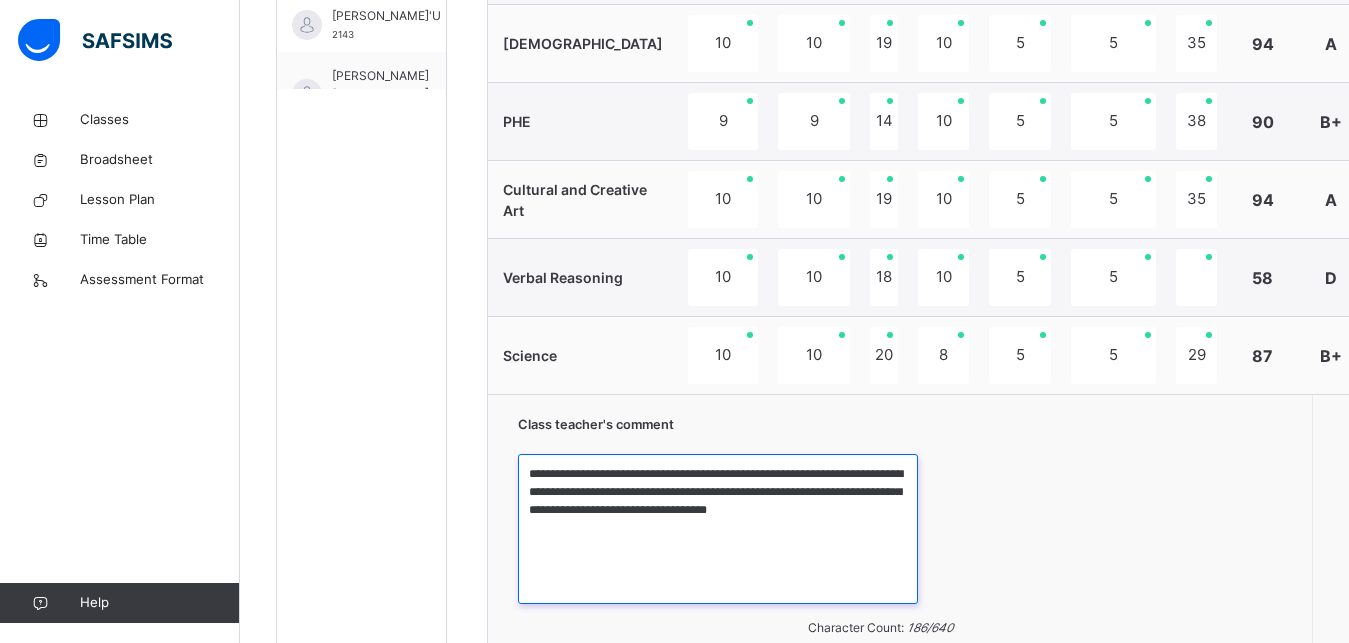 type on "**********" 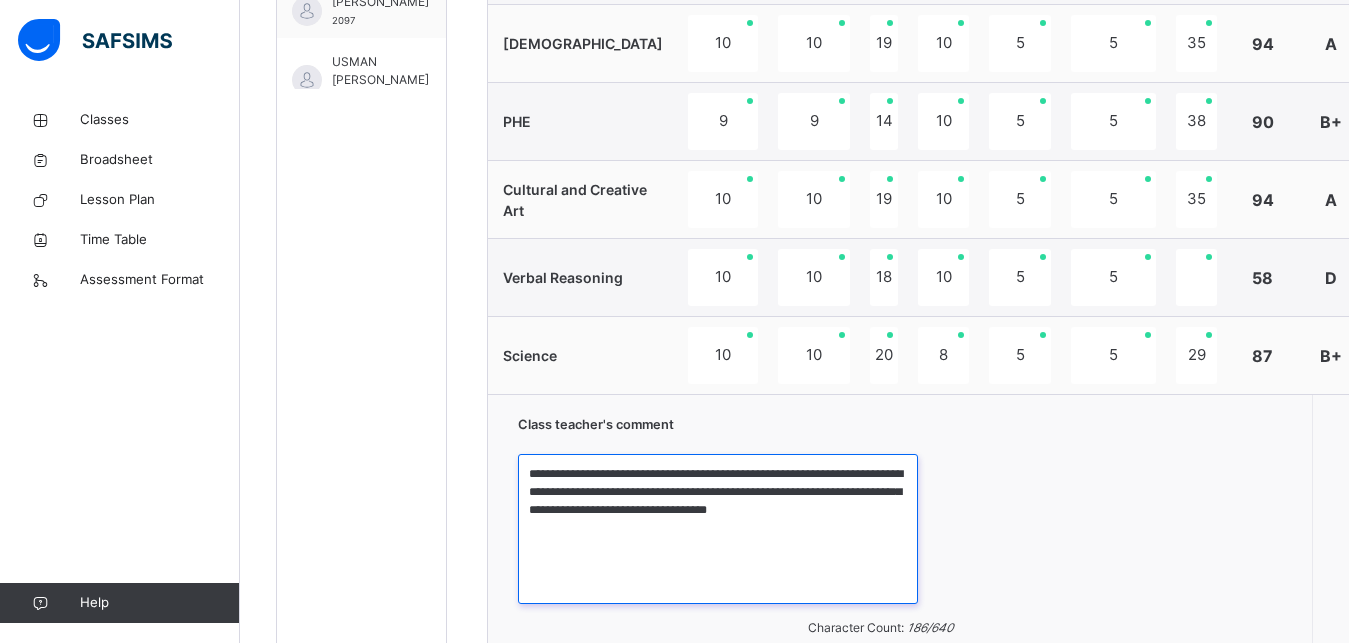 scroll, scrollTop: 470, scrollLeft: 0, axis: vertical 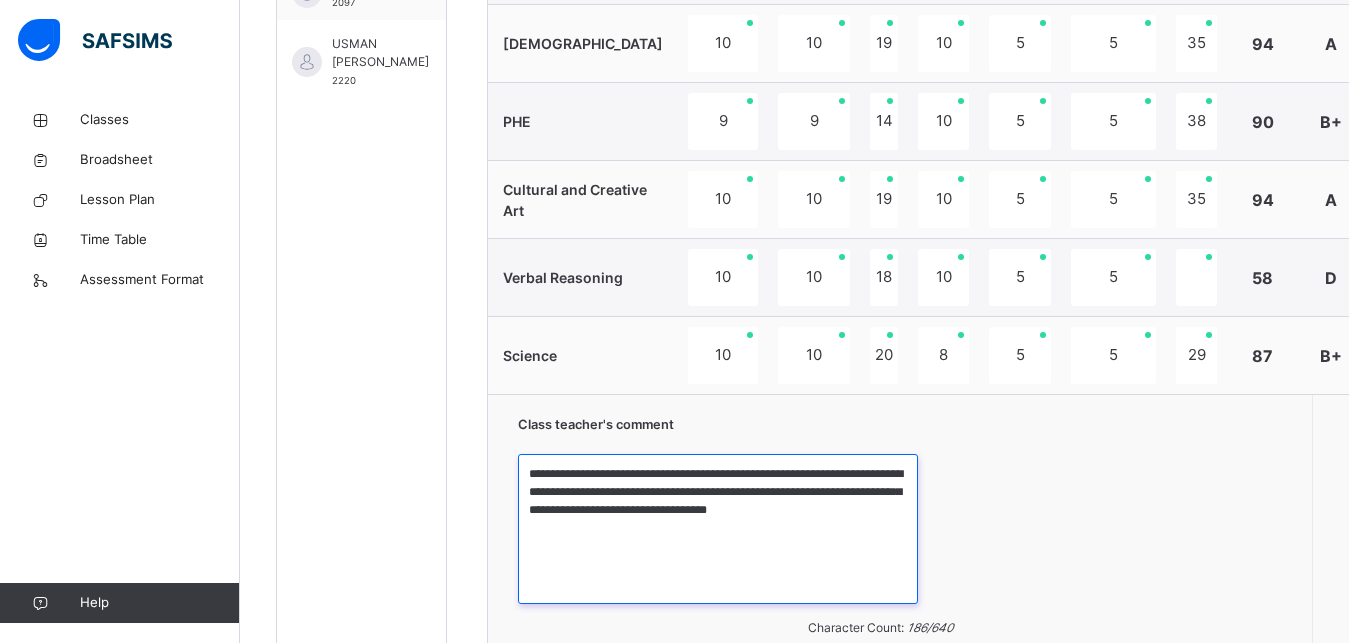 drag, startPoint x: 442, startPoint y: 80, endPoint x: 385, endPoint y: -32, distance: 125.670204 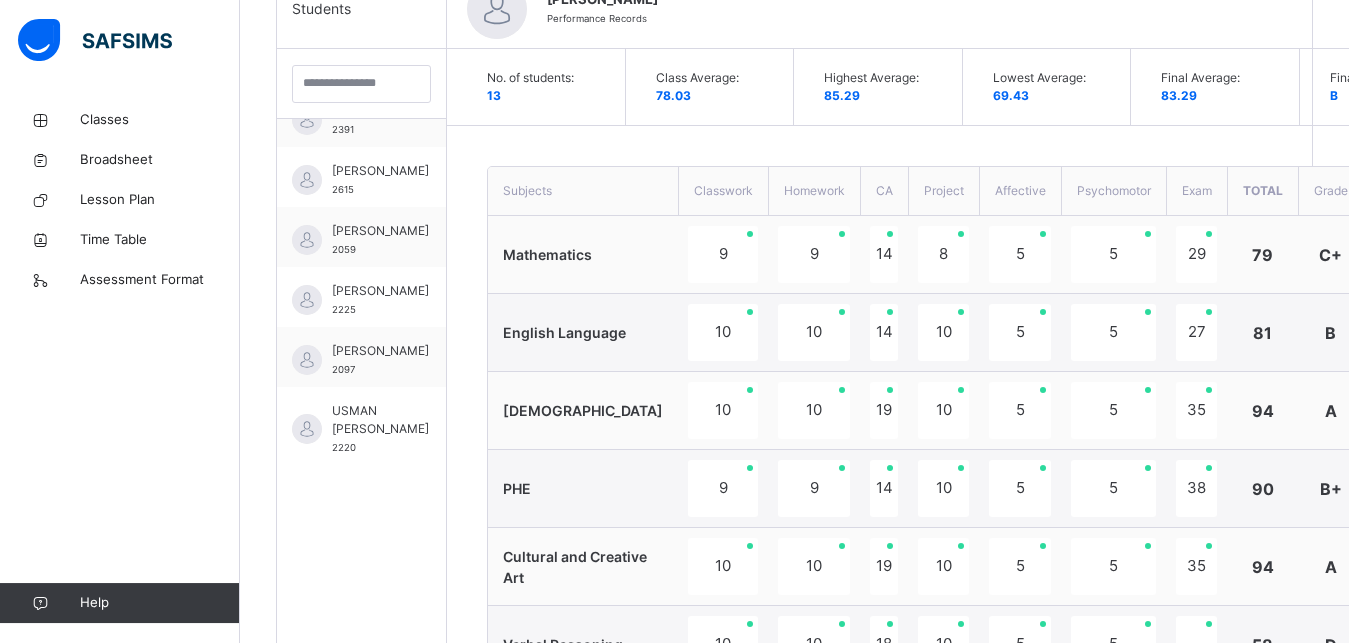 scroll, scrollTop: 510, scrollLeft: 0, axis: vertical 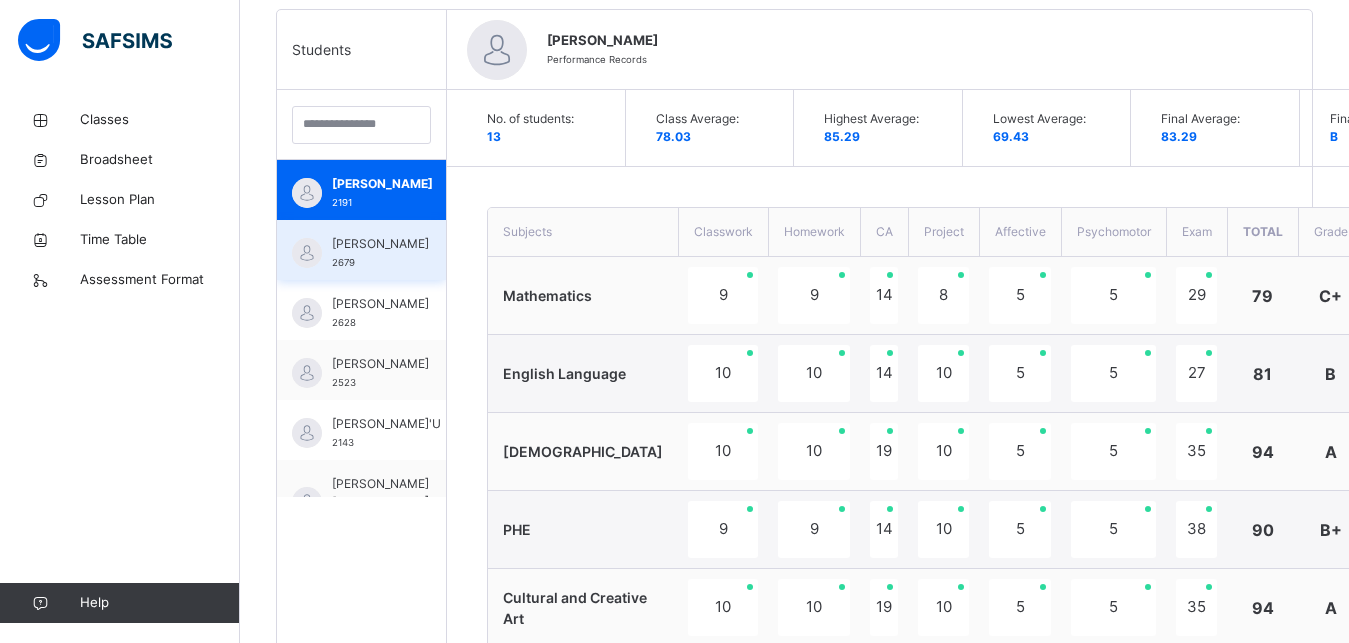 click on "[PERSON_NAME]" at bounding box center [380, 244] 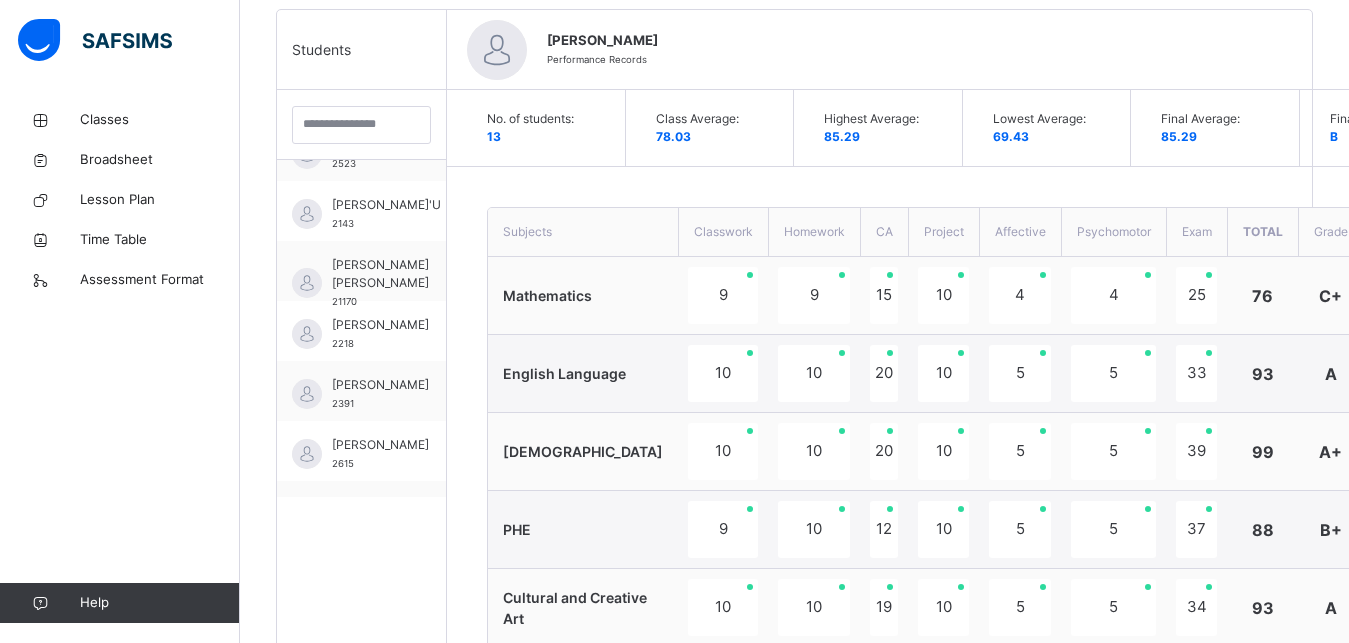 scroll, scrollTop: 225, scrollLeft: 0, axis: vertical 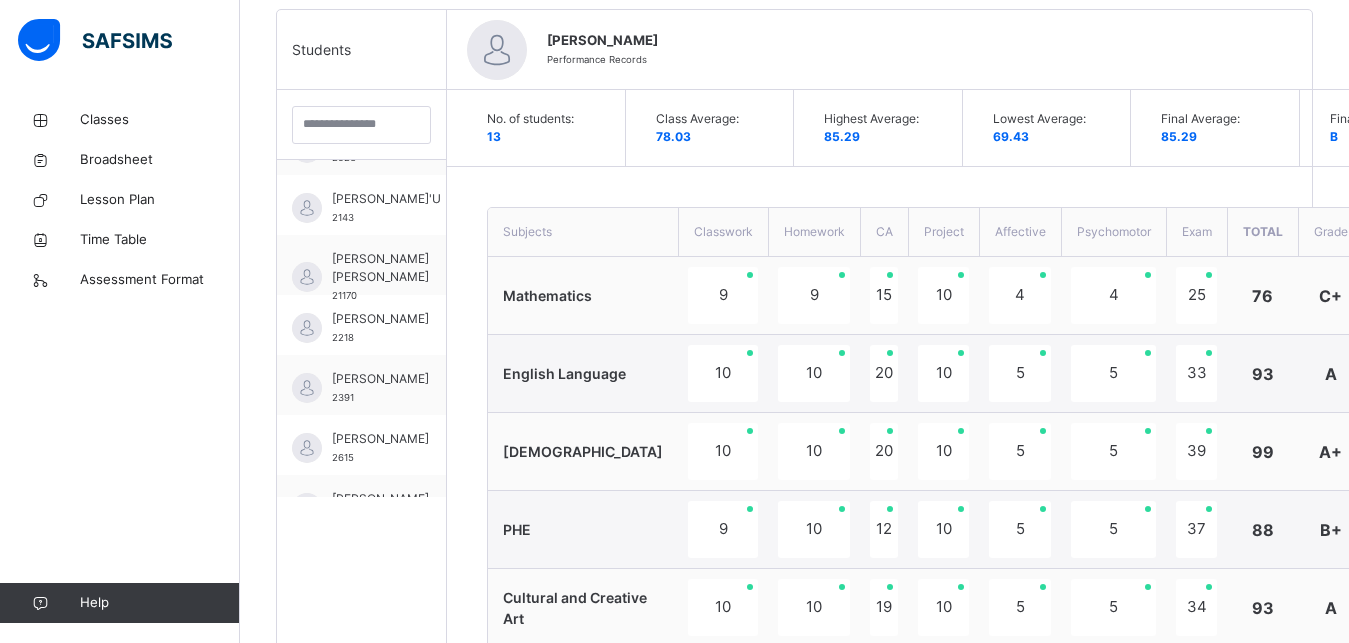 click on "10" at bounding box center [723, 374] 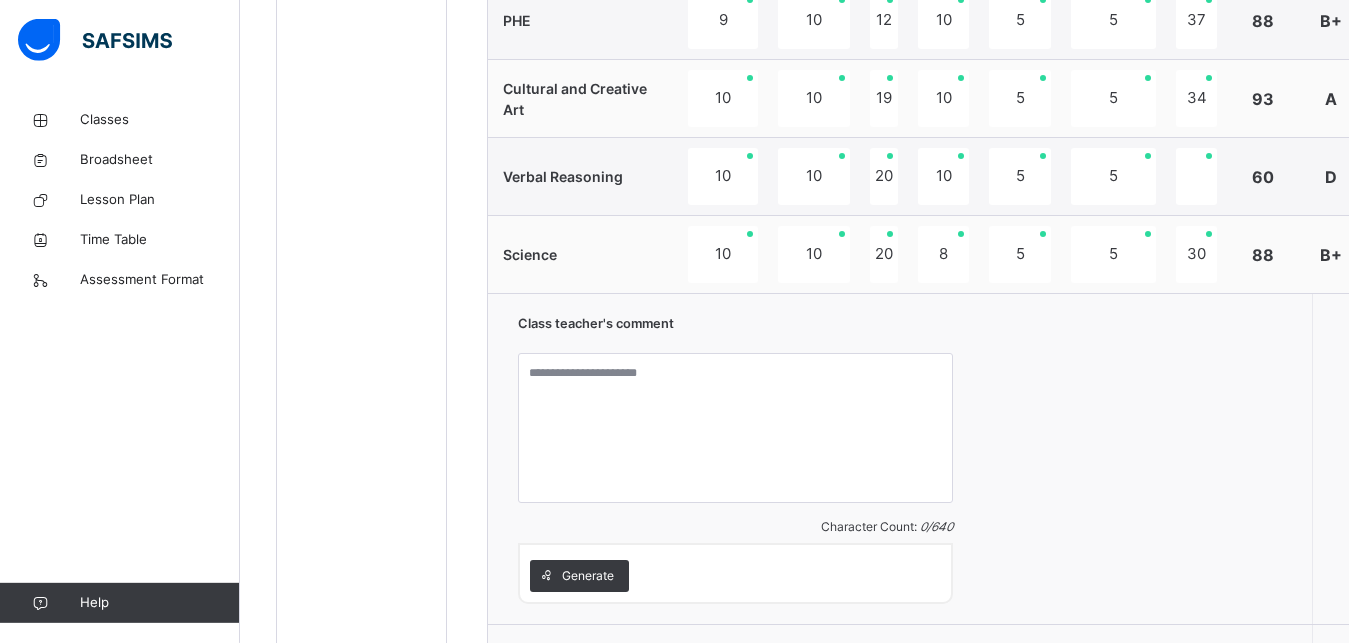 scroll, scrollTop: 1020, scrollLeft: 0, axis: vertical 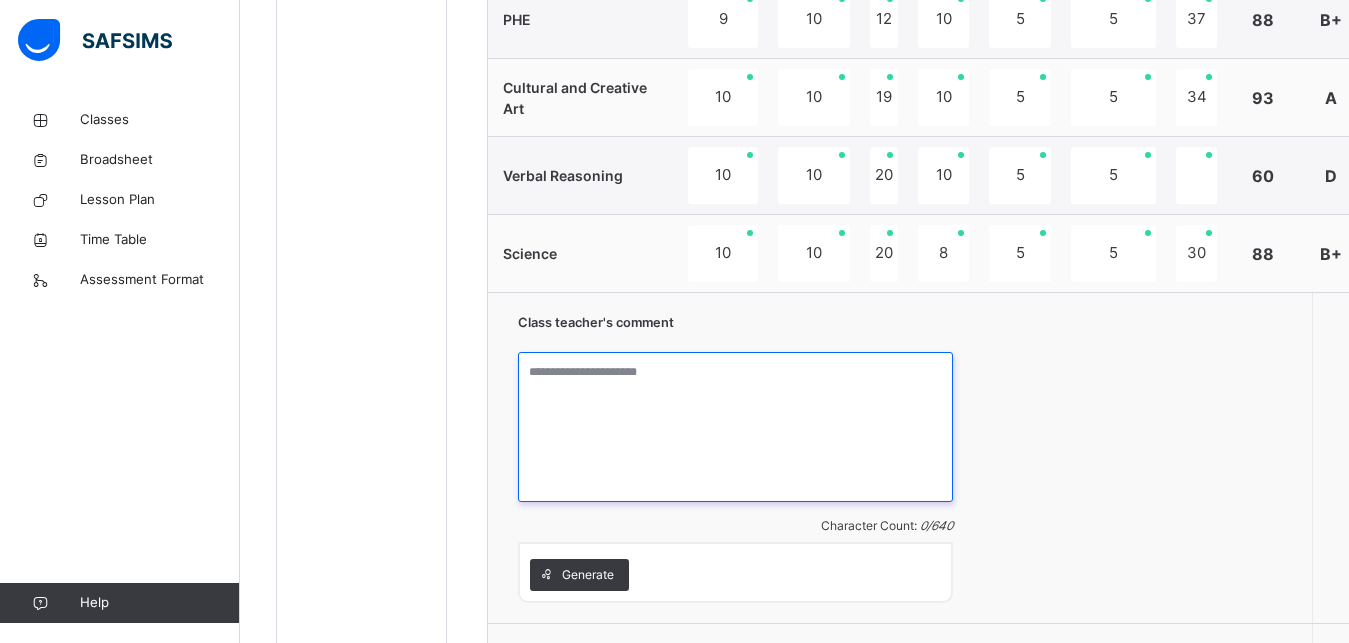 click at bounding box center [735, 427] 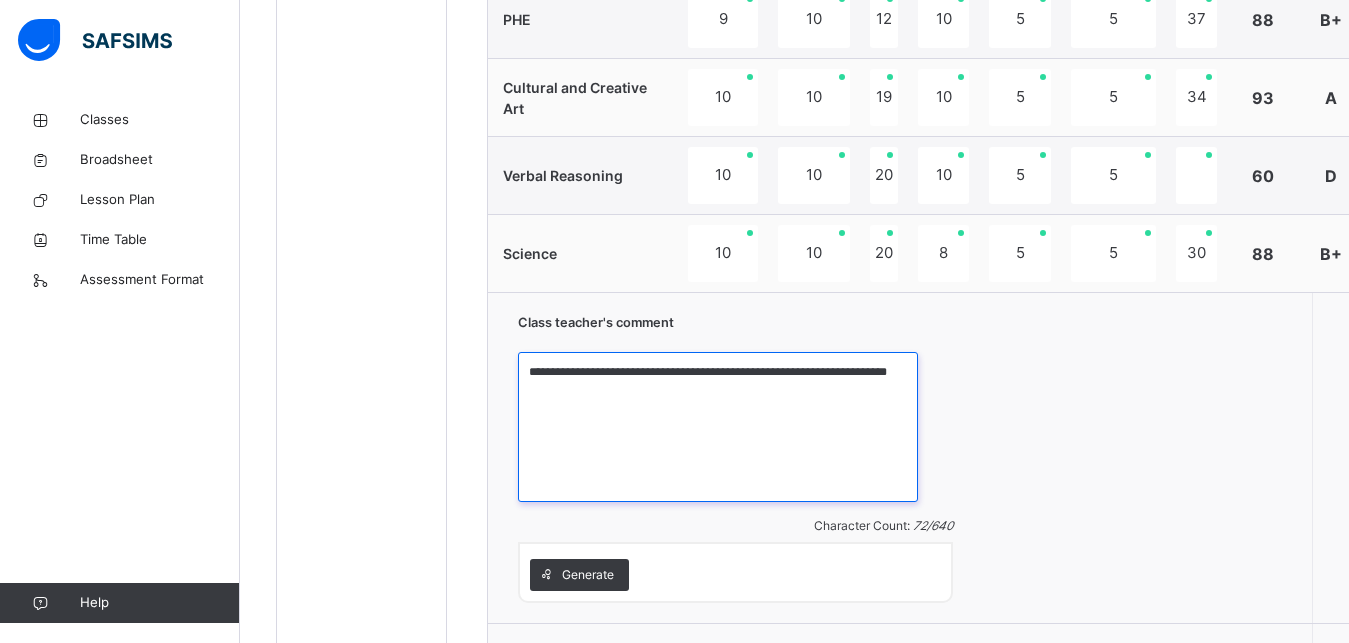 click on "**********" at bounding box center [718, 427] 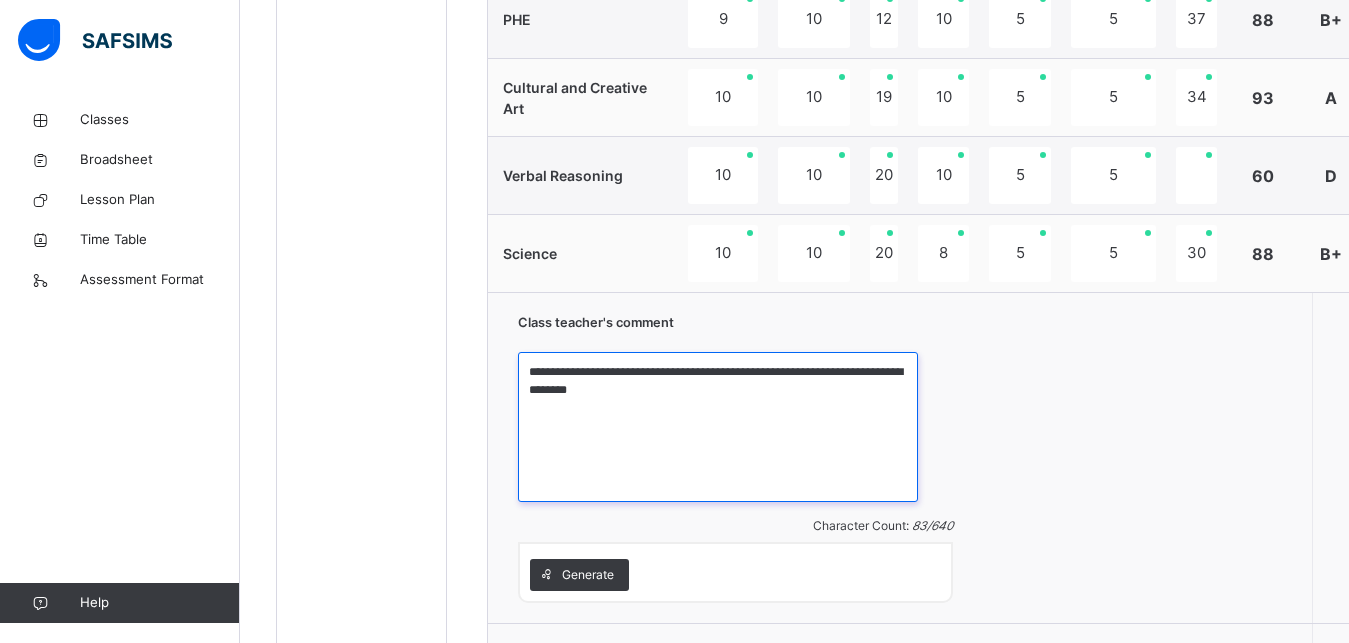 click on "**********" at bounding box center (718, 427) 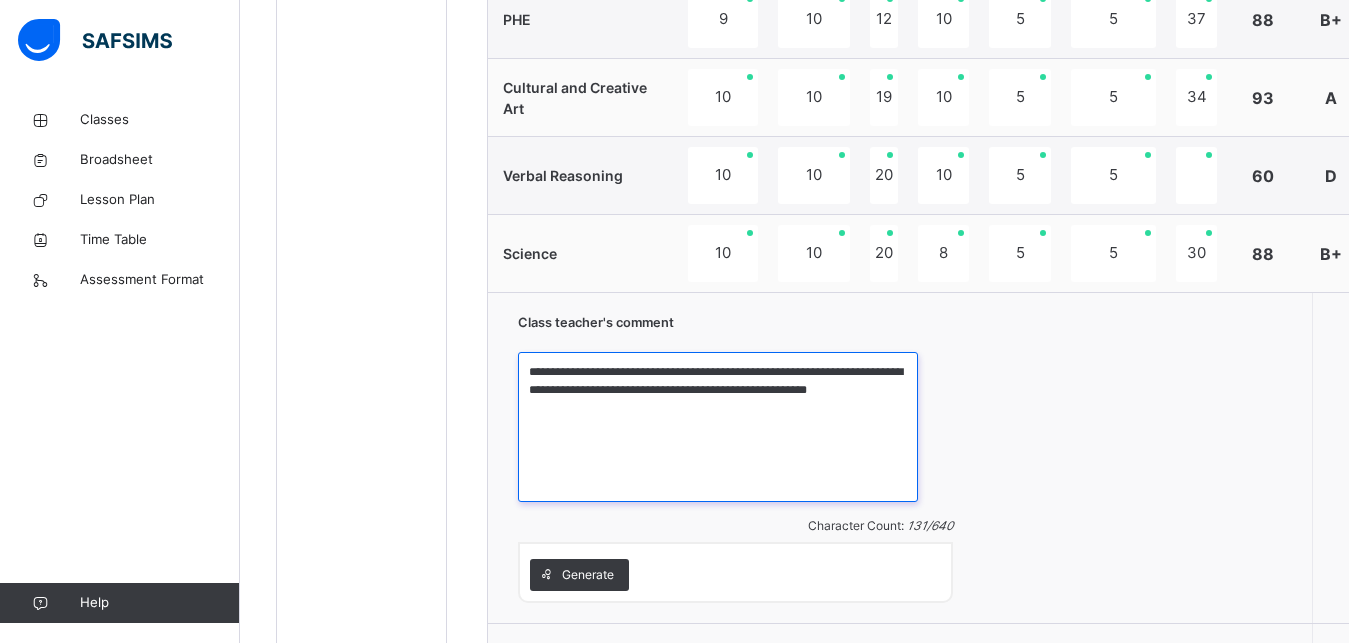 click on "**********" at bounding box center (718, 427) 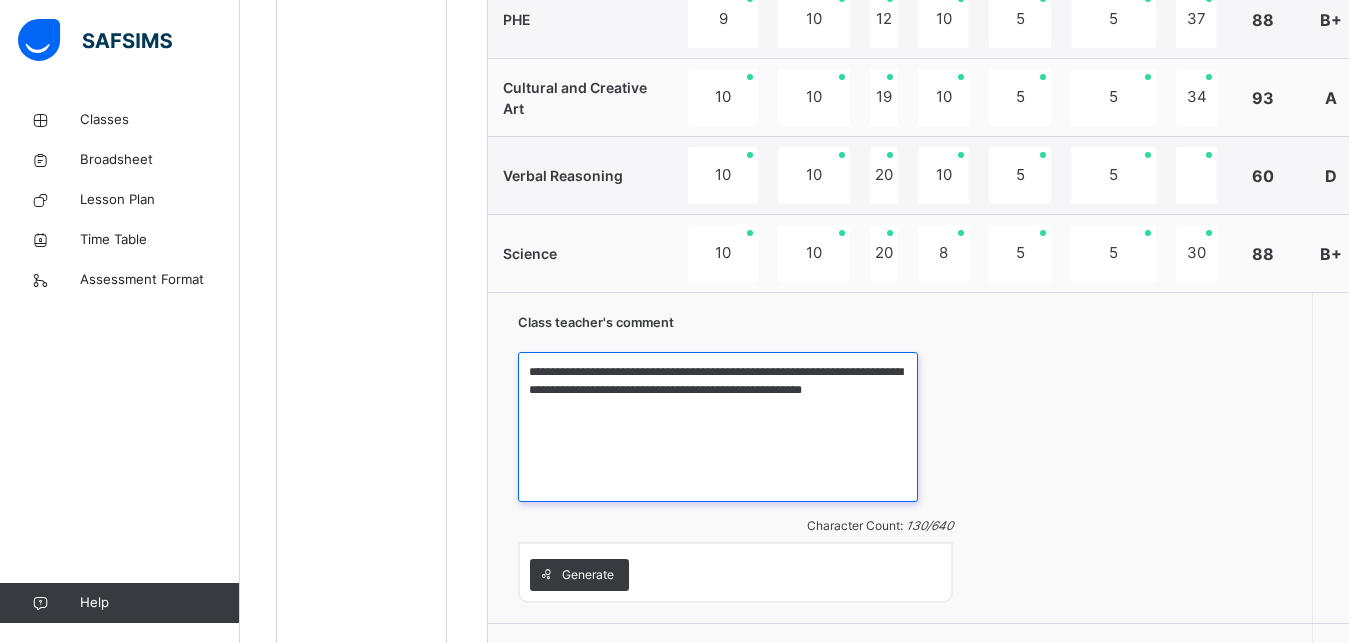 click on "**********" at bounding box center (718, 427) 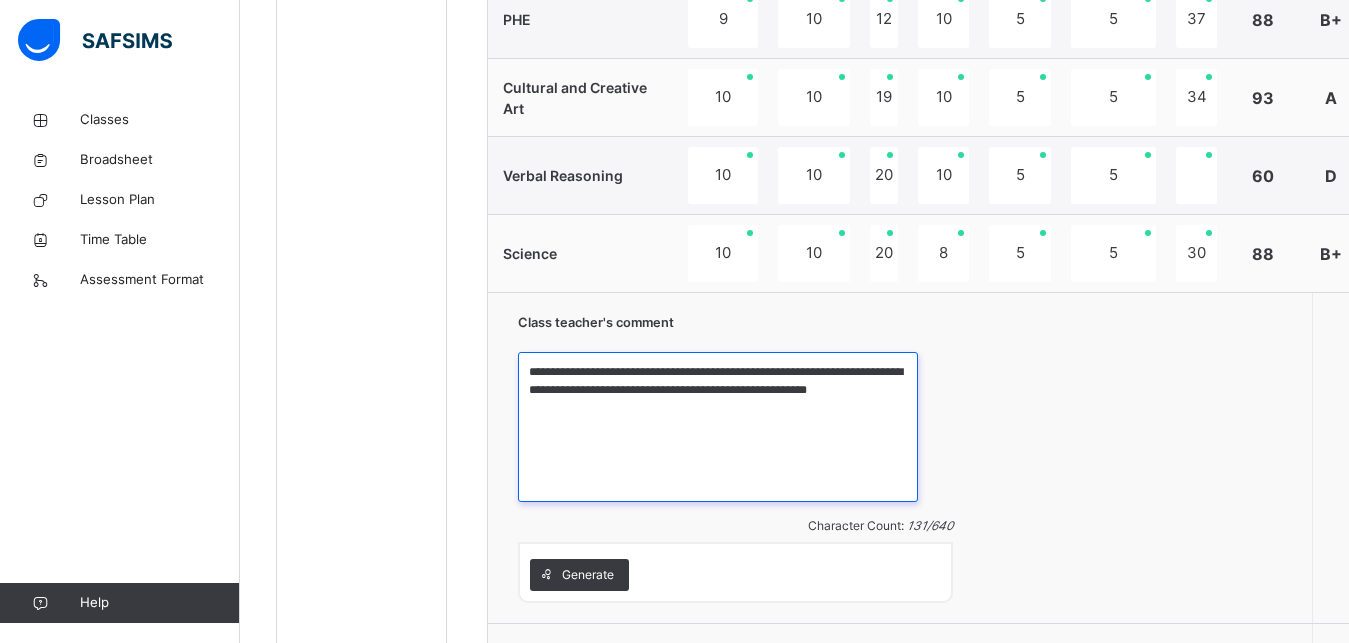 click on "**********" at bounding box center (718, 427) 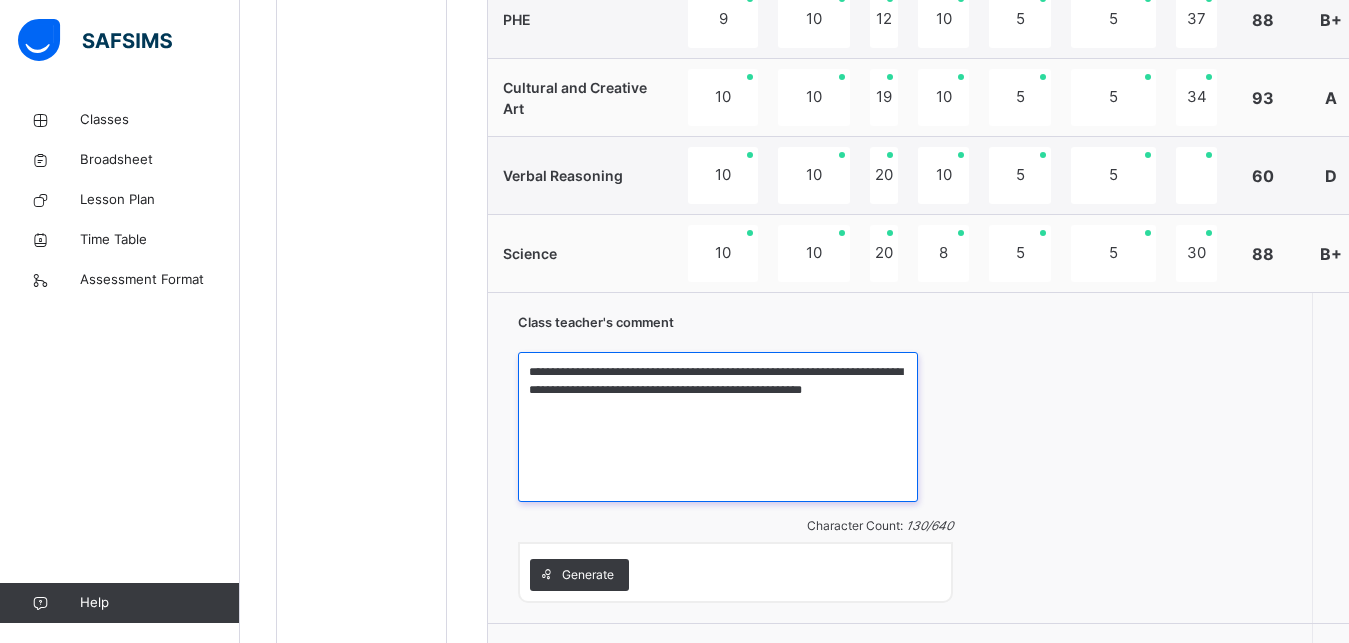 click on "**********" at bounding box center [718, 427] 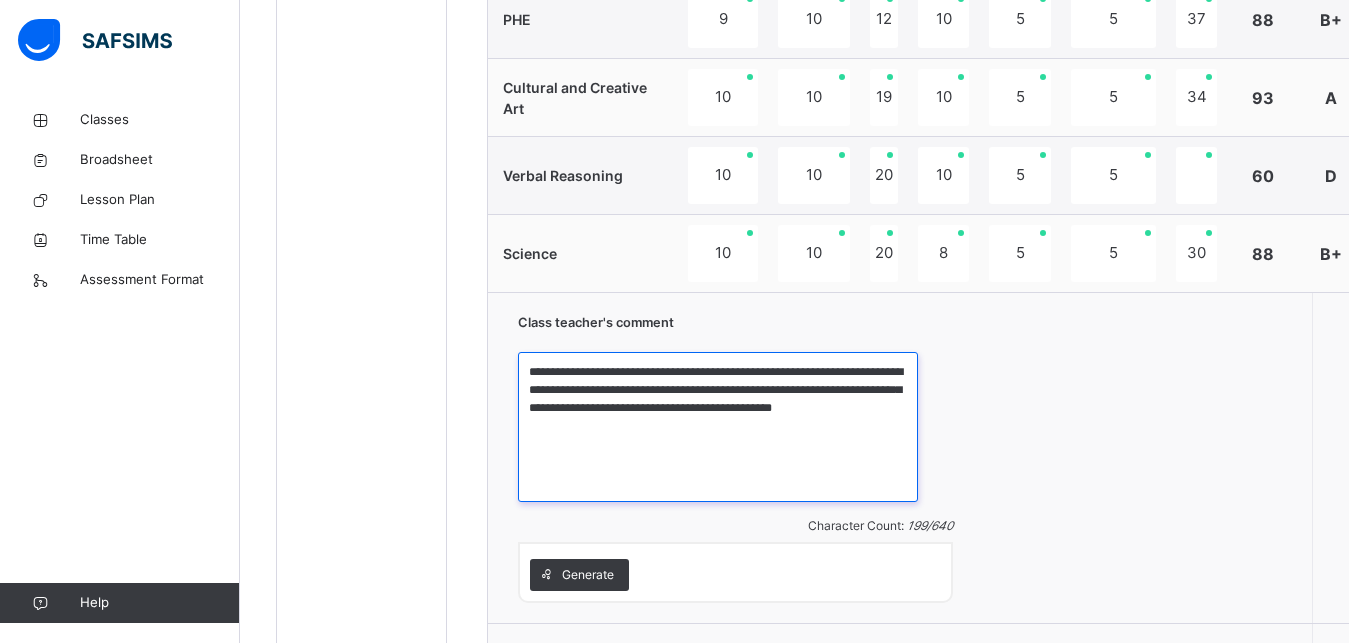 type on "**********" 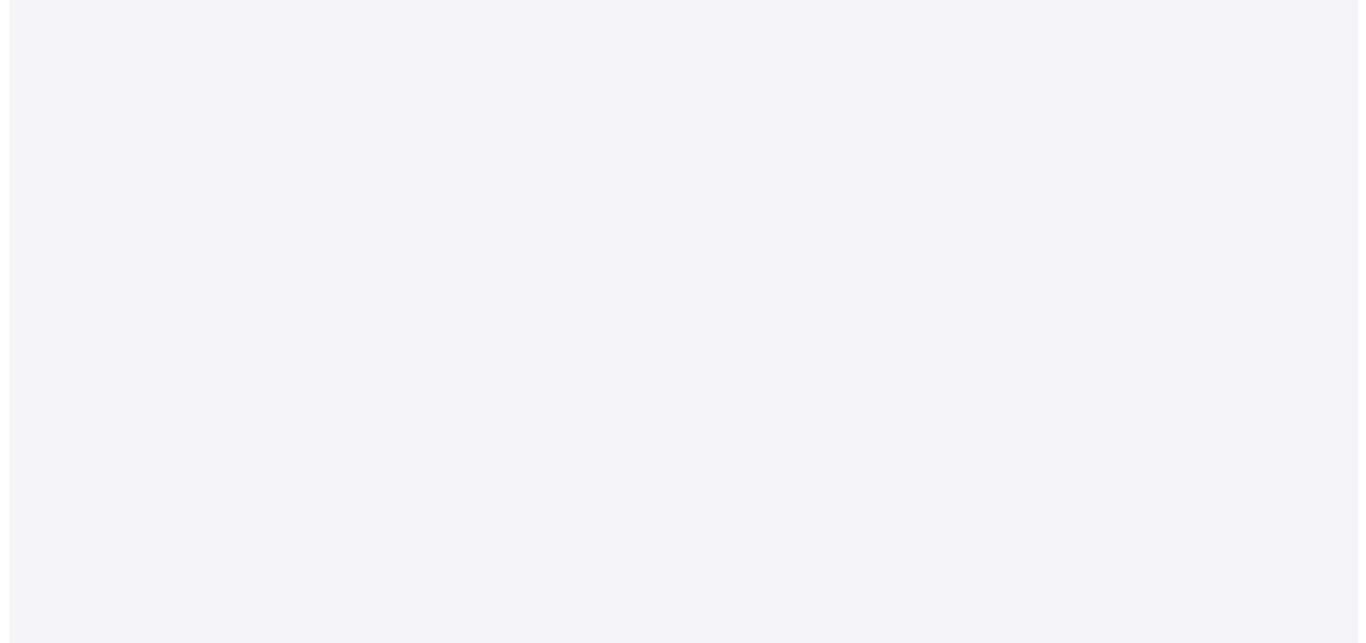scroll, scrollTop: 0, scrollLeft: 0, axis: both 